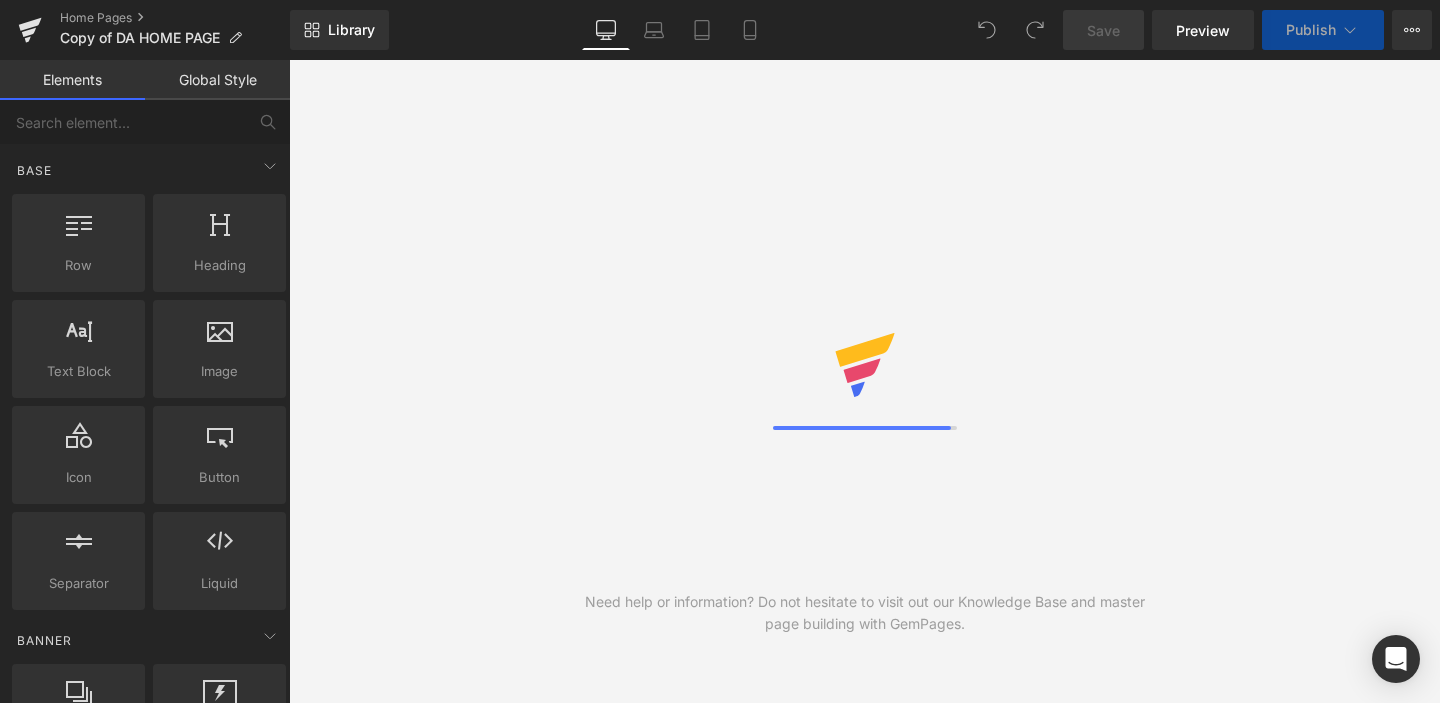 scroll, scrollTop: 0, scrollLeft: 0, axis: both 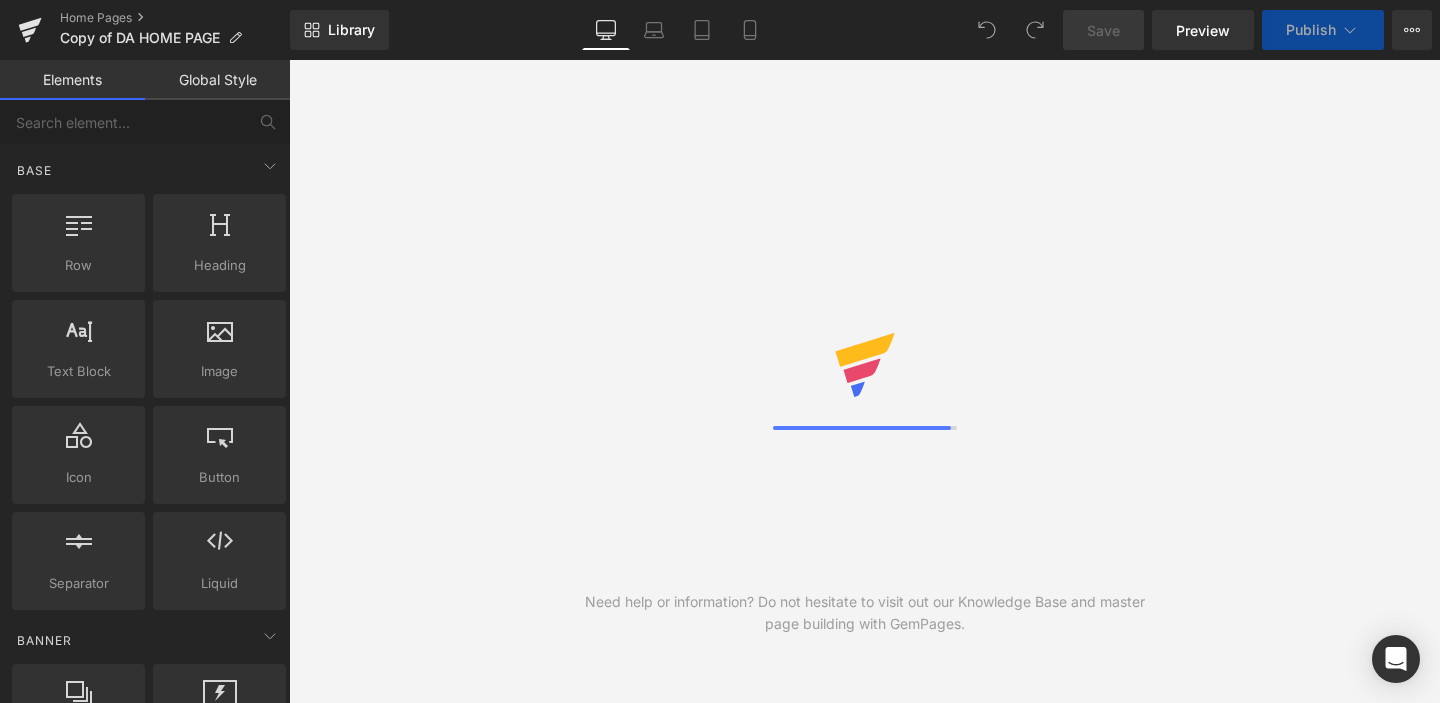 click on "Global Style" at bounding box center (217, 80) 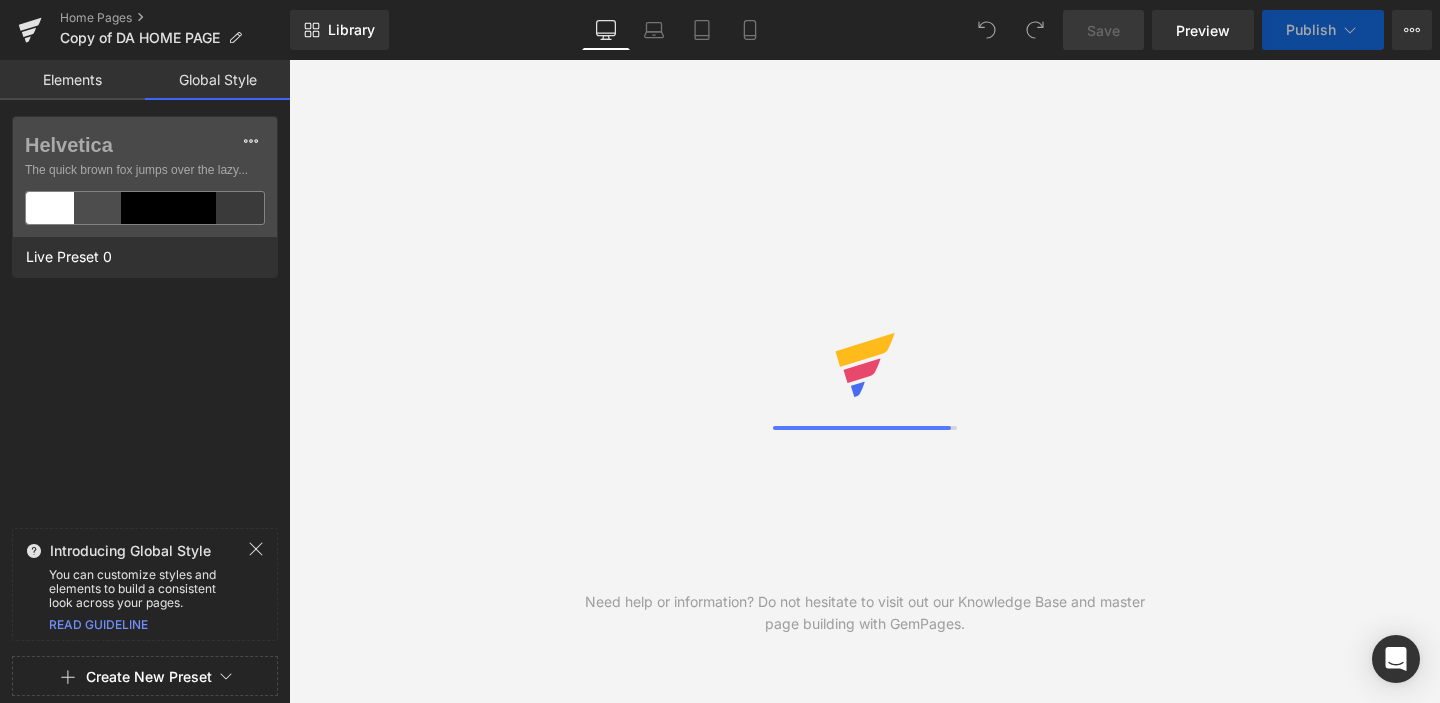 click on "Elements" at bounding box center (72, 80) 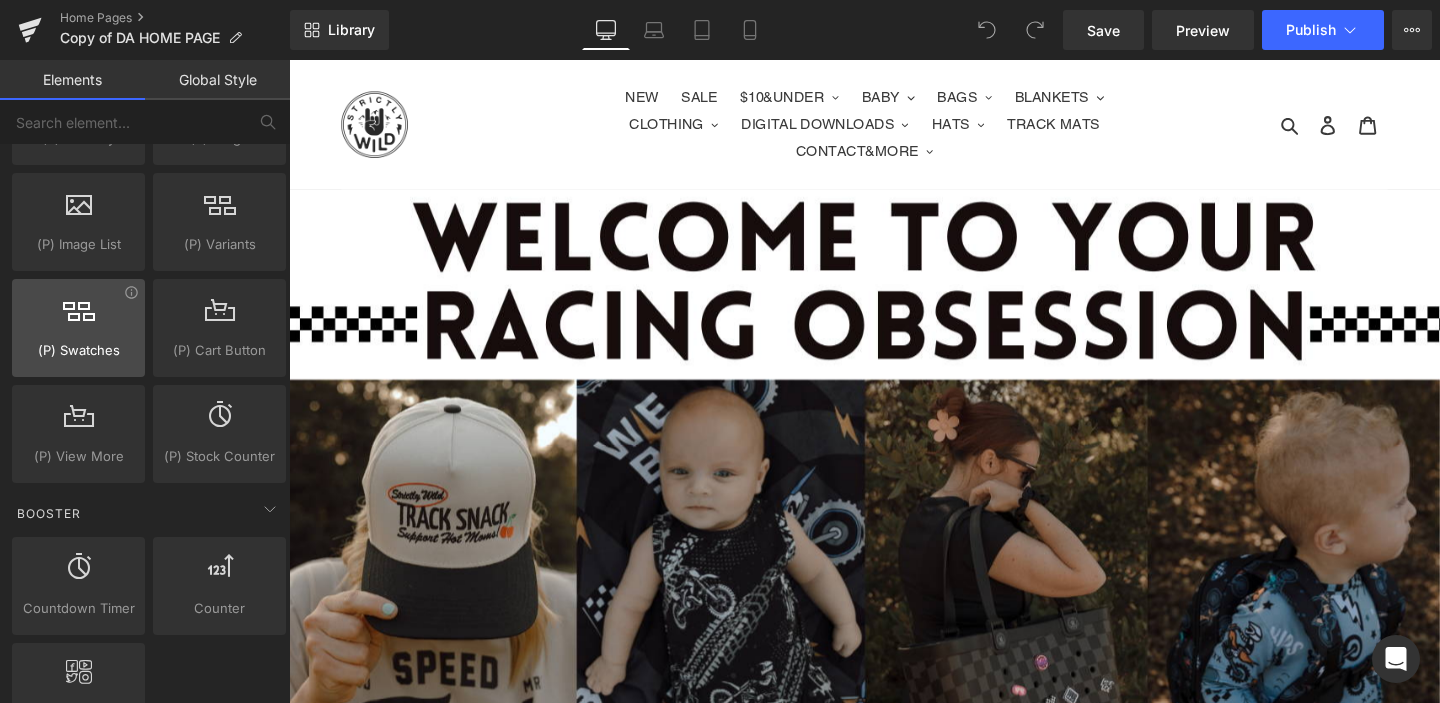 scroll, scrollTop: 2040, scrollLeft: 0, axis: vertical 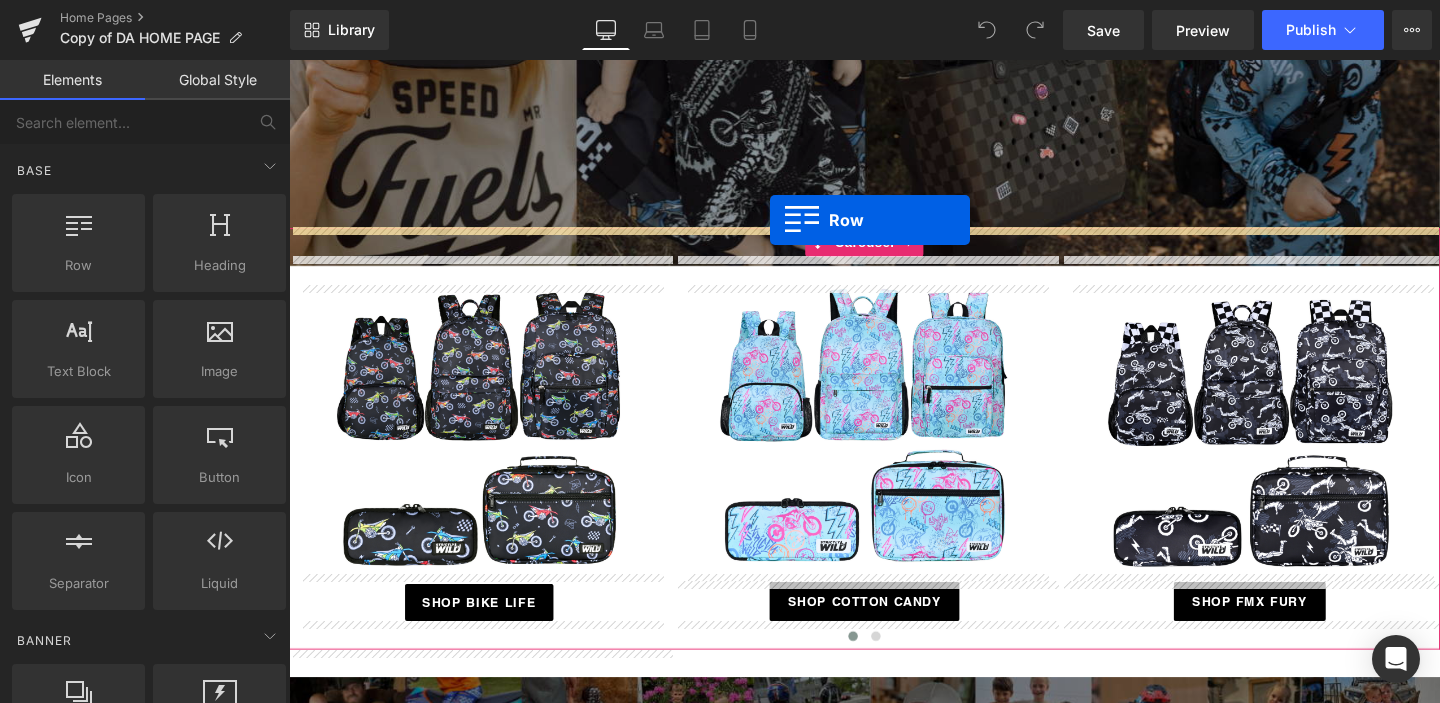 drag, startPoint x: 390, startPoint y: 330, endPoint x: 795, endPoint y: 228, distance: 417.64697 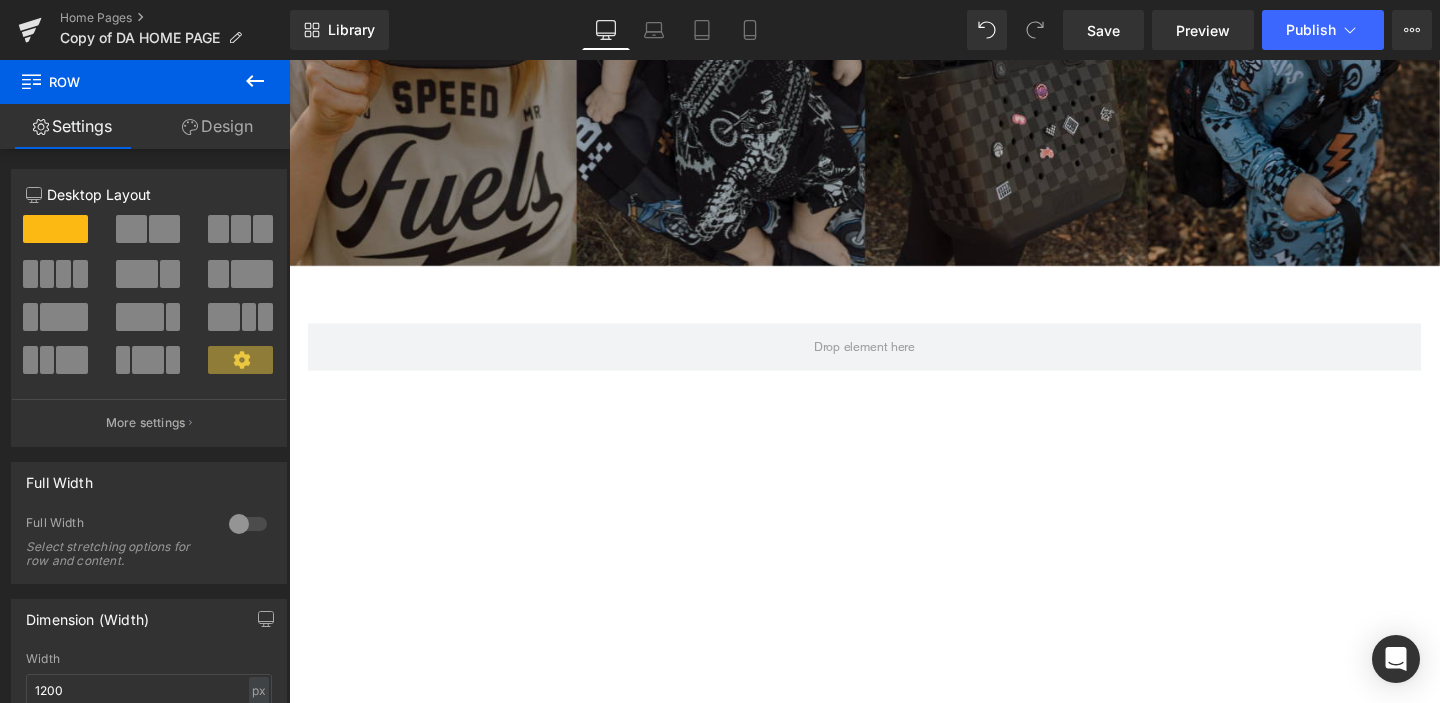 click 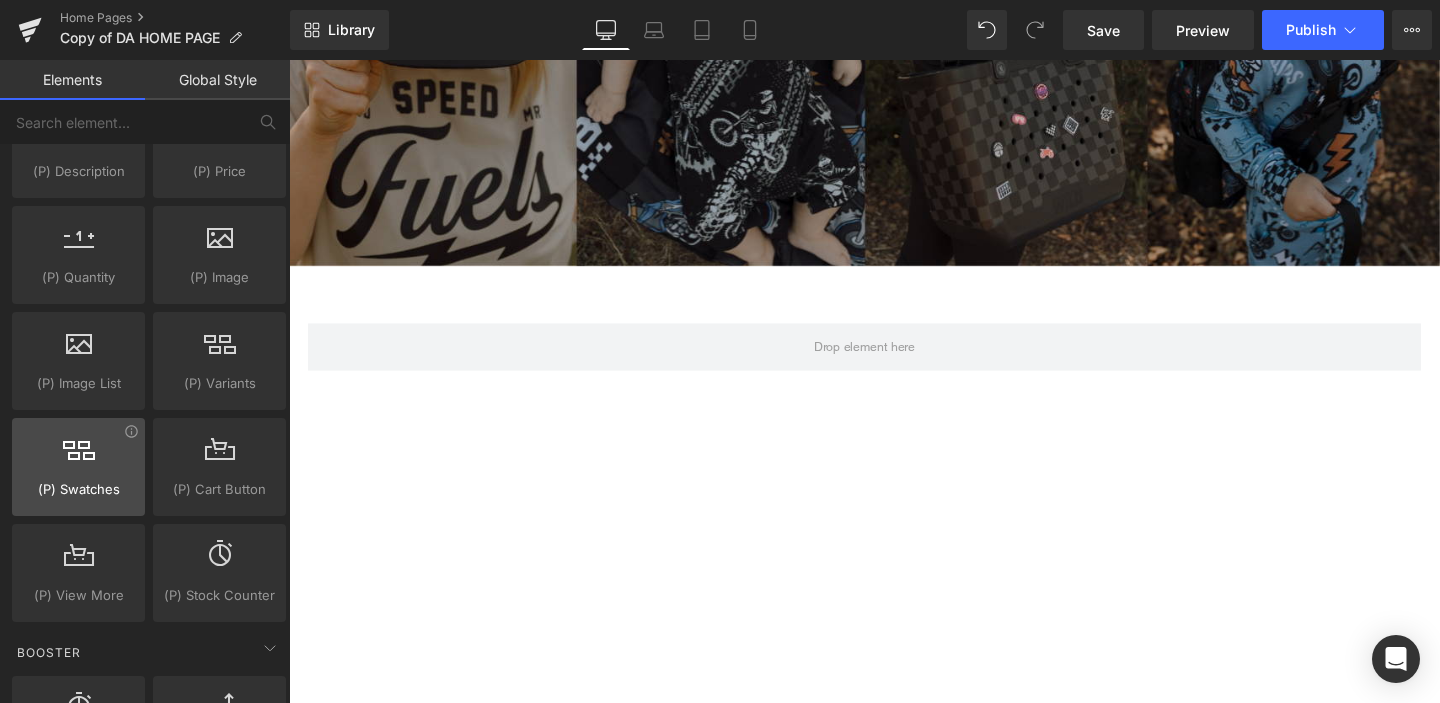scroll, scrollTop: 1901, scrollLeft: 0, axis: vertical 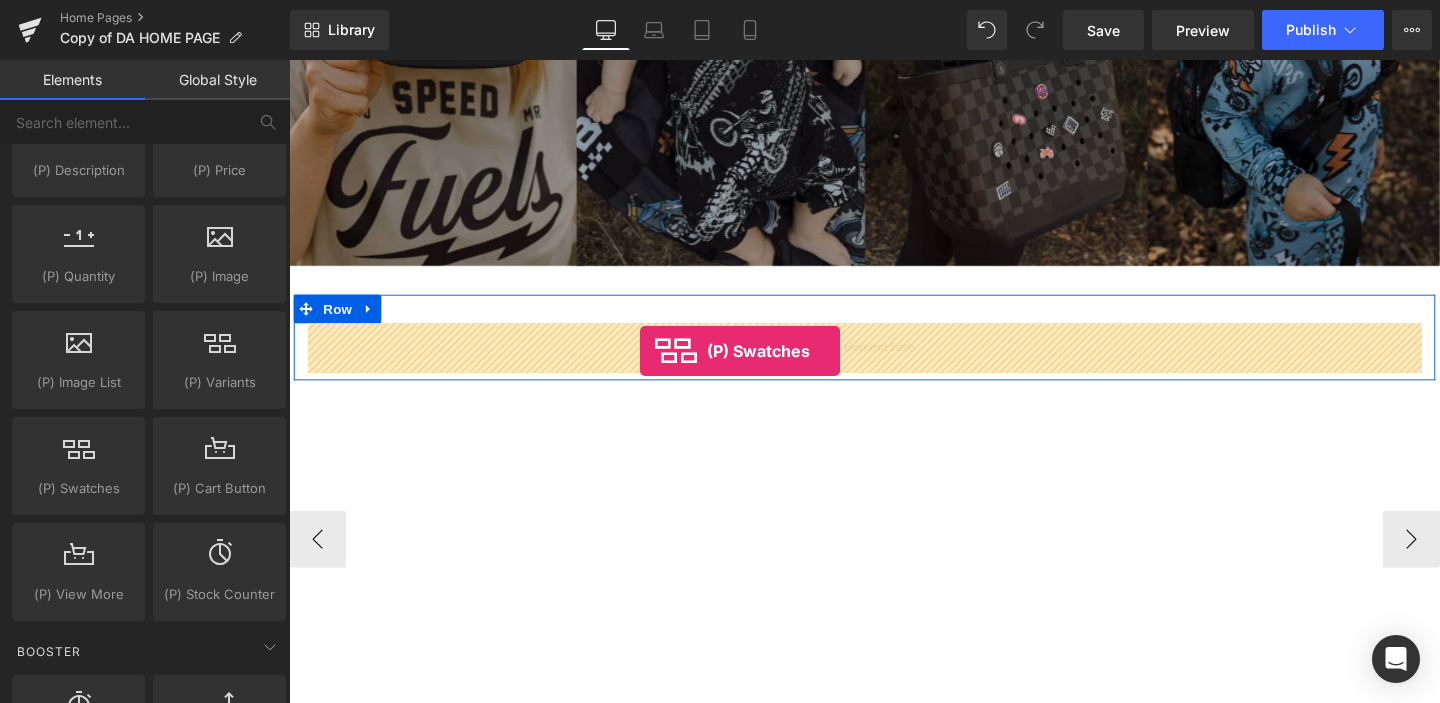 drag, startPoint x: 397, startPoint y: 529, endPoint x: 658, endPoint y: 366, distance: 307.7174 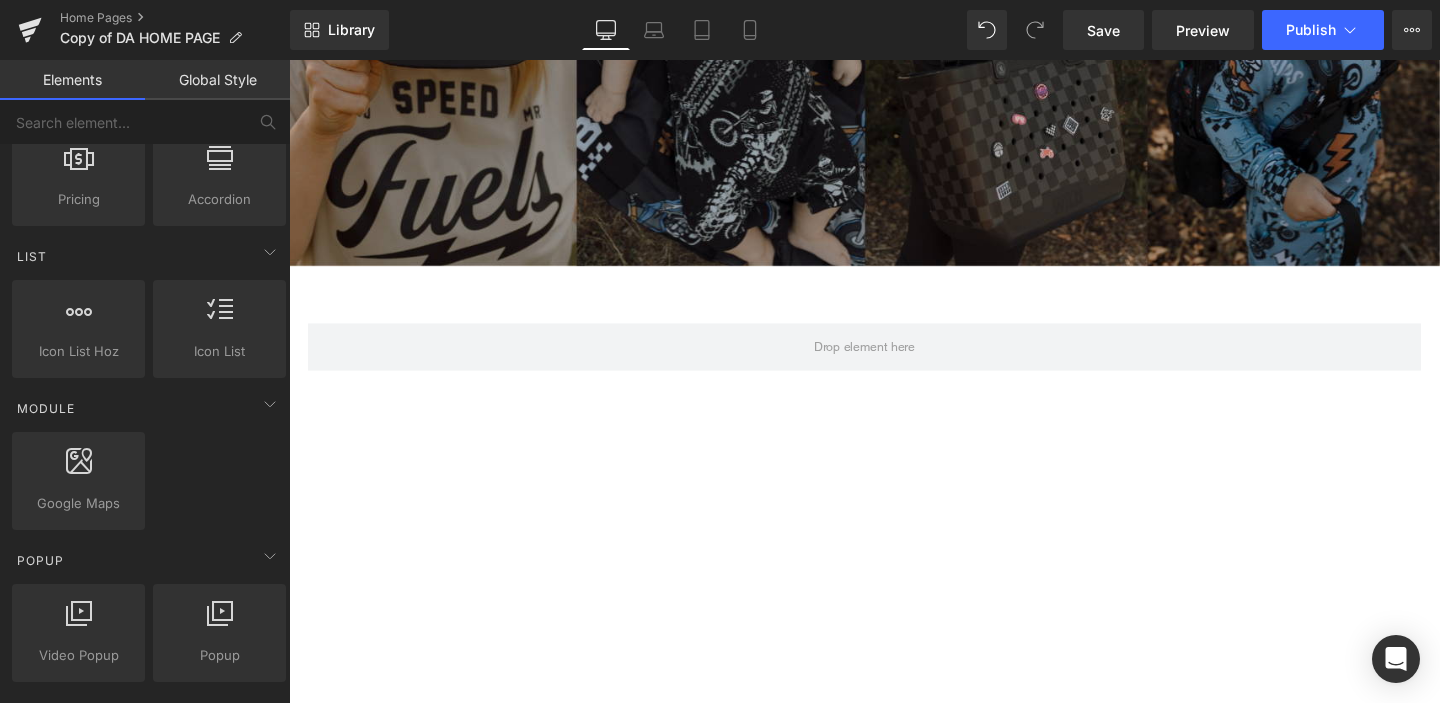 scroll, scrollTop: 0, scrollLeft: 0, axis: both 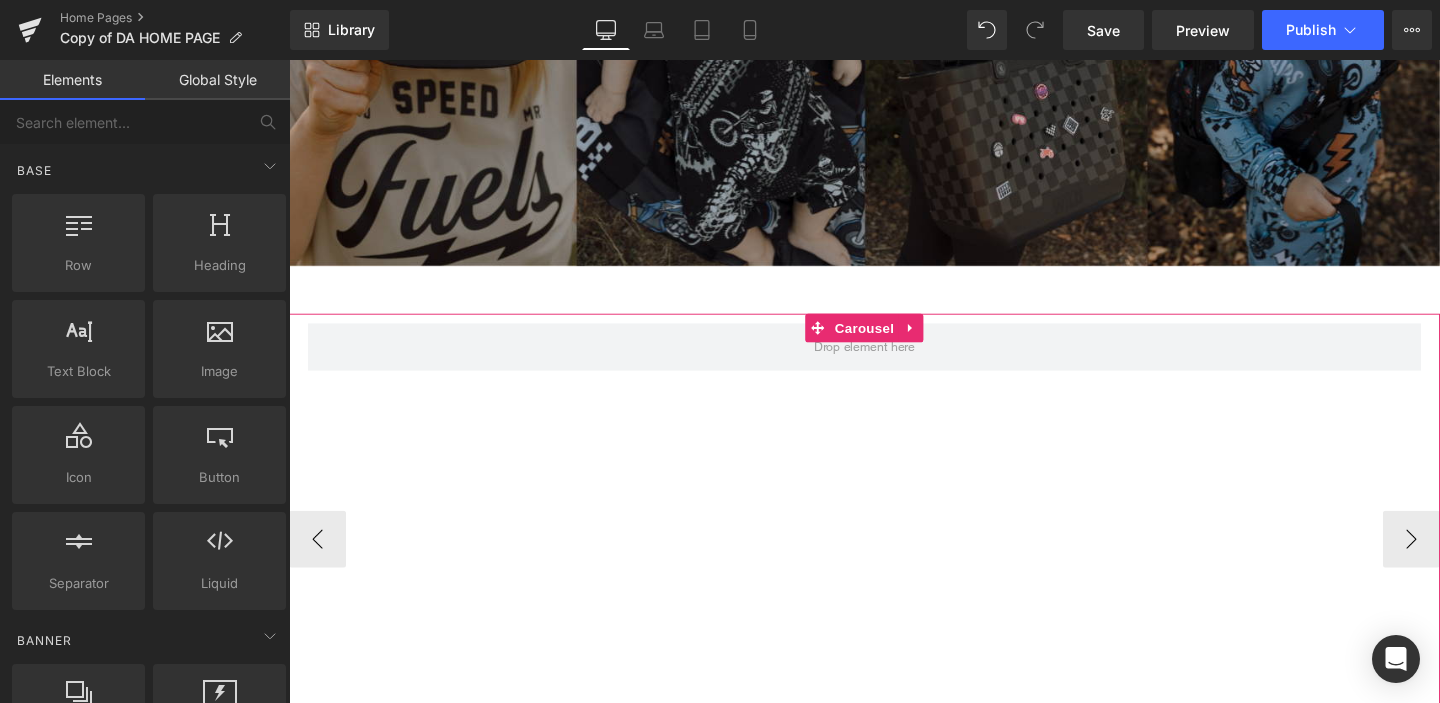 click on "Sale Off
(P) Image
SHOP BIKE LIFE
Button
Product
Sale Off" at bounding box center [894, 564] 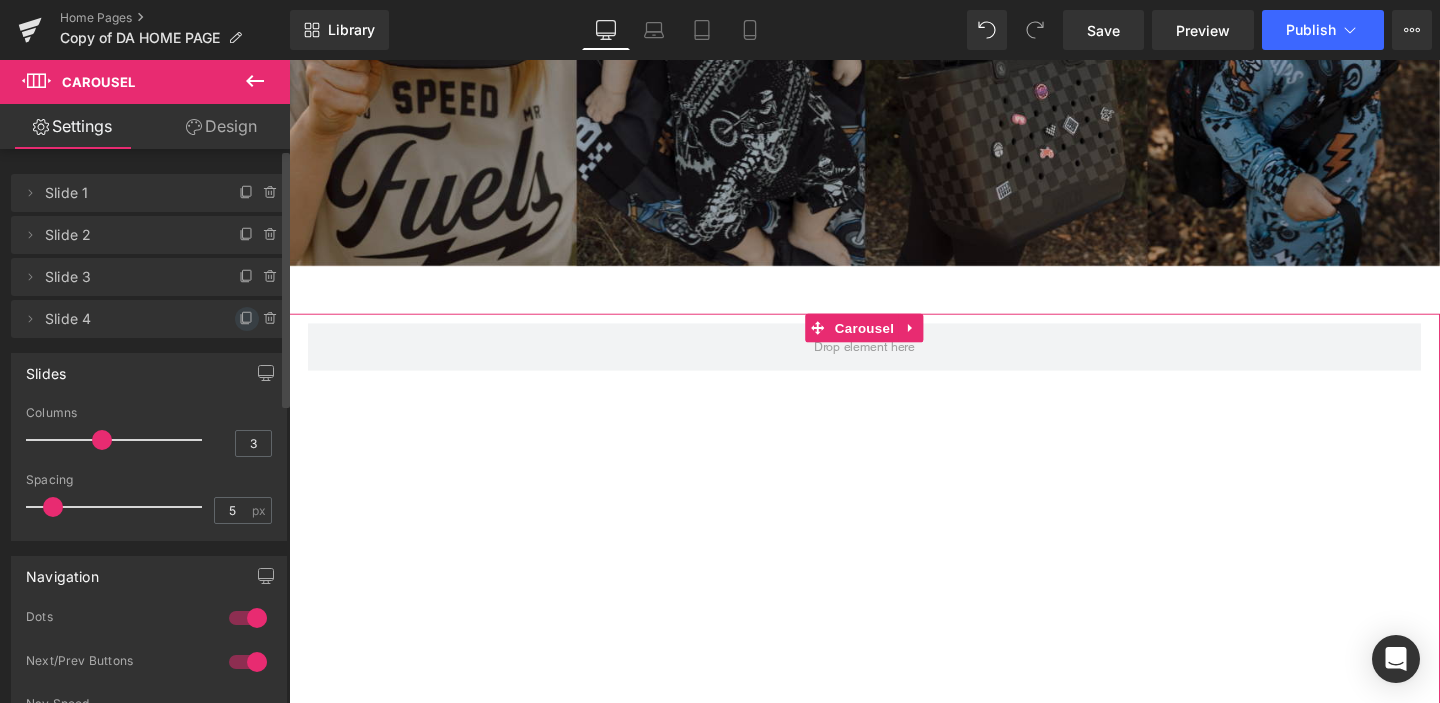 click 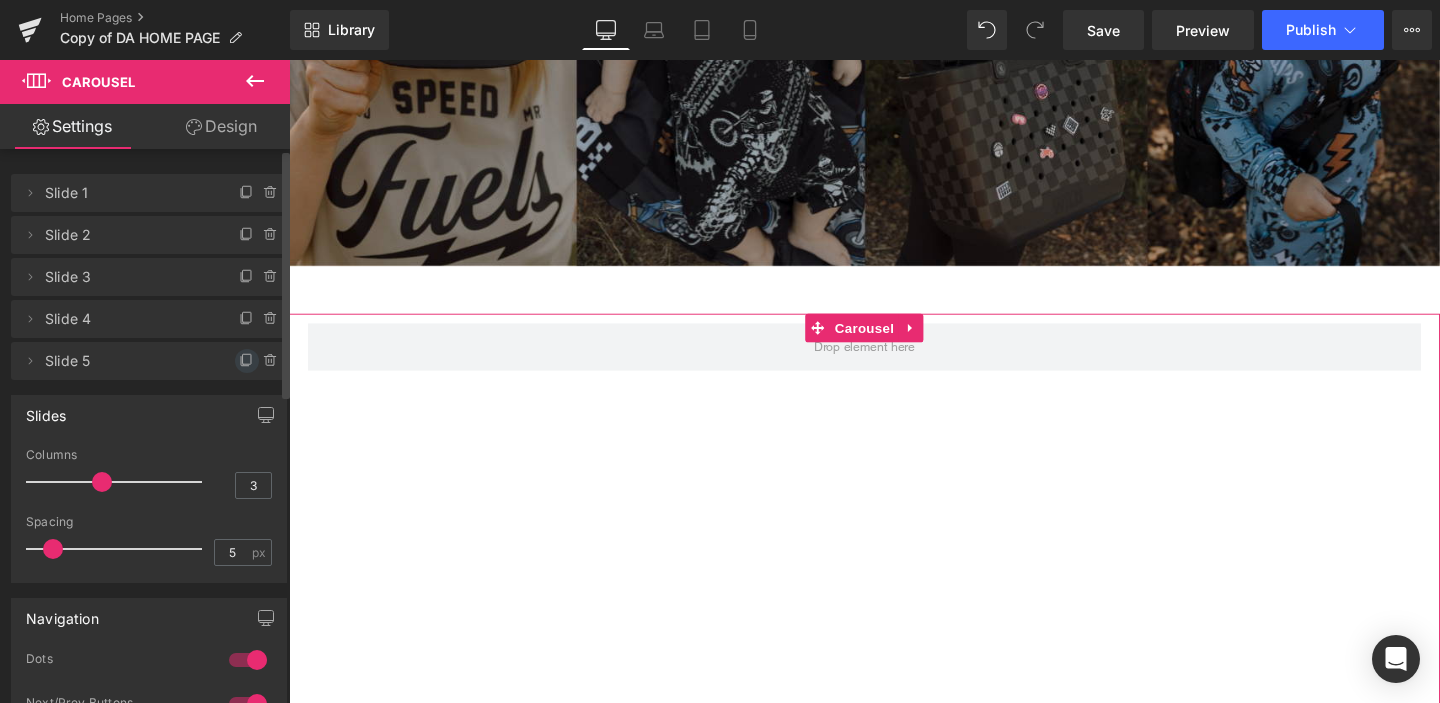 click 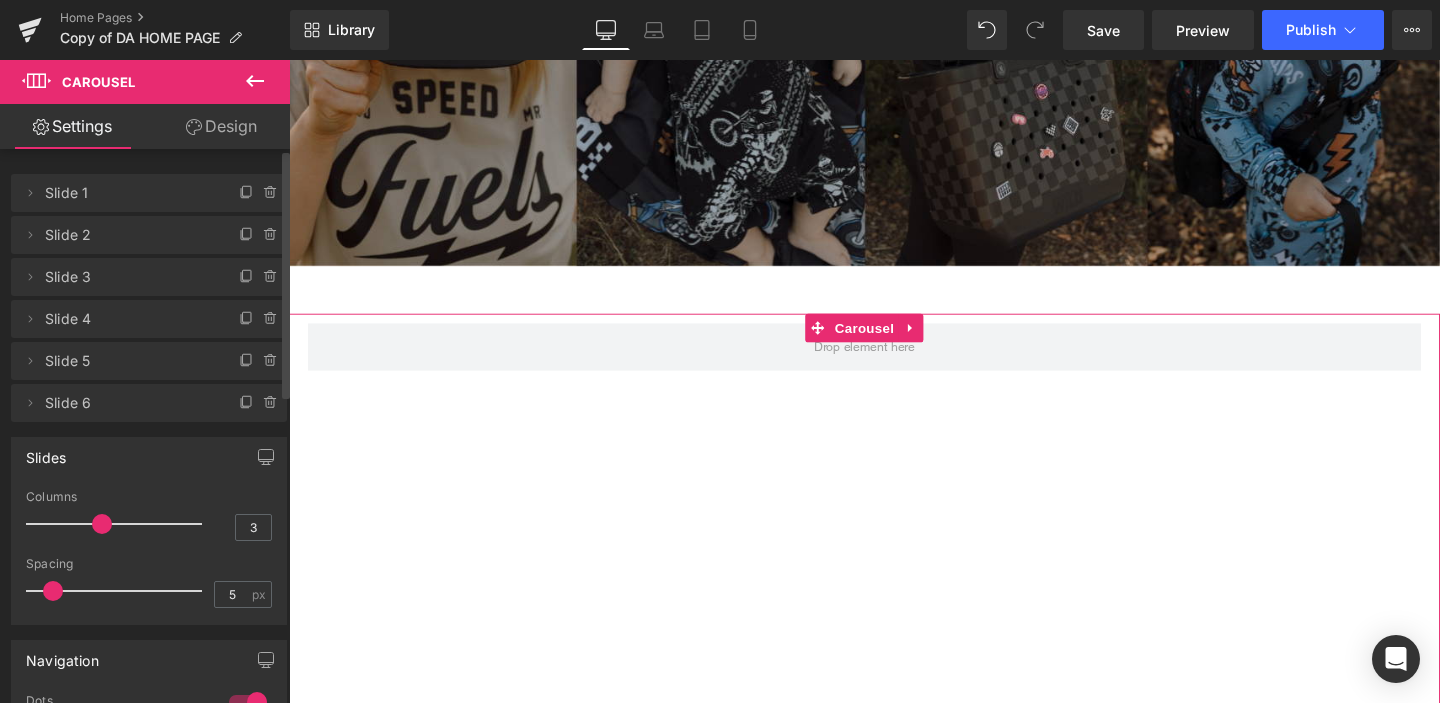 click 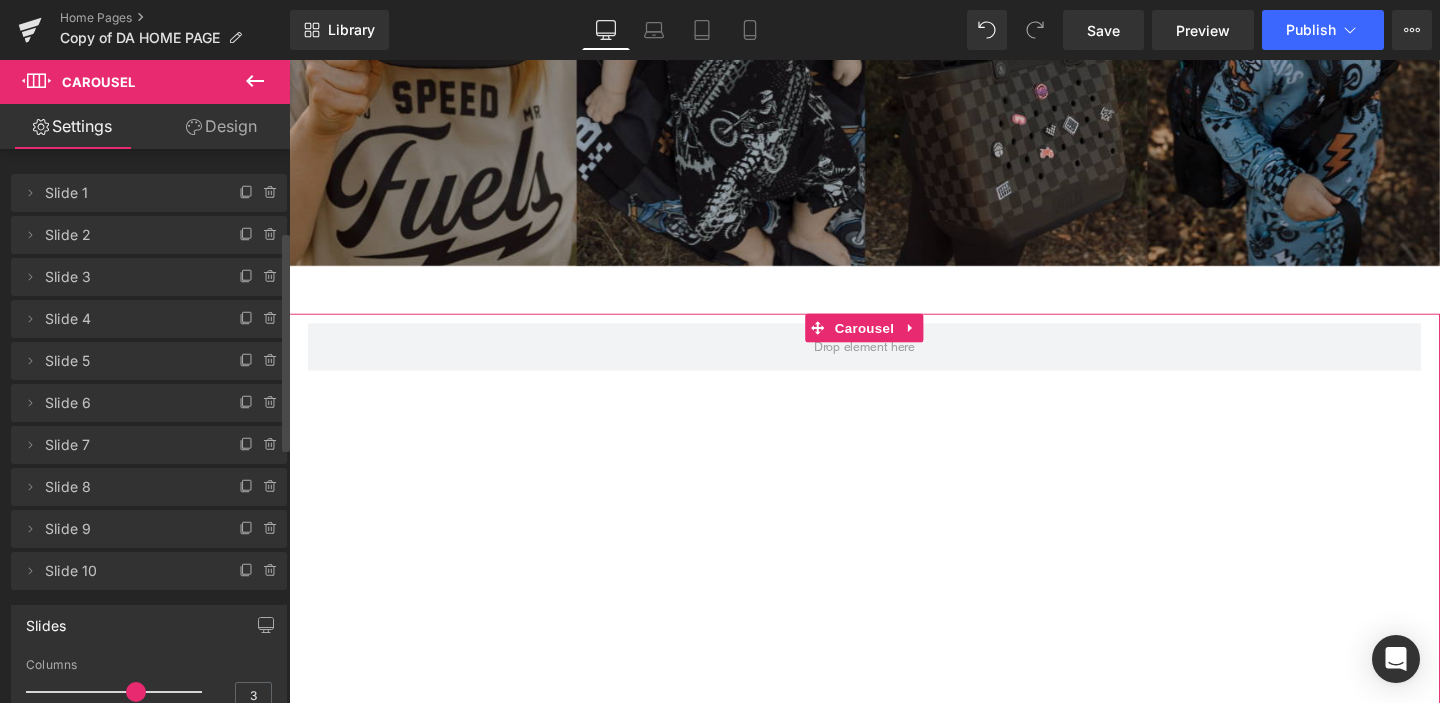 scroll, scrollTop: 207, scrollLeft: 0, axis: vertical 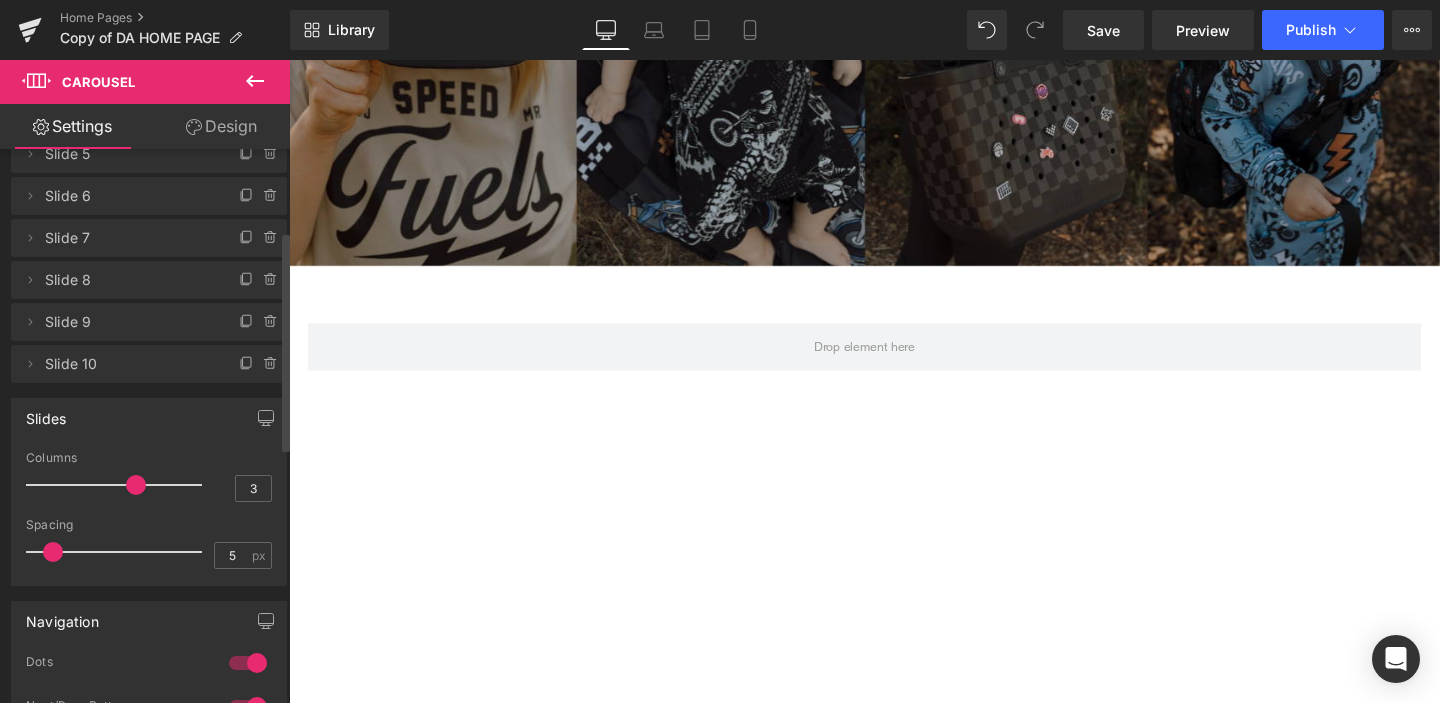 click at bounding box center (119, 485) 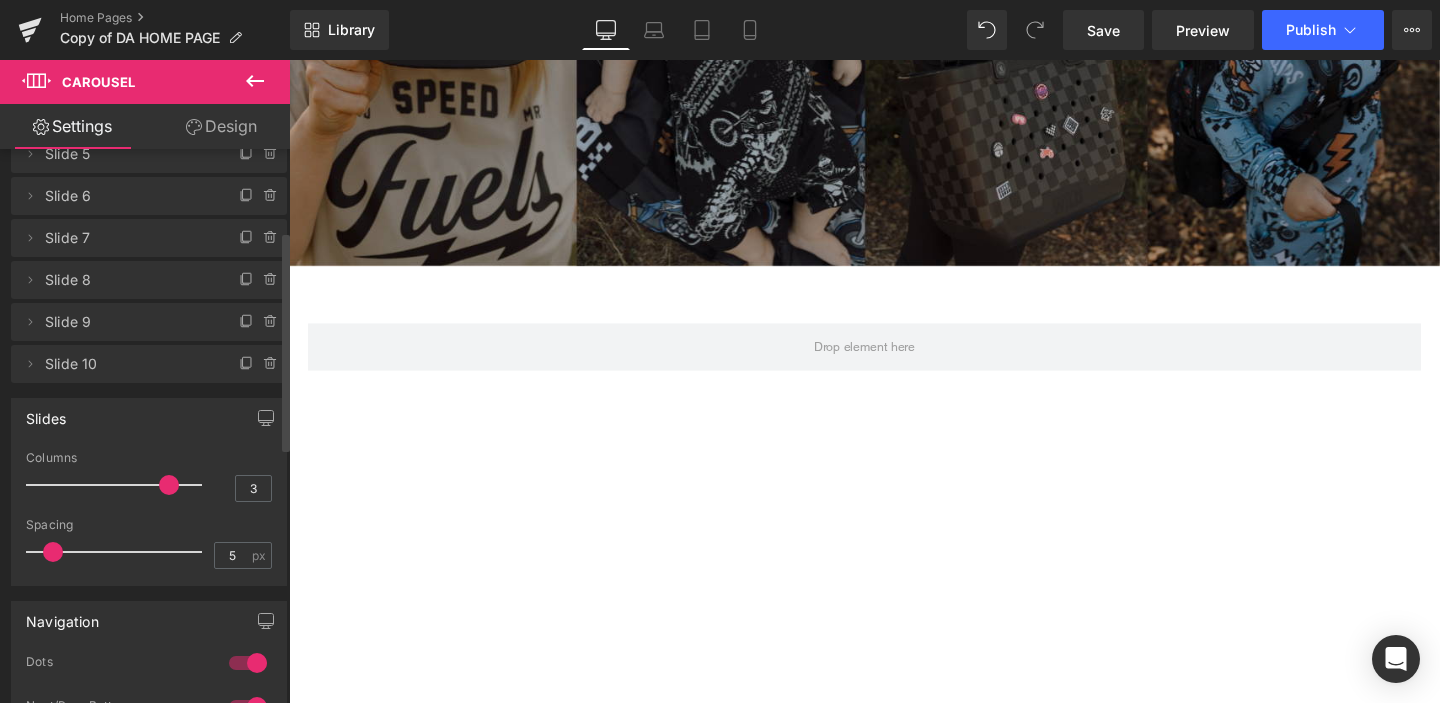 type on "5" 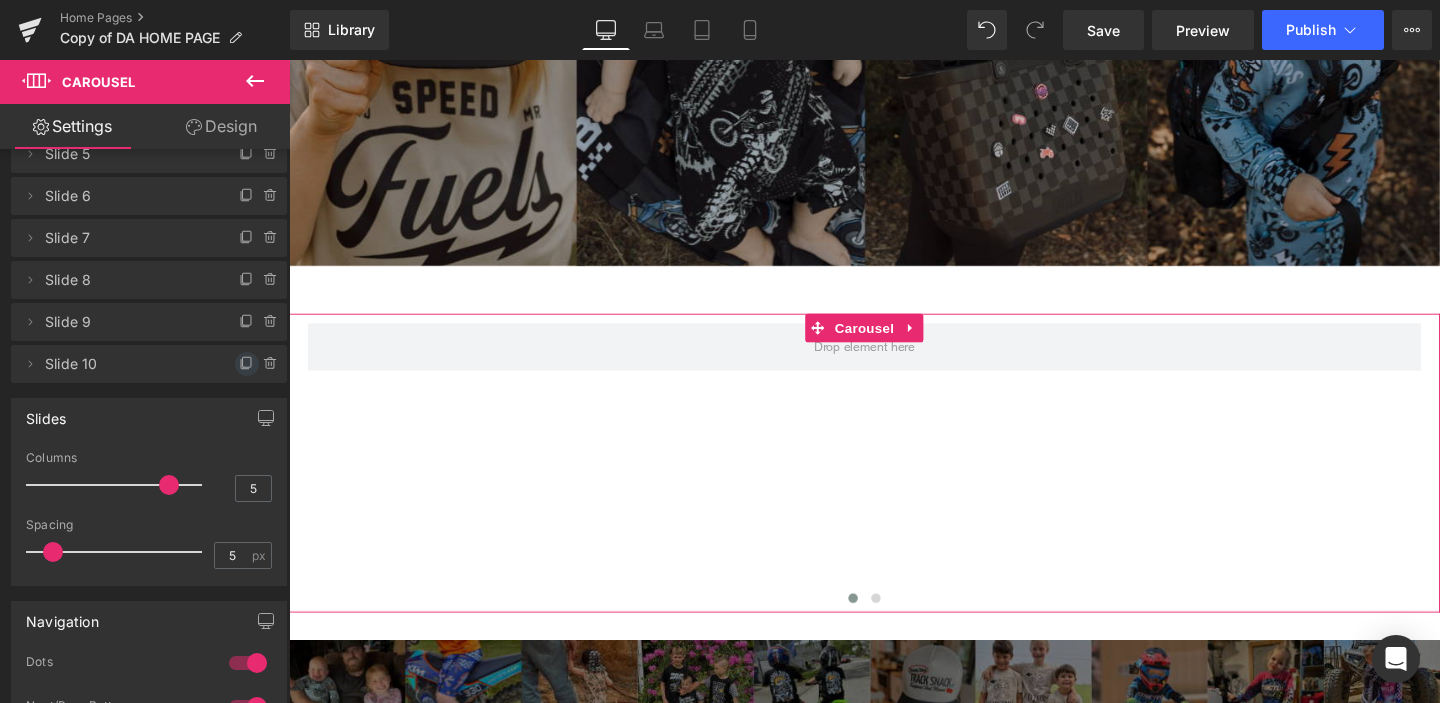 click at bounding box center [247, 364] 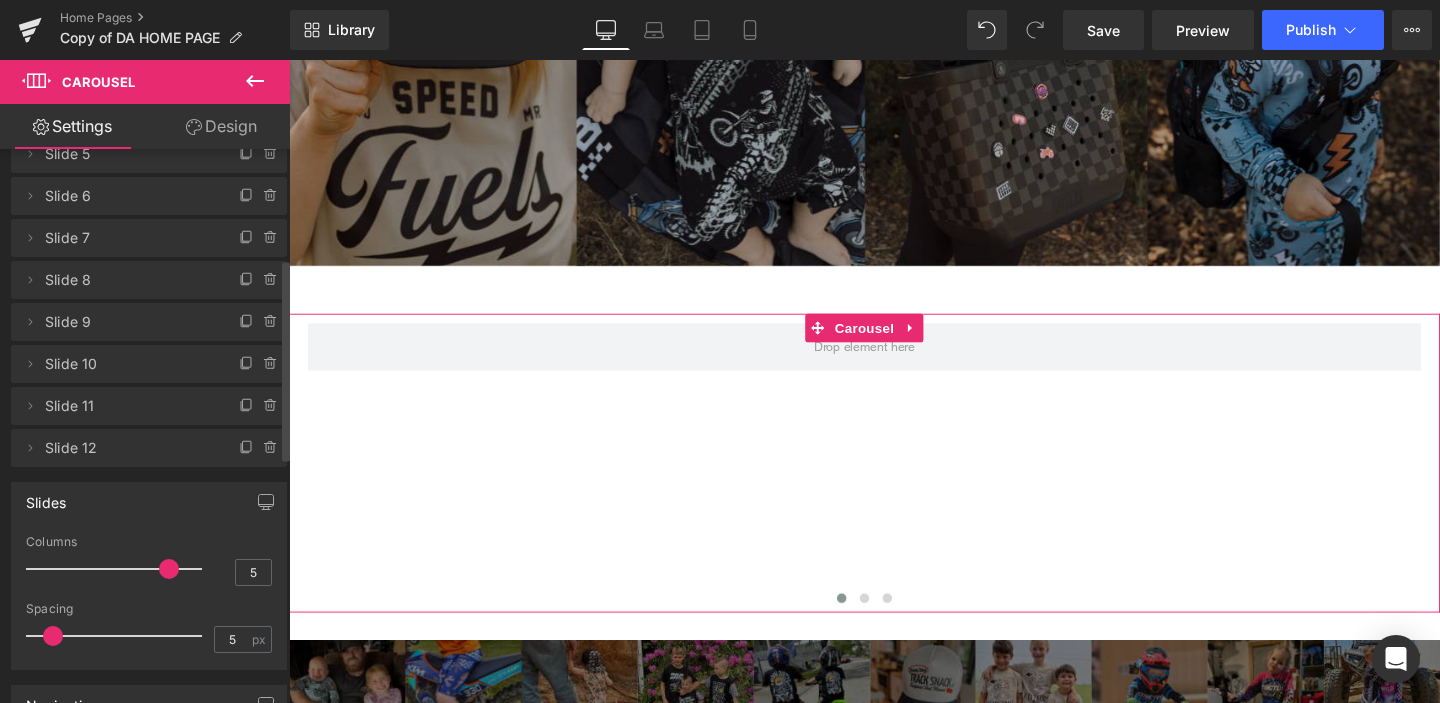scroll, scrollTop: 301, scrollLeft: 0, axis: vertical 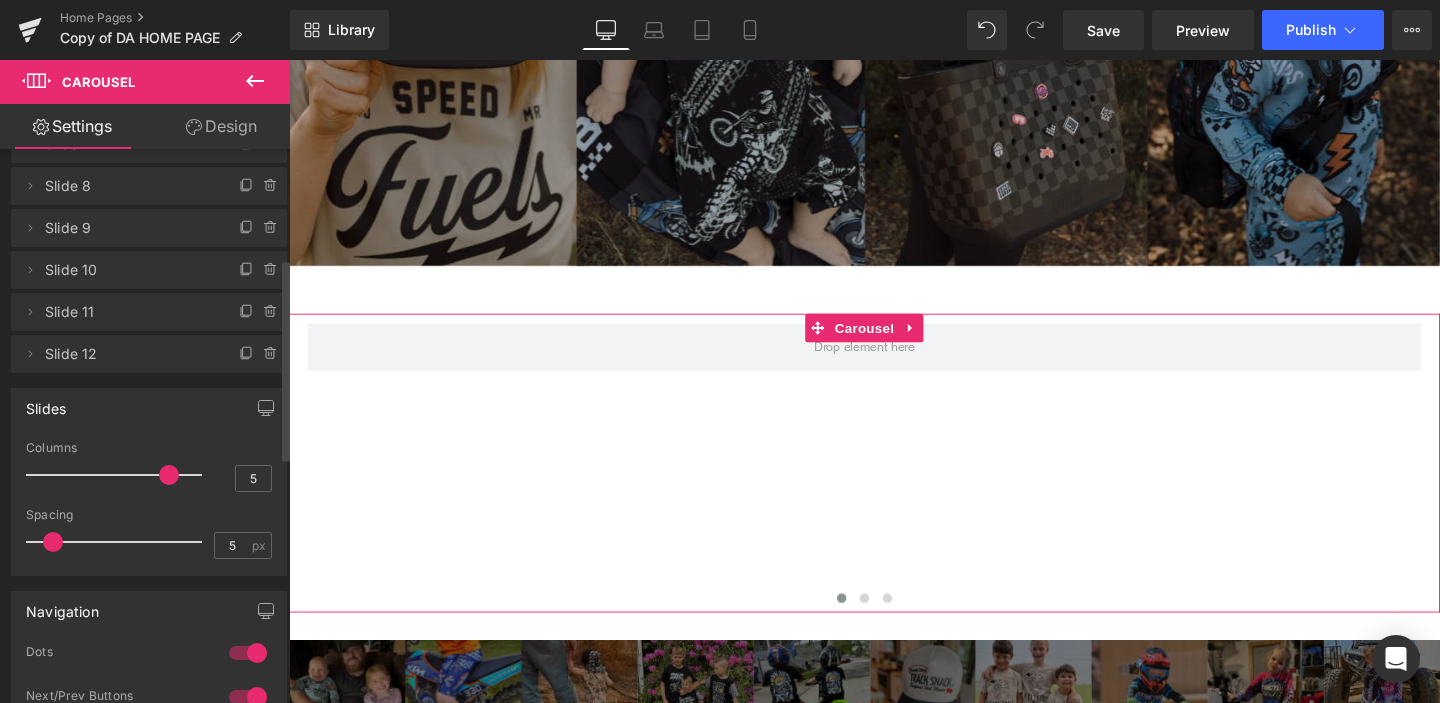 drag, startPoint x: 52, startPoint y: 545, endPoint x: 103, endPoint y: 545, distance: 51 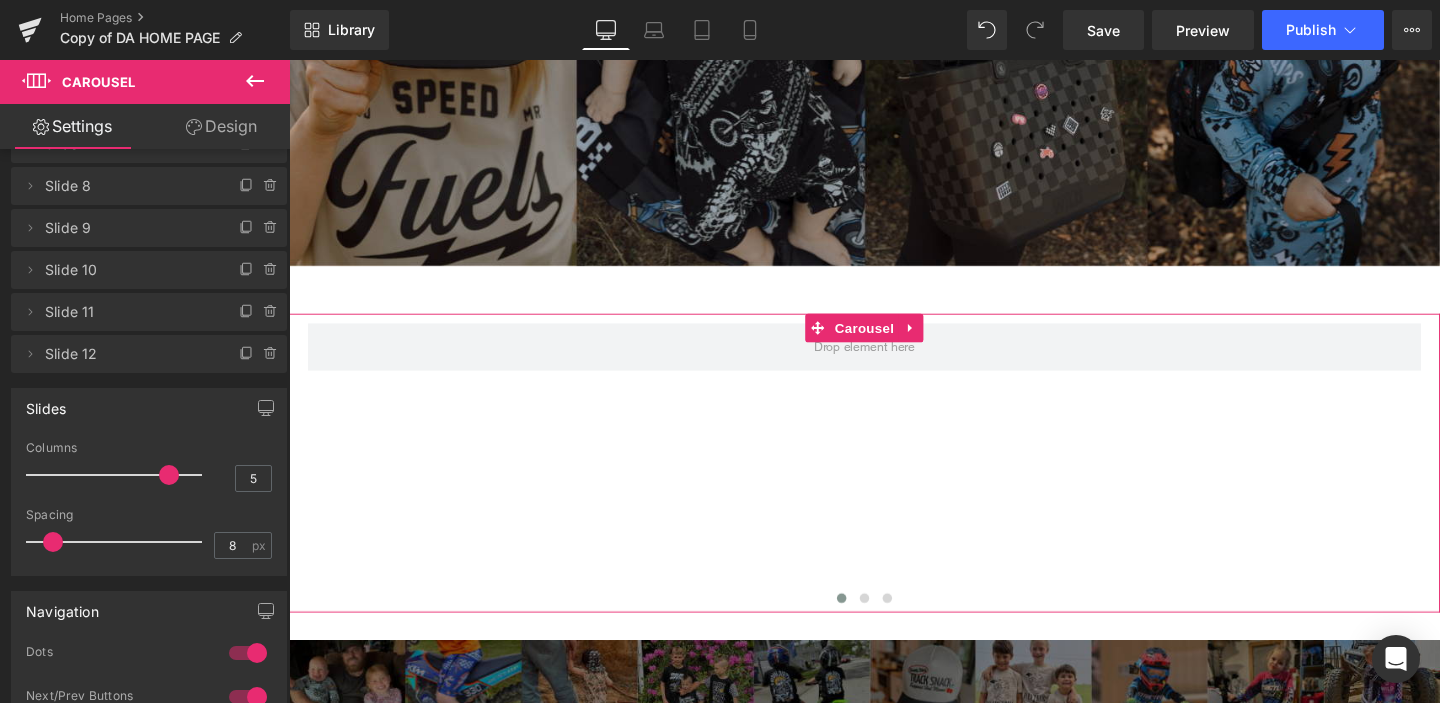 drag, startPoint x: 58, startPoint y: 541, endPoint x: 608, endPoint y: 12, distance: 763.11273 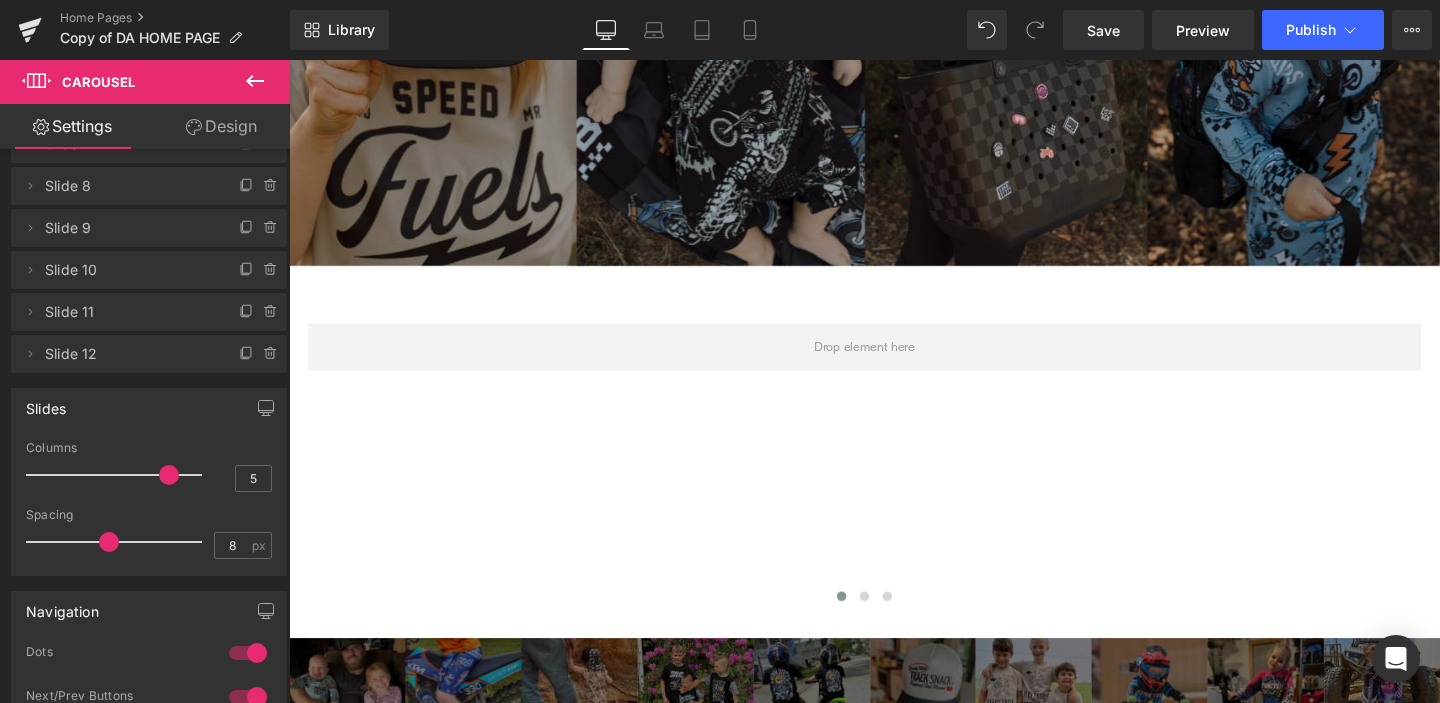 type on "22" 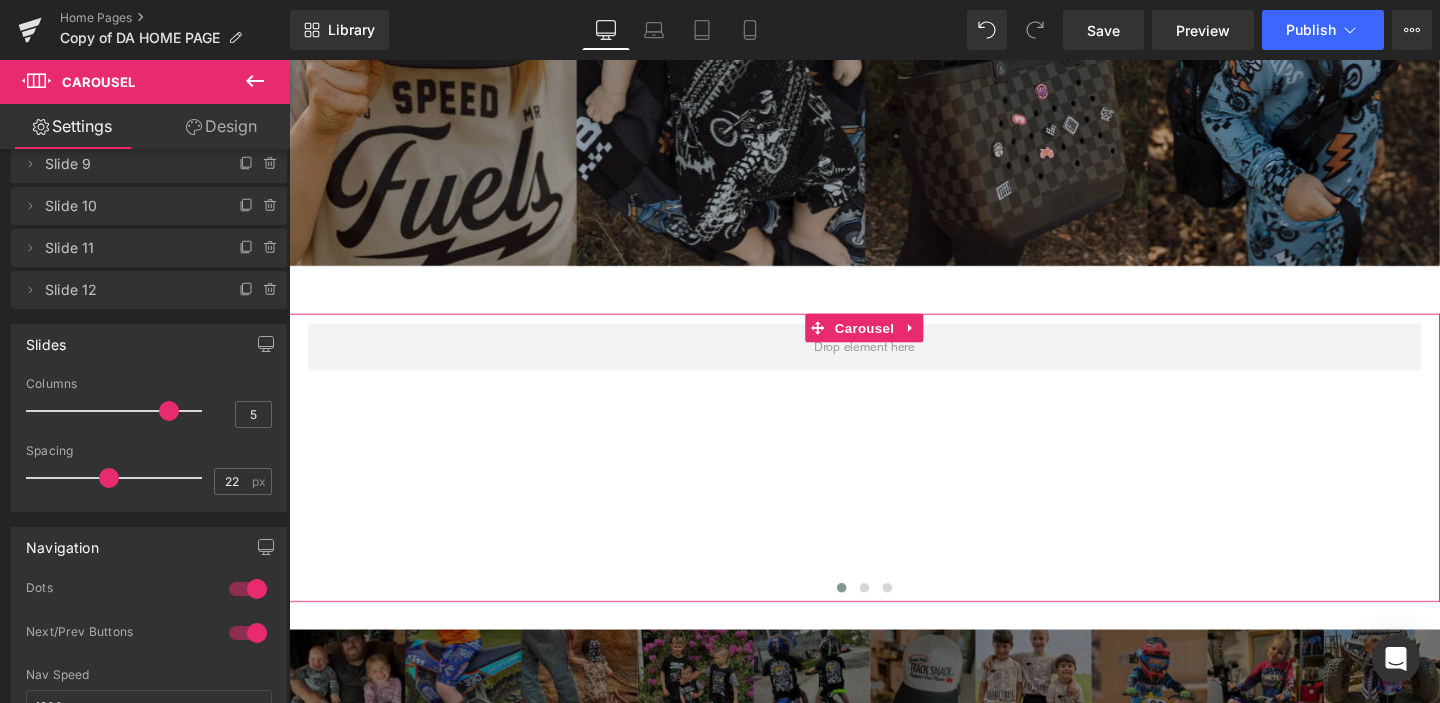 scroll, scrollTop: 389, scrollLeft: 0, axis: vertical 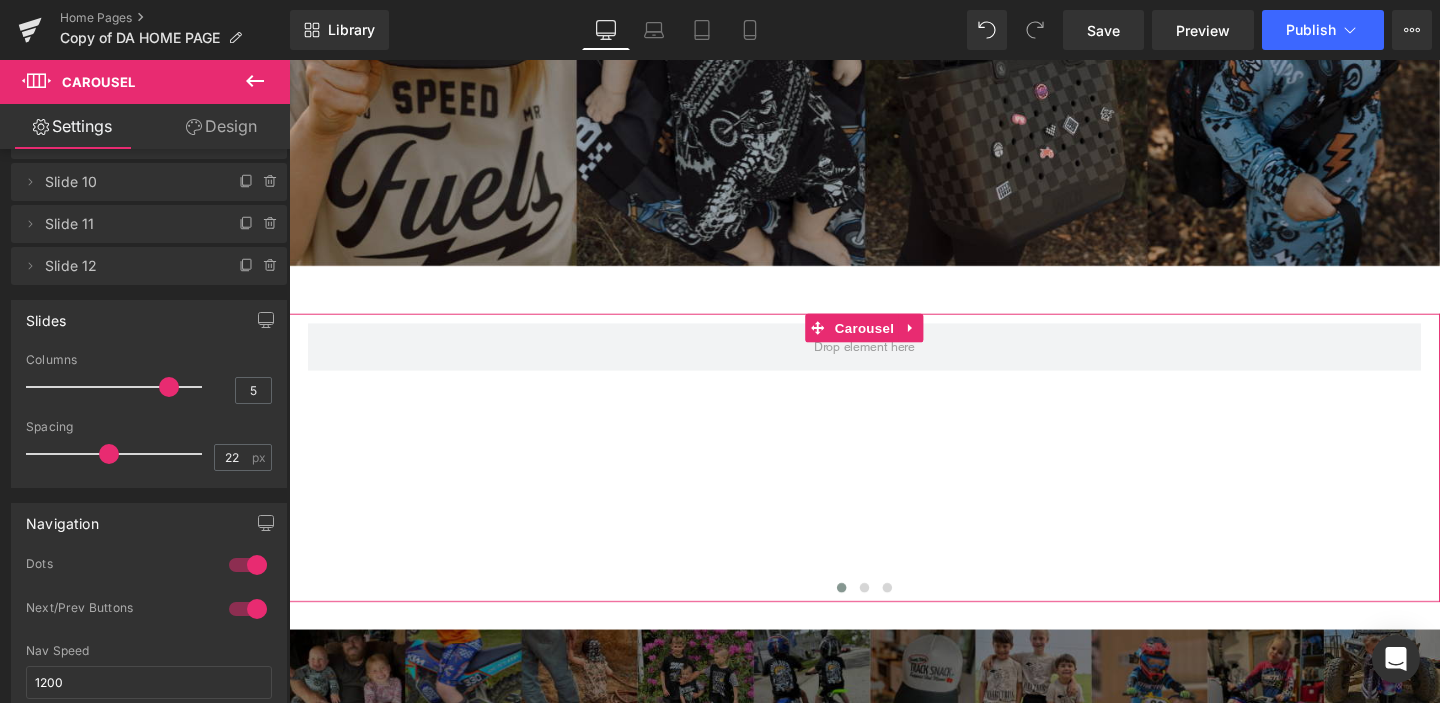 click on "Design" at bounding box center [221, 126] 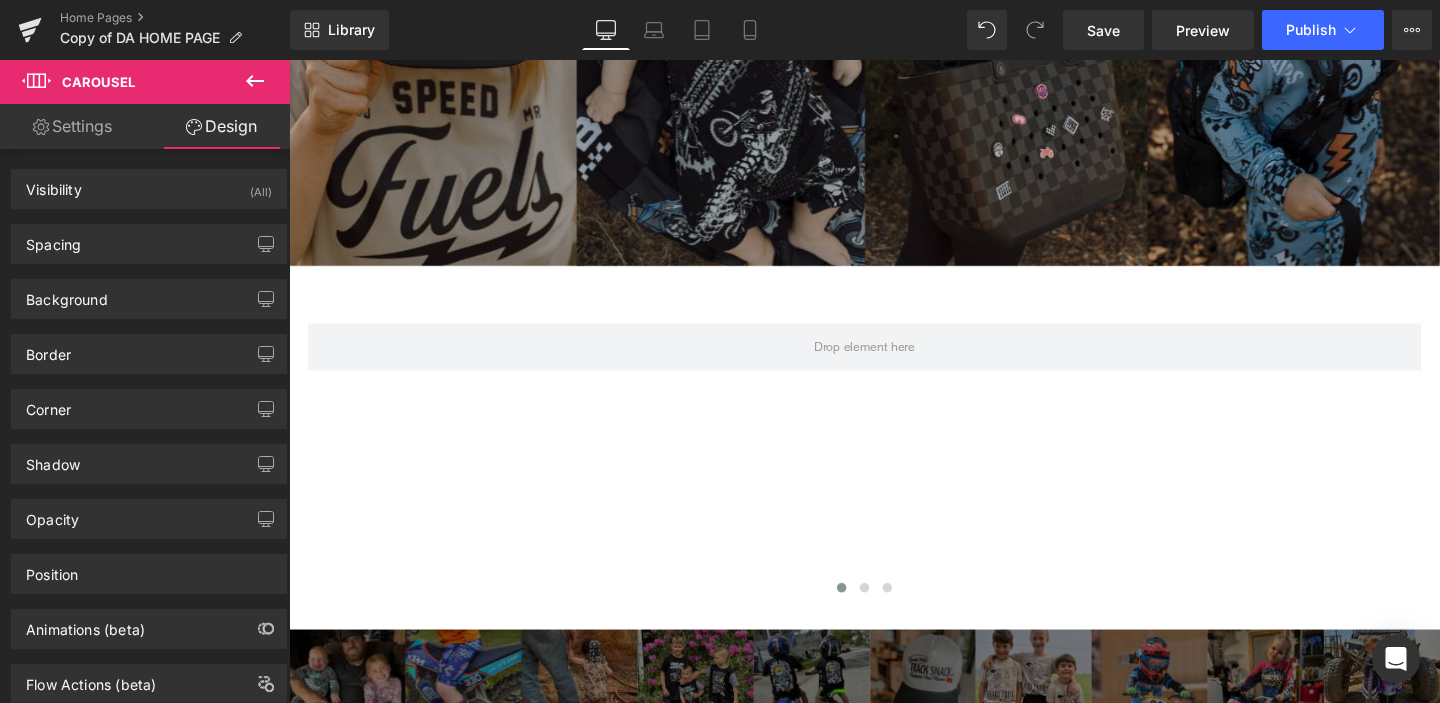 click 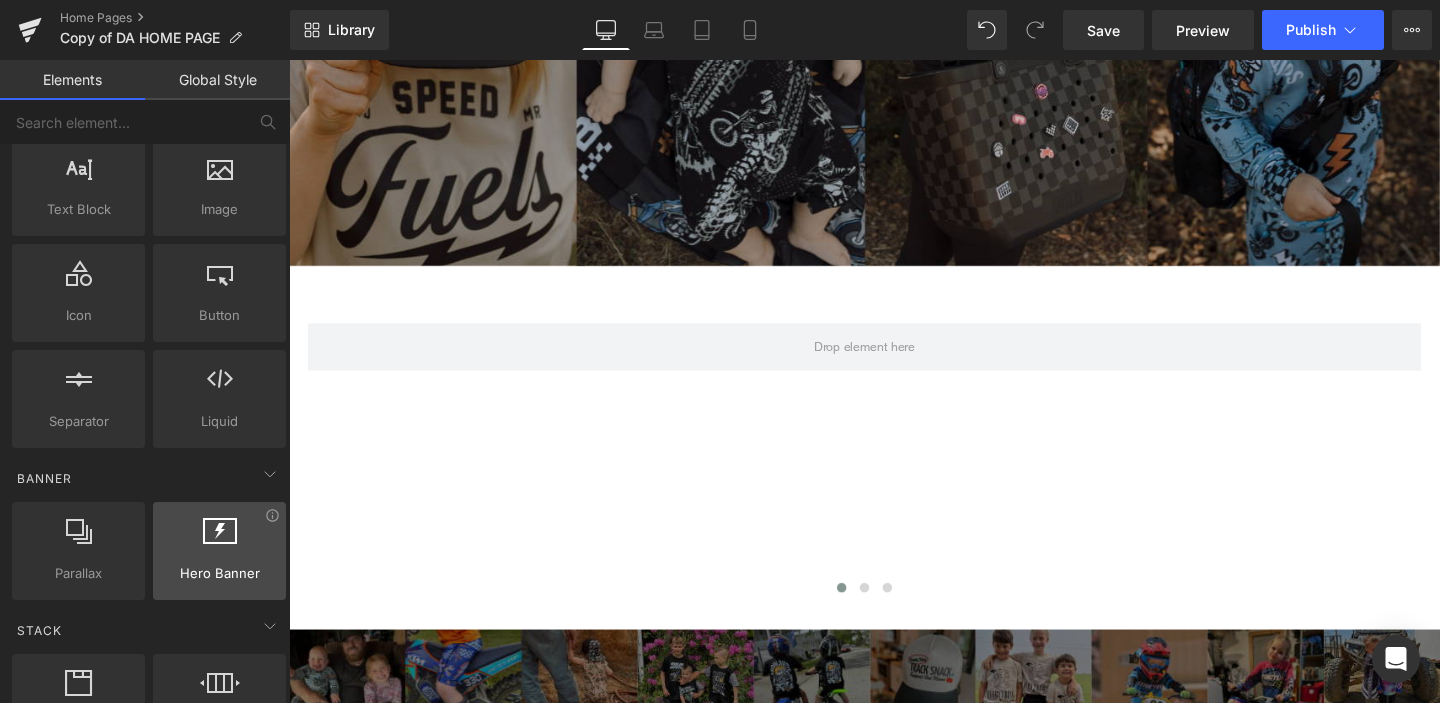scroll, scrollTop: 212, scrollLeft: 0, axis: vertical 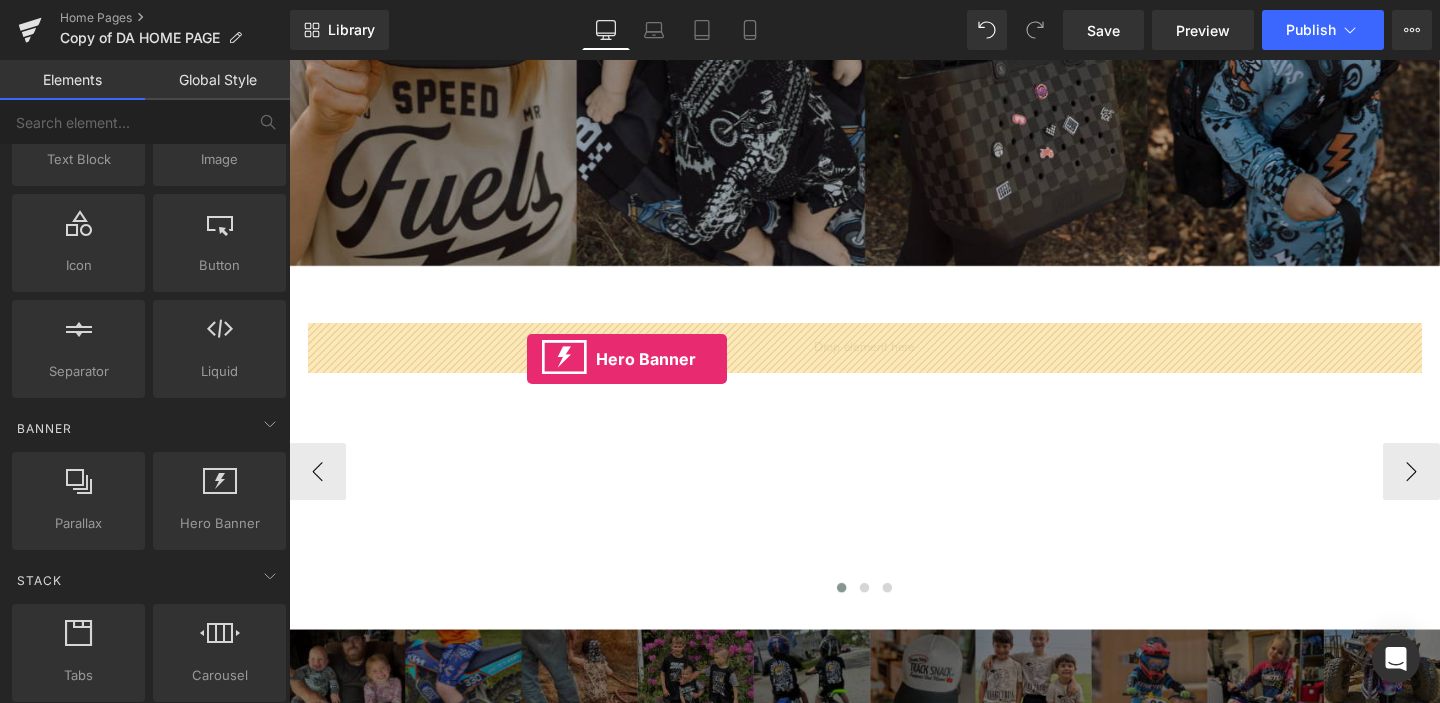 drag, startPoint x: 485, startPoint y: 578, endPoint x: 539, endPoint y: 374, distance: 211.02606 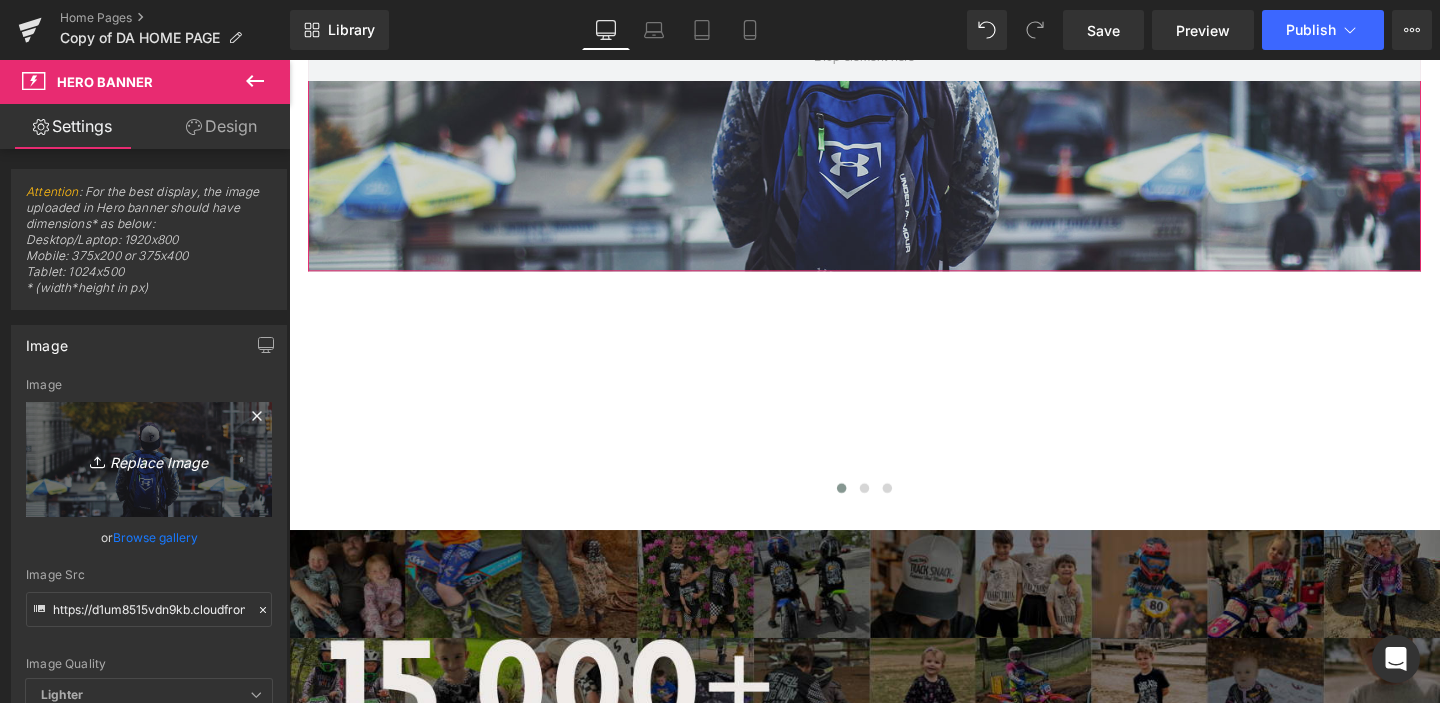 scroll, scrollTop: 1107, scrollLeft: 0, axis: vertical 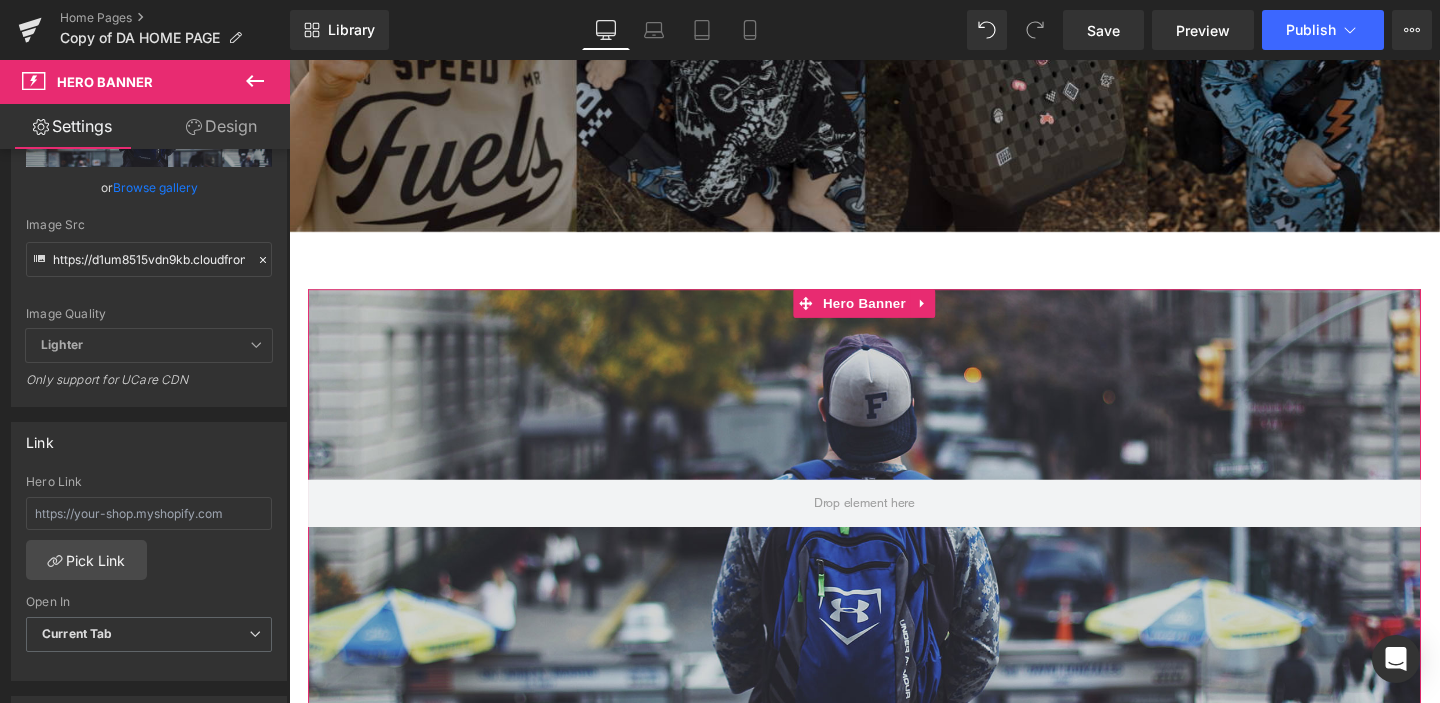 click on "Design" at bounding box center (221, 126) 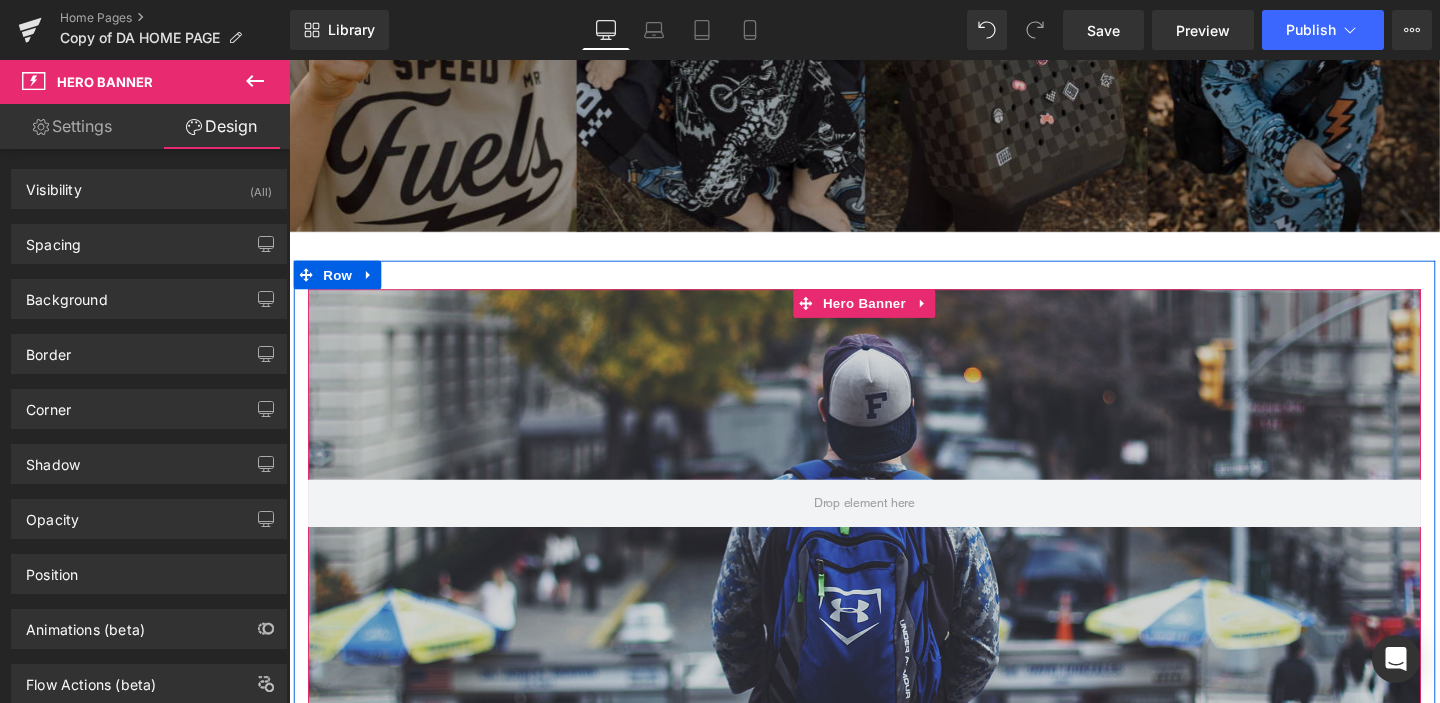 click at bounding box center [894, 526] 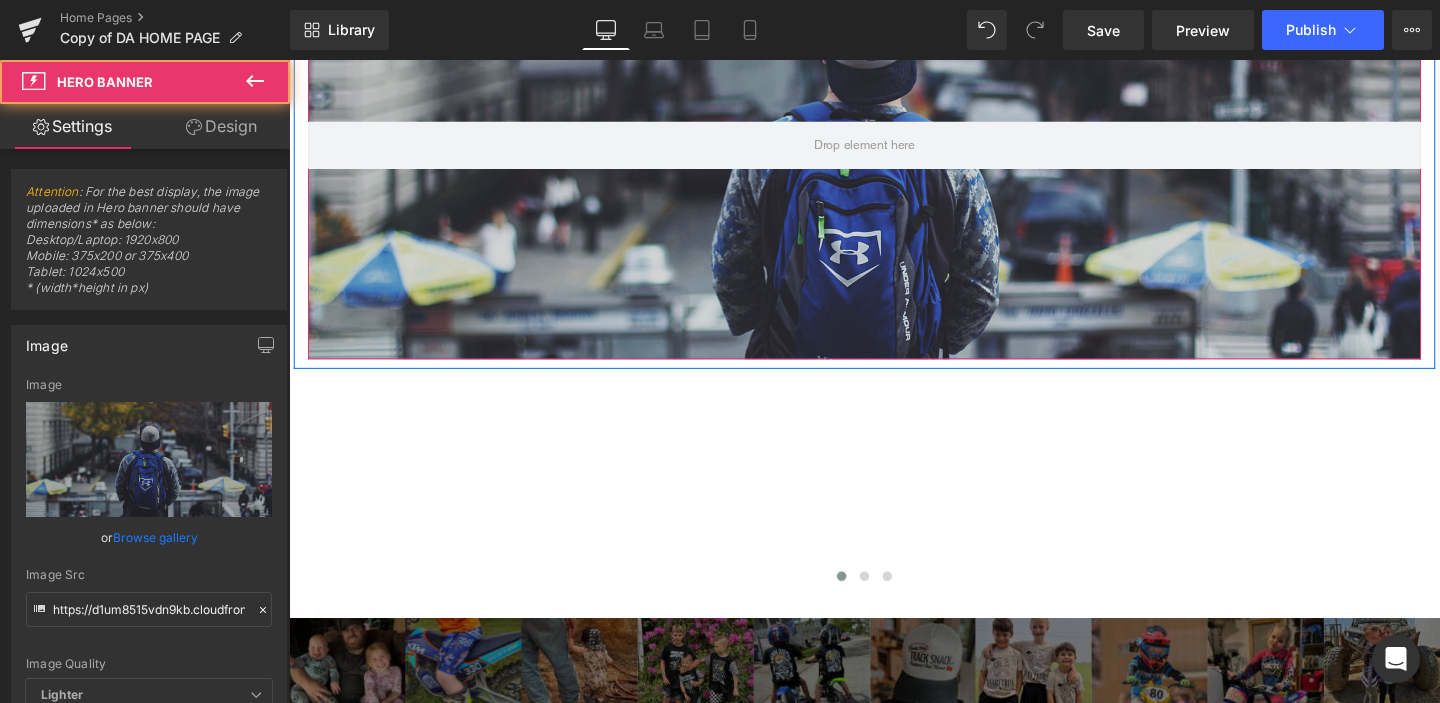 scroll, scrollTop: 1014, scrollLeft: 0, axis: vertical 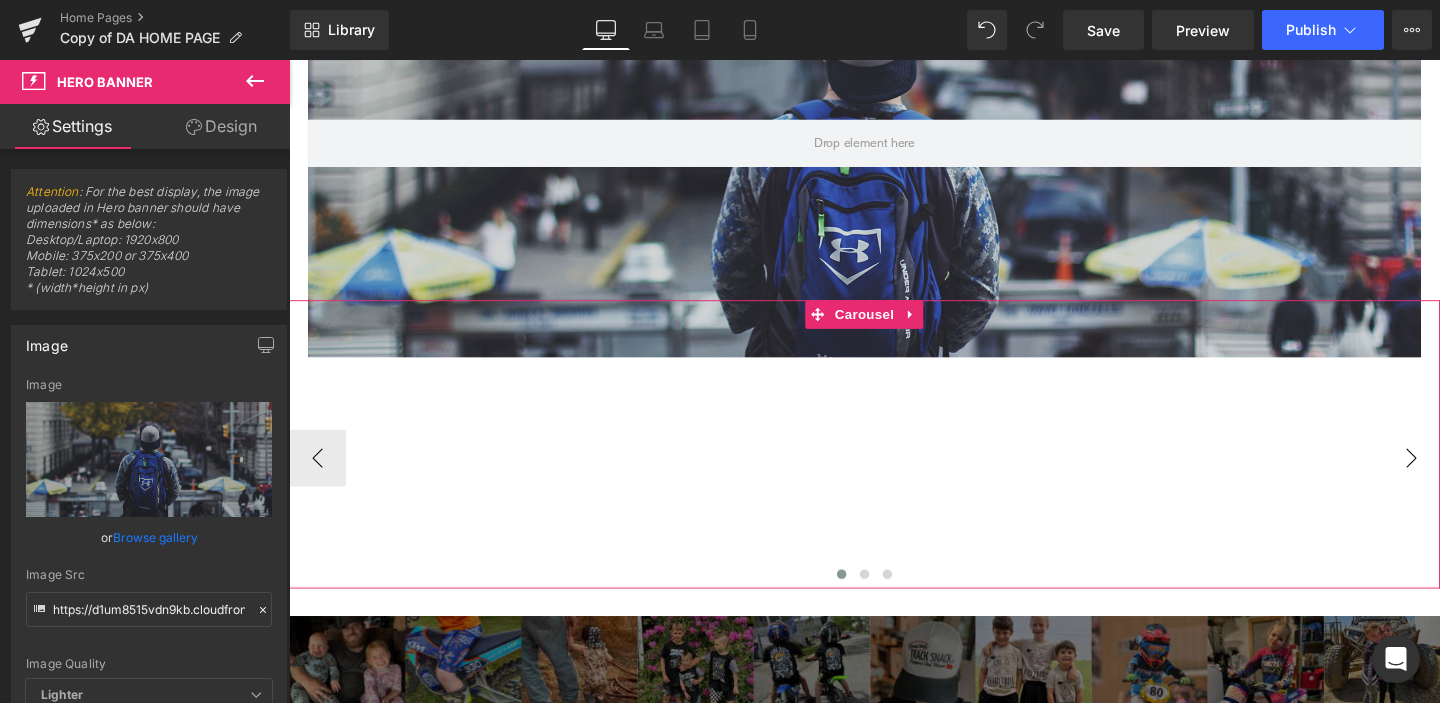 click on "›" at bounding box center (1469, 479) 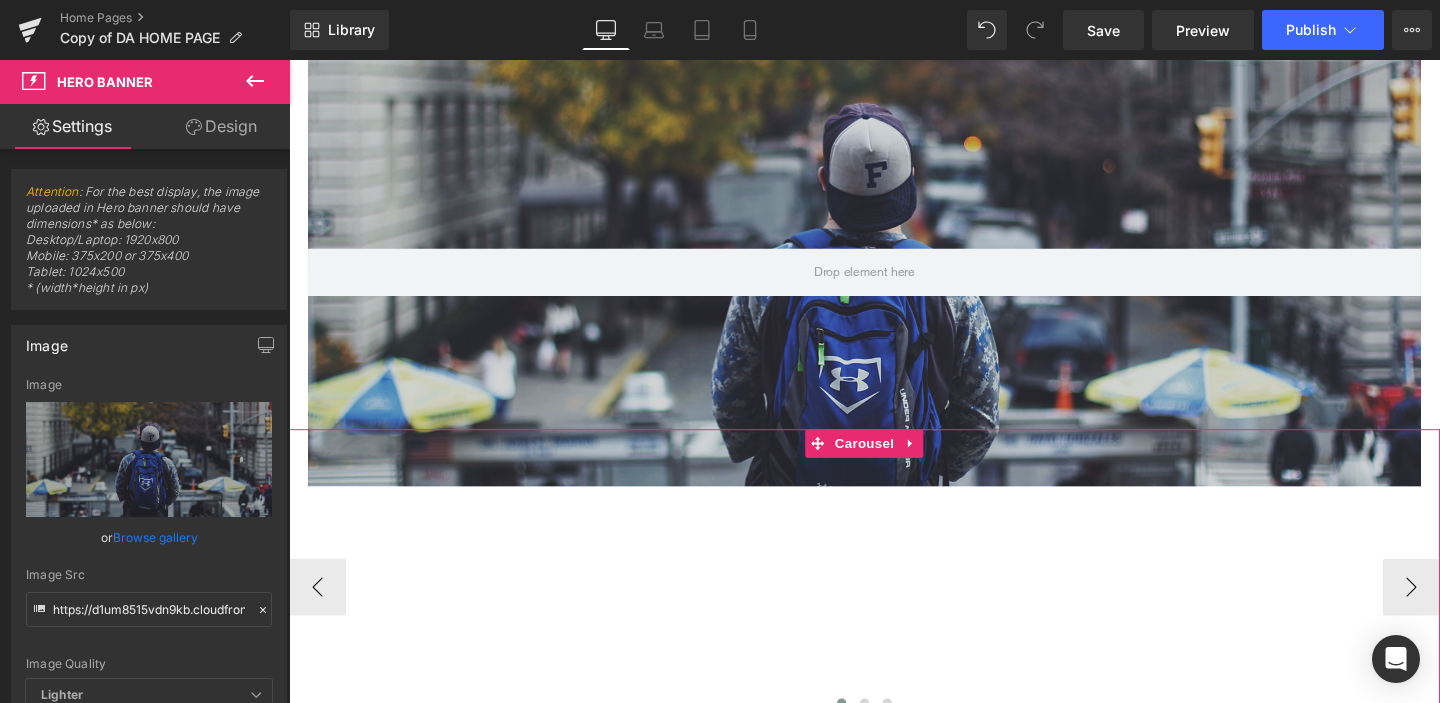 scroll, scrollTop: 845, scrollLeft: 0, axis: vertical 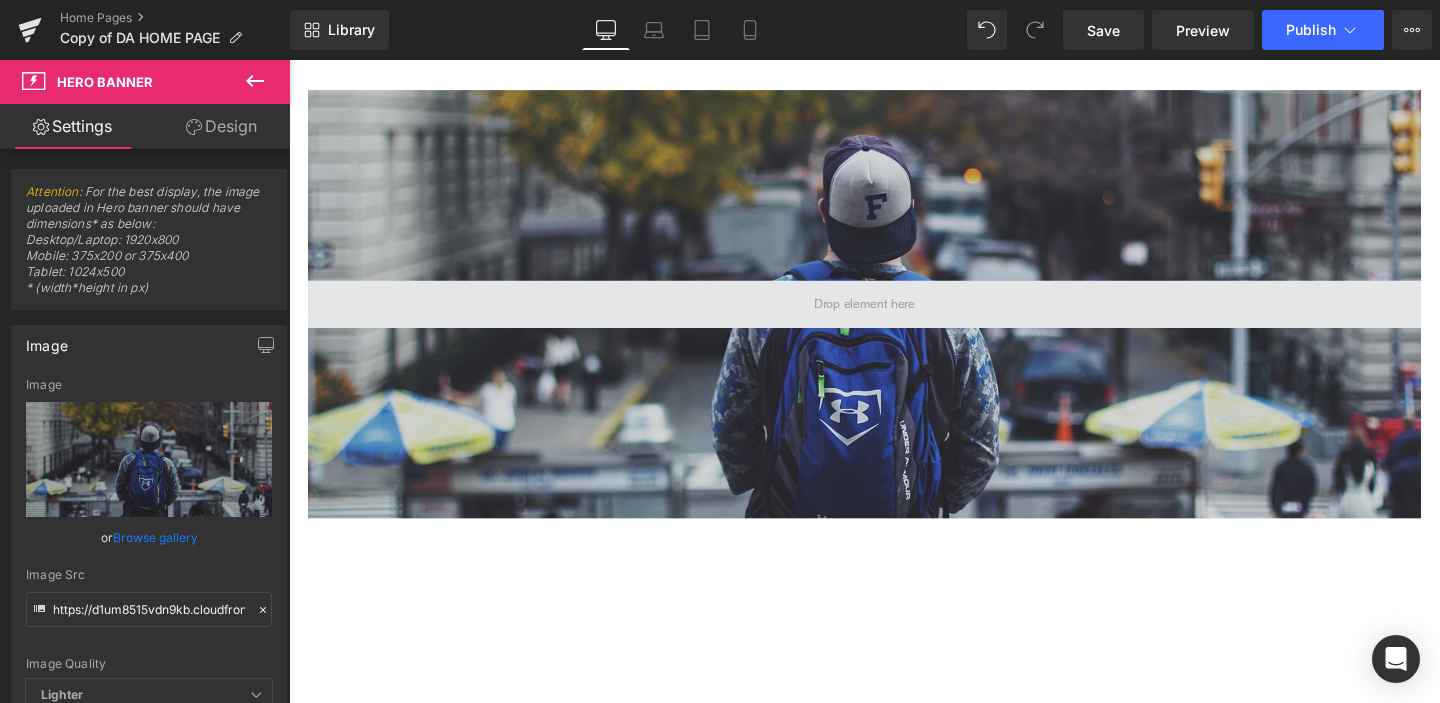 click at bounding box center [894, 317] 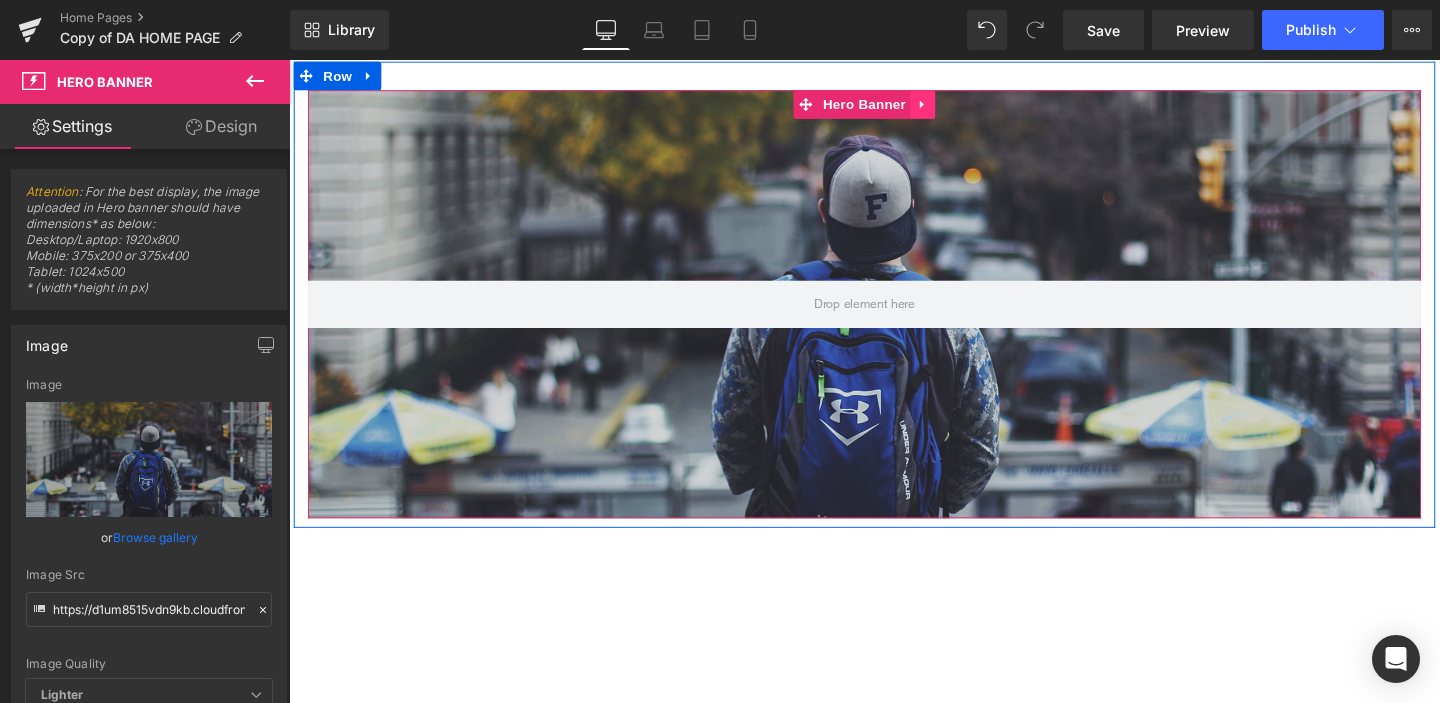 click at bounding box center [956, 107] 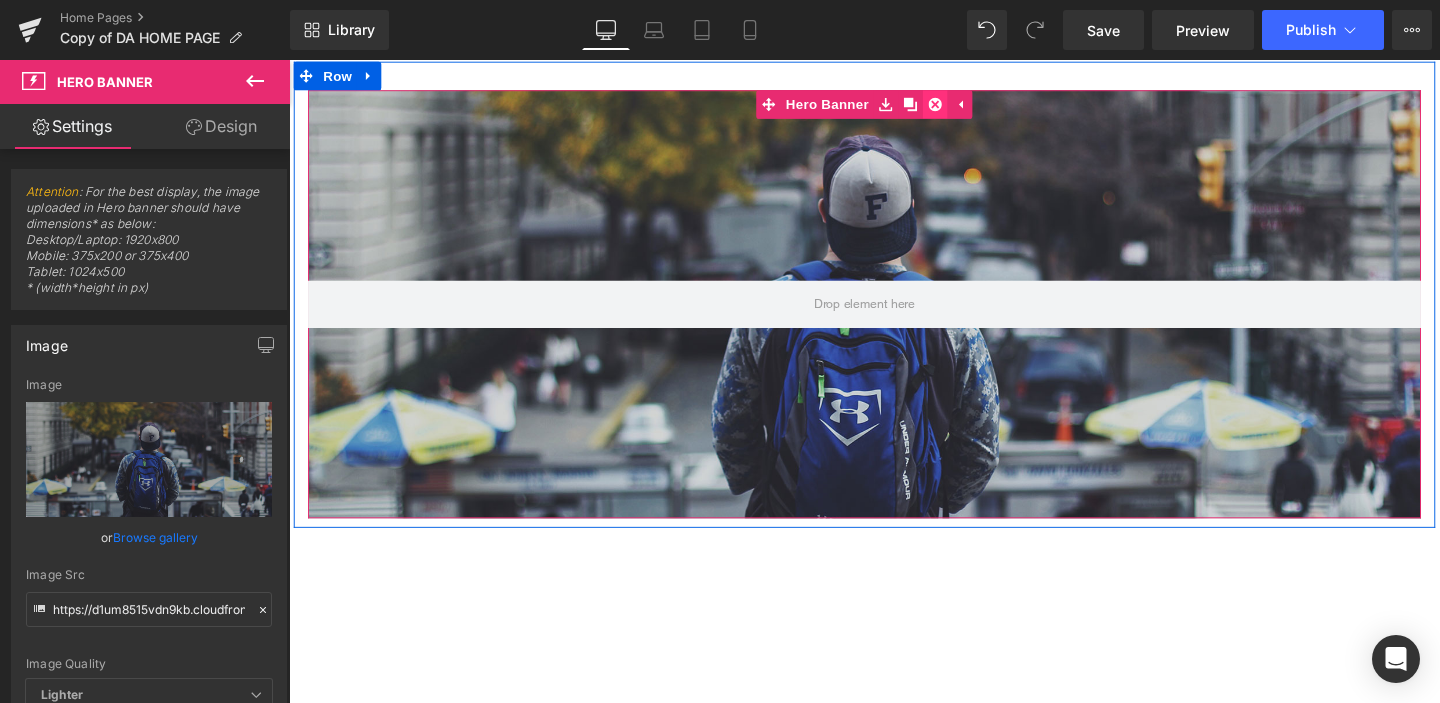 click 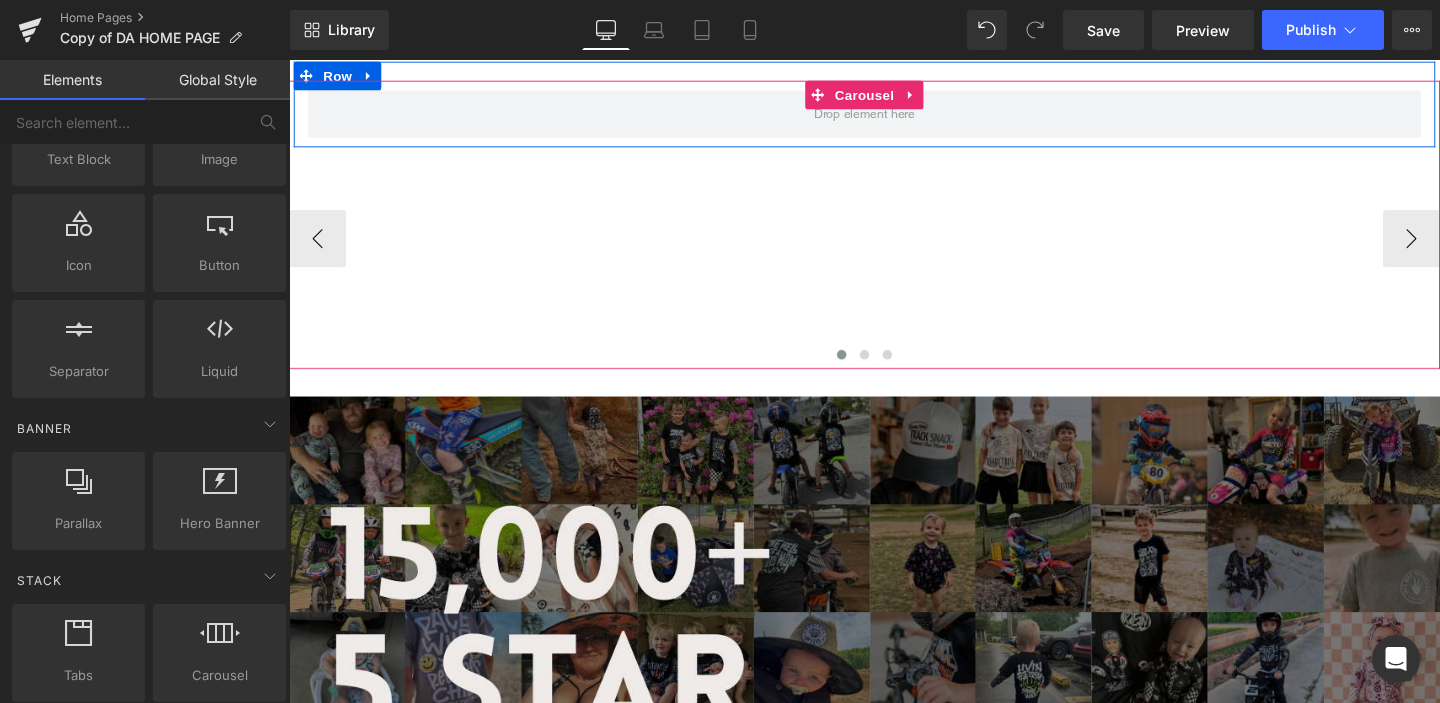 click on "Sale Off
(P) Image
SHOP BIKE LIFE
Button
Product" at bounding box center (894, 248) 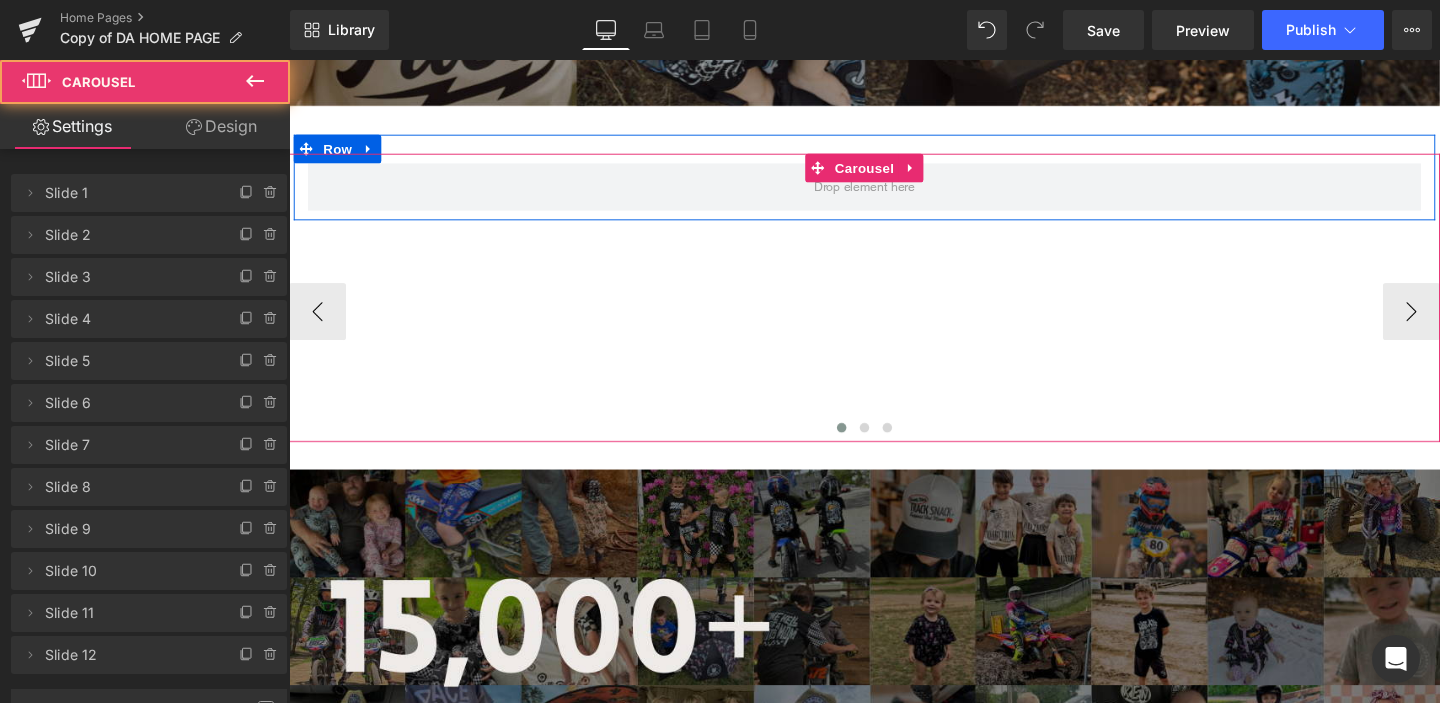 scroll, scrollTop: 767, scrollLeft: 0, axis: vertical 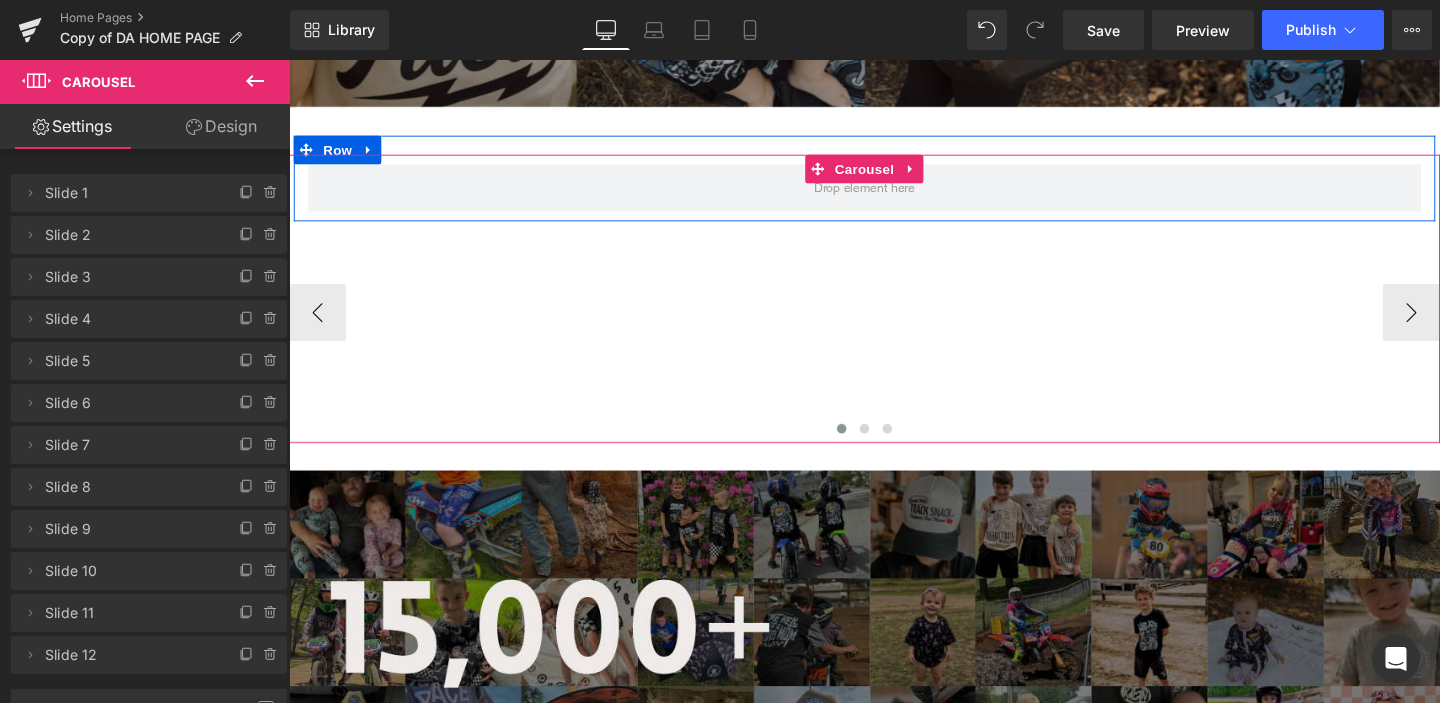 click on "Sale Off
(P) Image
SHOP BIKE LIFE
Button
Product" at bounding box center [894, 326] 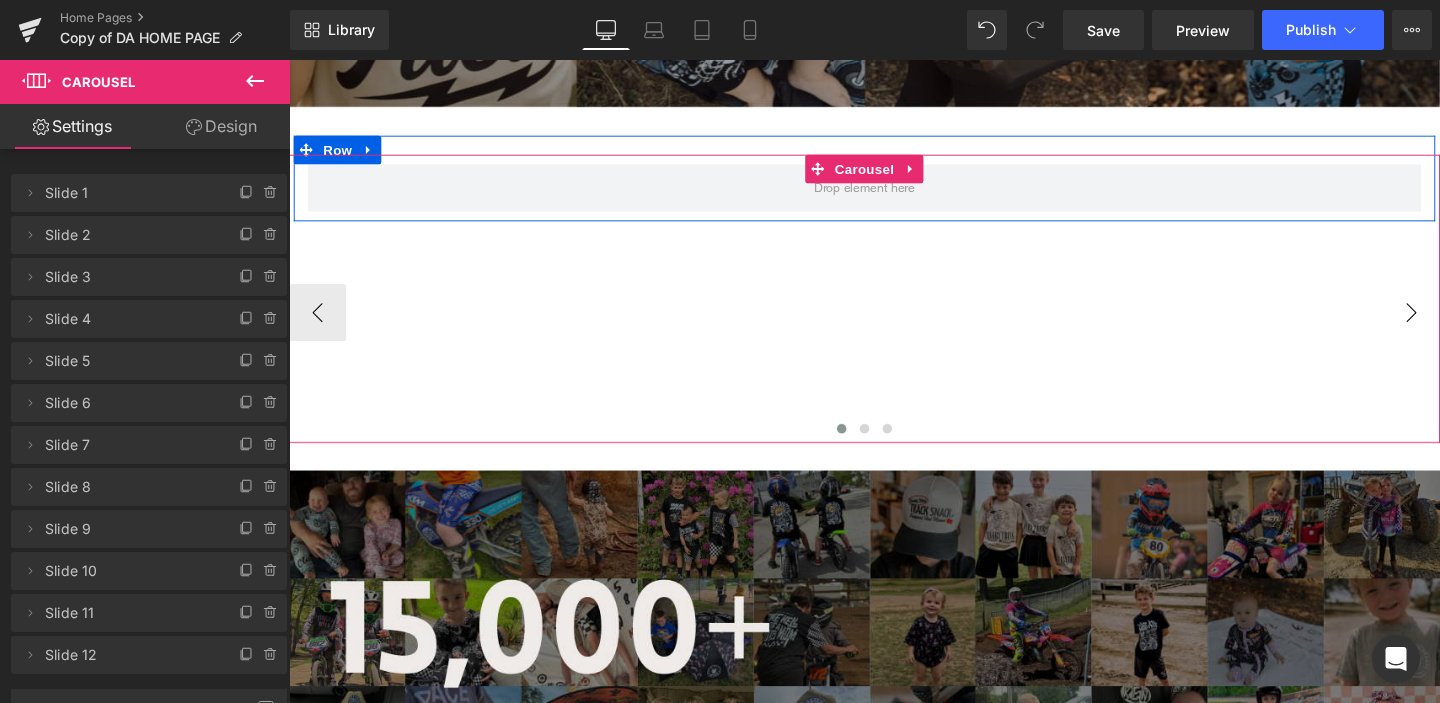 click on "›" at bounding box center [1469, 326] 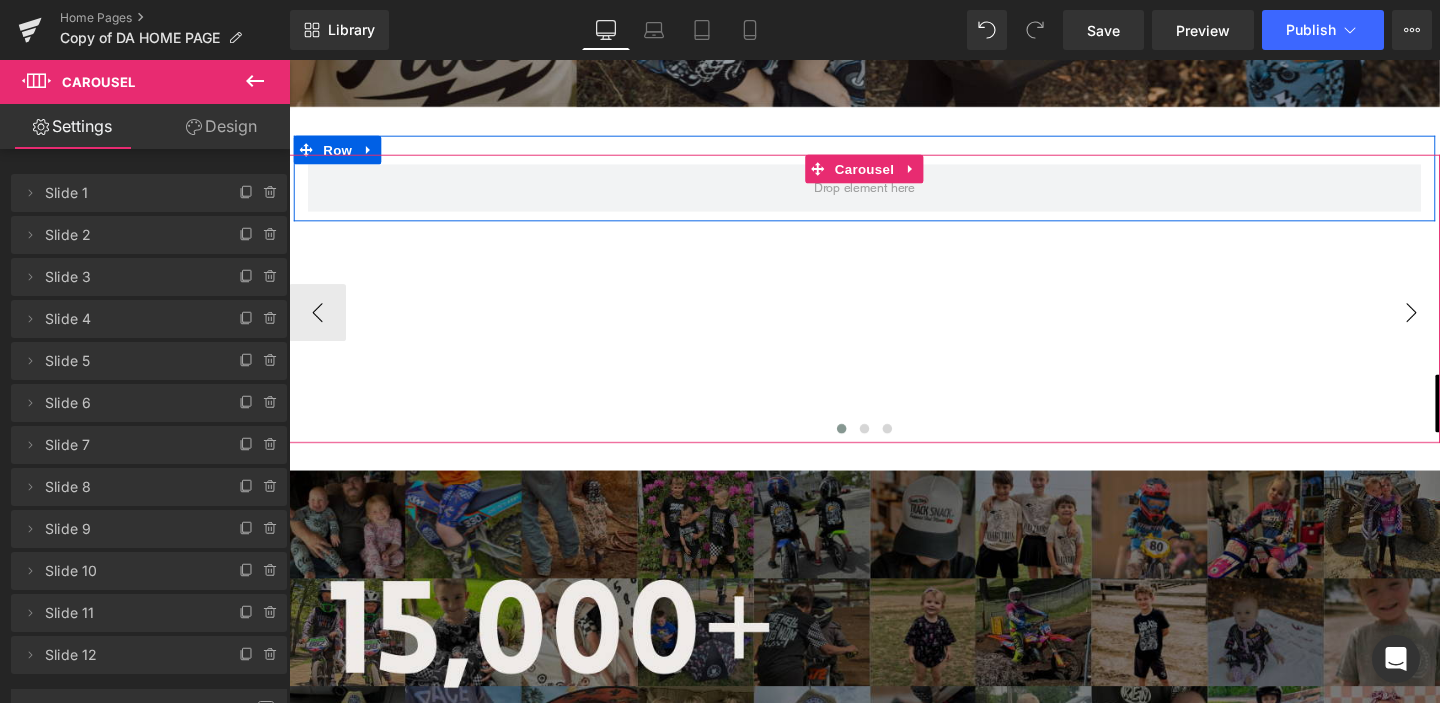 click on "›" at bounding box center (1469, 326) 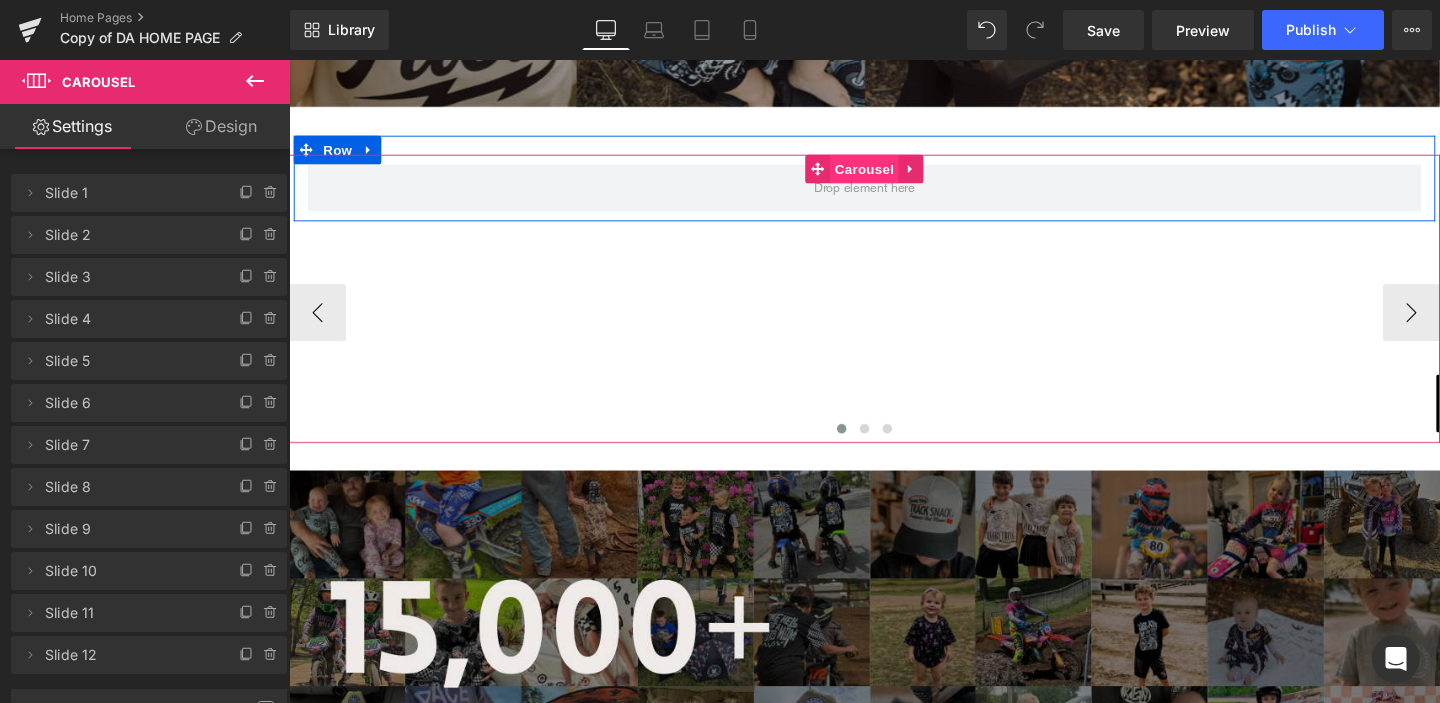click on "Carousel" at bounding box center [894, 175] 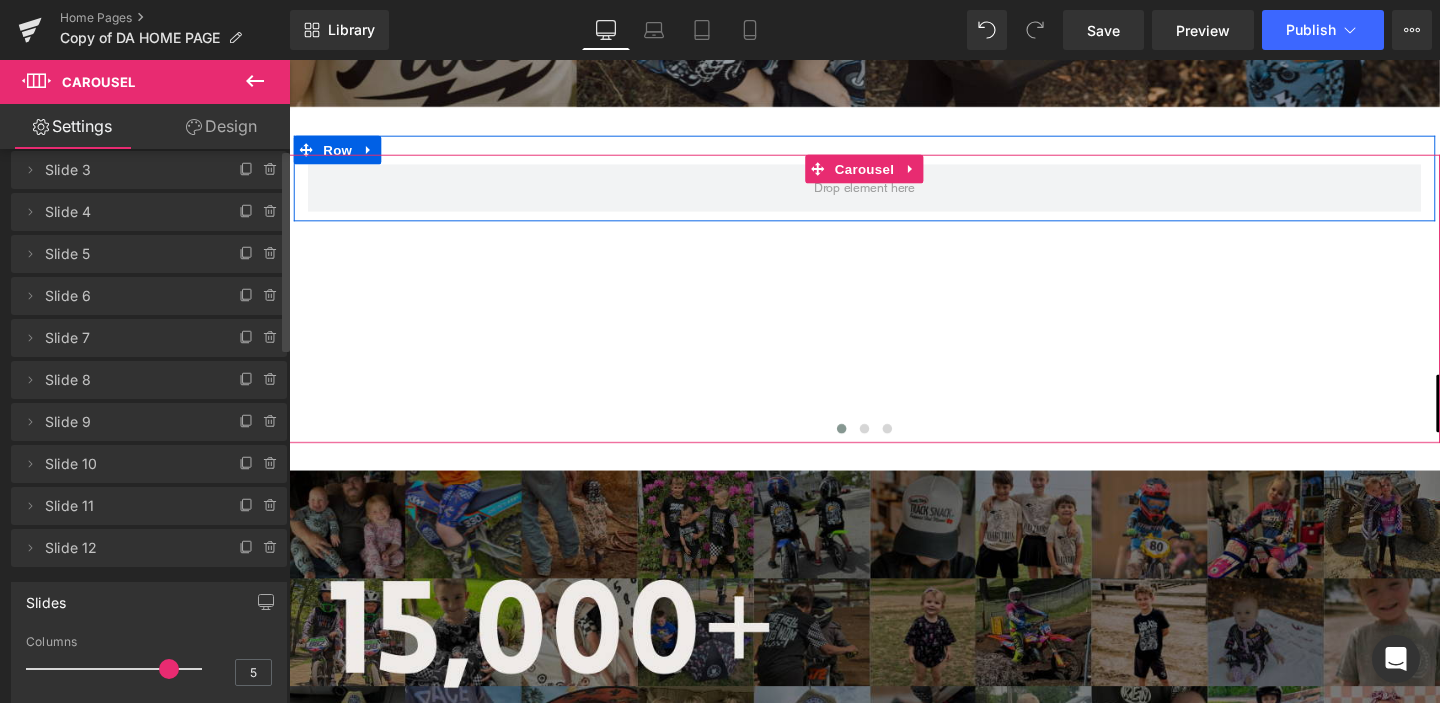 scroll, scrollTop: 0, scrollLeft: 0, axis: both 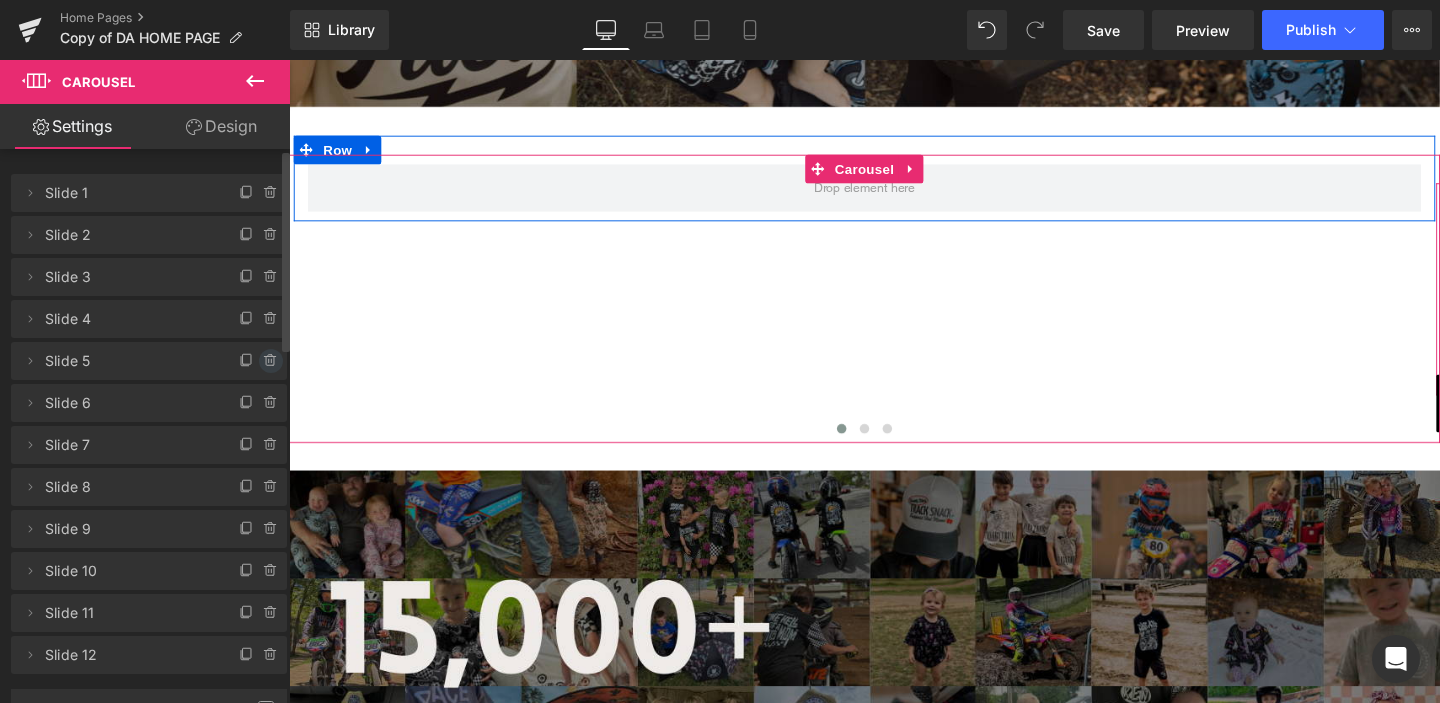 click 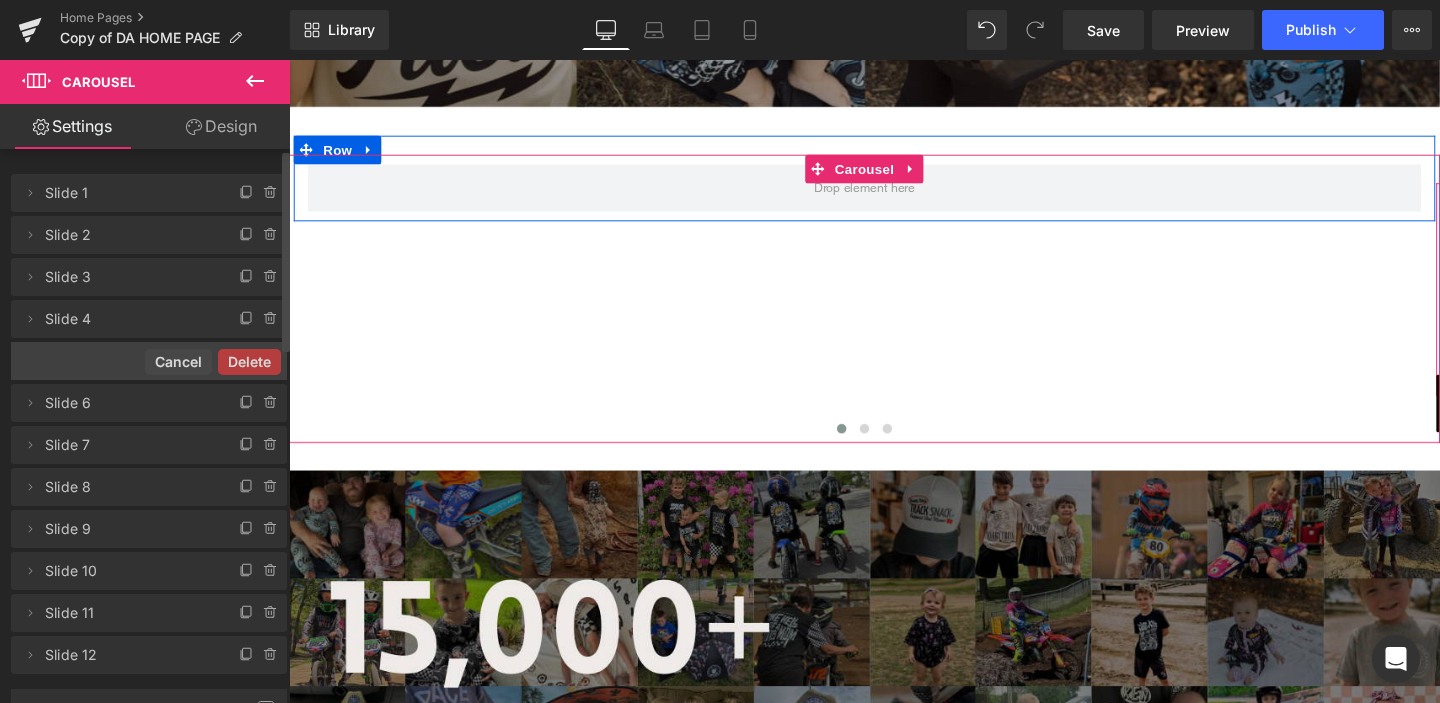click on "Delete" at bounding box center [249, 362] 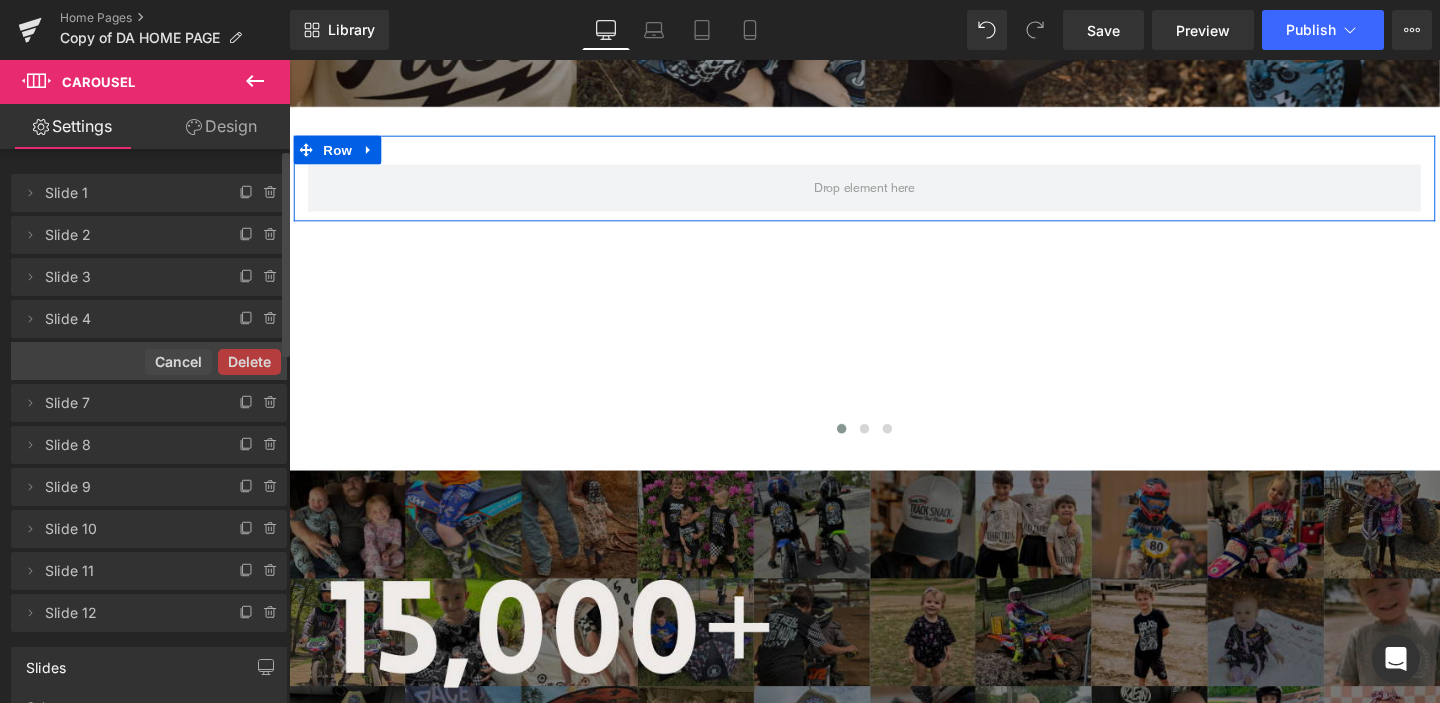 click 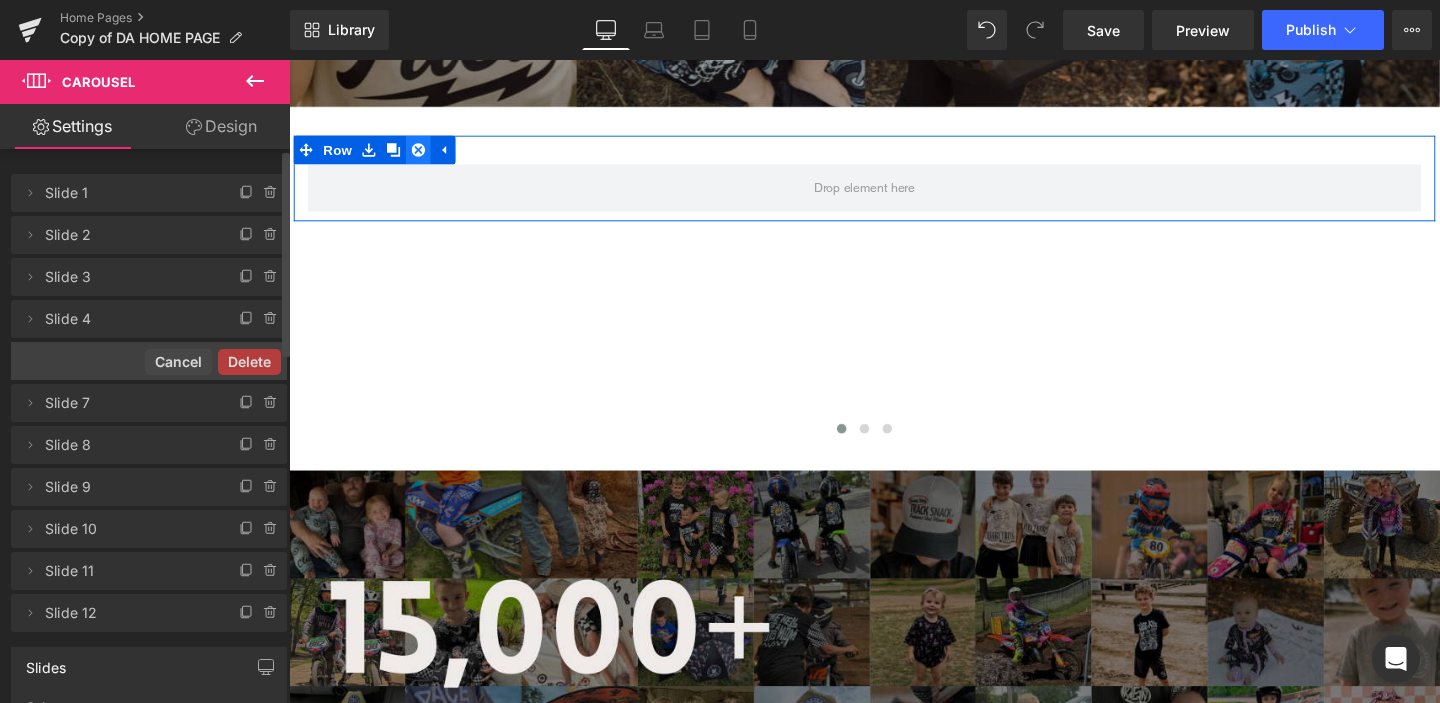 click 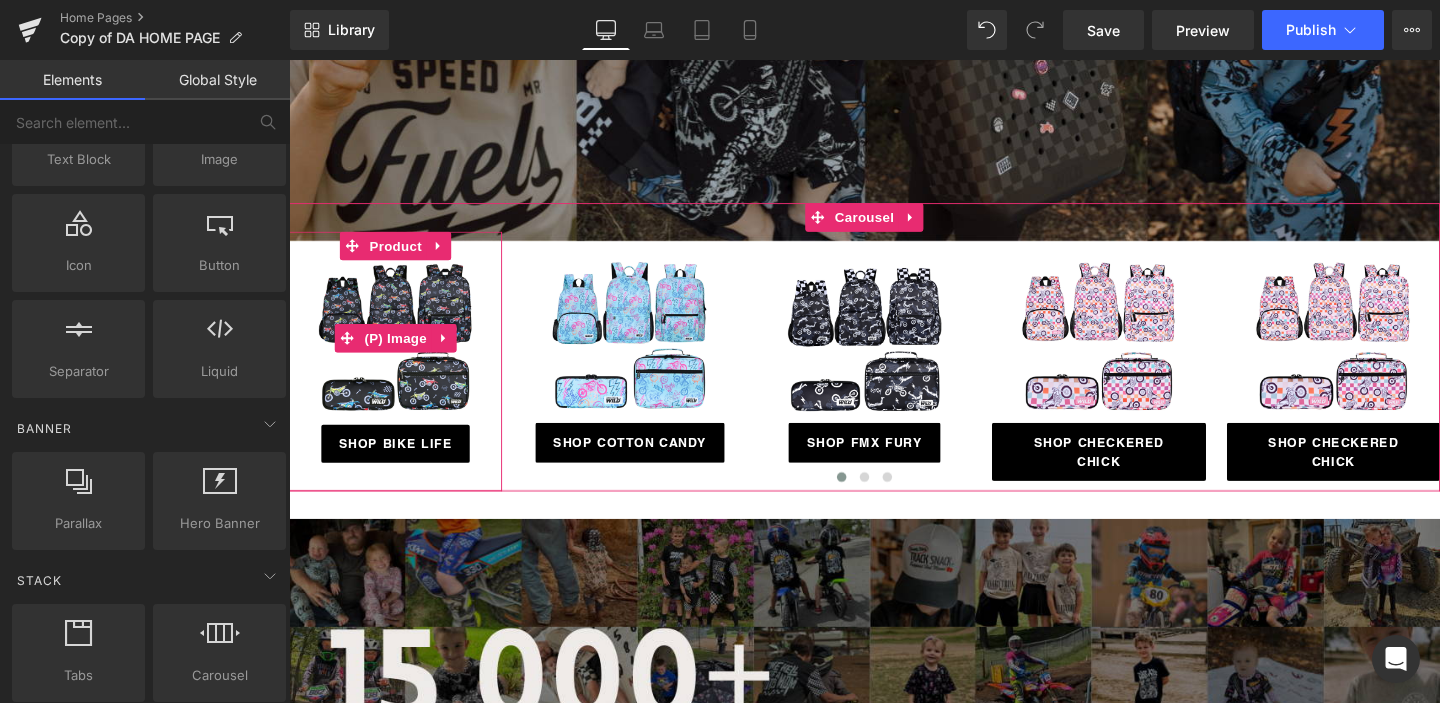 scroll, scrollTop: 629, scrollLeft: 0, axis: vertical 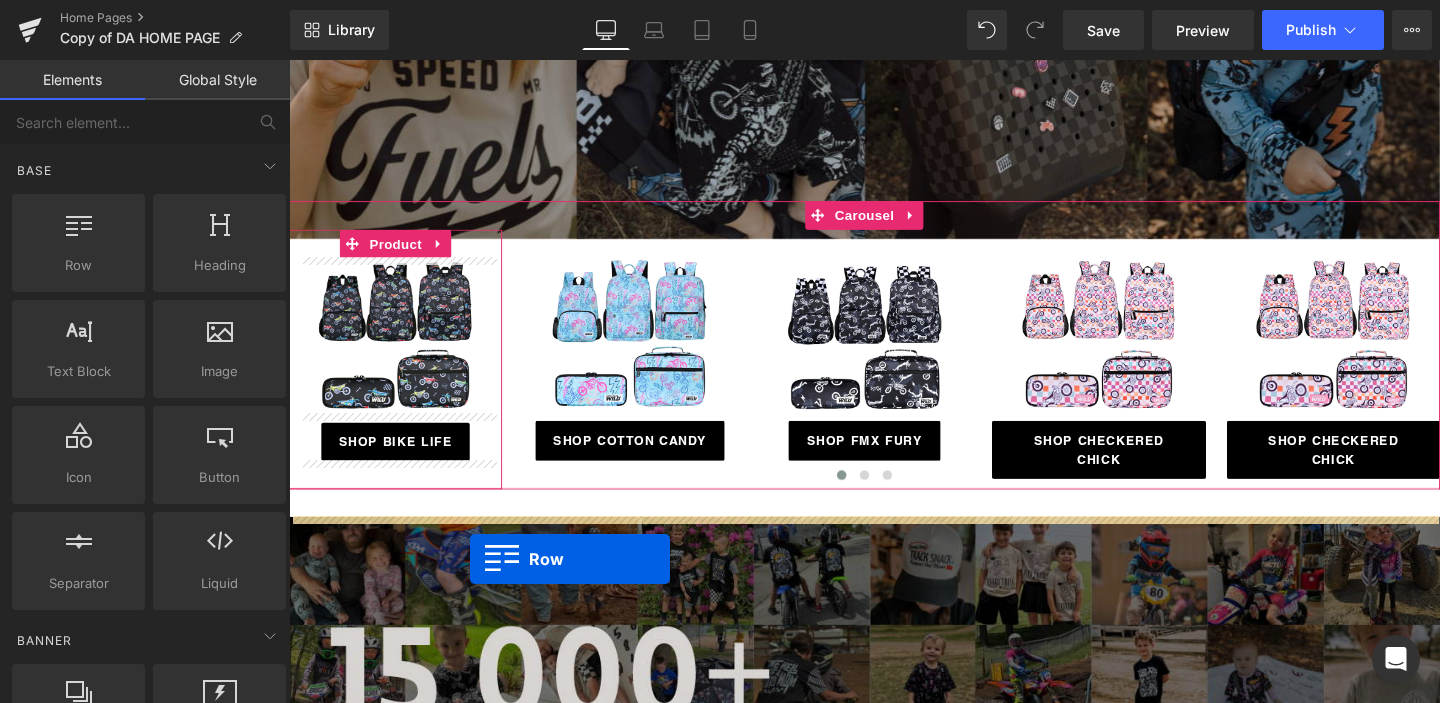 drag, startPoint x: 356, startPoint y: 305, endPoint x: 479, endPoint y: 585, distance: 305.8251 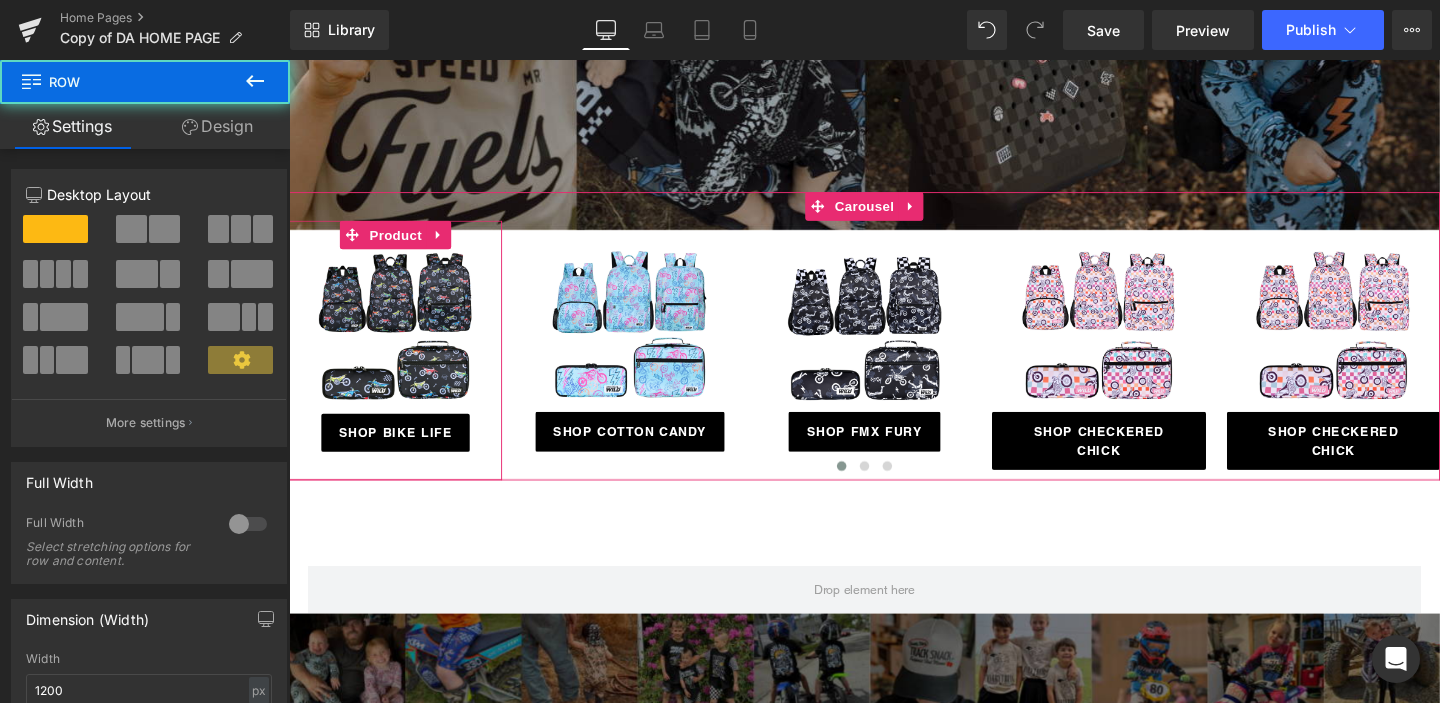 scroll, scrollTop: 911, scrollLeft: 0, axis: vertical 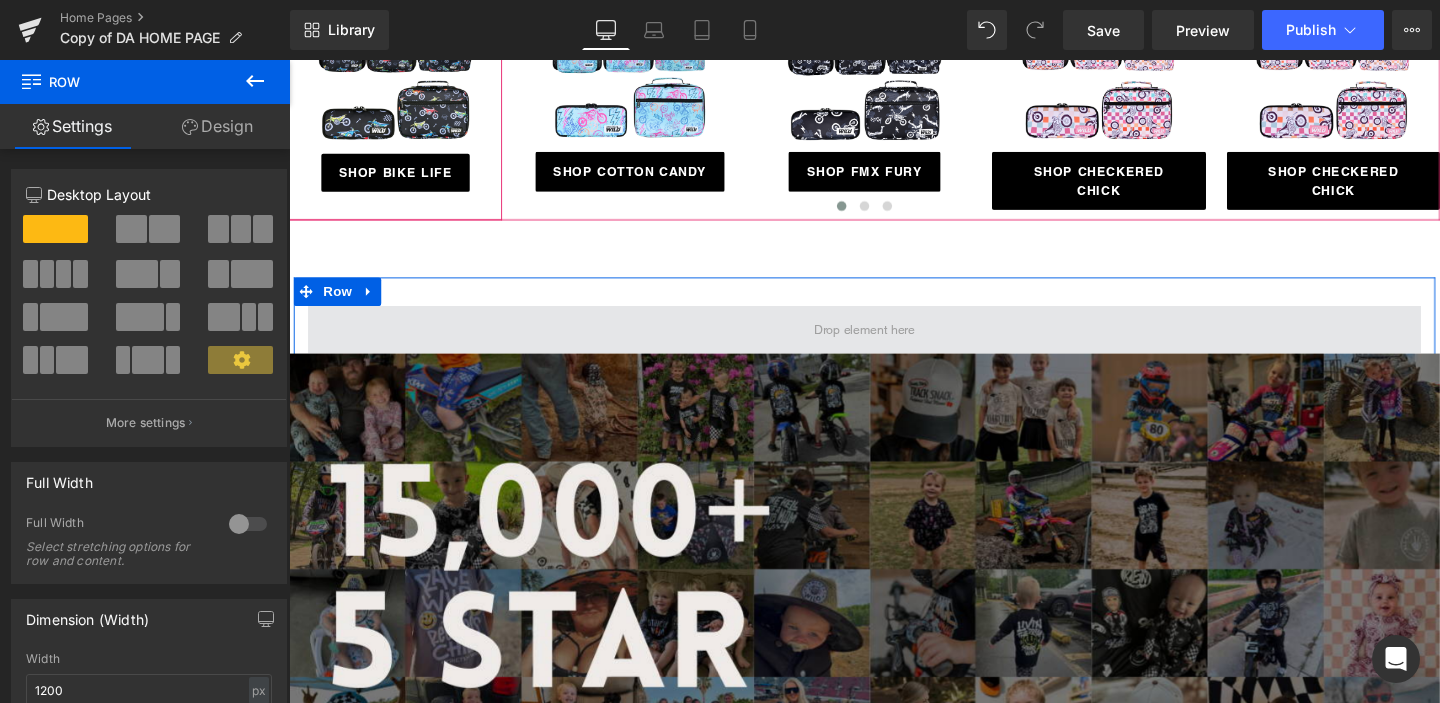 drag, startPoint x: 354, startPoint y: 334, endPoint x: 563, endPoint y: 345, distance: 209.28928 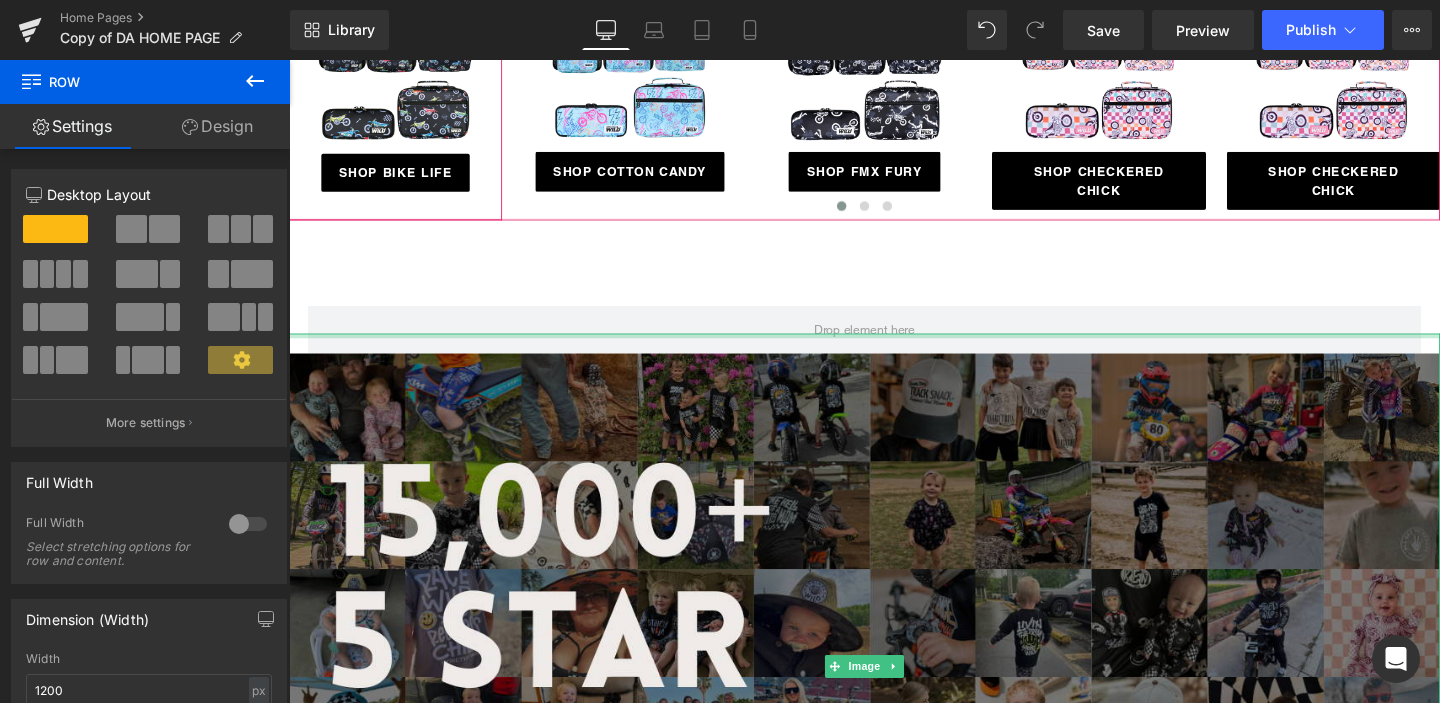 drag, startPoint x: 336, startPoint y: 328, endPoint x: 488, endPoint y: 350, distance: 153.58385 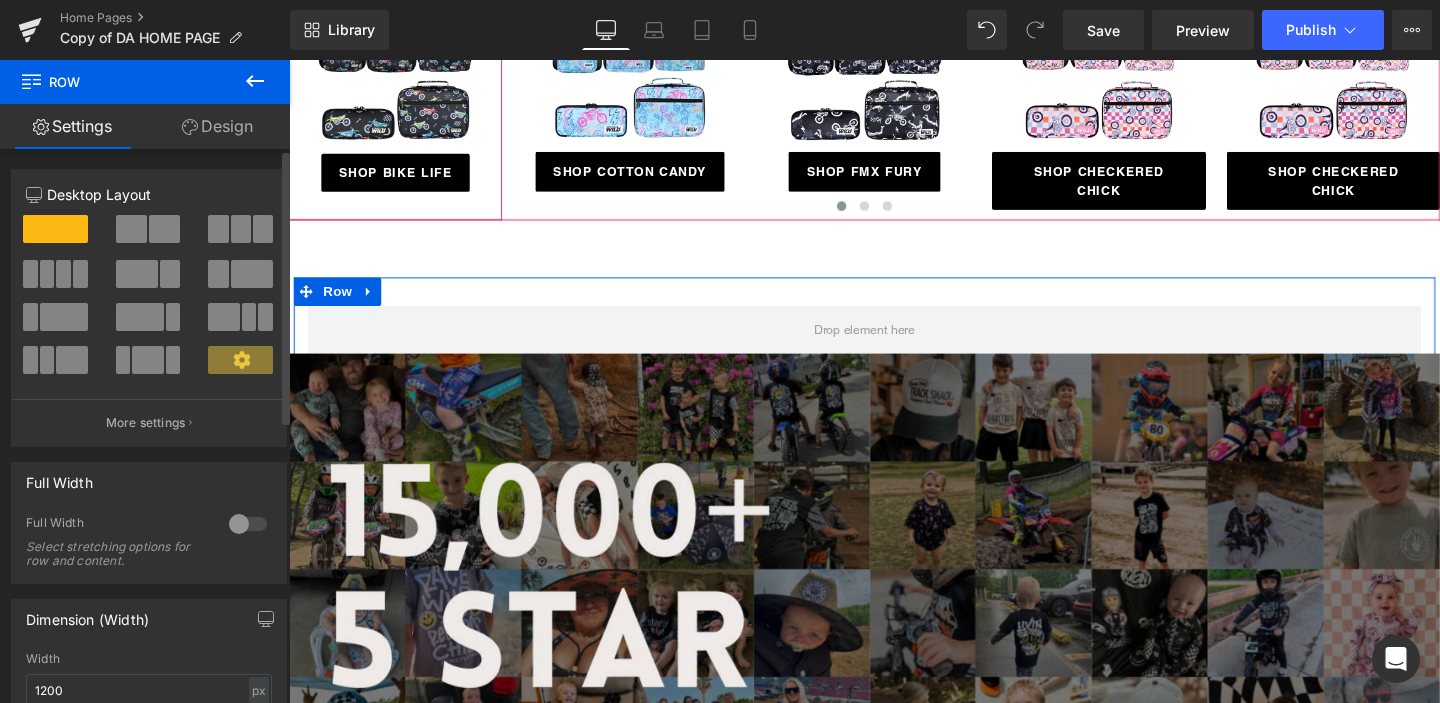 click at bounding box center [47, 274] 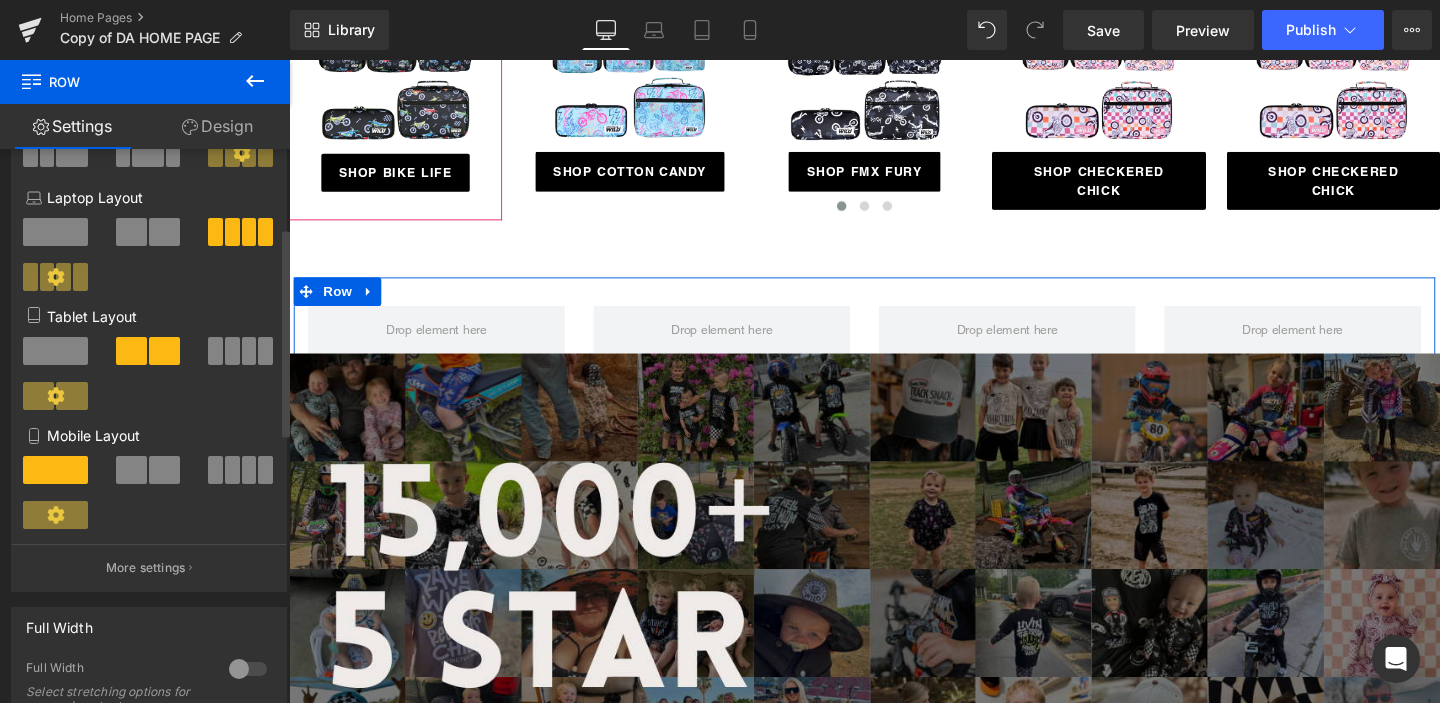 scroll, scrollTop: 208, scrollLeft: 0, axis: vertical 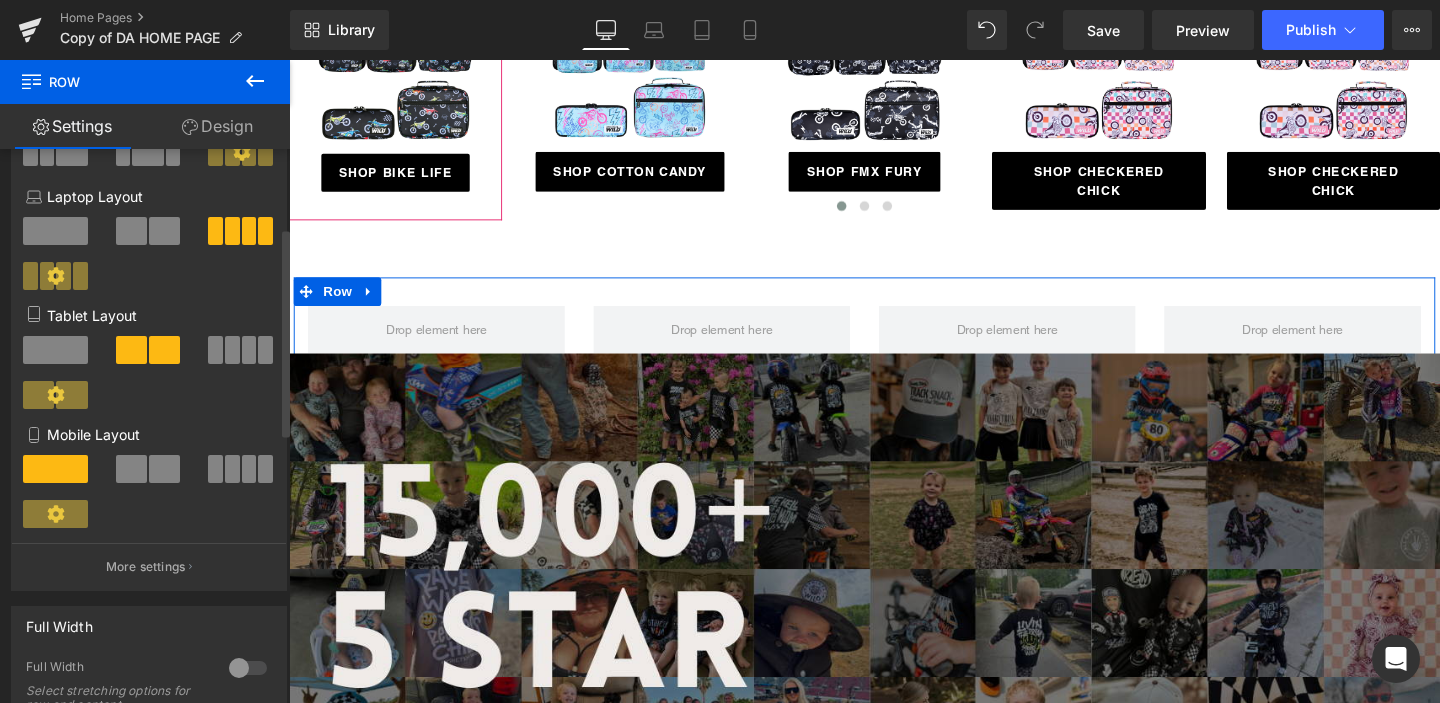 click at bounding box center (232, 469) 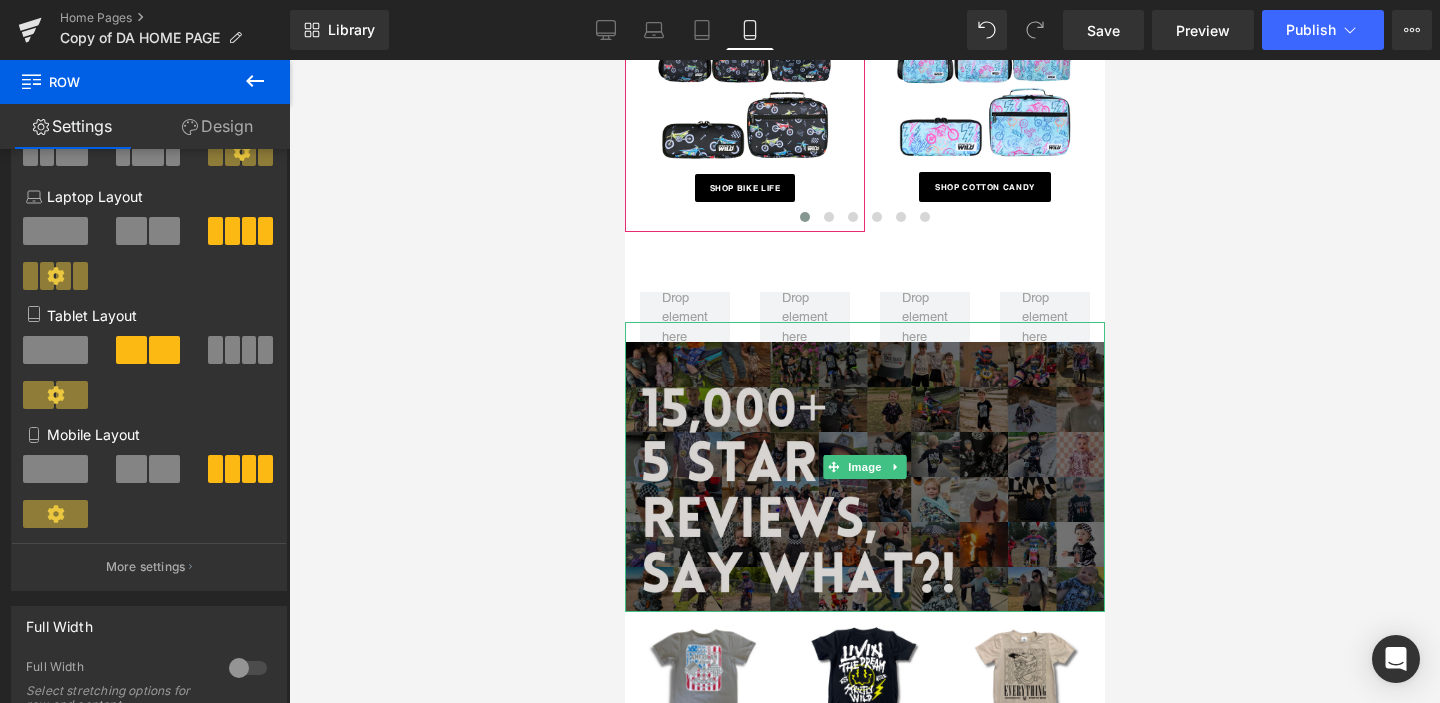 scroll, scrollTop: 417, scrollLeft: 0, axis: vertical 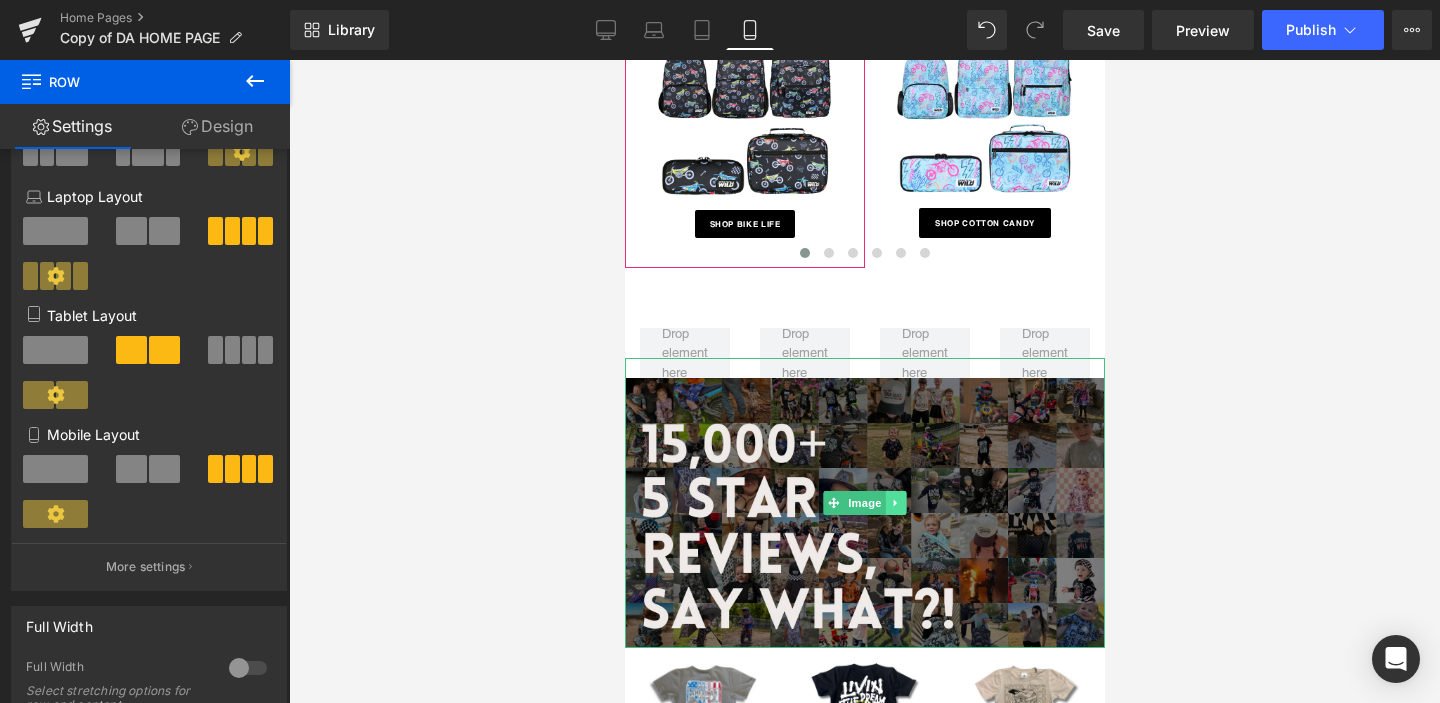 click 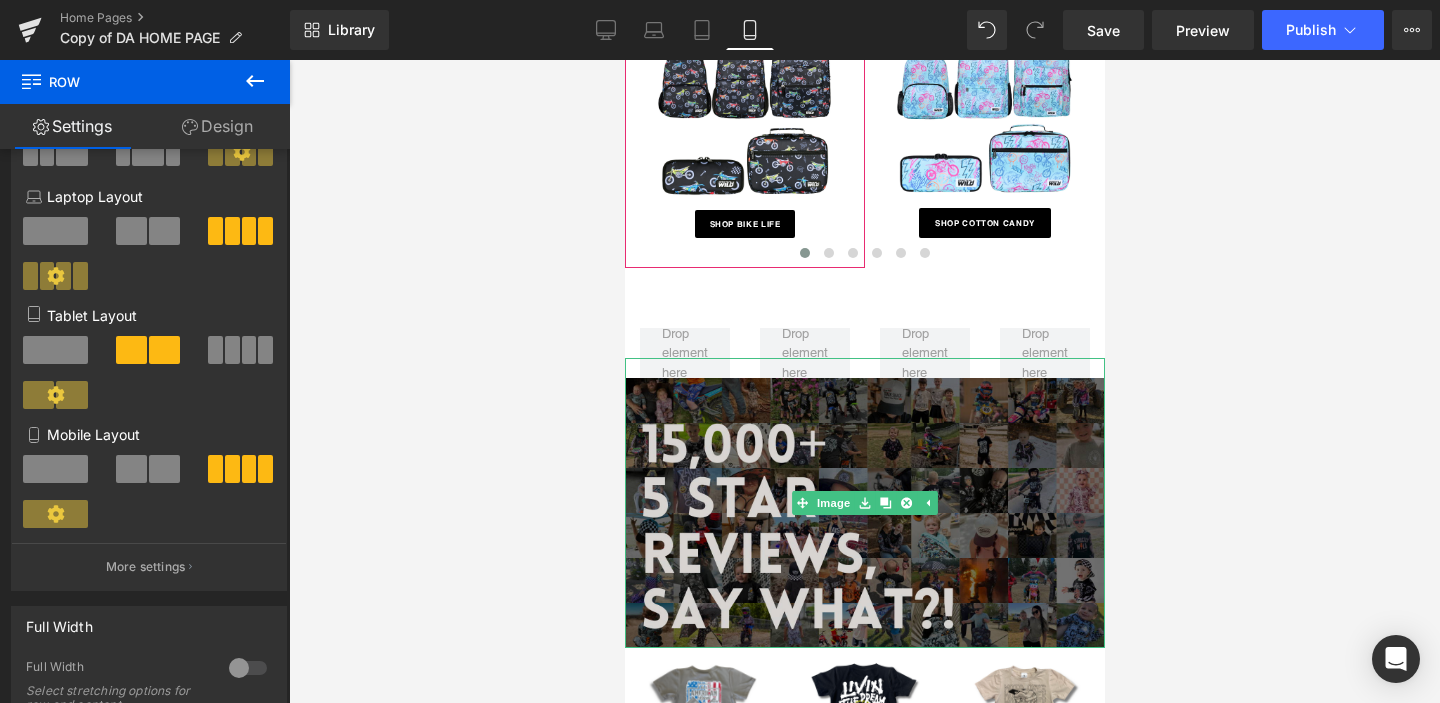 click at bounding box center (864, 513) 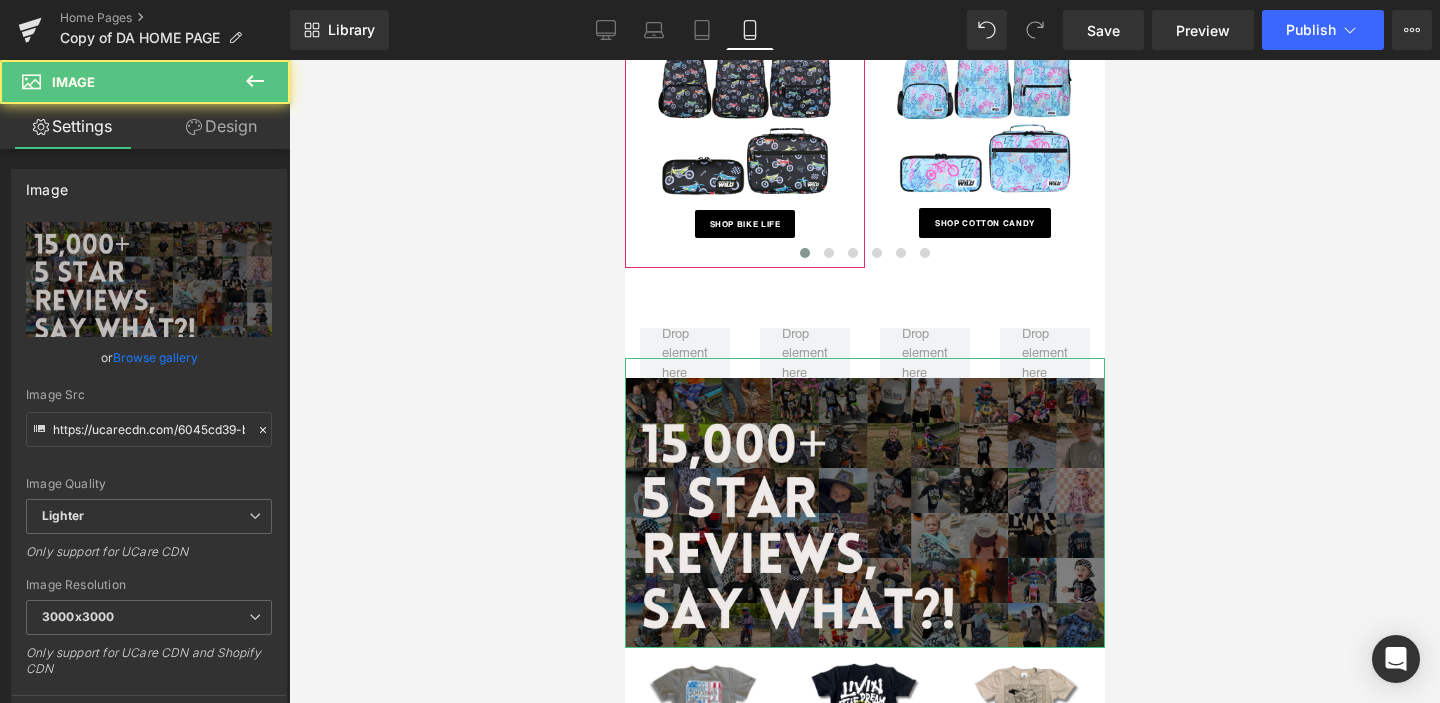 click on "Design" at bounding box center [221, 126] 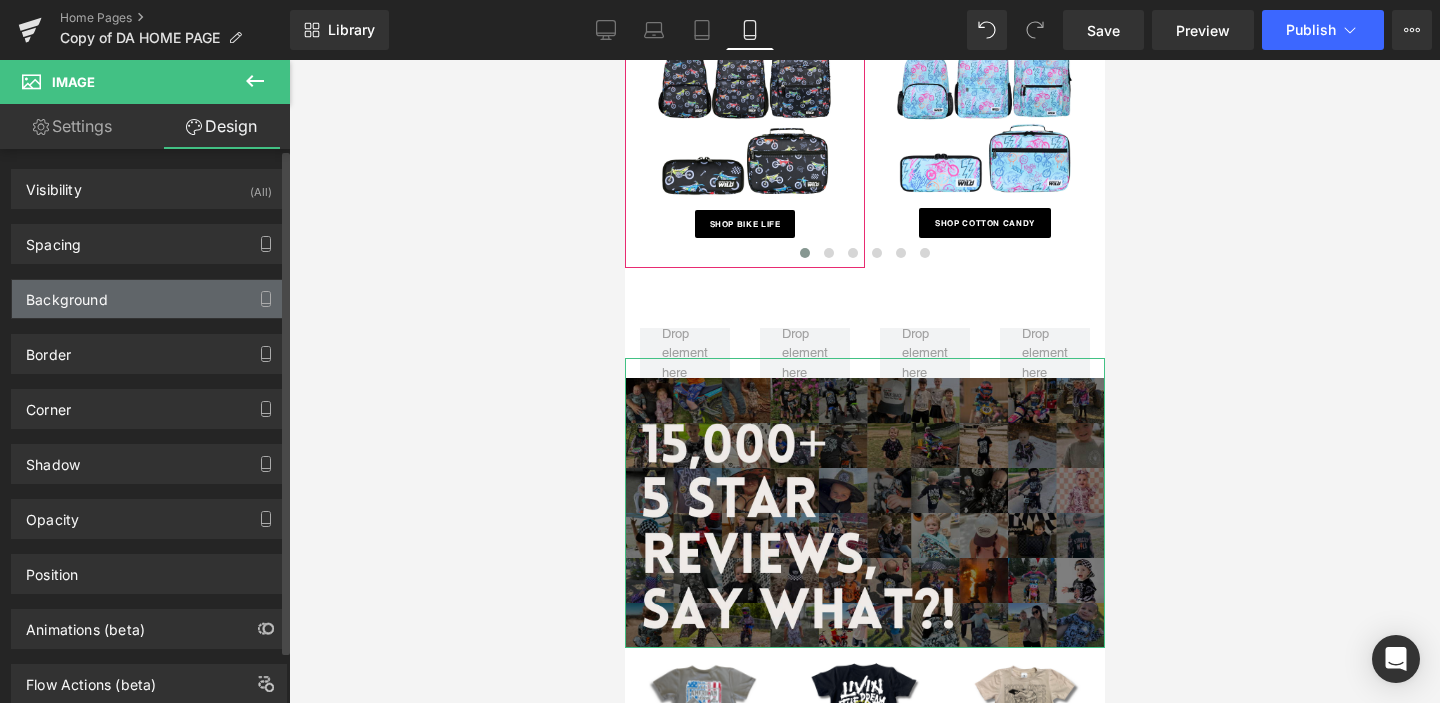 type on "-30" 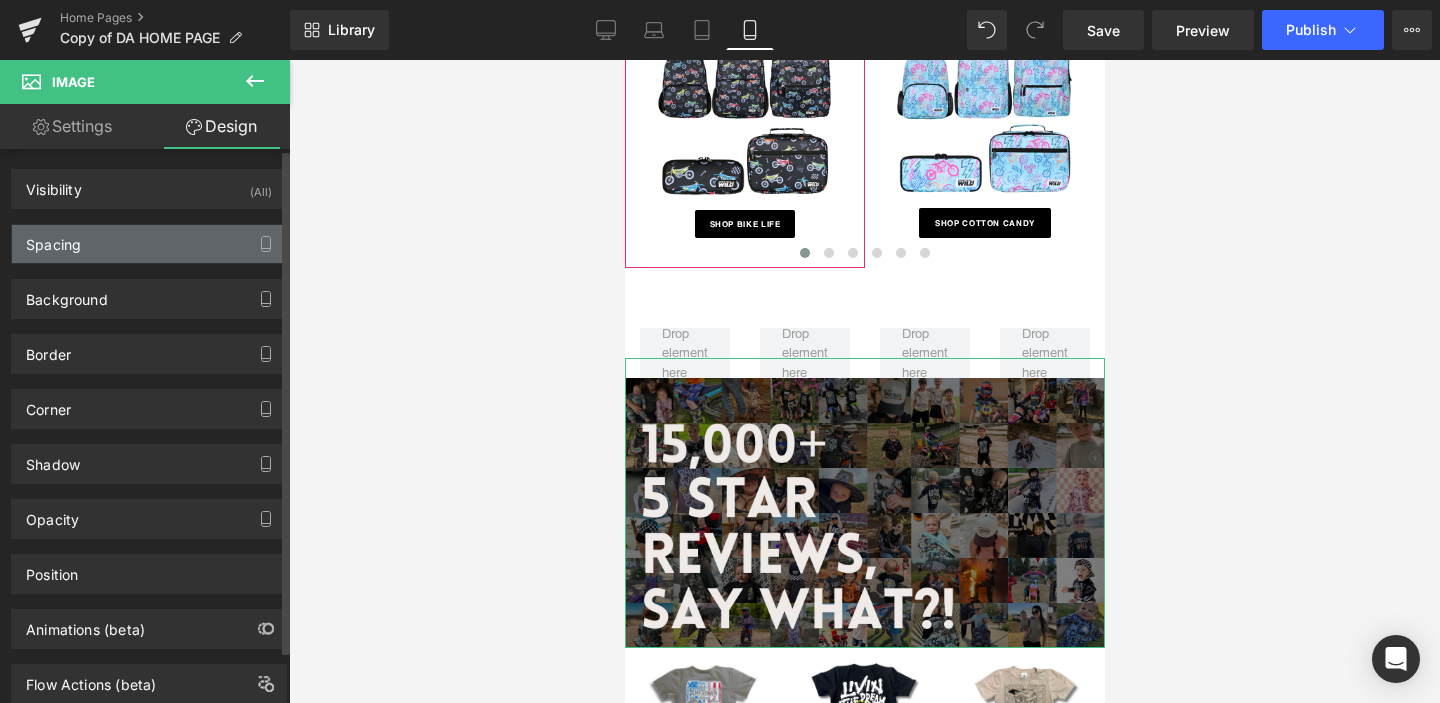 click on "Spacing" at bounding box center [149, 244] 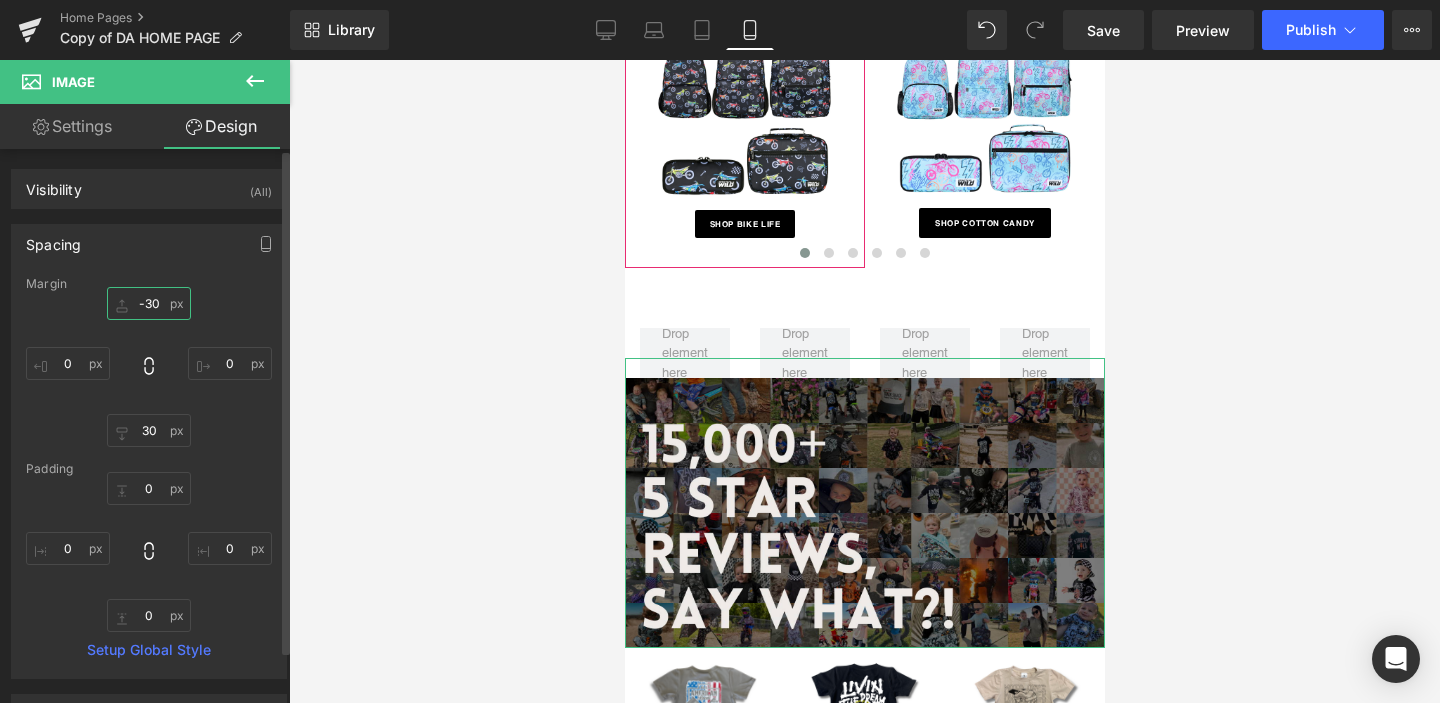 click on "-30" at bounding box center [149, 303] 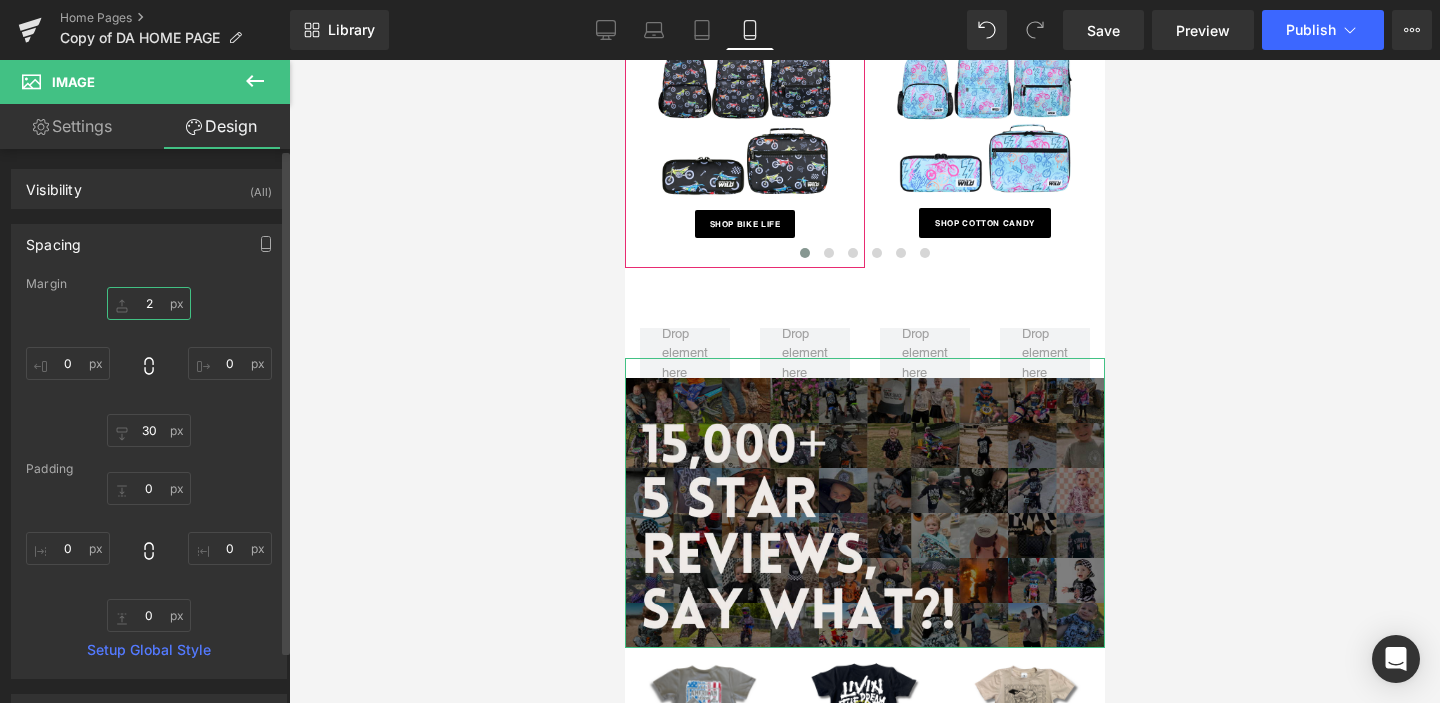 type on "20" 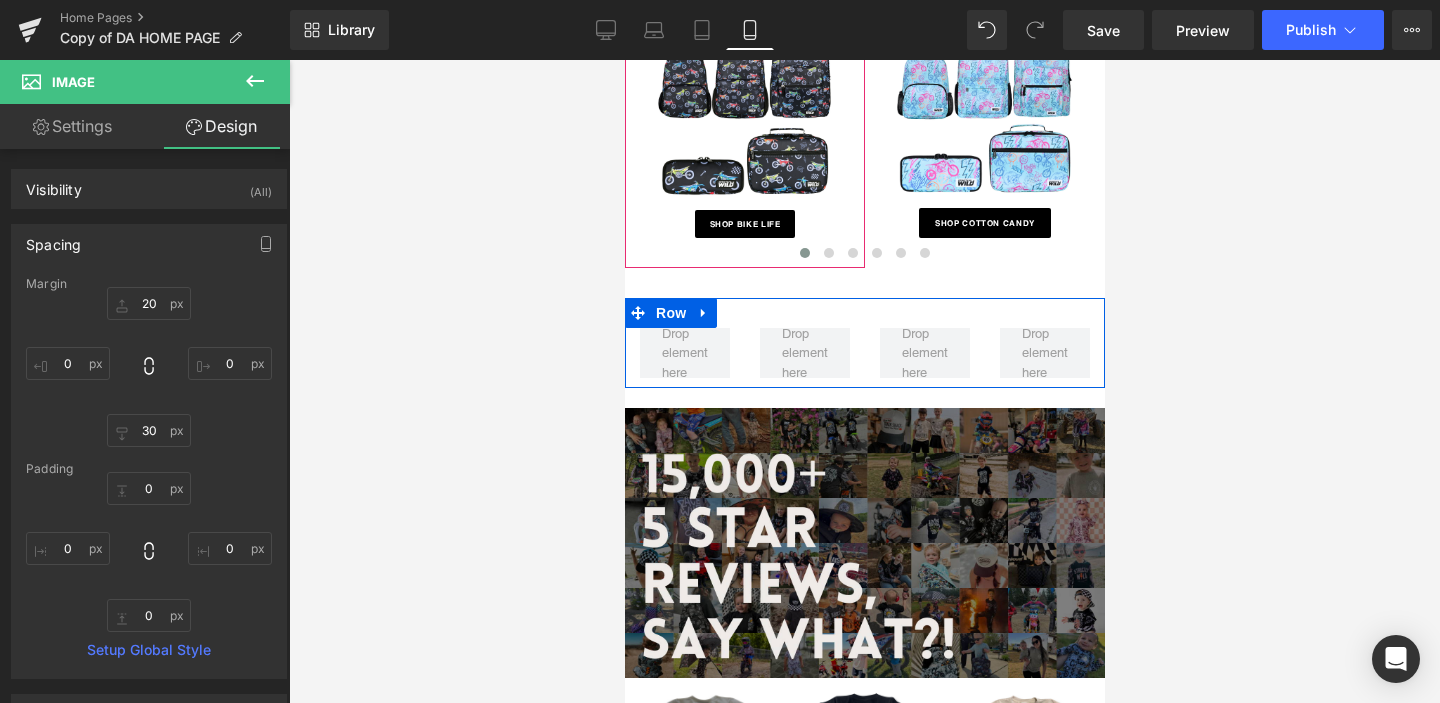 click at bounding box center (684, 353) 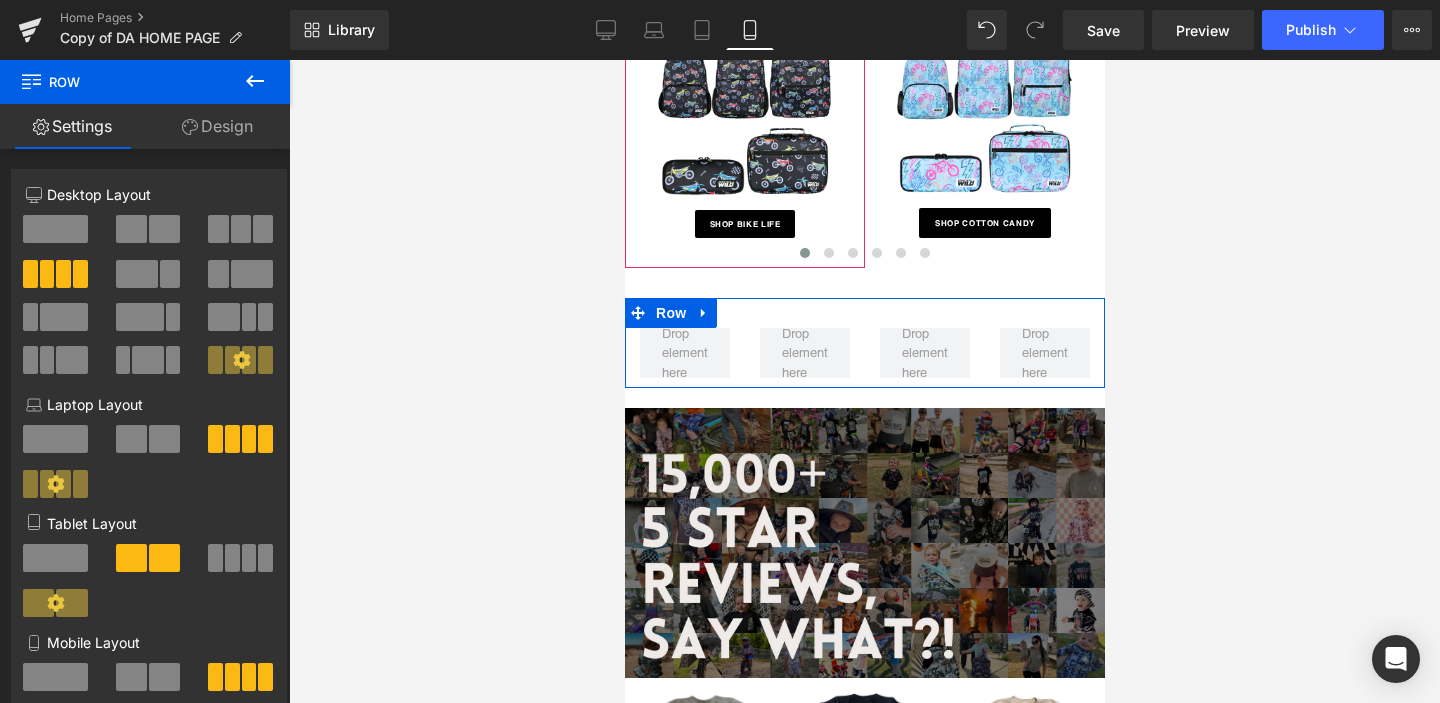 click at bounding box center [47, 274] 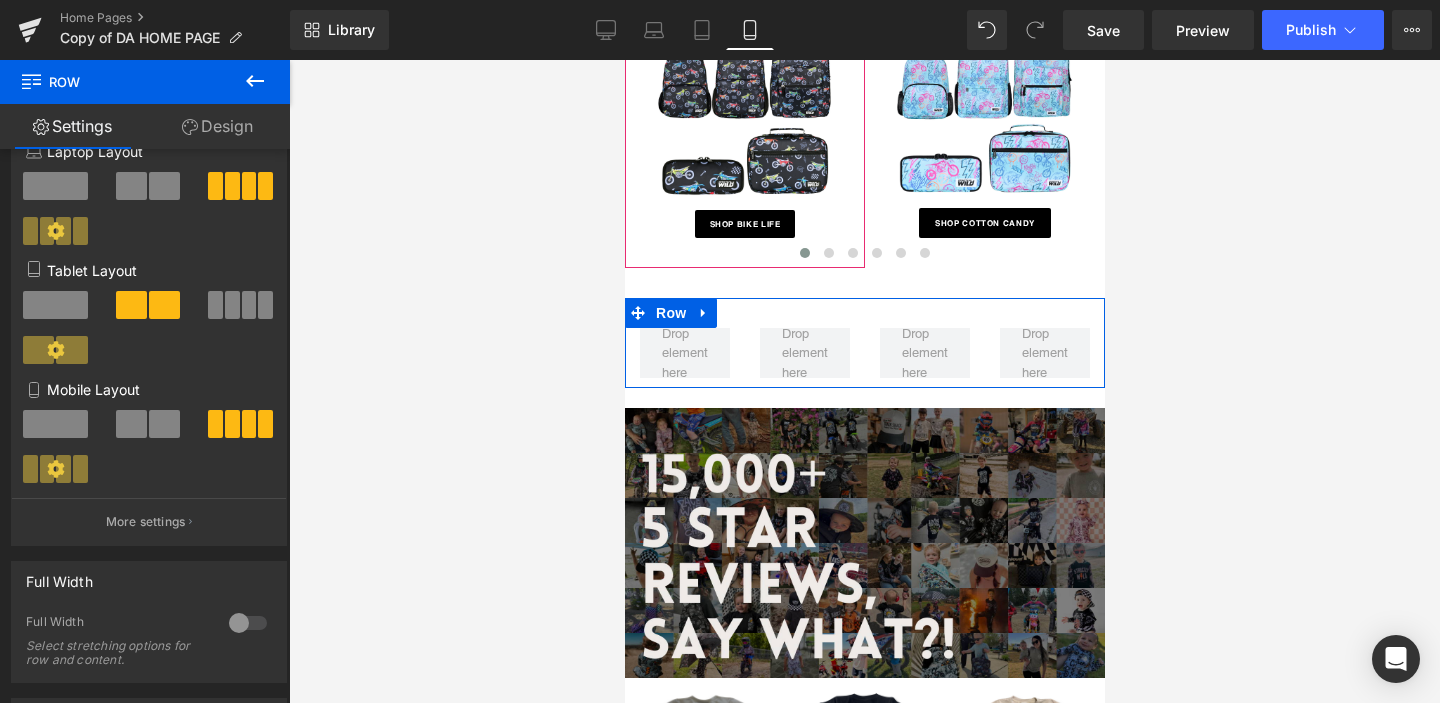 scroll, scrollTop: 255, scrollLeft: 0, axis: vertical 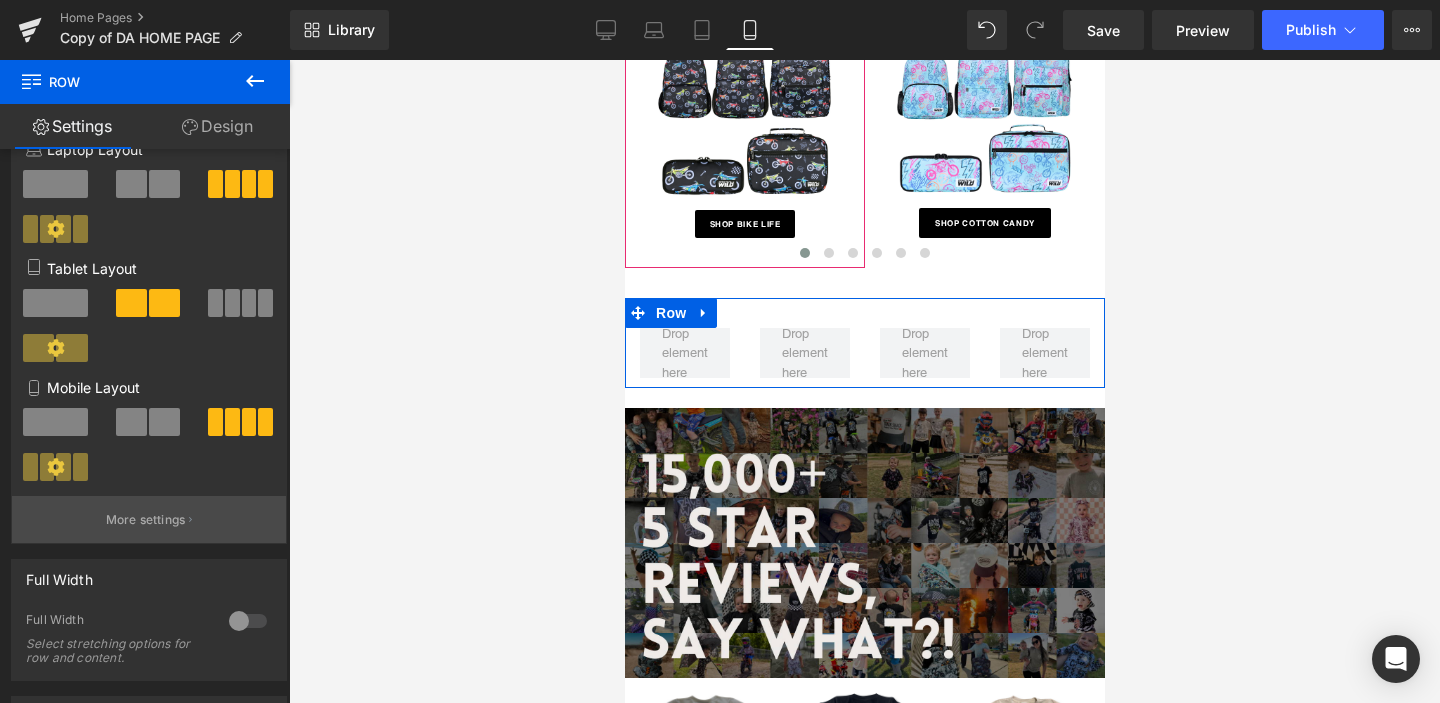 click on "More settings" at bounding box center [149, 519] 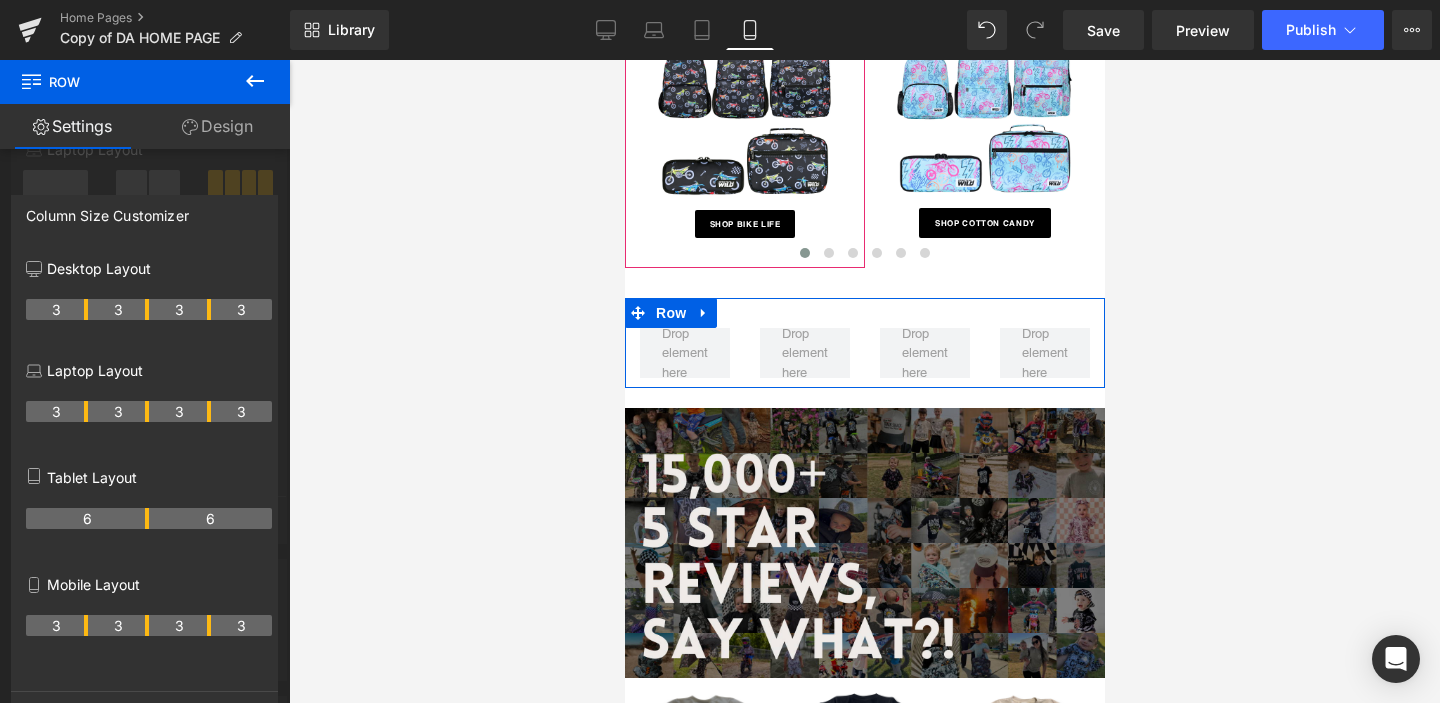 click on "6" at bounding box center [87, 518] 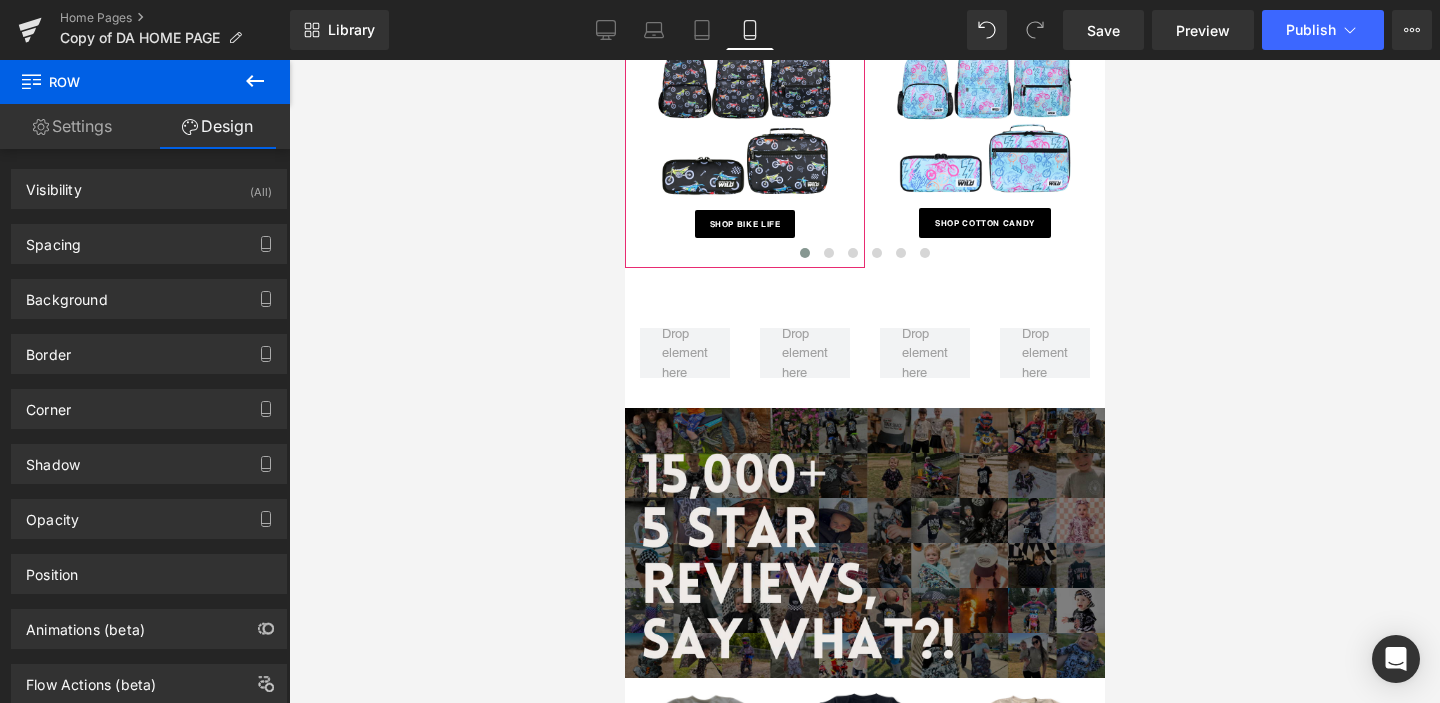click 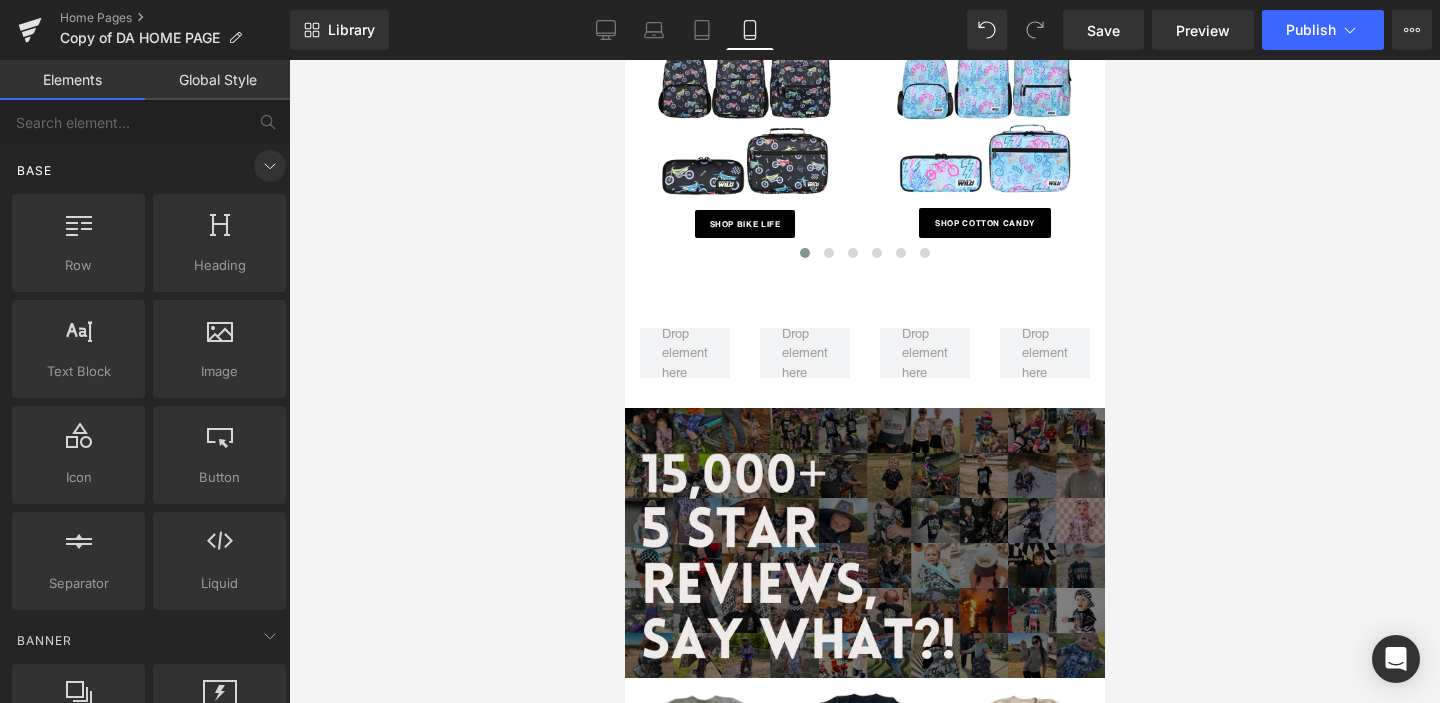click 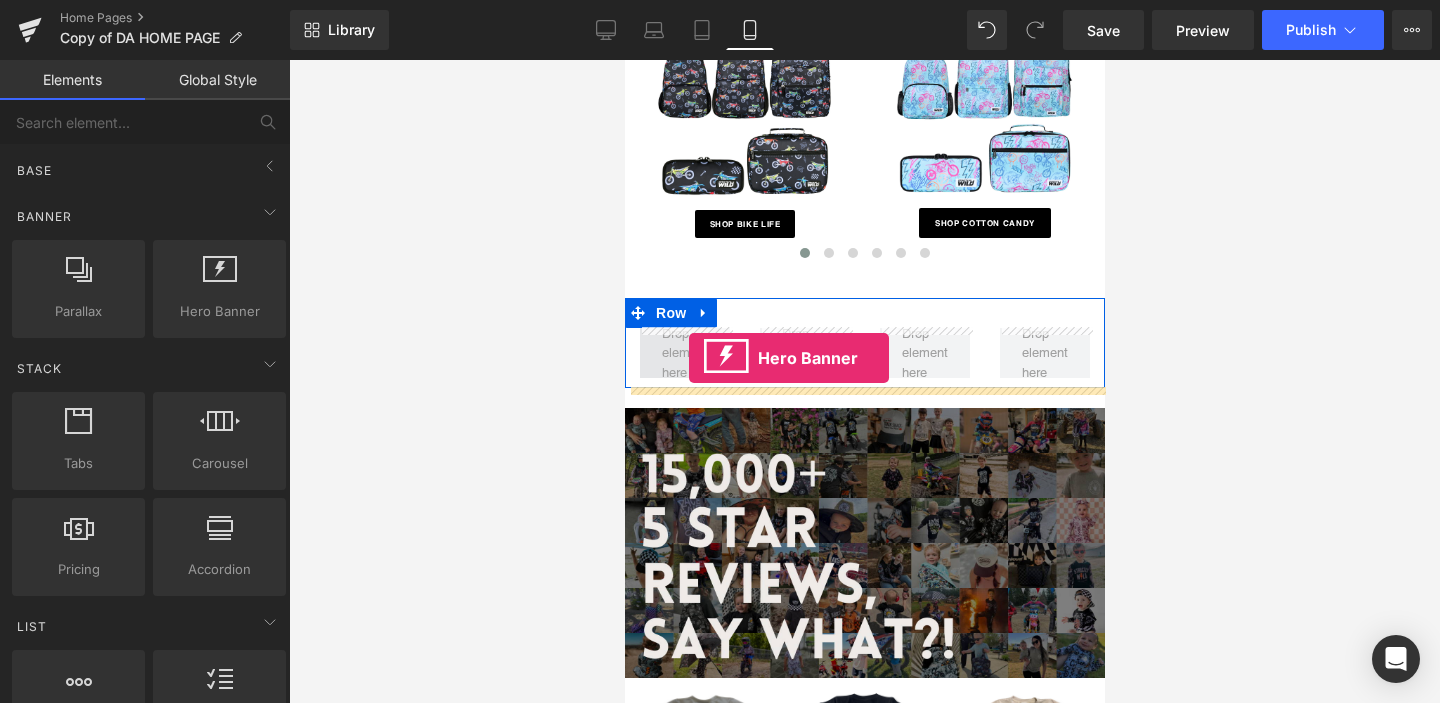 drag, startPoint x: 828, startPoint y: 362, endPoint x: 688, endPoint y: 357, distance: 140.08926 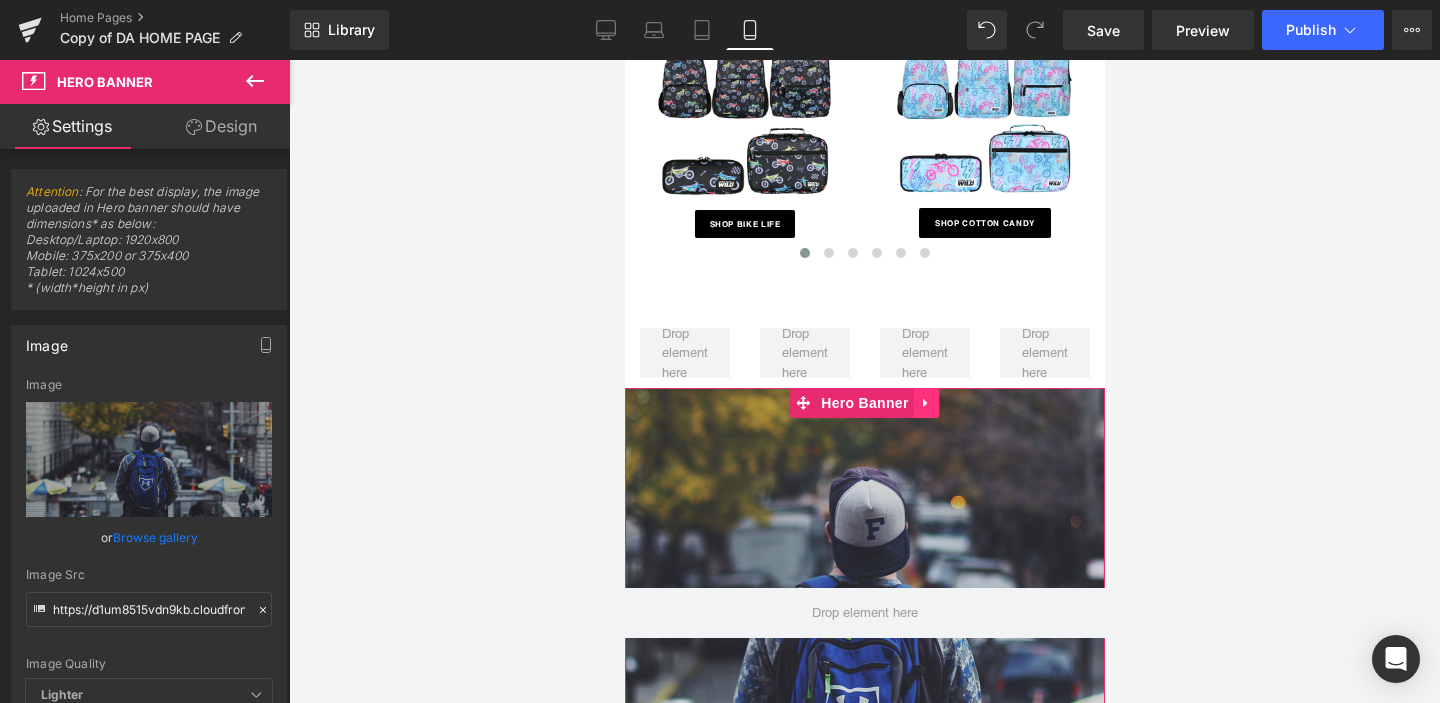 click 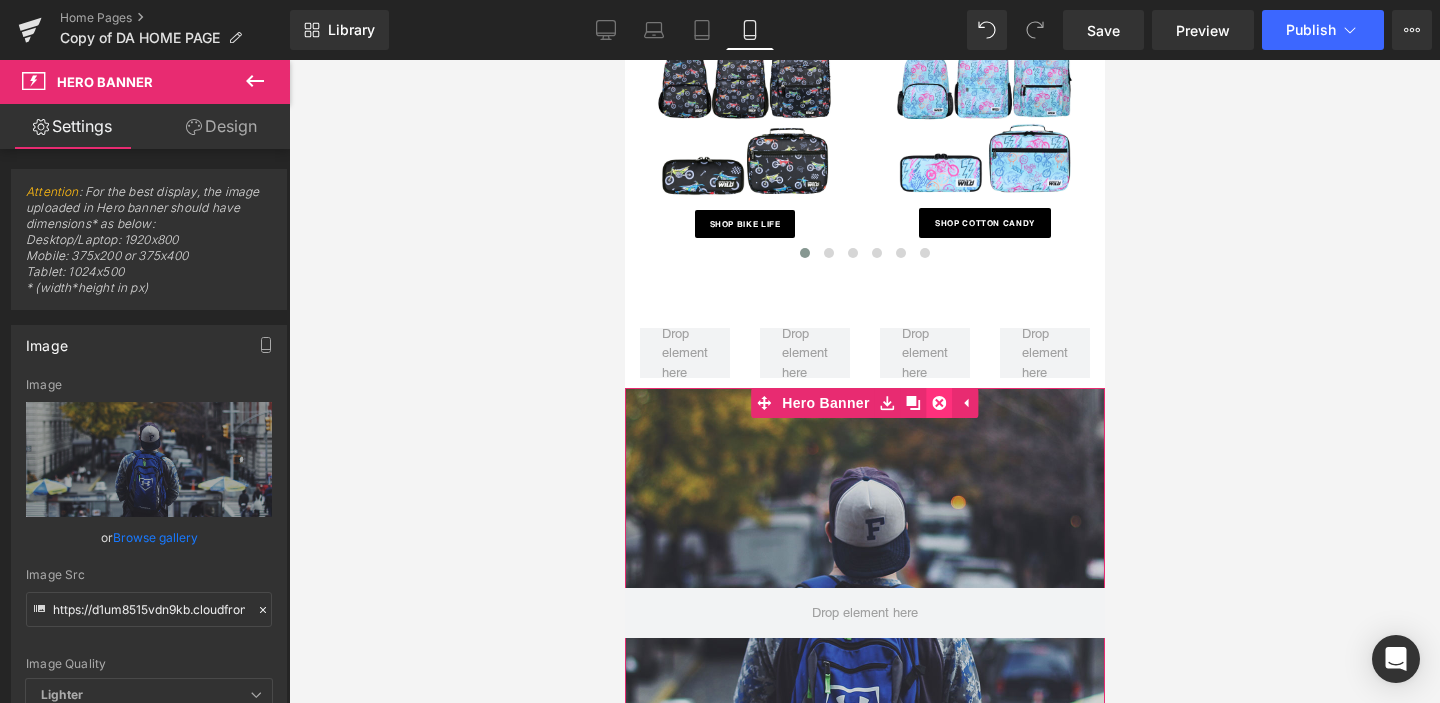 click 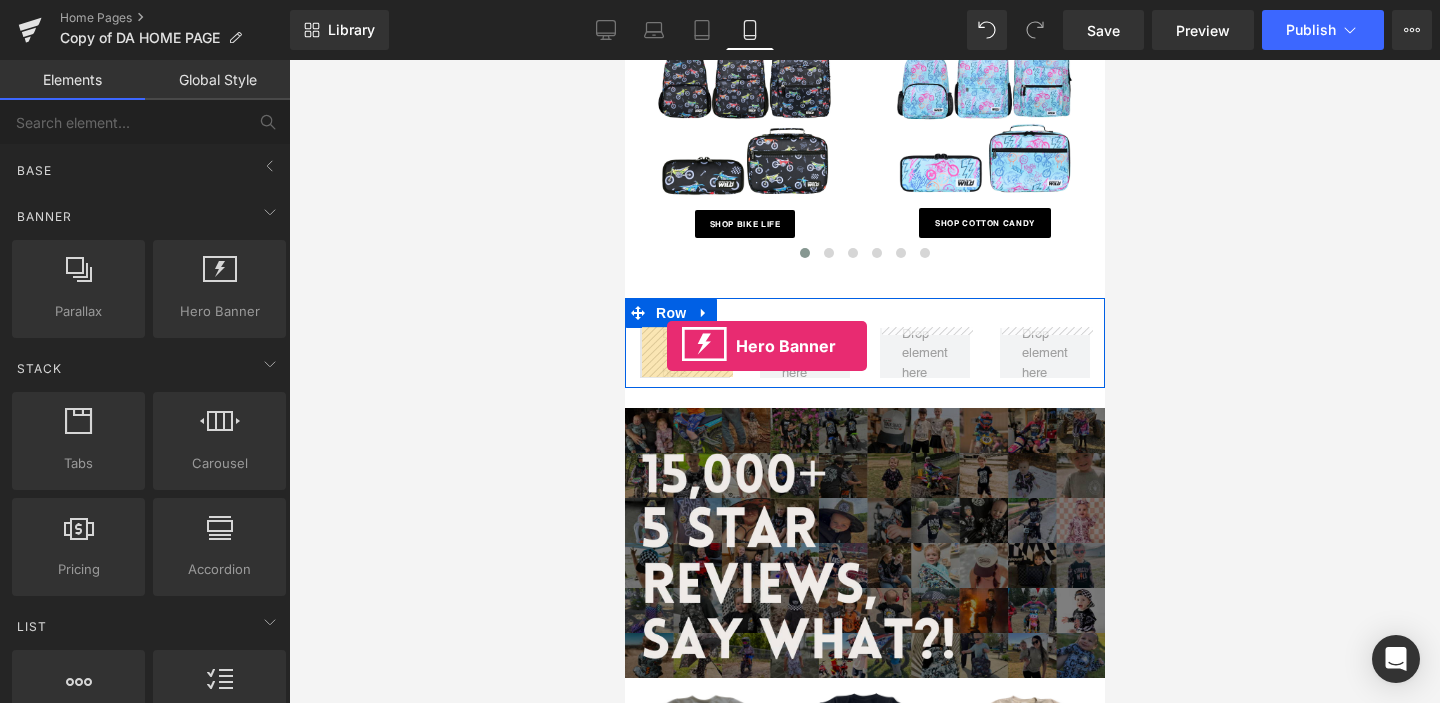 drag, startPoint x: 841, startPoint y: 327, endPoint x: 666, endPoint y: 346, distance: 176.02841 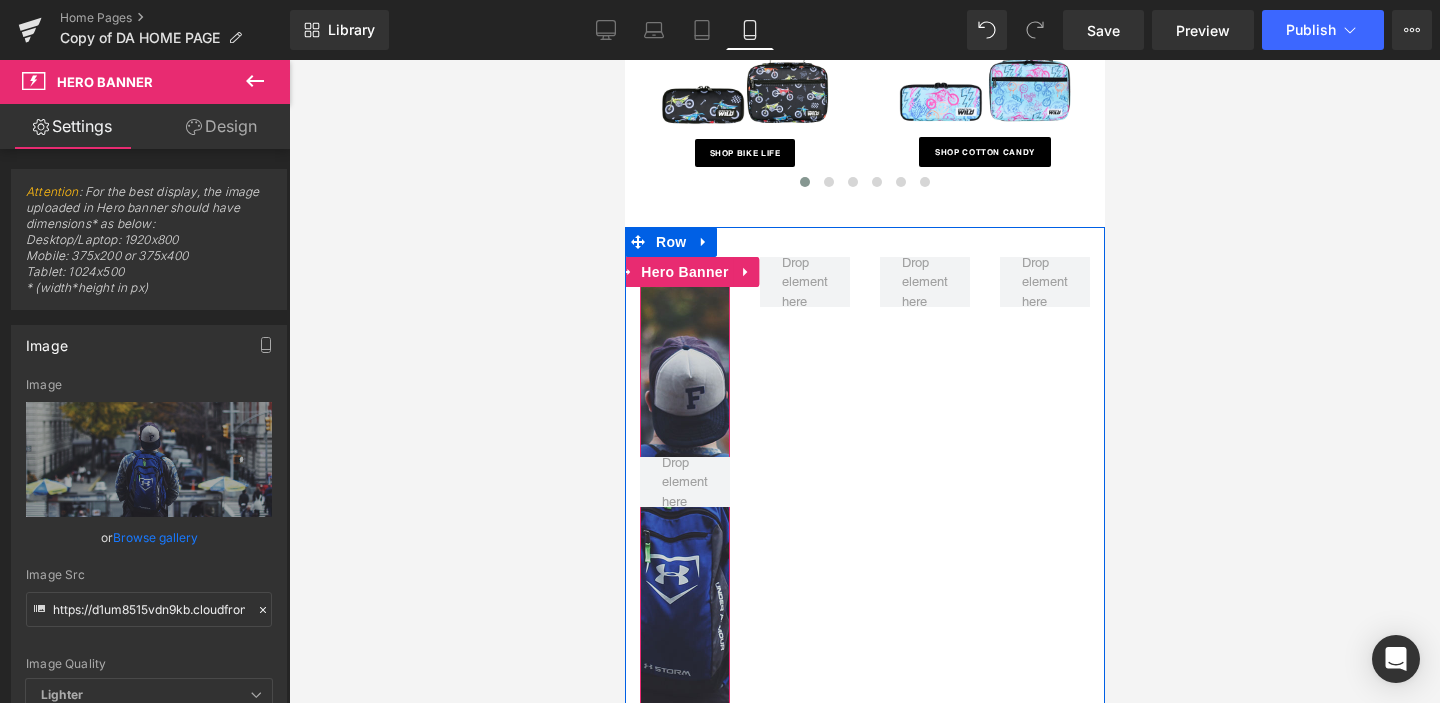 scroll, scrollTop: 483, scrollLeft: 0, axis: vertical 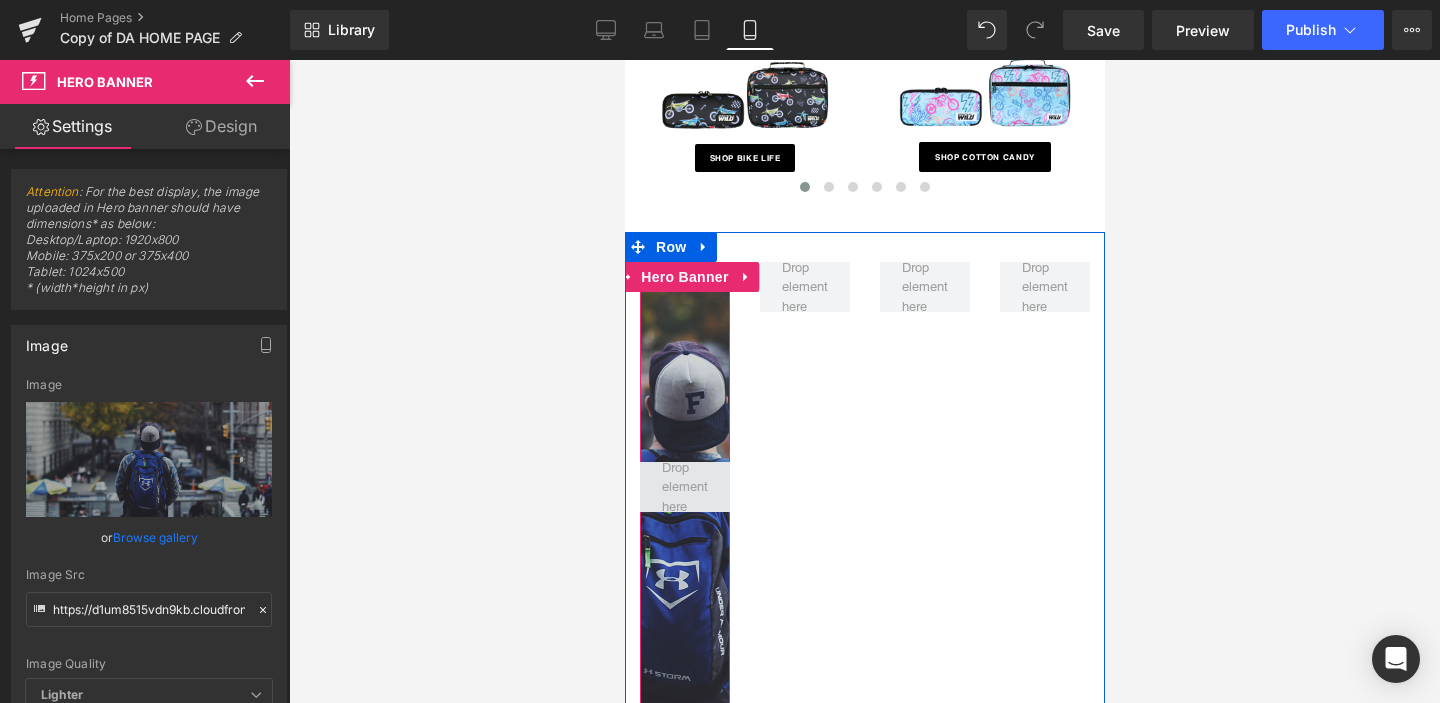 click at bounding box center [684, 487] 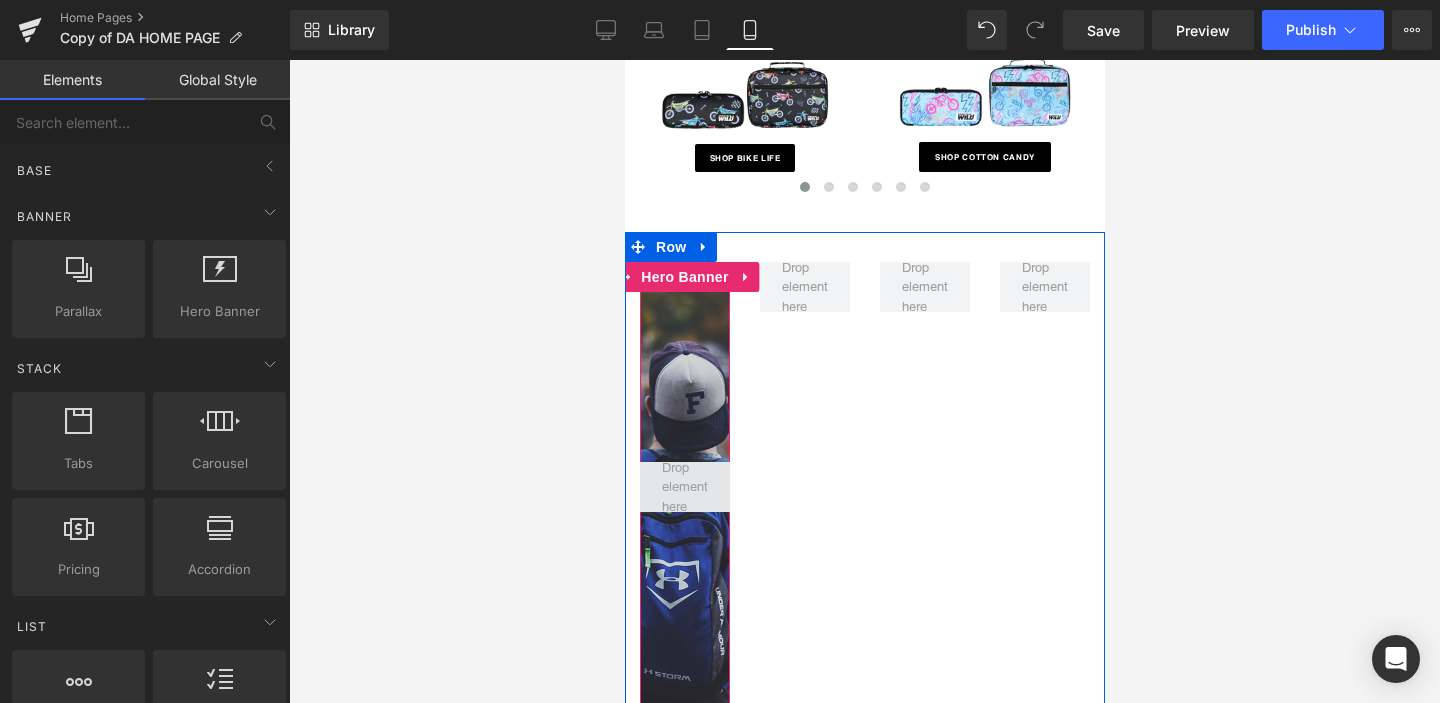 click at bounding box center [684, 487] 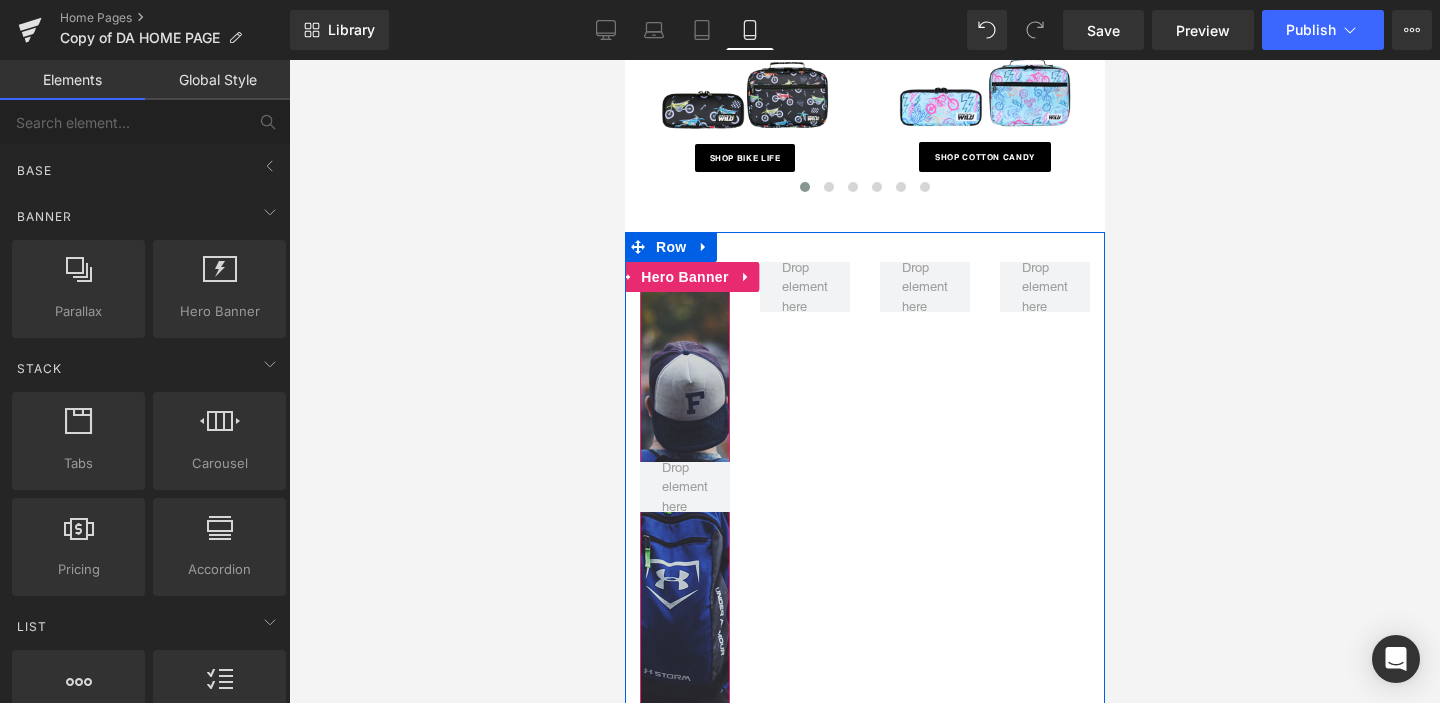 click at bounding box center (684, 487) 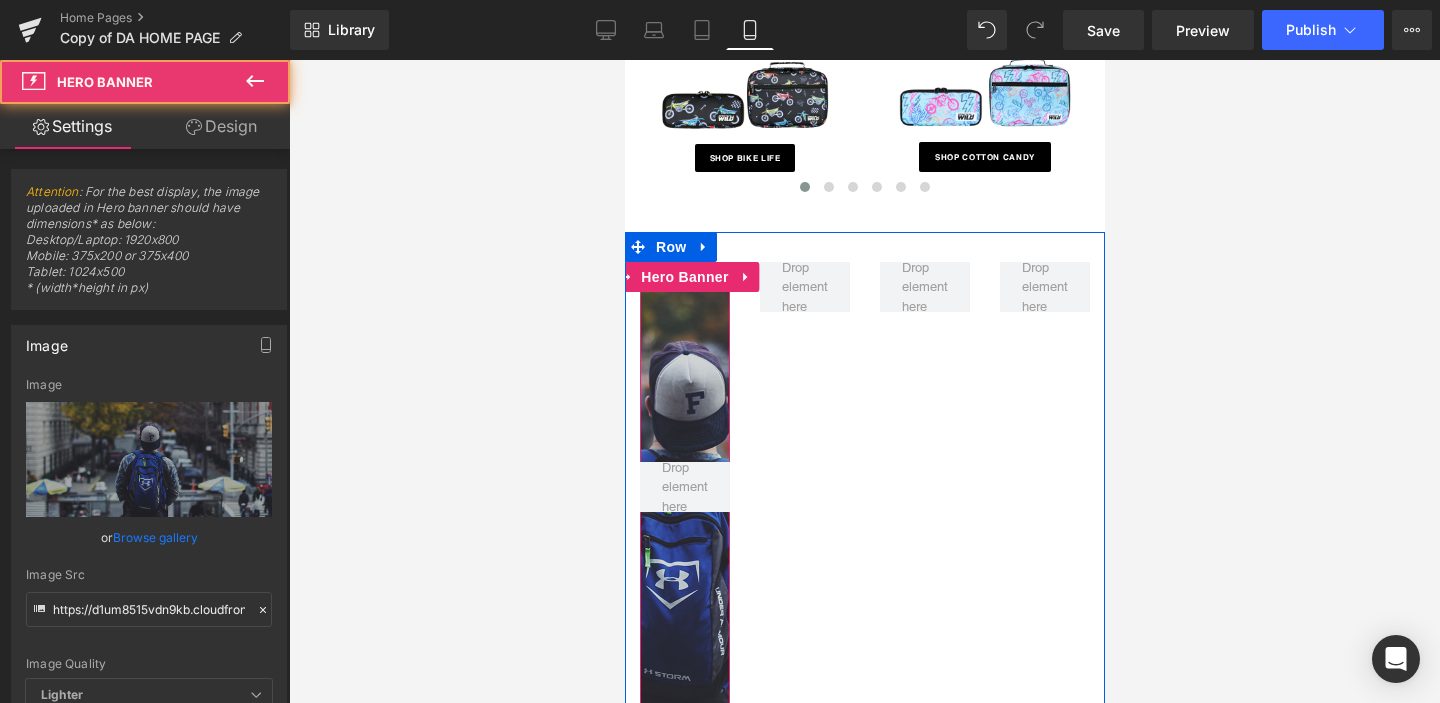 click at bounding box center [684, 487] 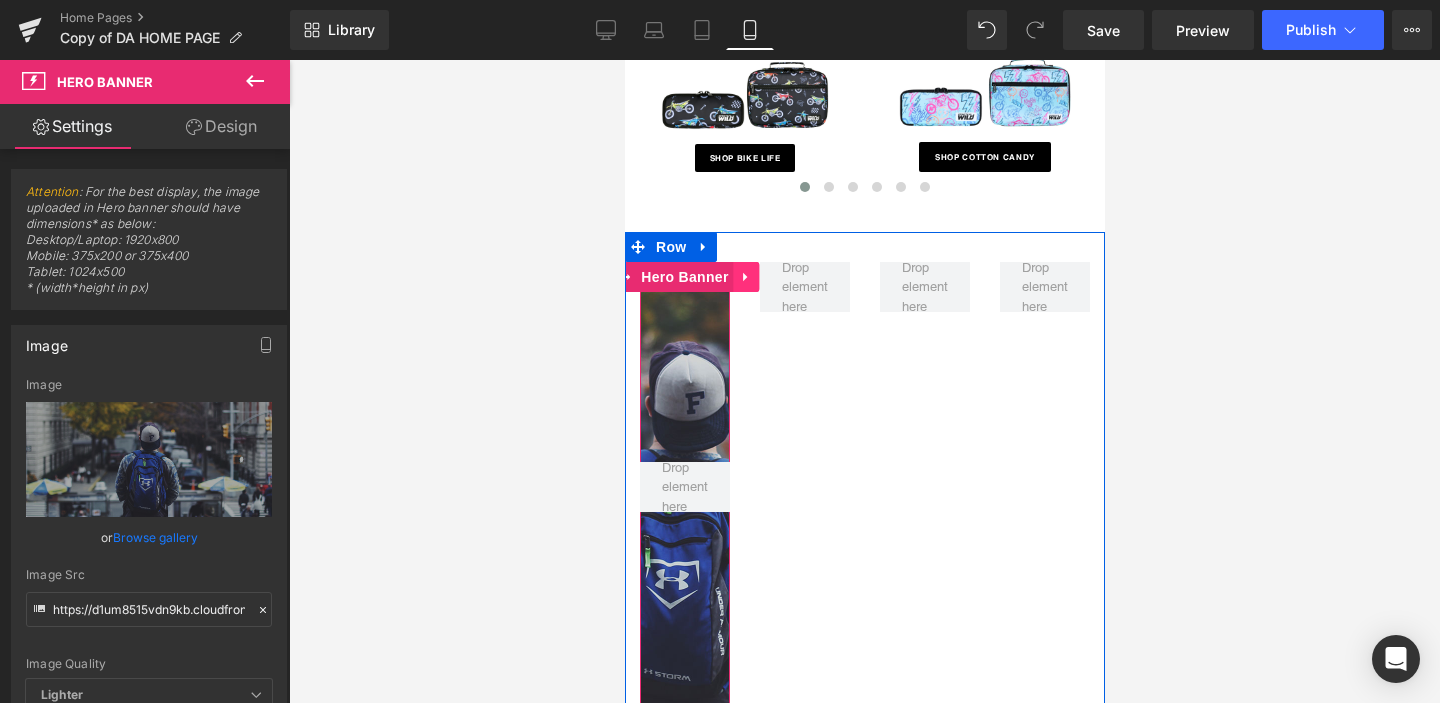 click 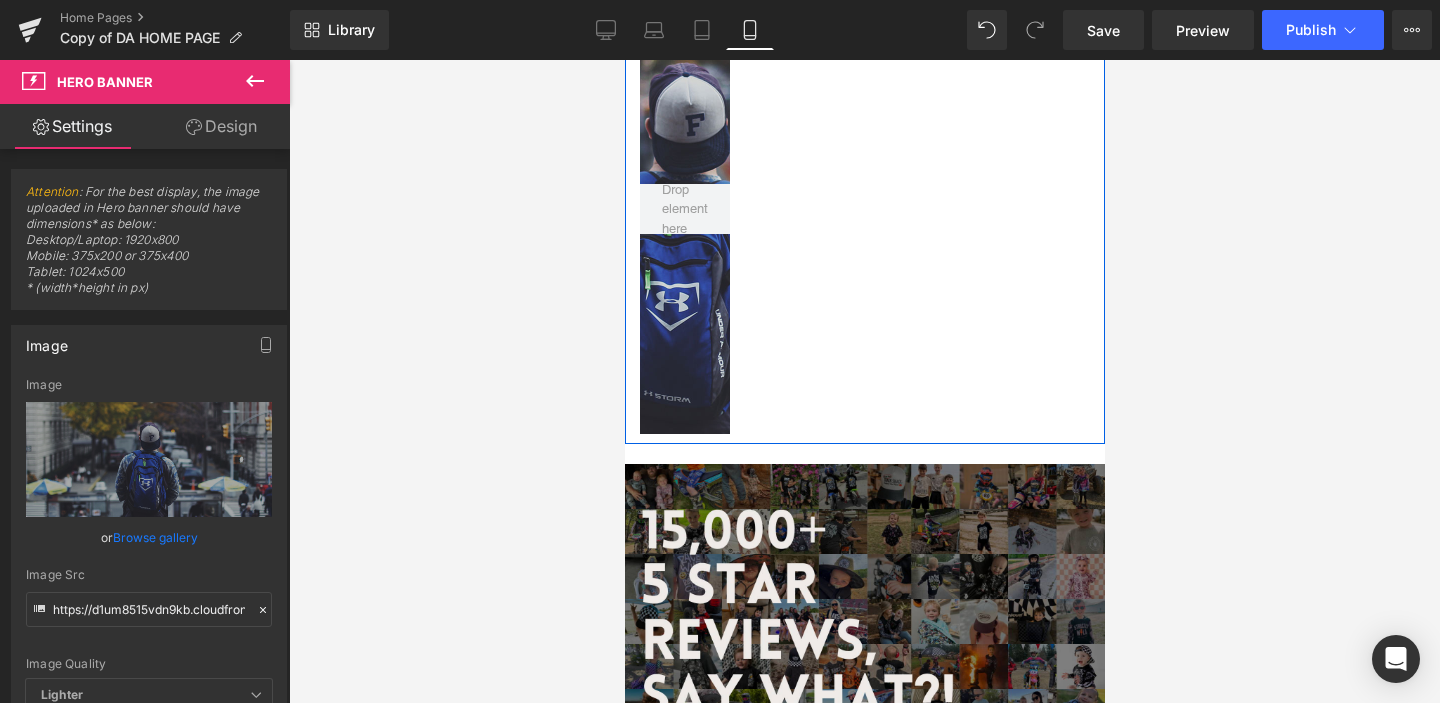 click at bounding box center (684, 209) 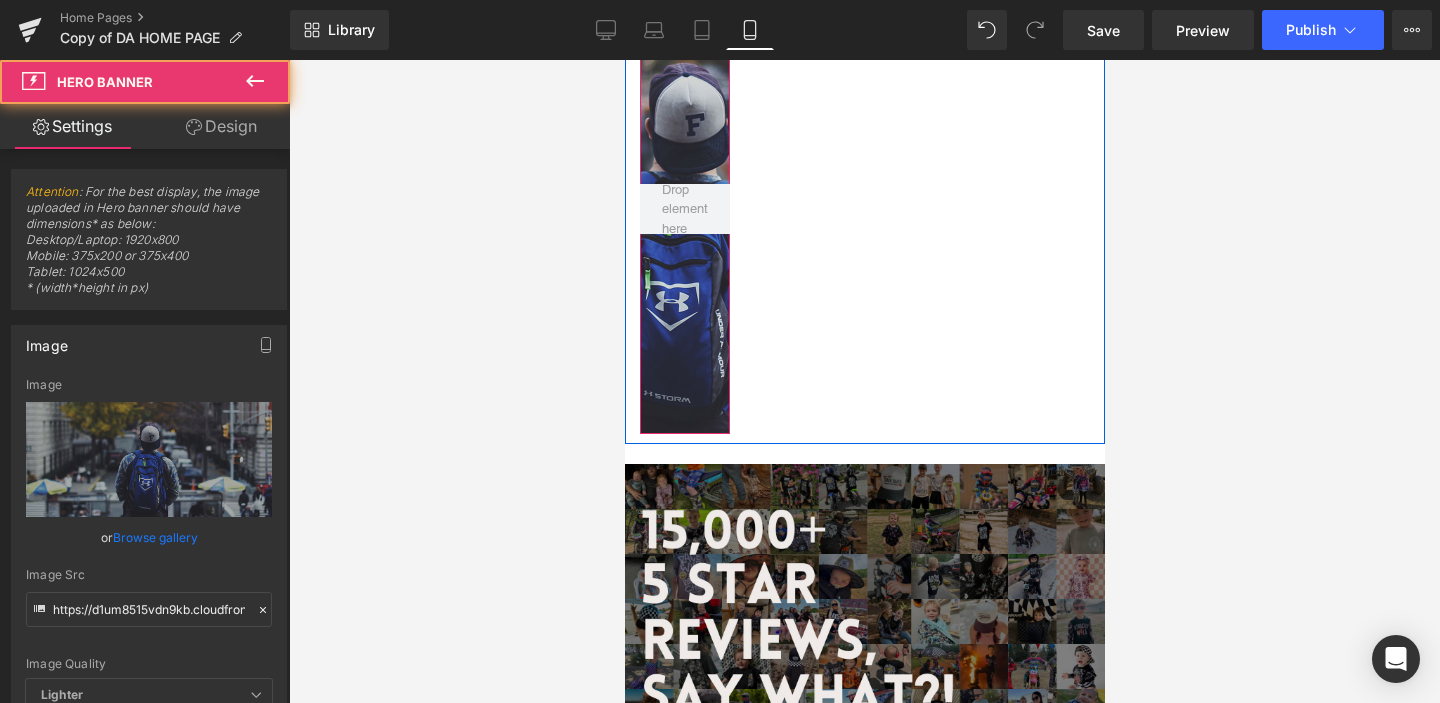 scroll, scrollTop: 548, scrollLeft: 0, axis: vertical 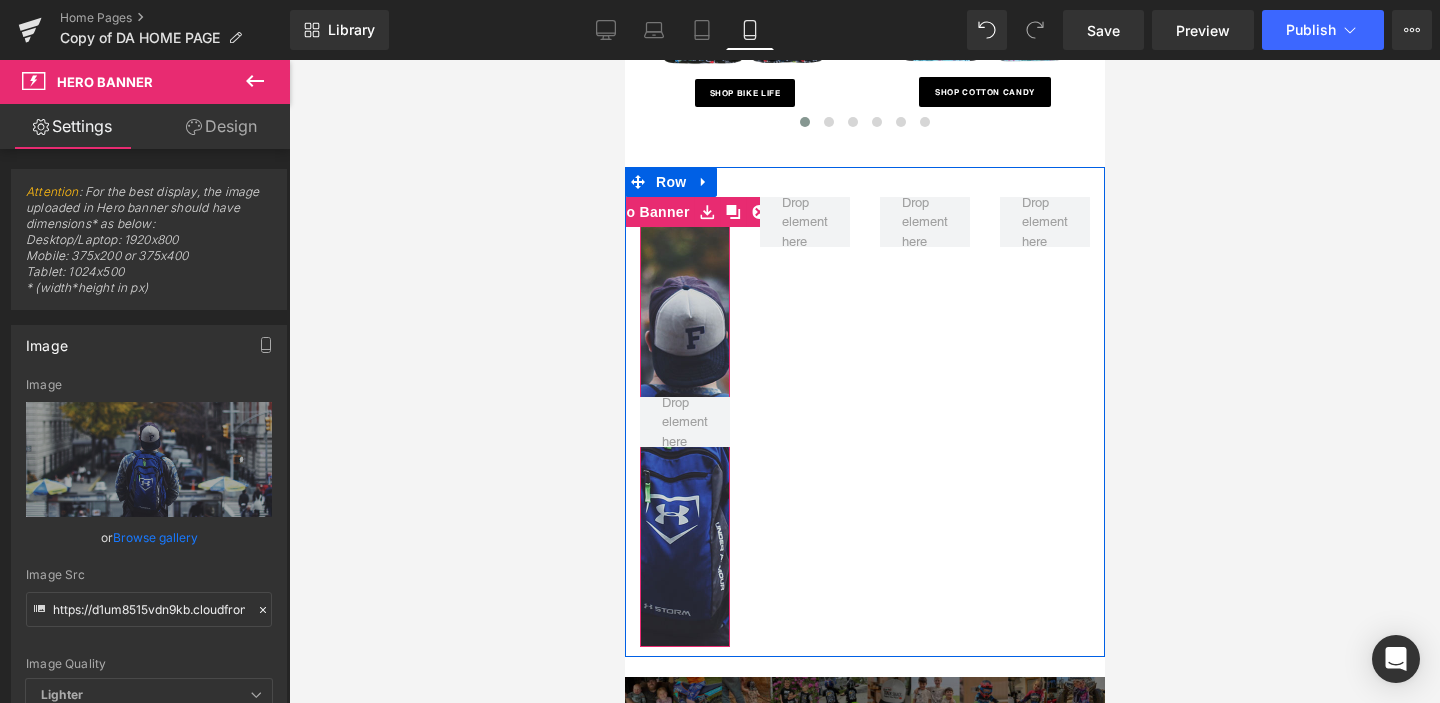 click at bounding box center (684, 422) 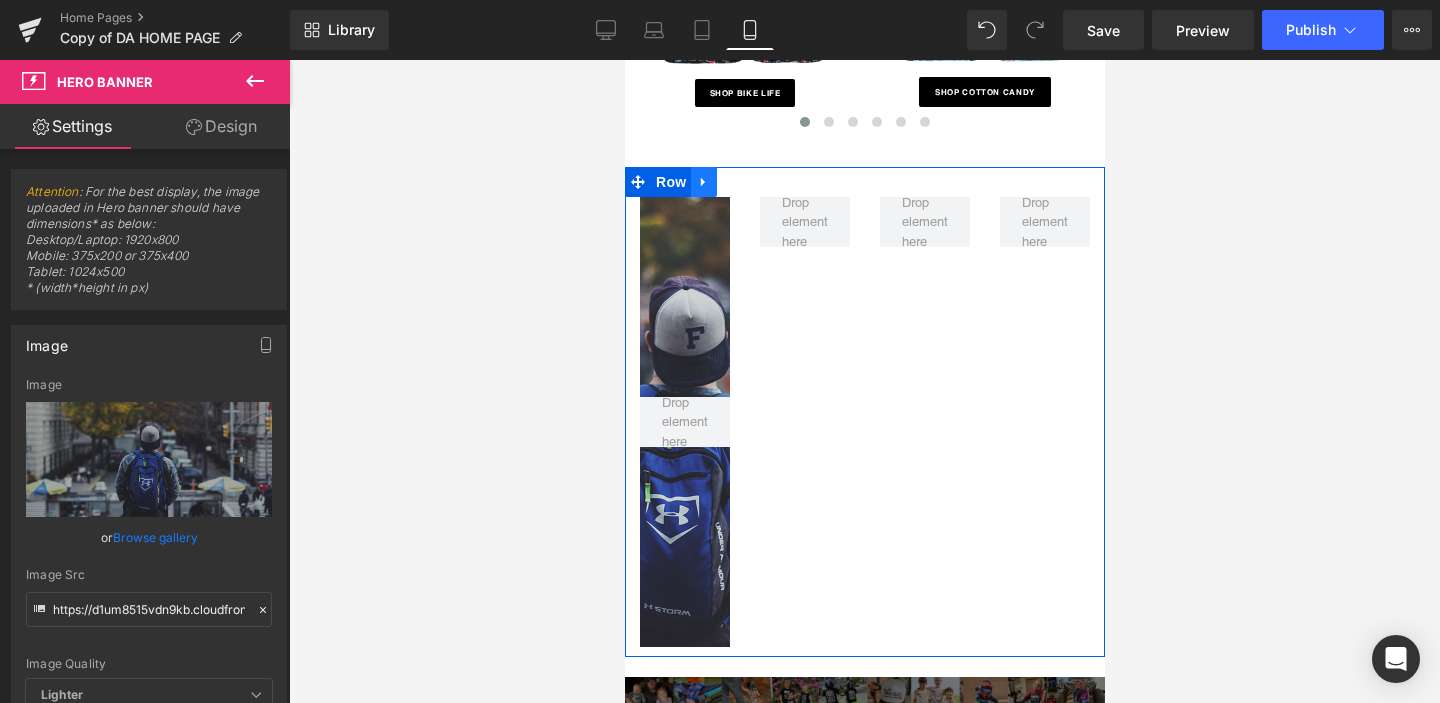 click 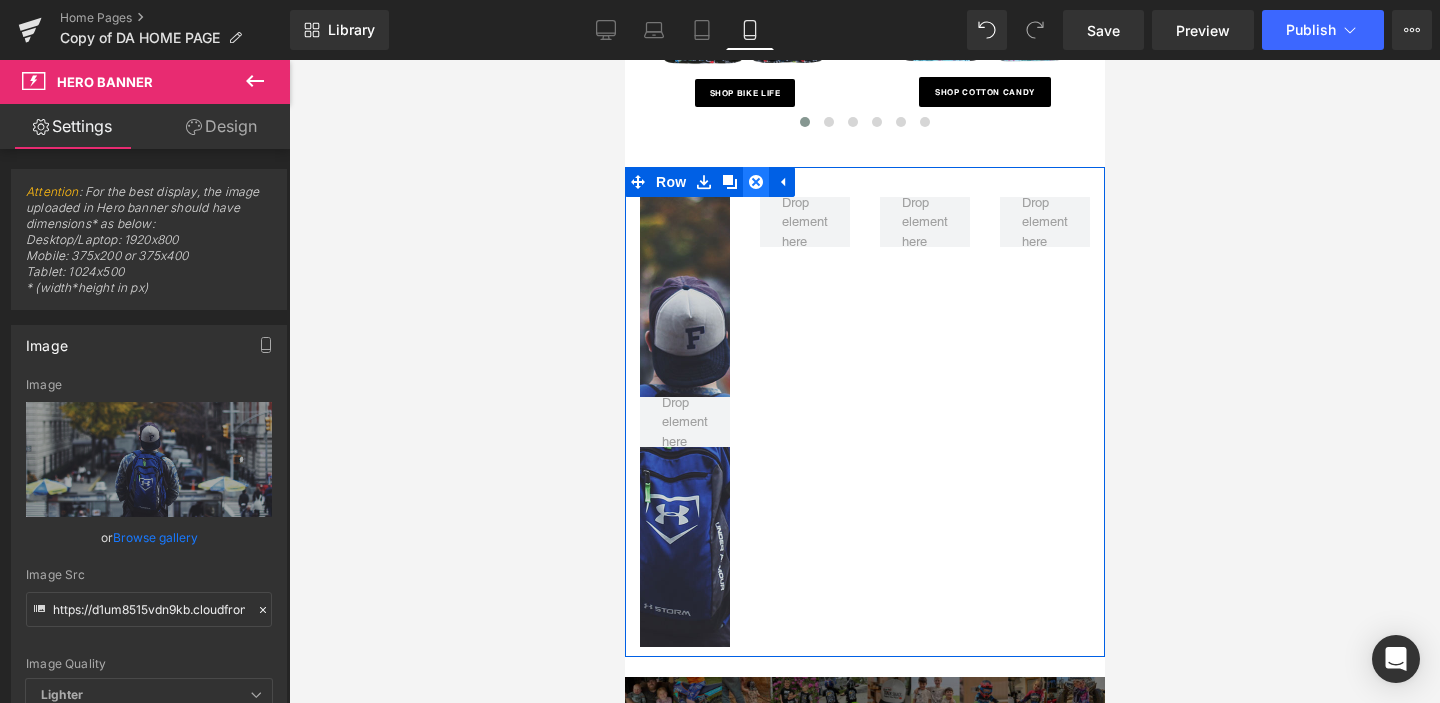click 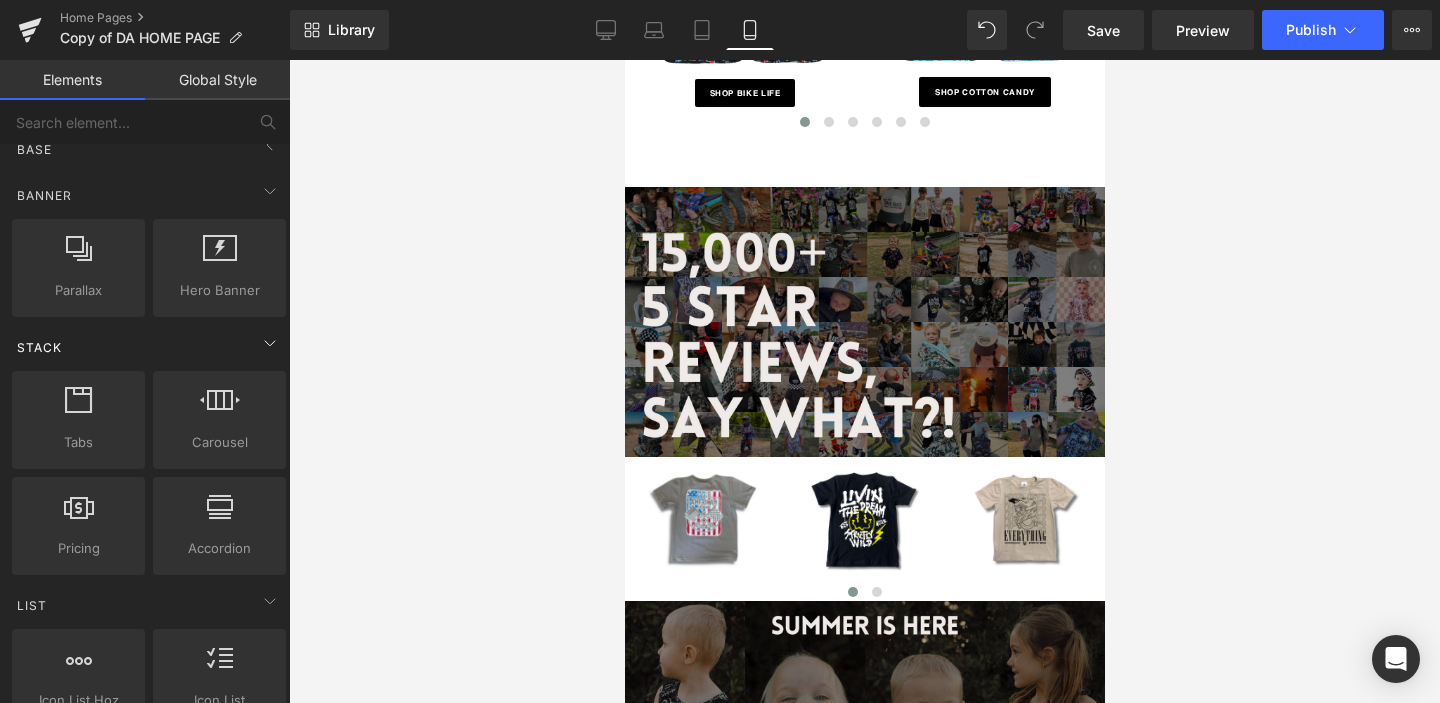 scroll, scrollTop: 0, scrollLeft: 0, axis: both 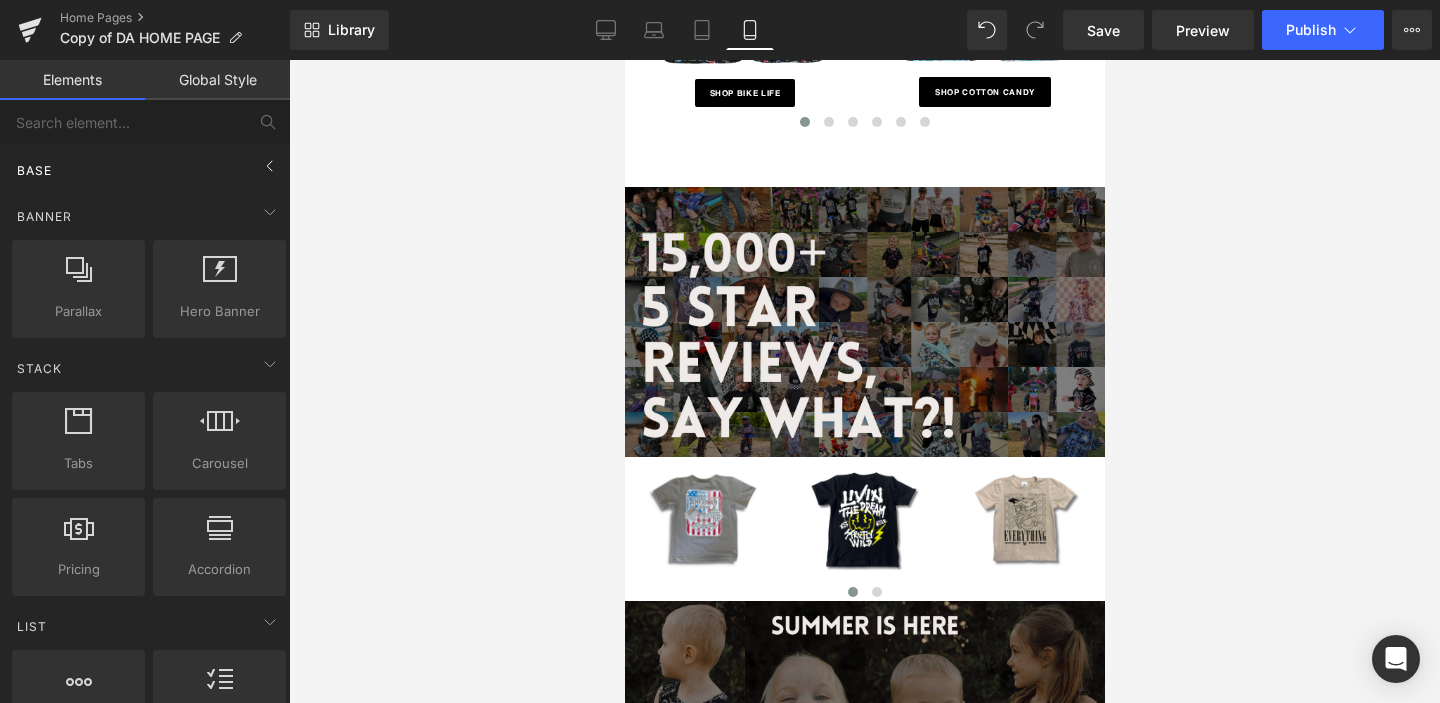 click on "Base" at bounding box center (149, 170) 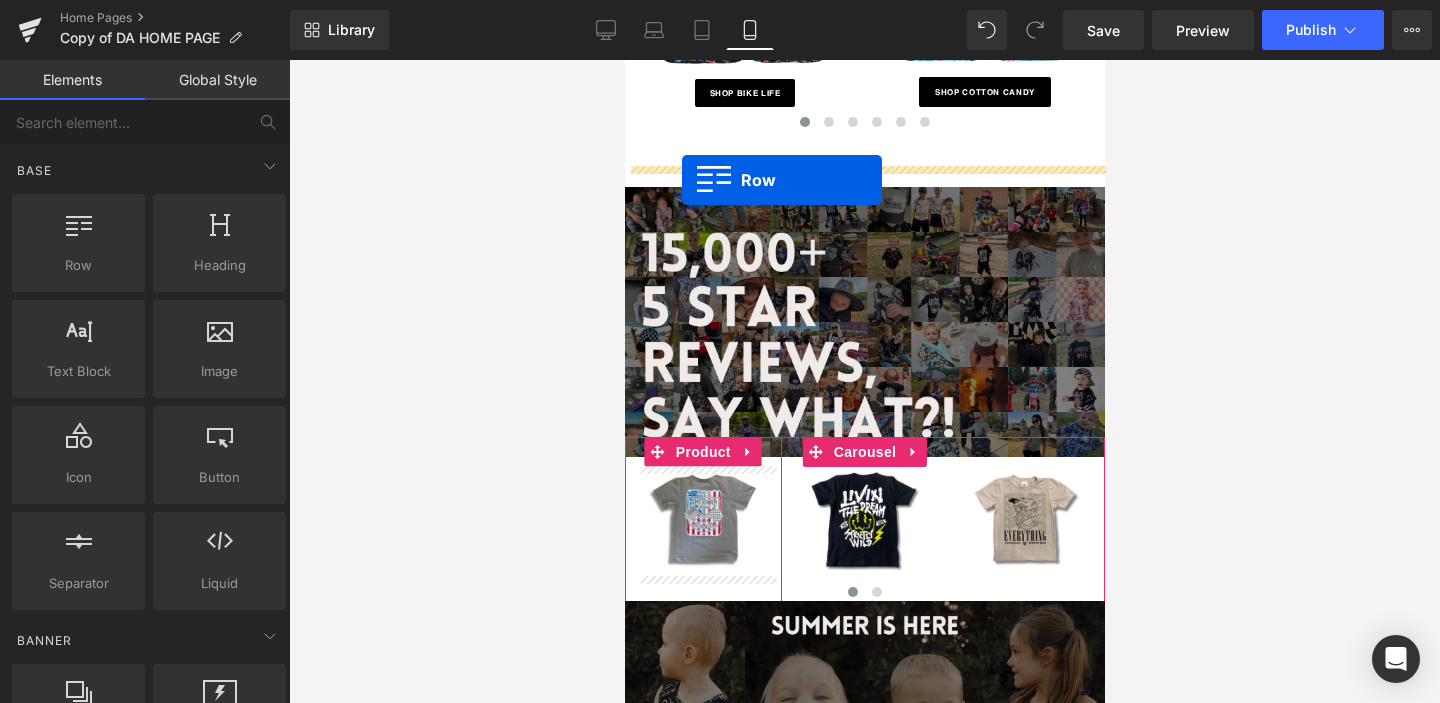 drag, startPoint x: 733, startPoint y: 325, endPoint x: 681, endPoint y: 179, distance: 154.98387 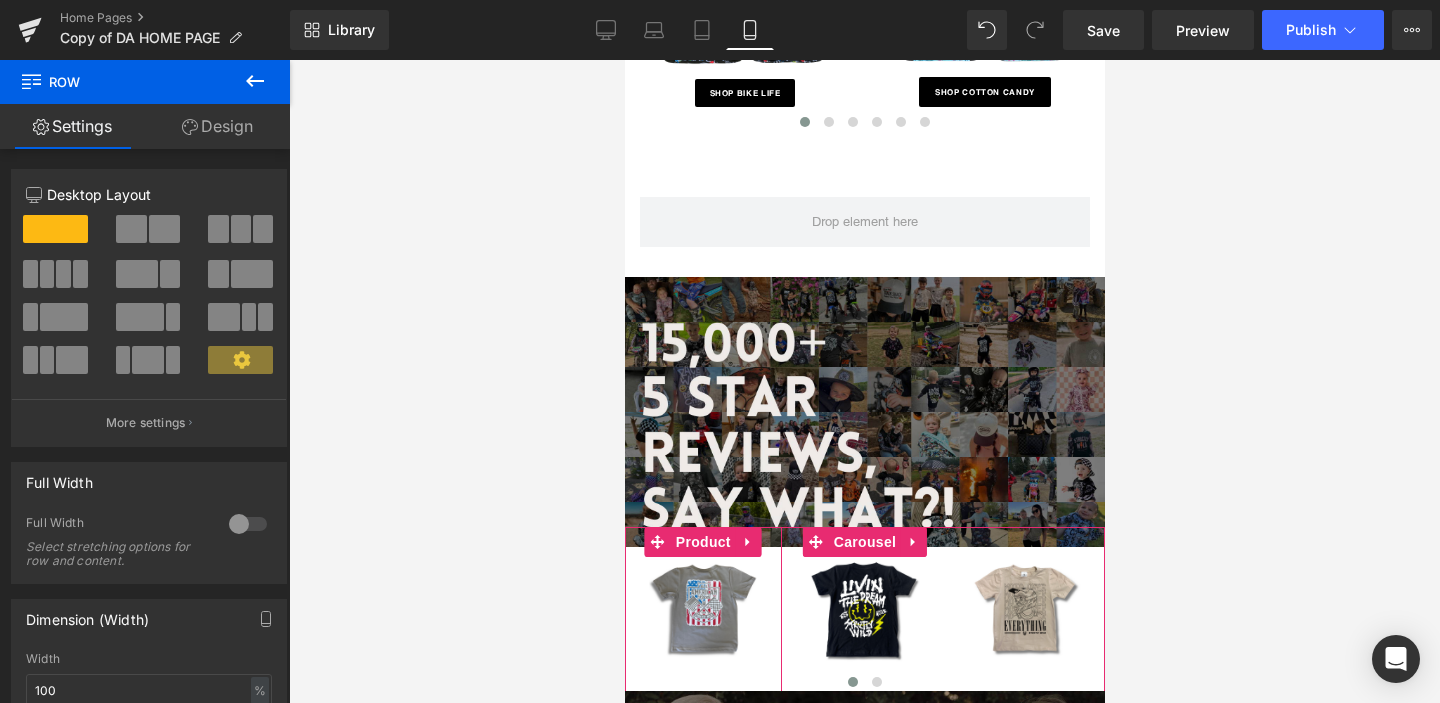 click 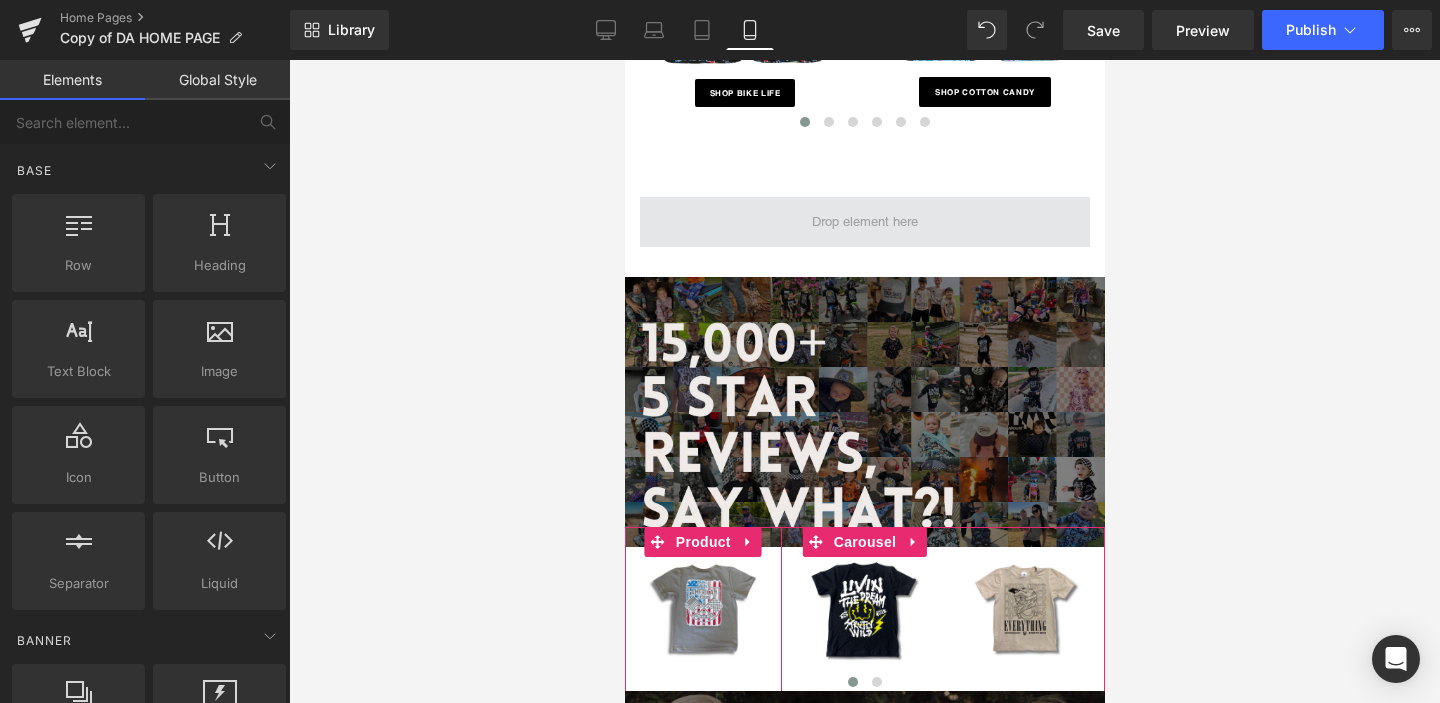 click at bounding box center [864, 222] 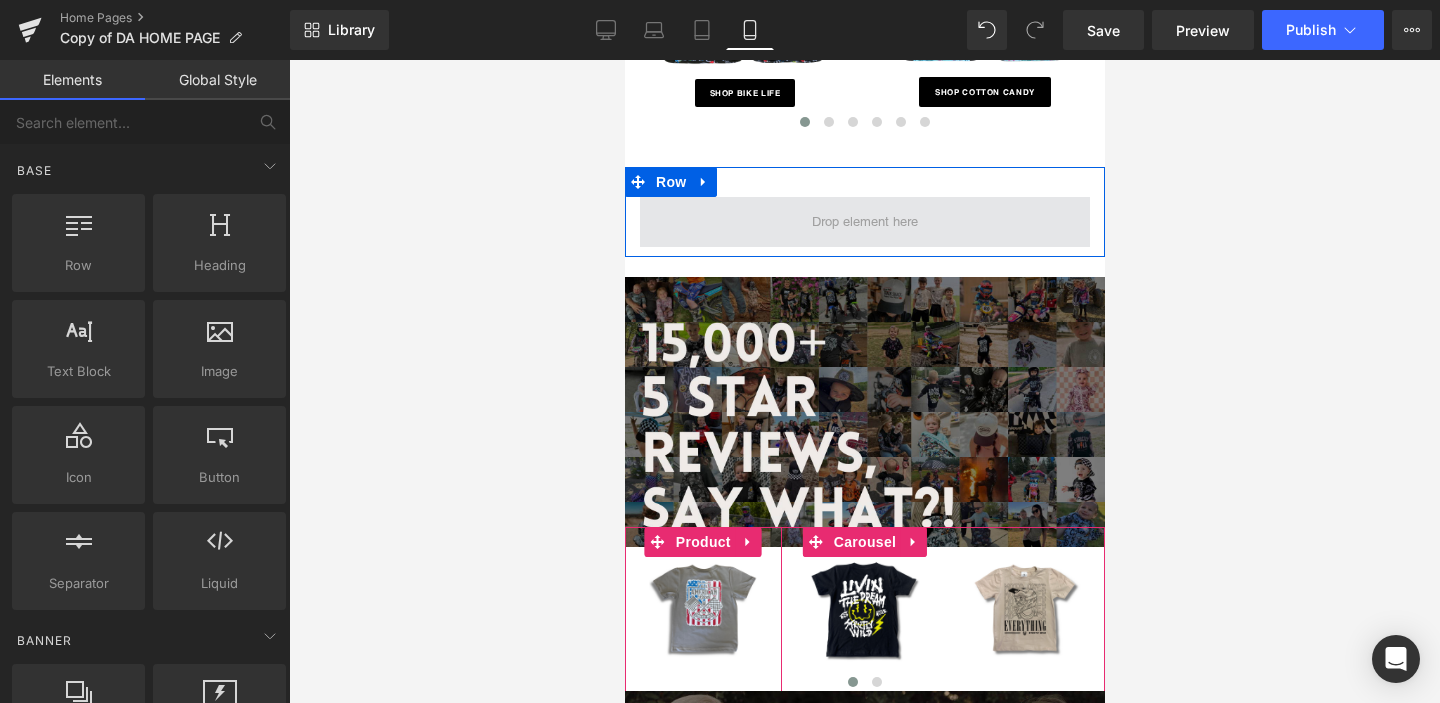 click at bounding box center [864, 222] 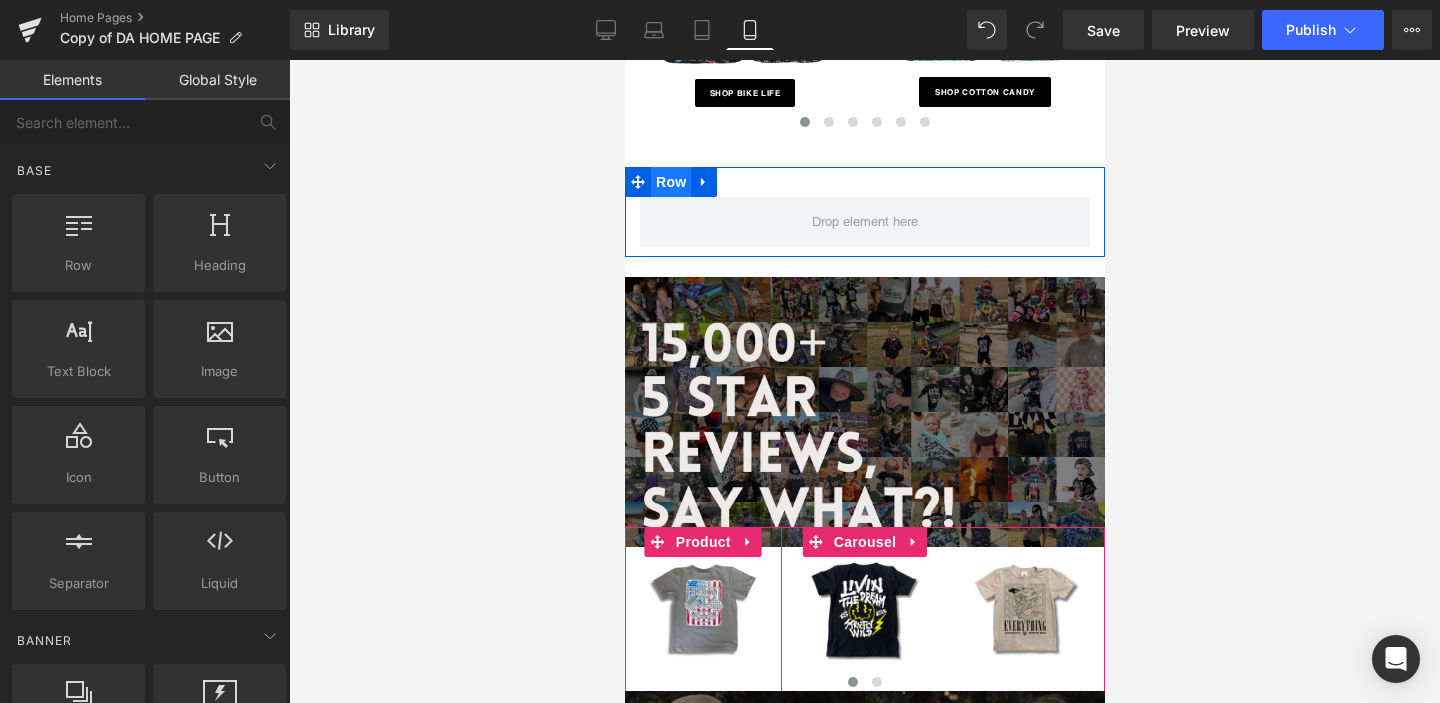 click on "Row" at bounding box center (670, 182) 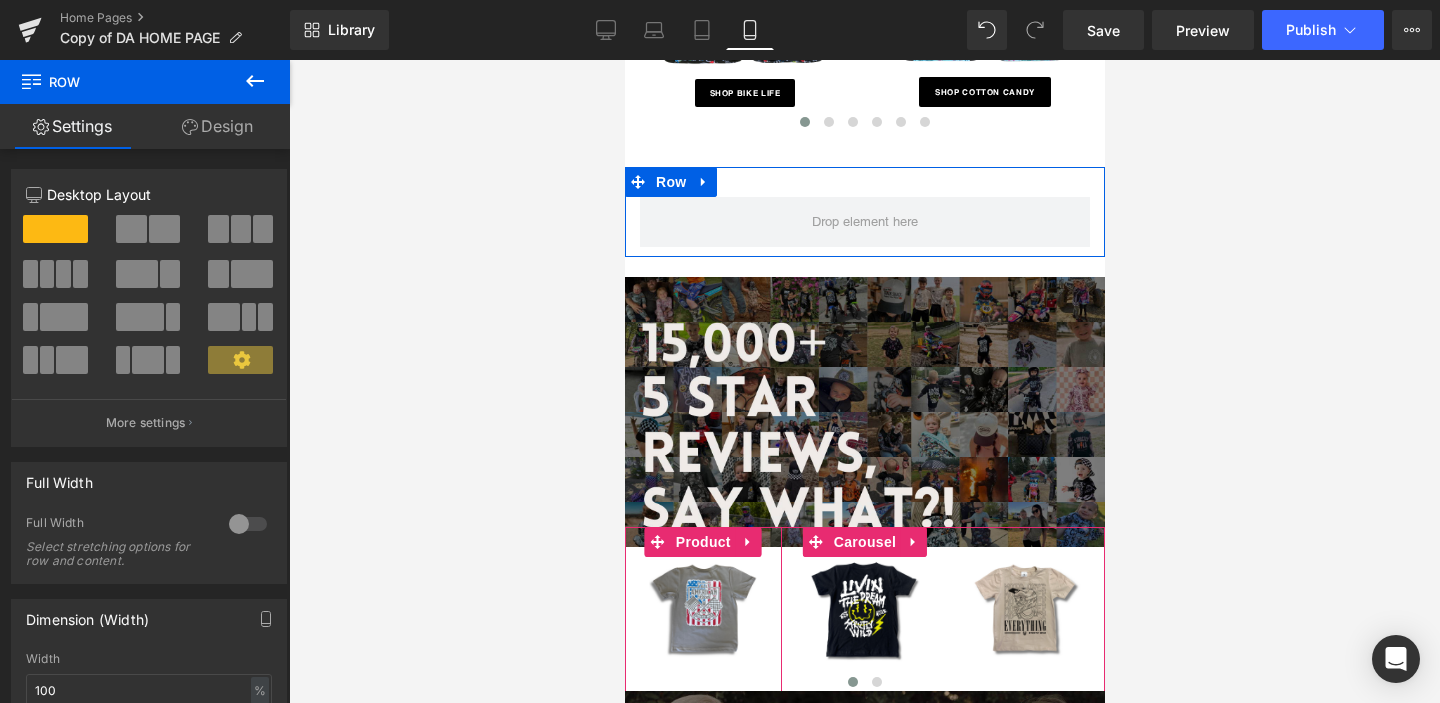 click at bounding box center [80, 274] 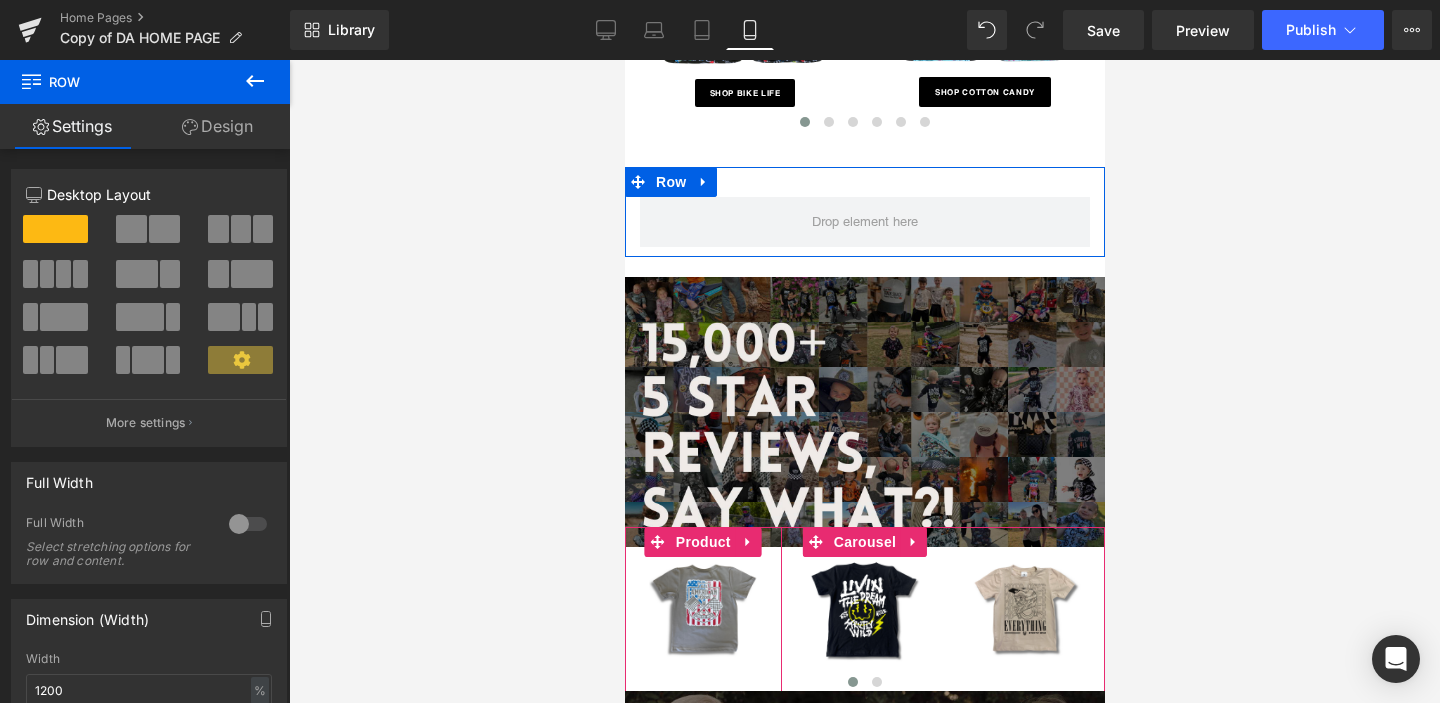 scroll, scrollTop: 1006, scrollLeft: 0, axis: vertical 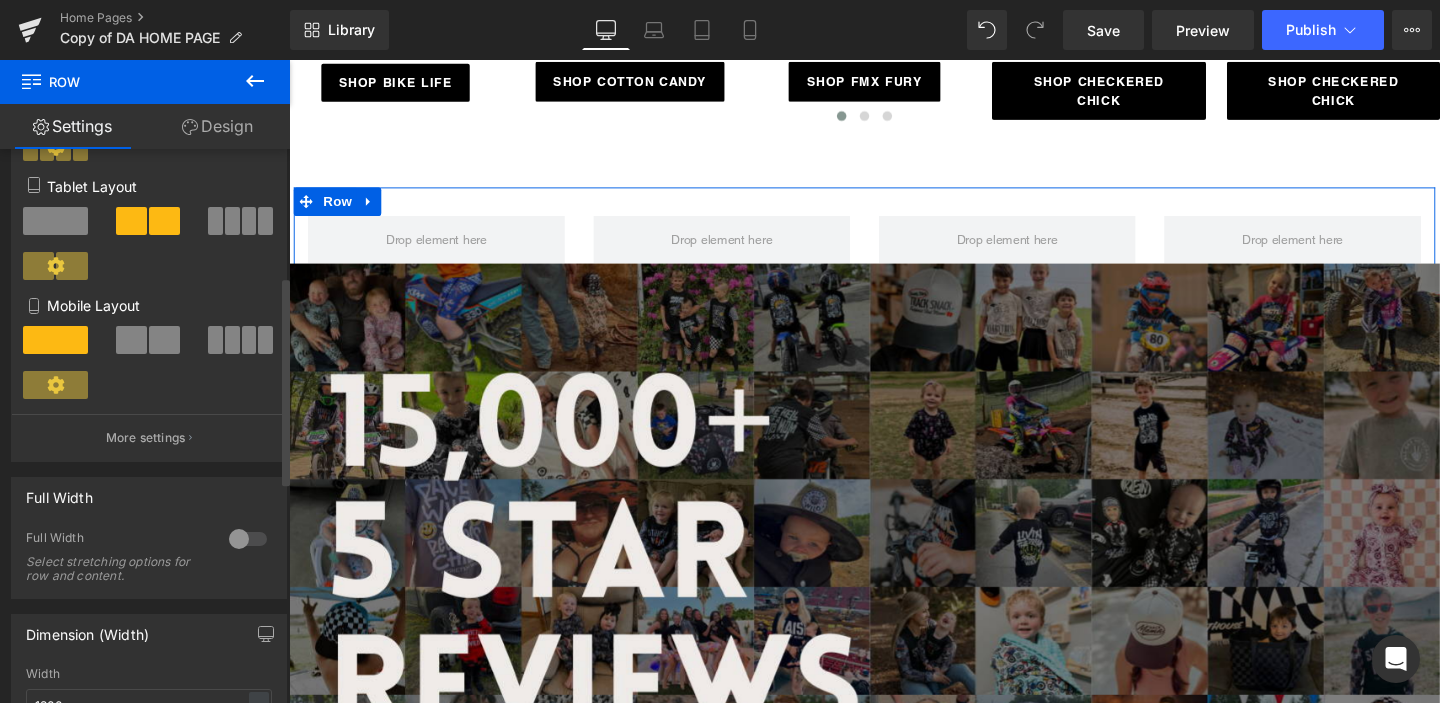 click at bounding box center (249, 340) 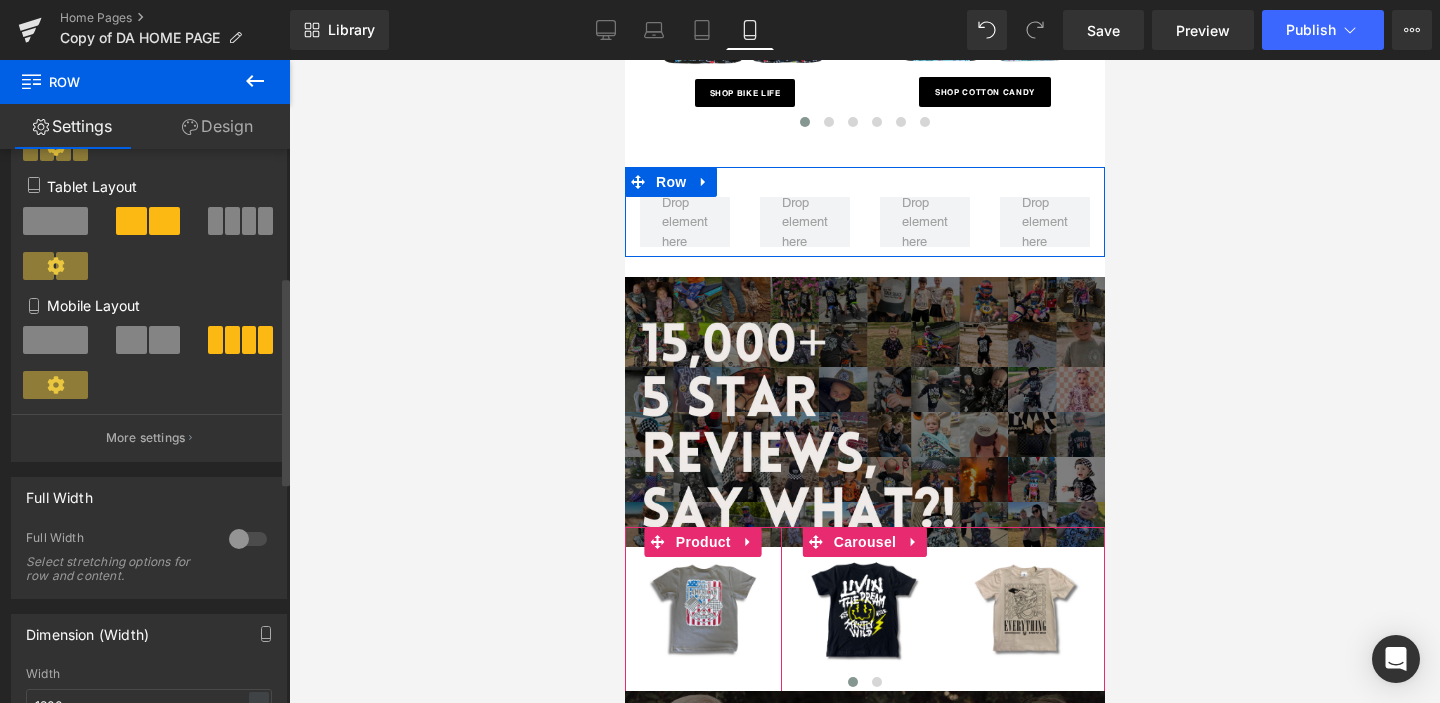 click at bounding box center [232, 221] 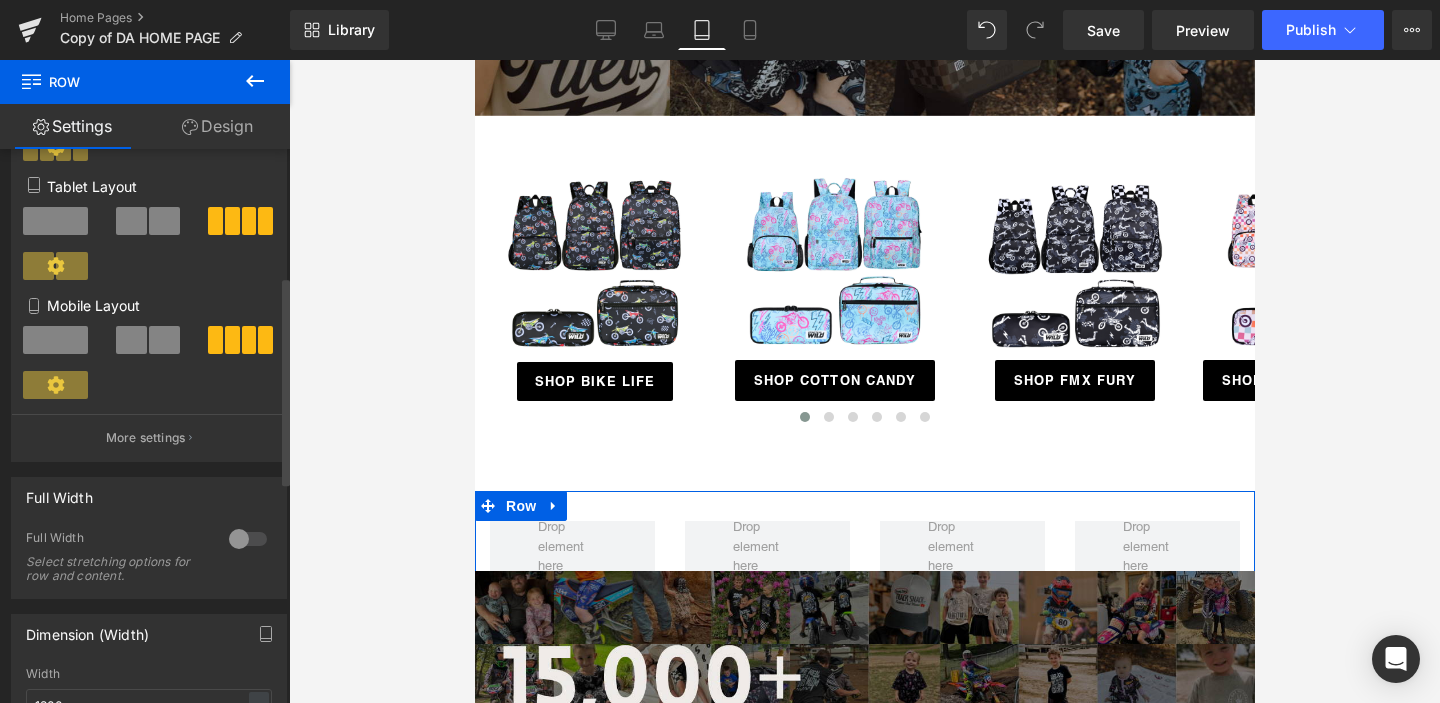 scroll, scrollTop: 792, scrollLeft: 0, axis: vertical 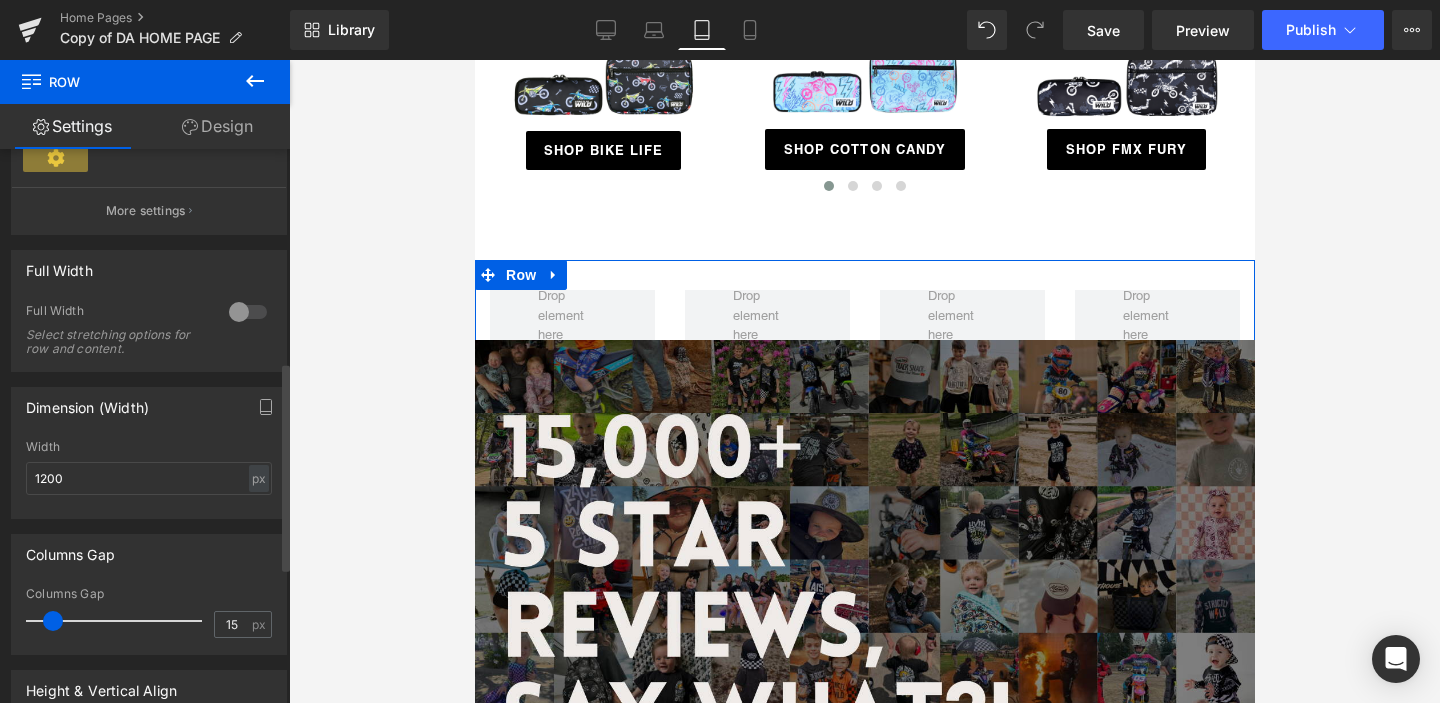 click at bounding box center [248, 312] 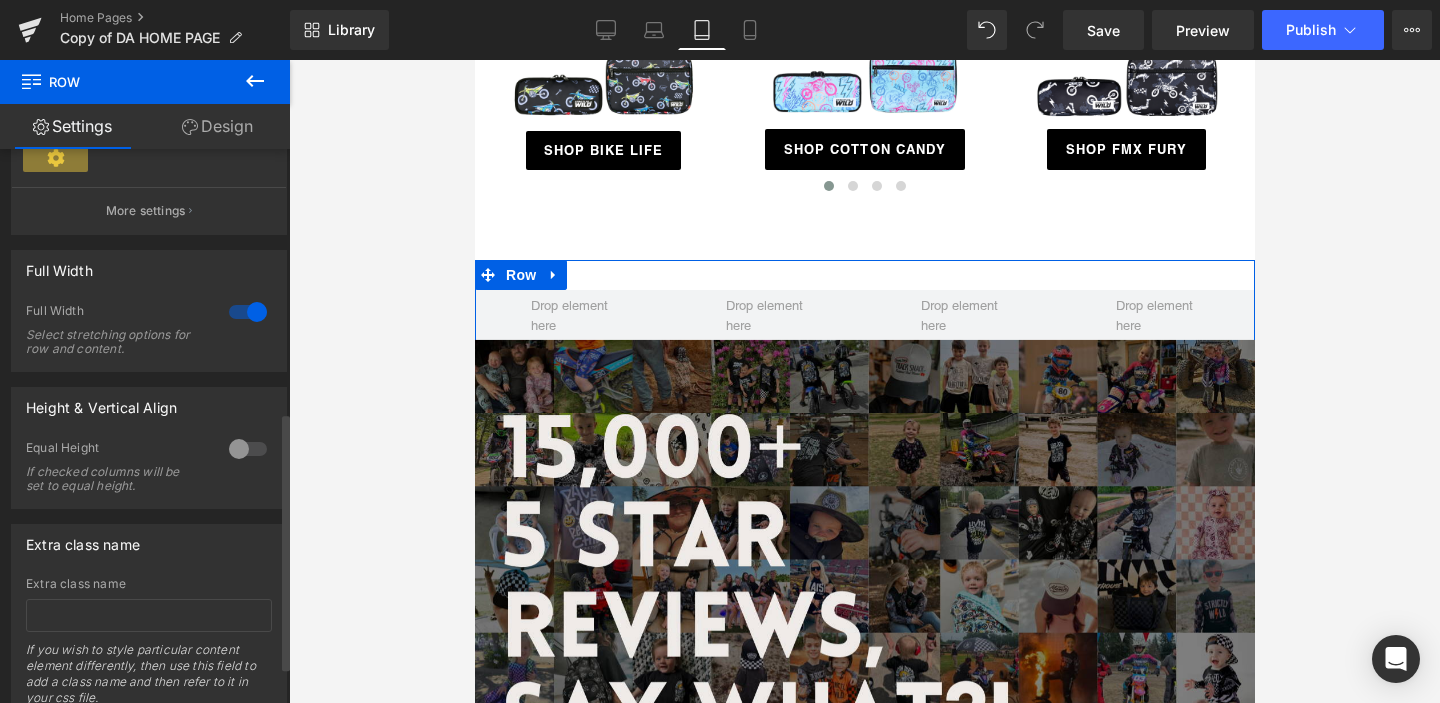 click at bounding box center [248, 312] 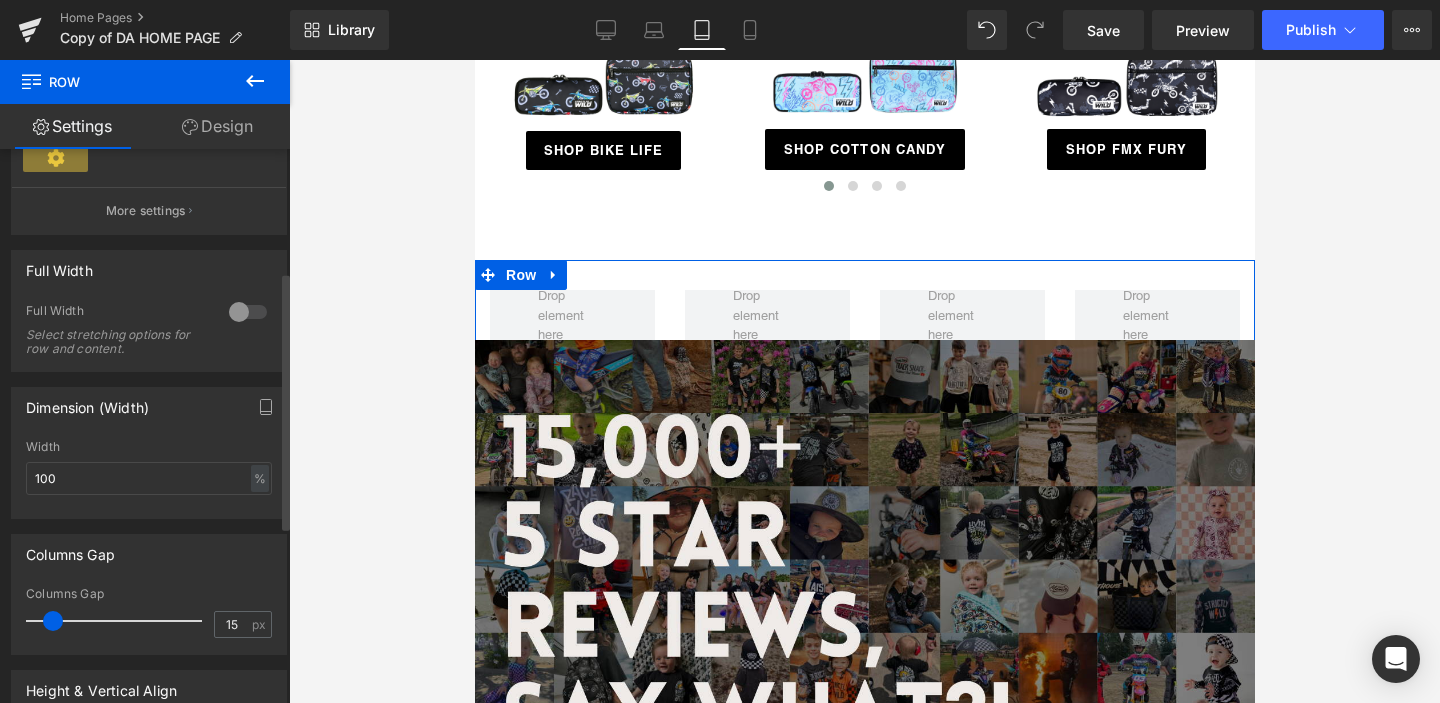 scroll, scrollTop: 0, scrollLeft: 0, axis: both 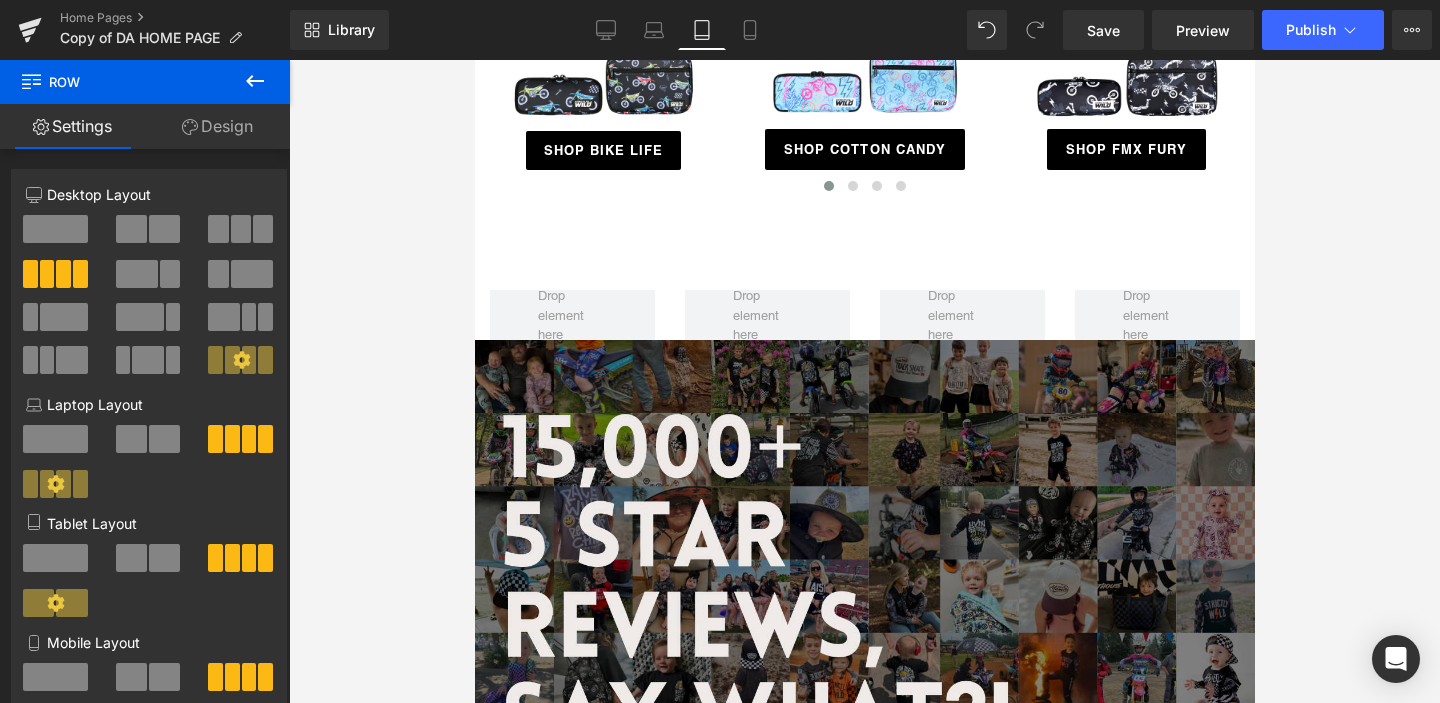 click 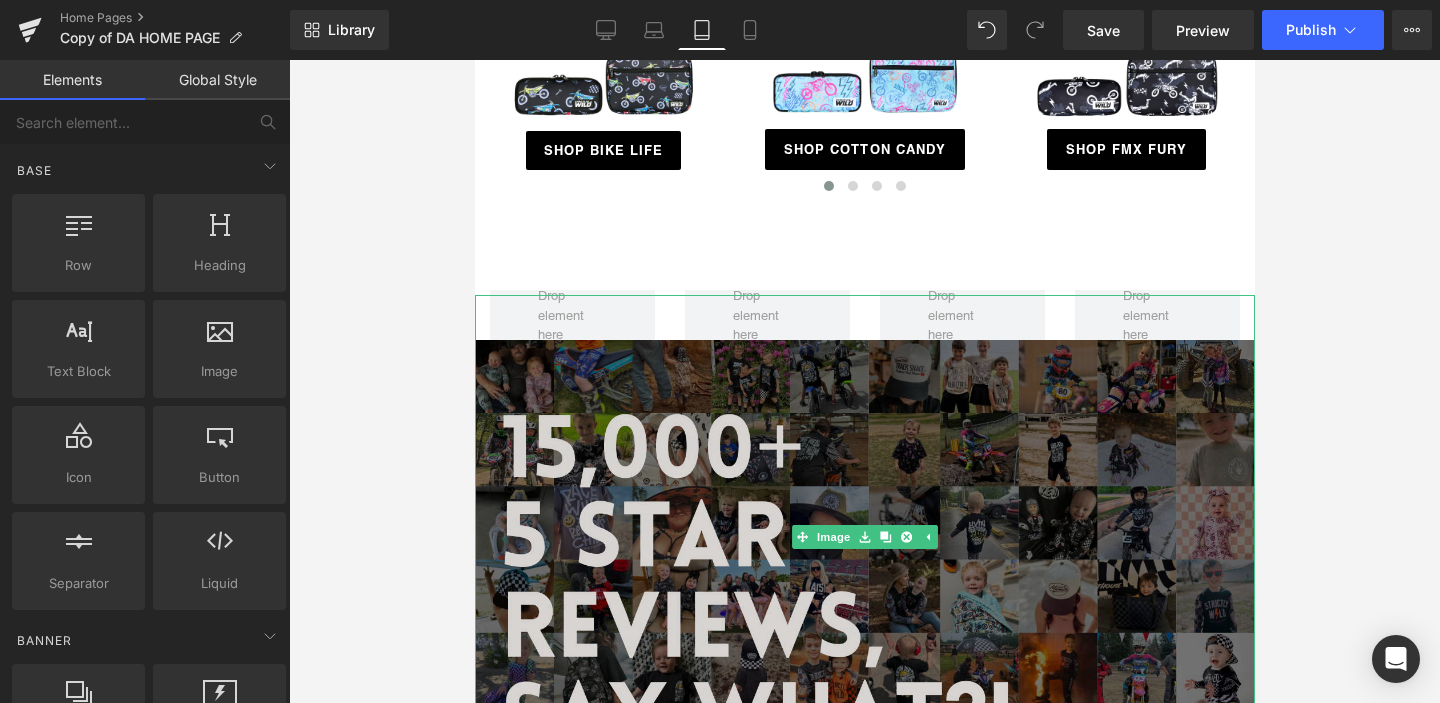 click at bounding box center (864, 559) 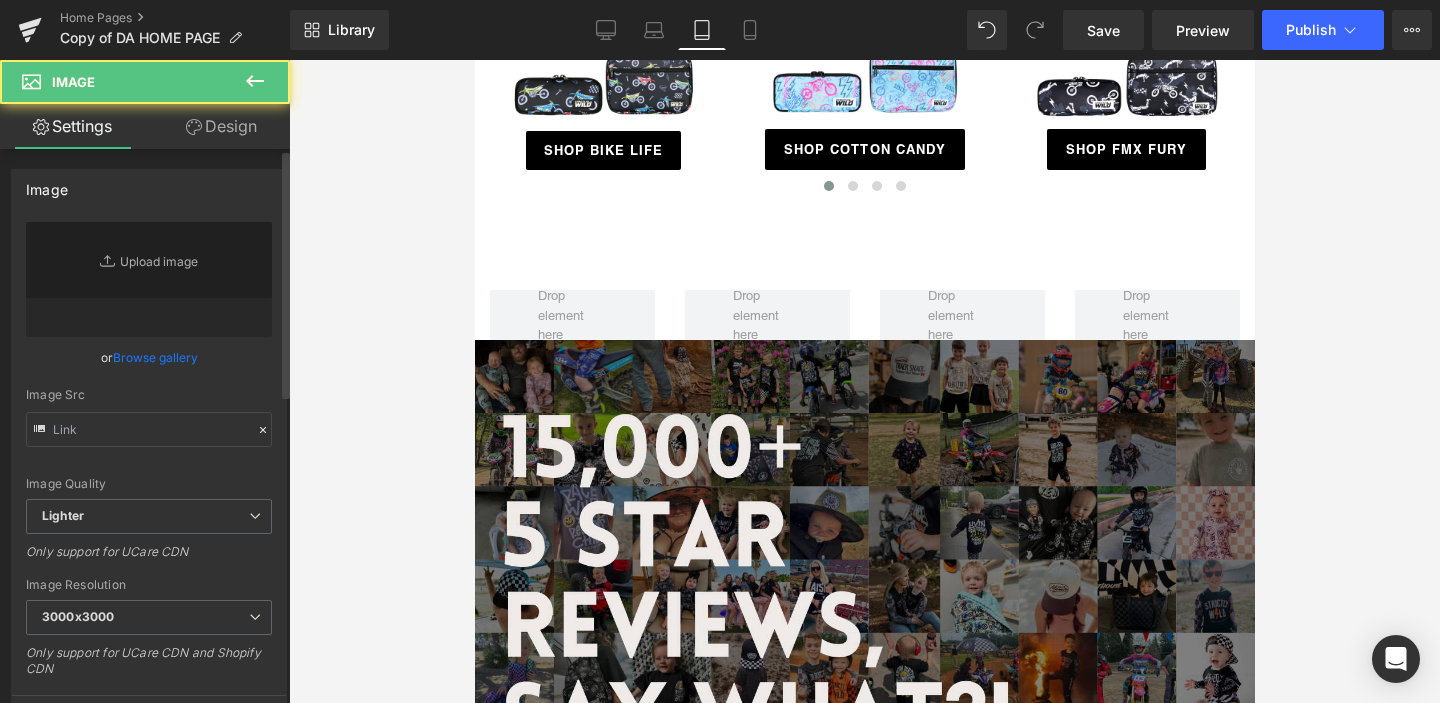 type on "https://ucarecdn.com/6045cd39-b770-4cf7-86dd-a53ce60627ad/-/format/auto/-/preview/3000x3000/-/quality/lighter/Home%20Page%20Website.png" 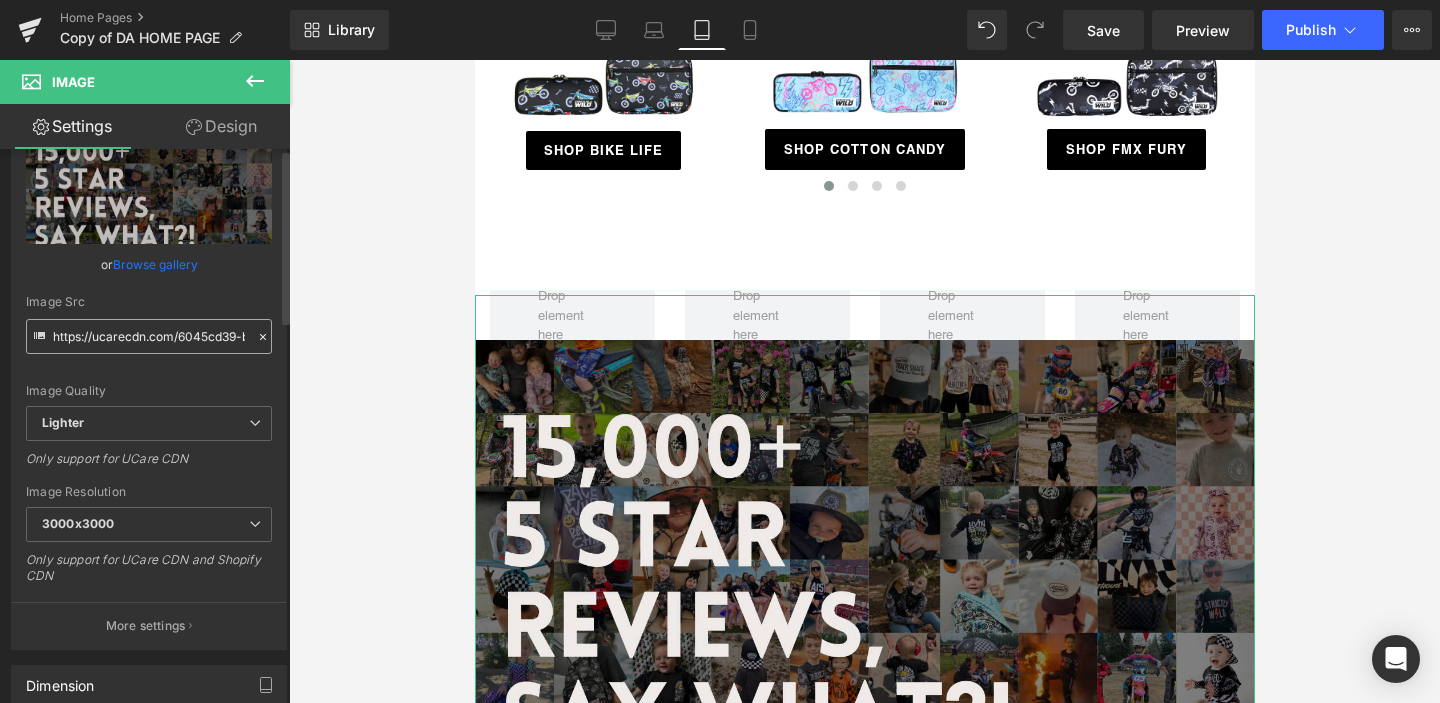 scroll, scrollTop: 0, scrollLeft: 0, axis: both 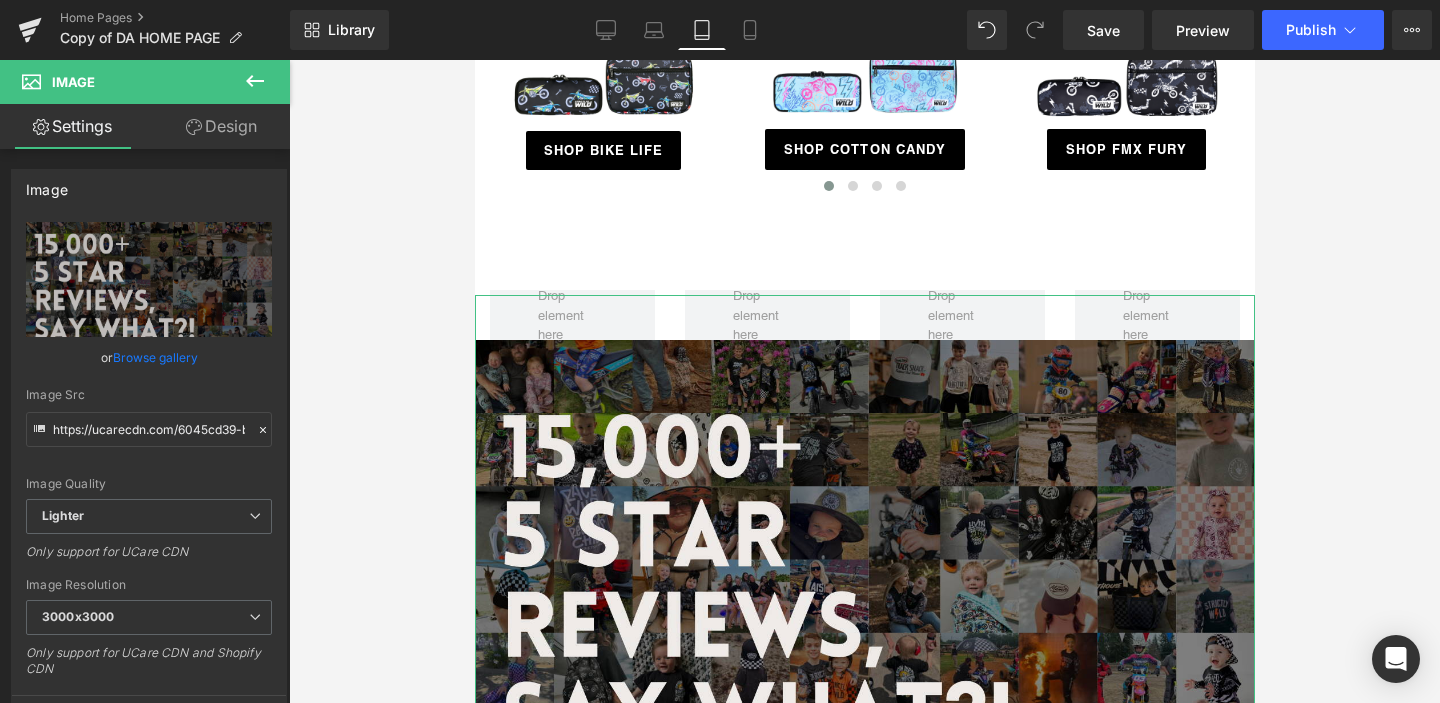 click on "Design" at bounding box center (221, 126) 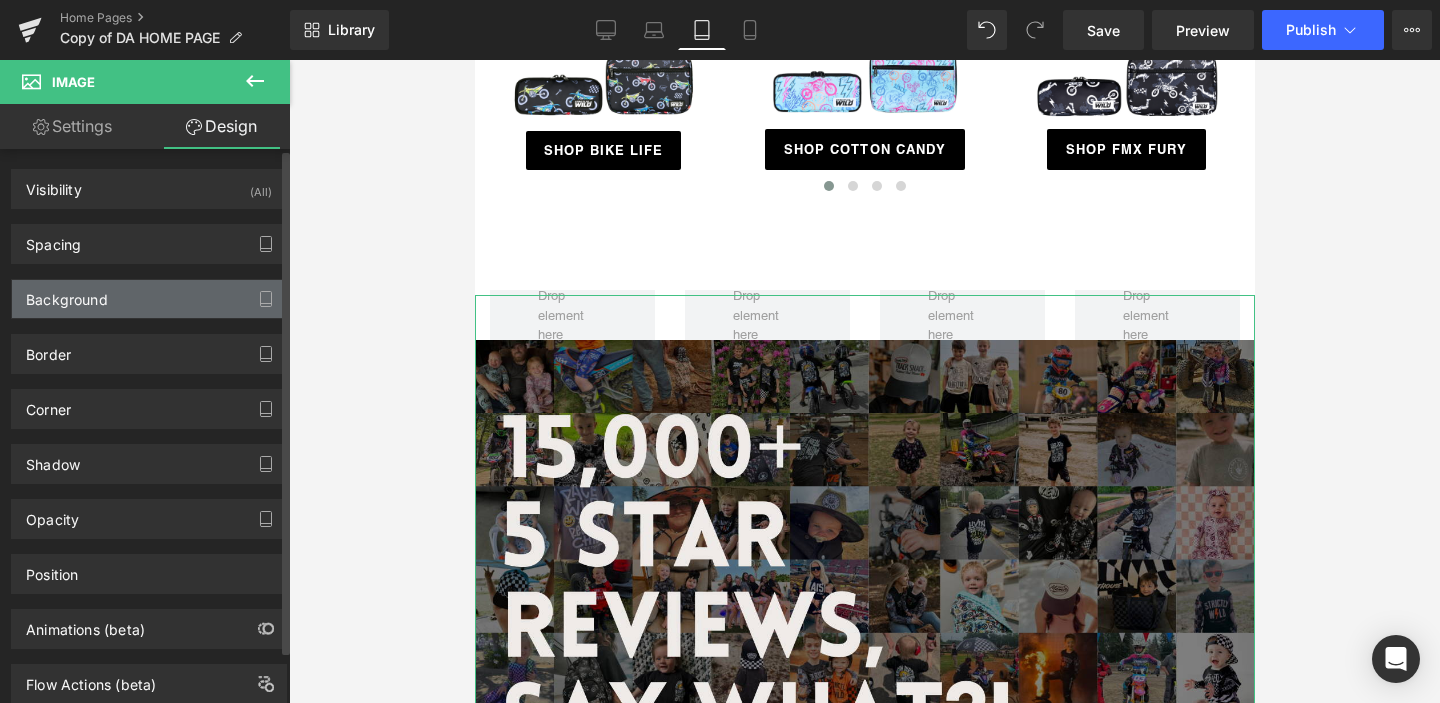 type on "-55" 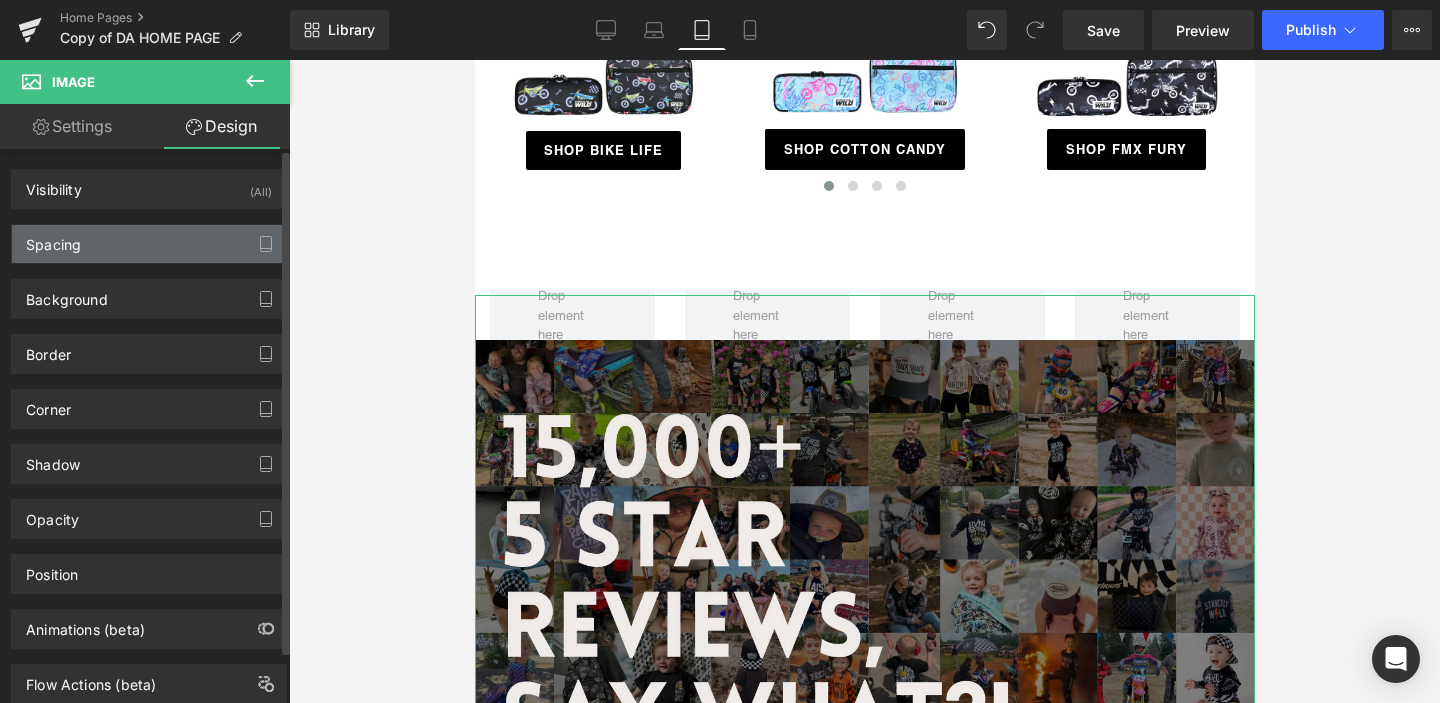 click on "Spacing" at bounding box center [149, 244] 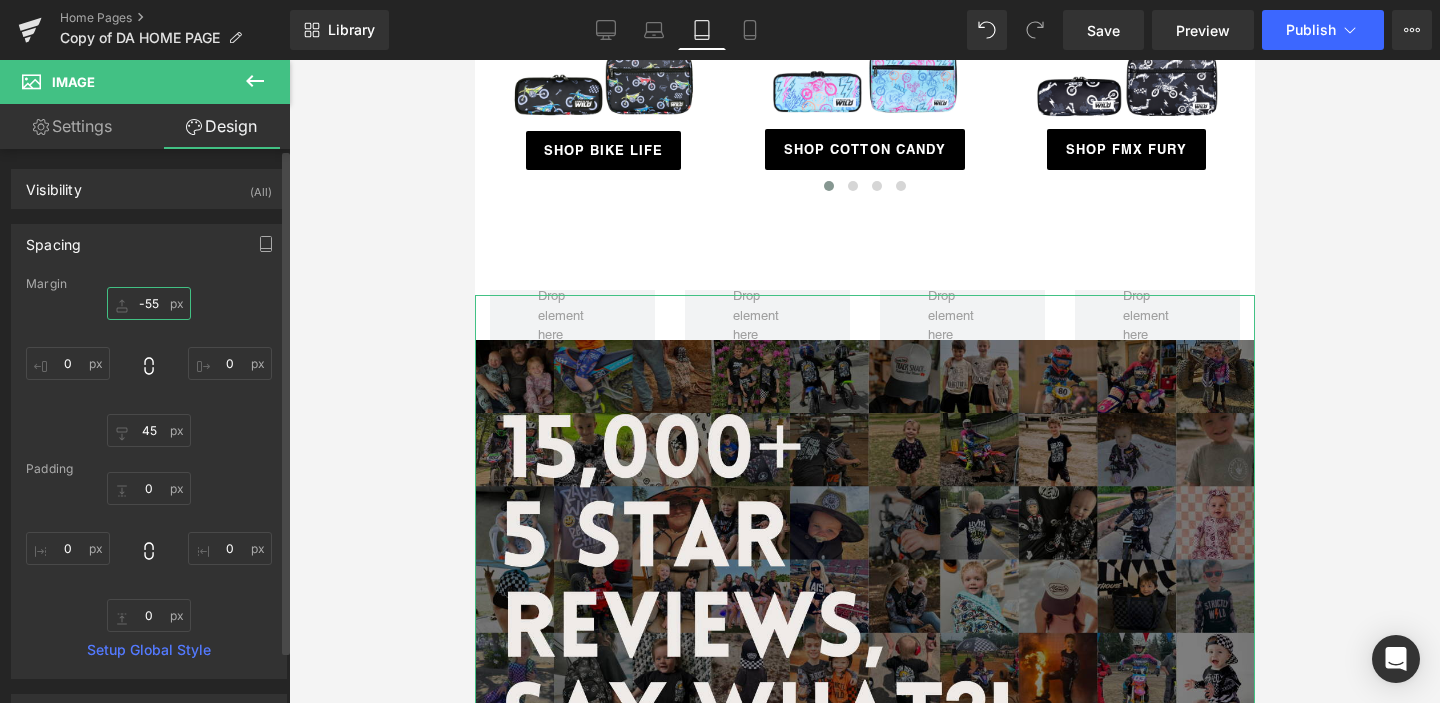 click on "-55" at bounding box center [149, 303] 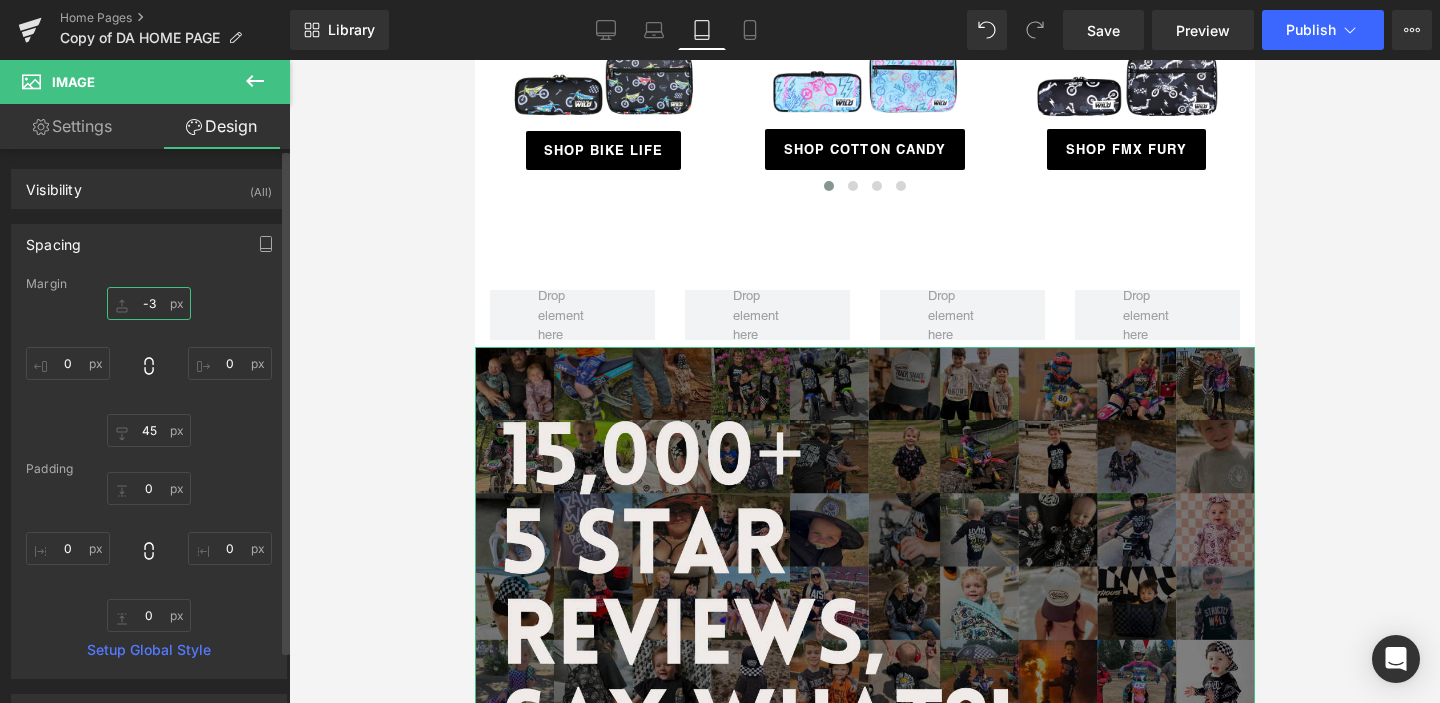 type on "-" 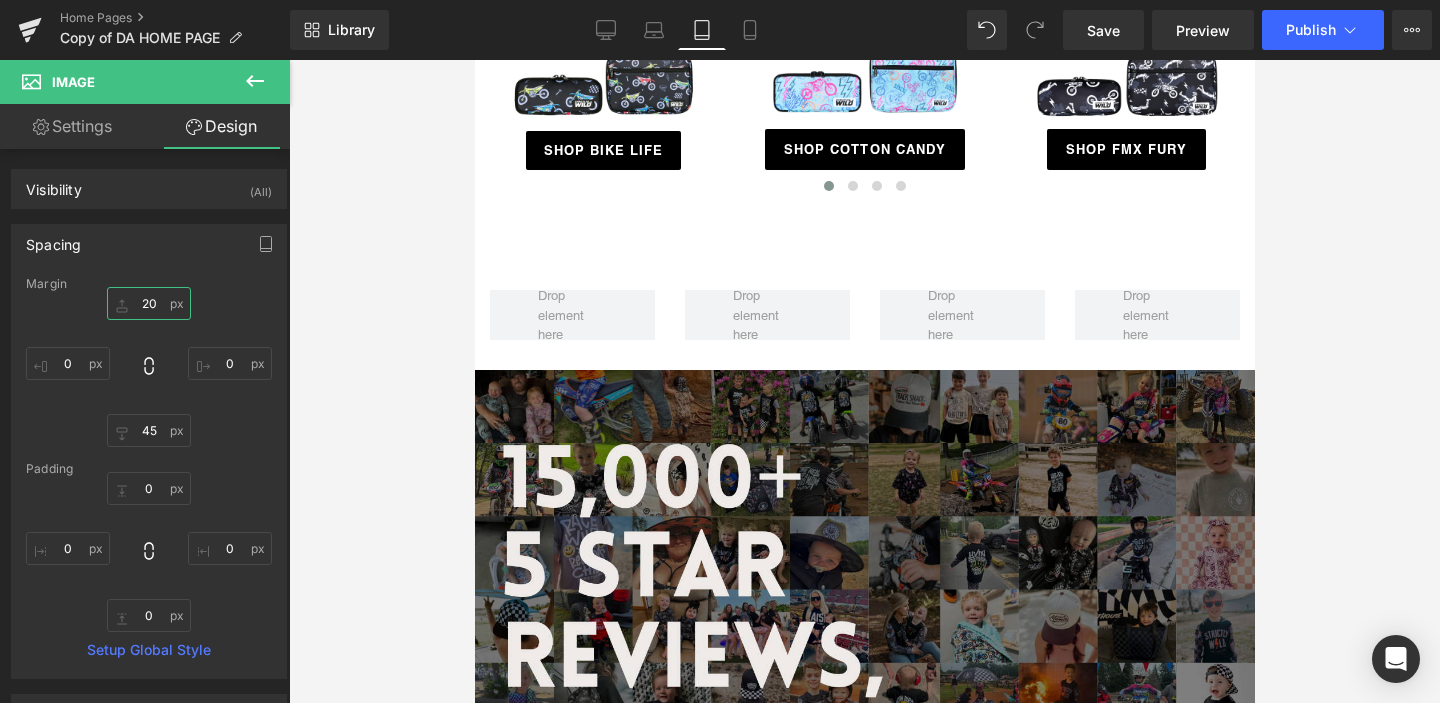type on "20" 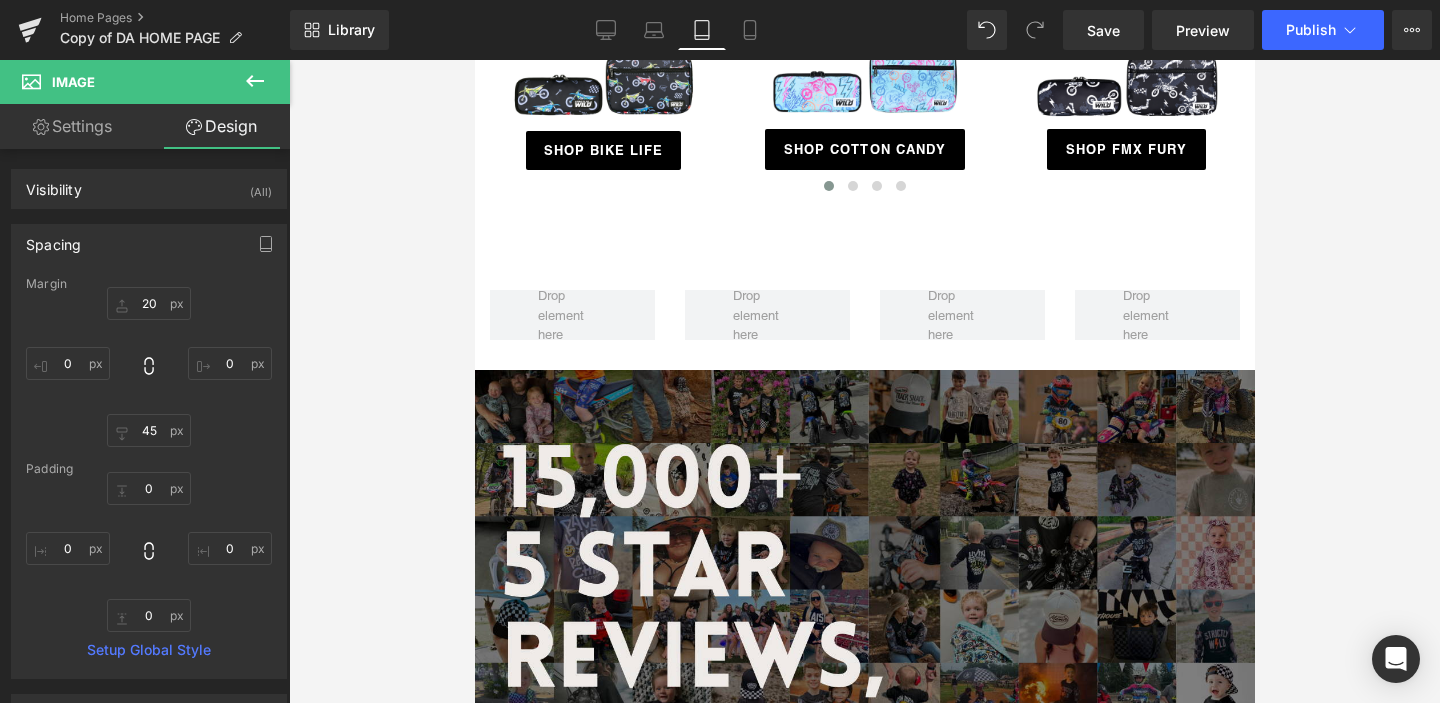 click at bounding box center [864, 381] 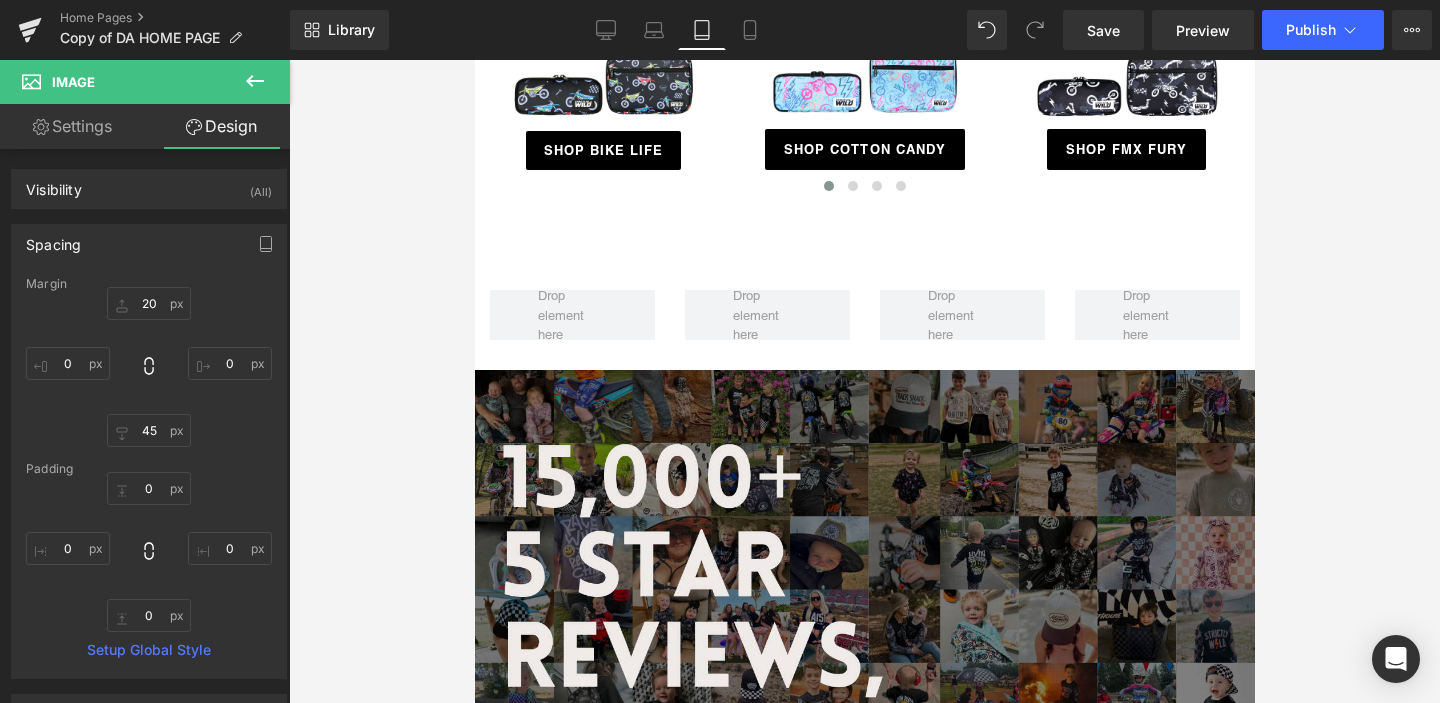 click 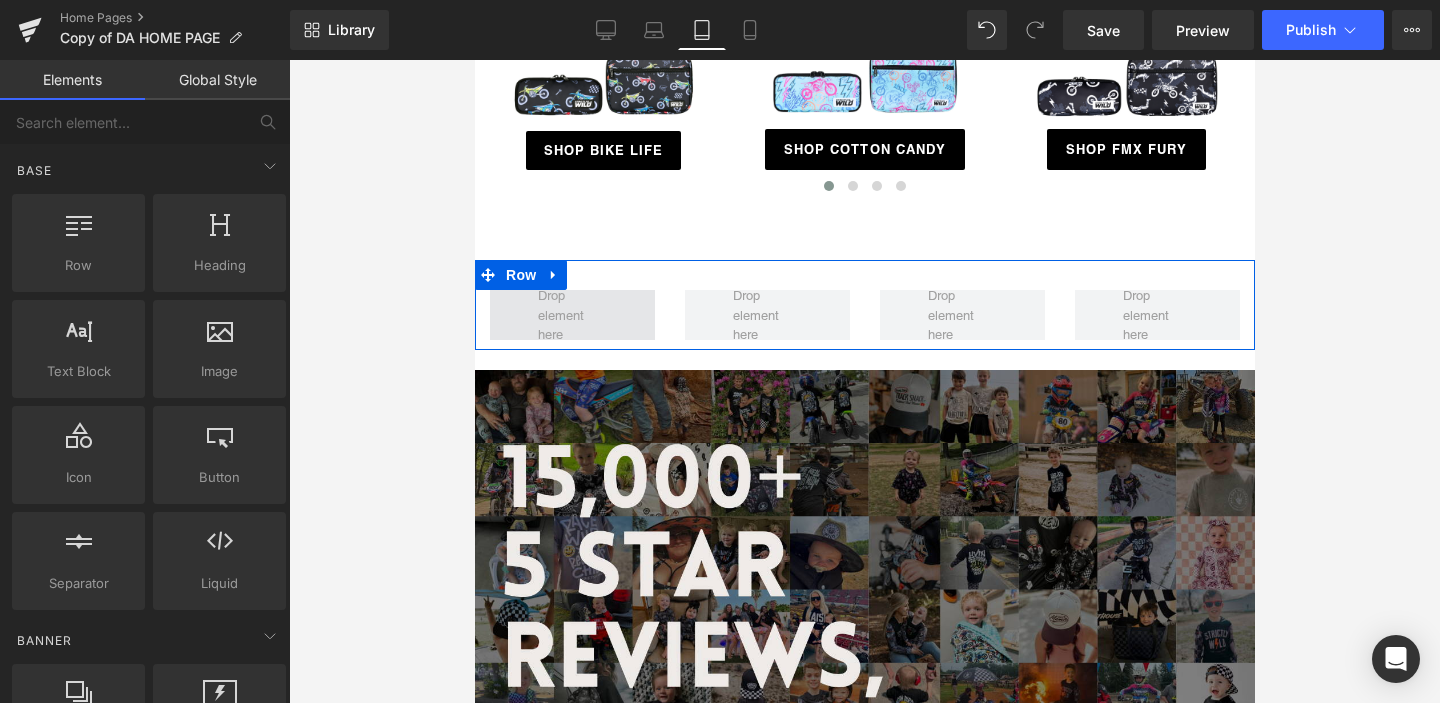 click at bounding box center [571, 315] 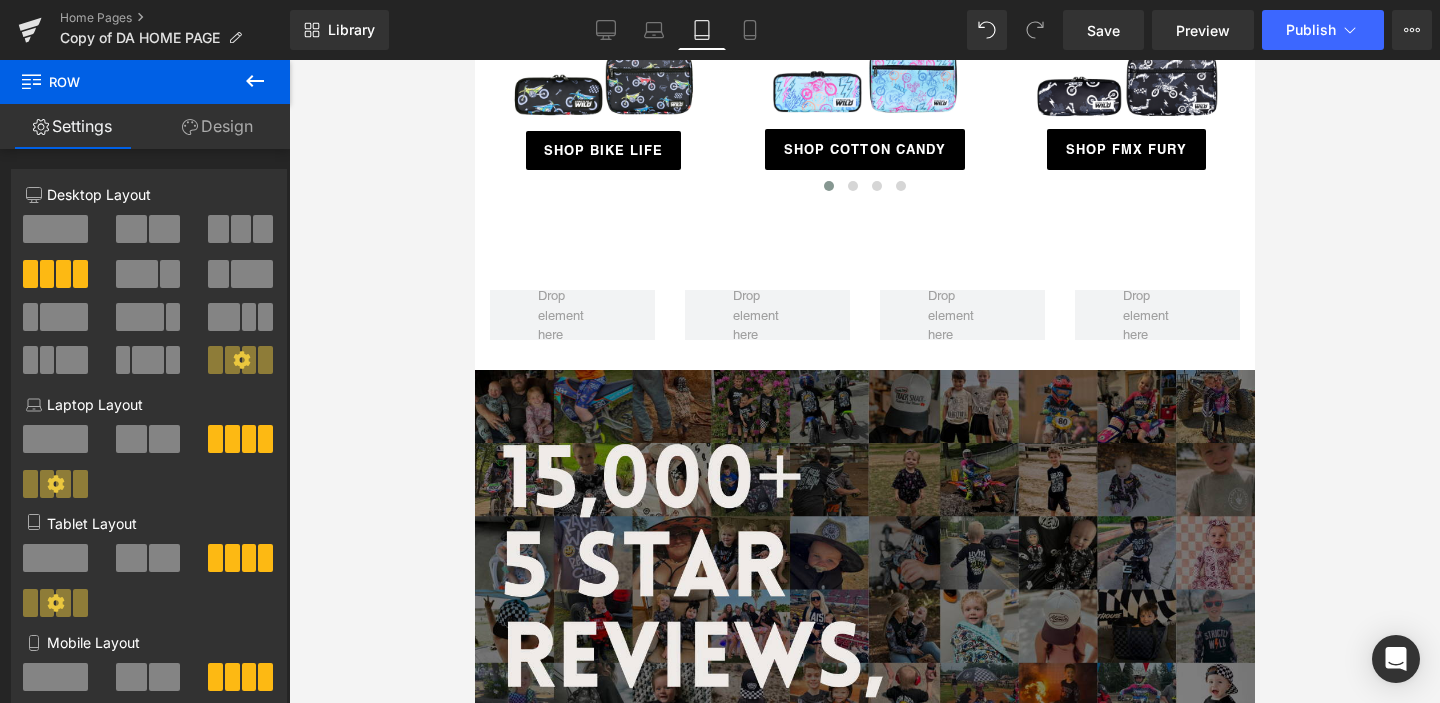 click 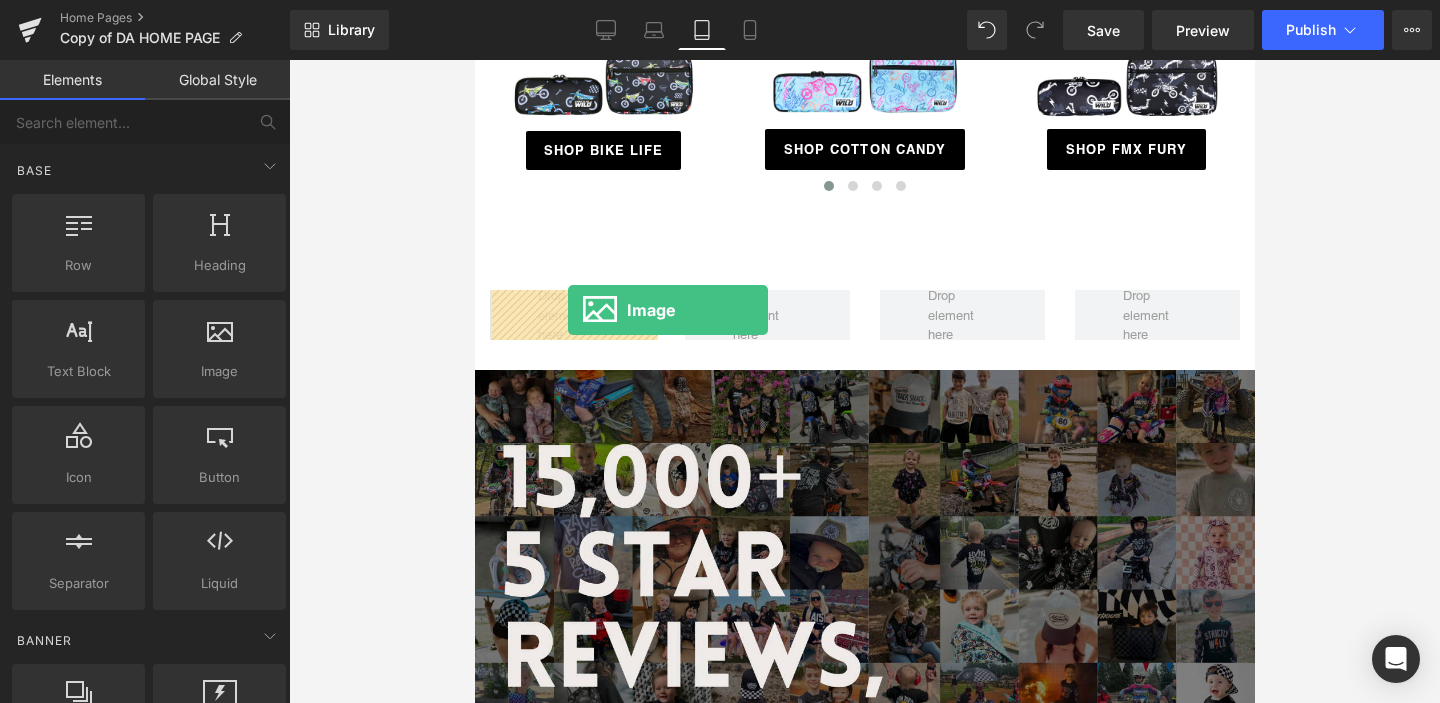 drag, startPoint x: 697, startPoint y: 407, endPoint x: 567, endPoint y: 308, distance: 163.4044 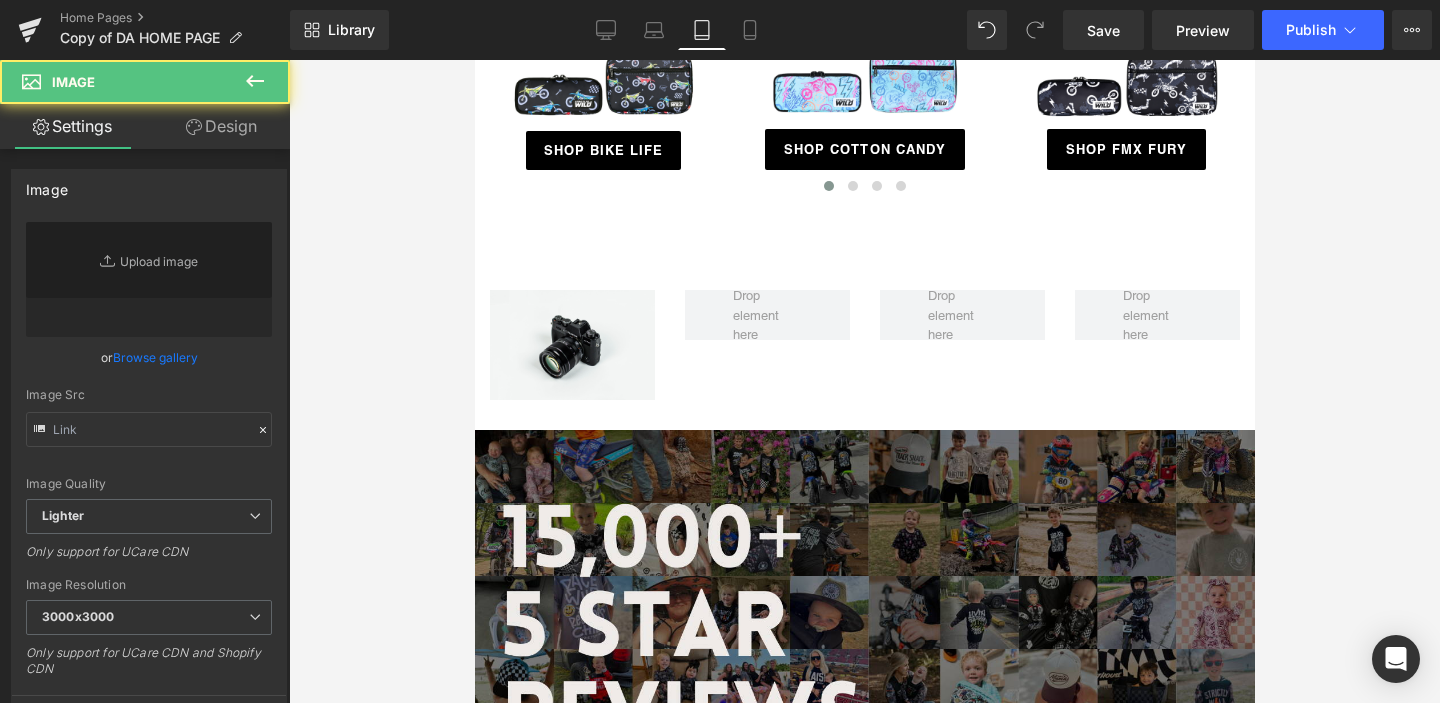 type on "//d1um8515vdn9kb.cloudfront.net/images/parallax.jpg" 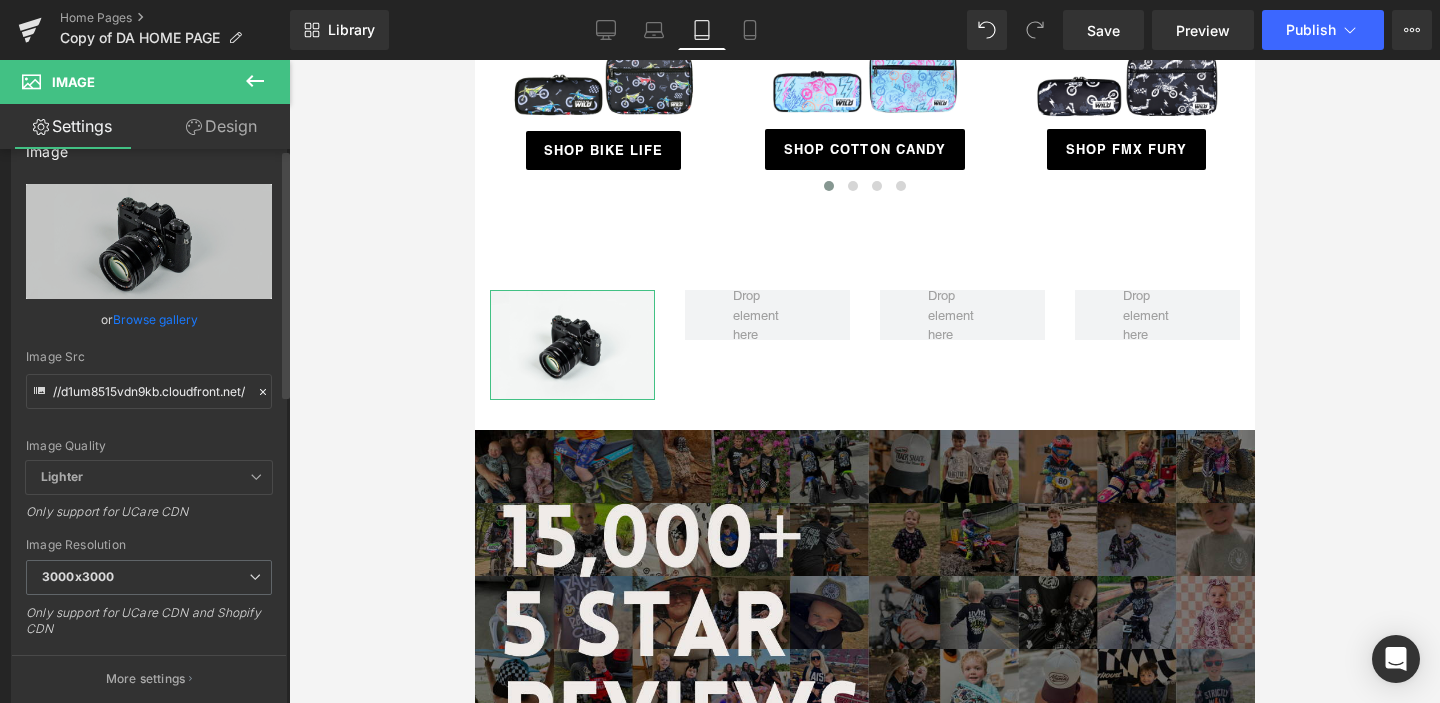 scroll, scrollTop: 0, scrollLeft: 0, axis: both 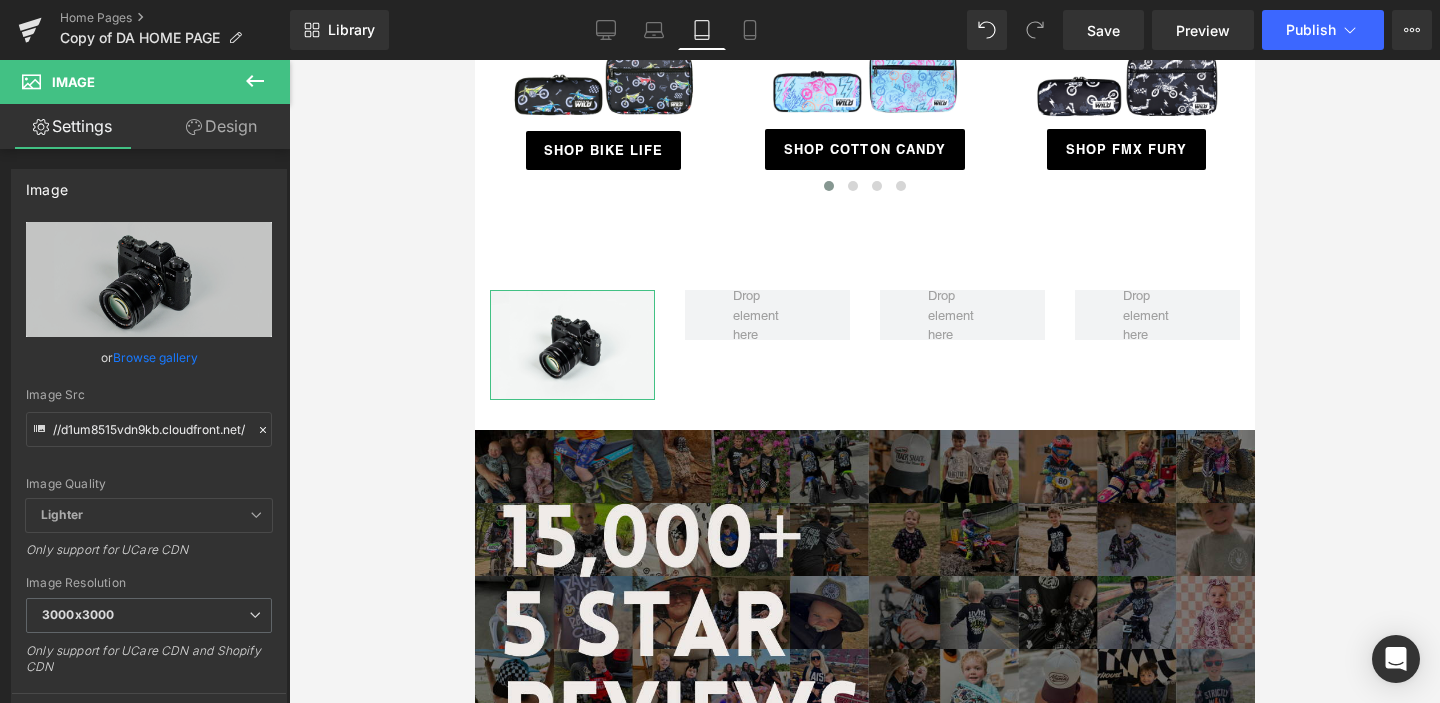 click on "Design" at bounding box center (221, 126) 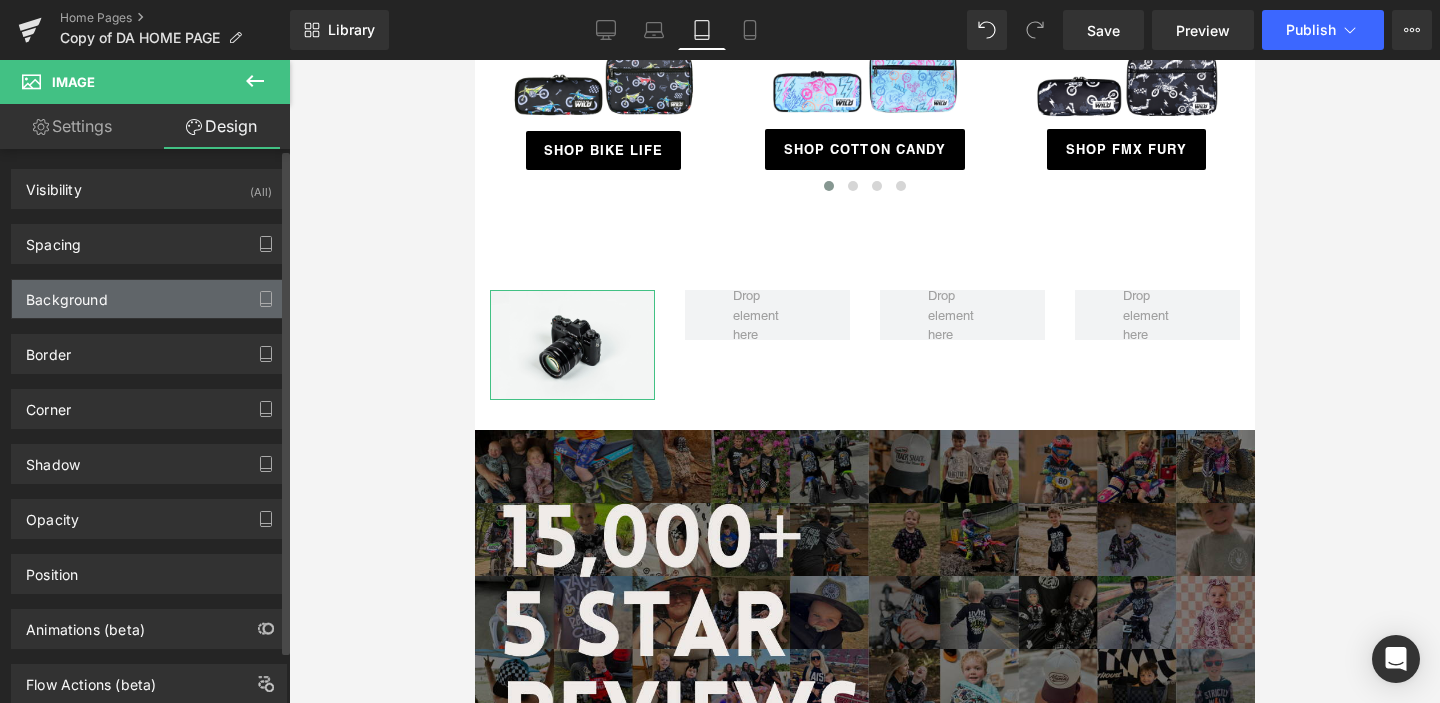type on "#3a3a3a" 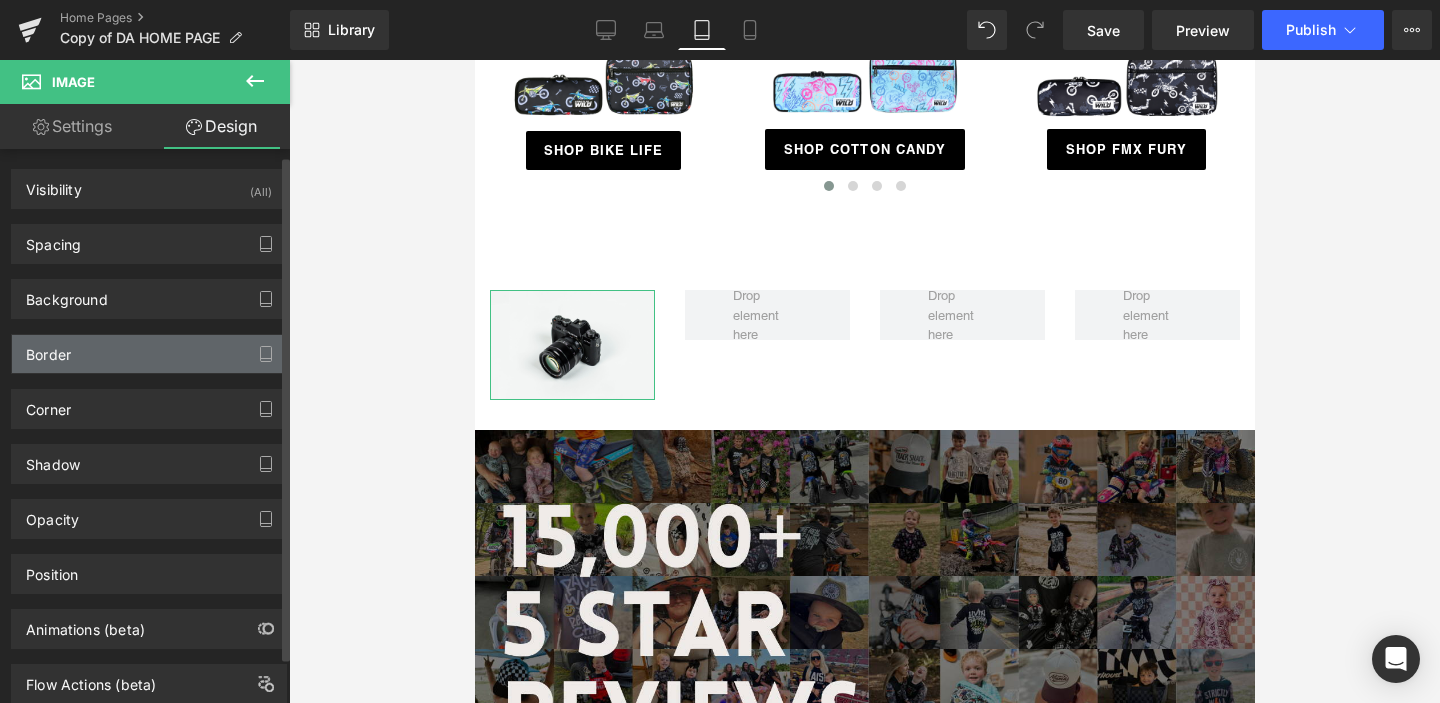 scroll, scrollTop: 9, scrollLeft: 0, axis: vertical 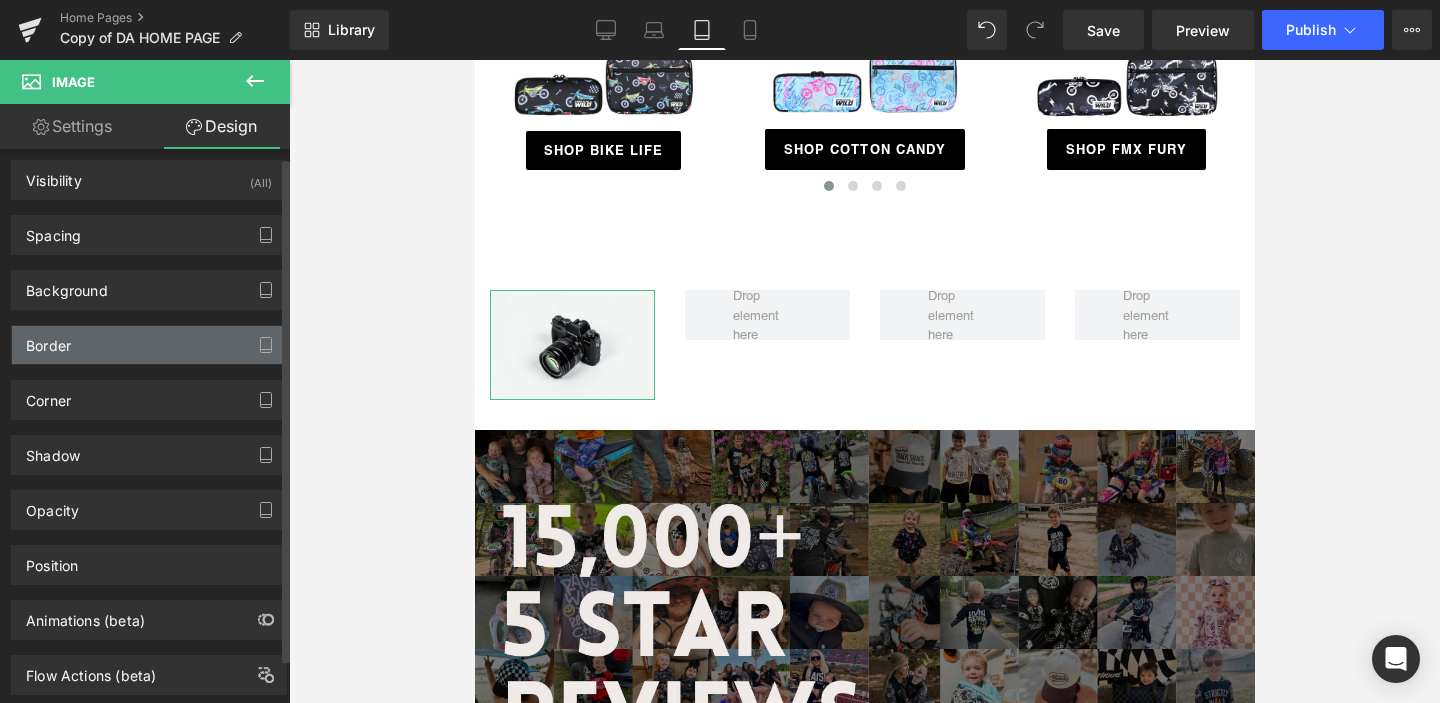click on "Border" at bounding box center (149, 345) 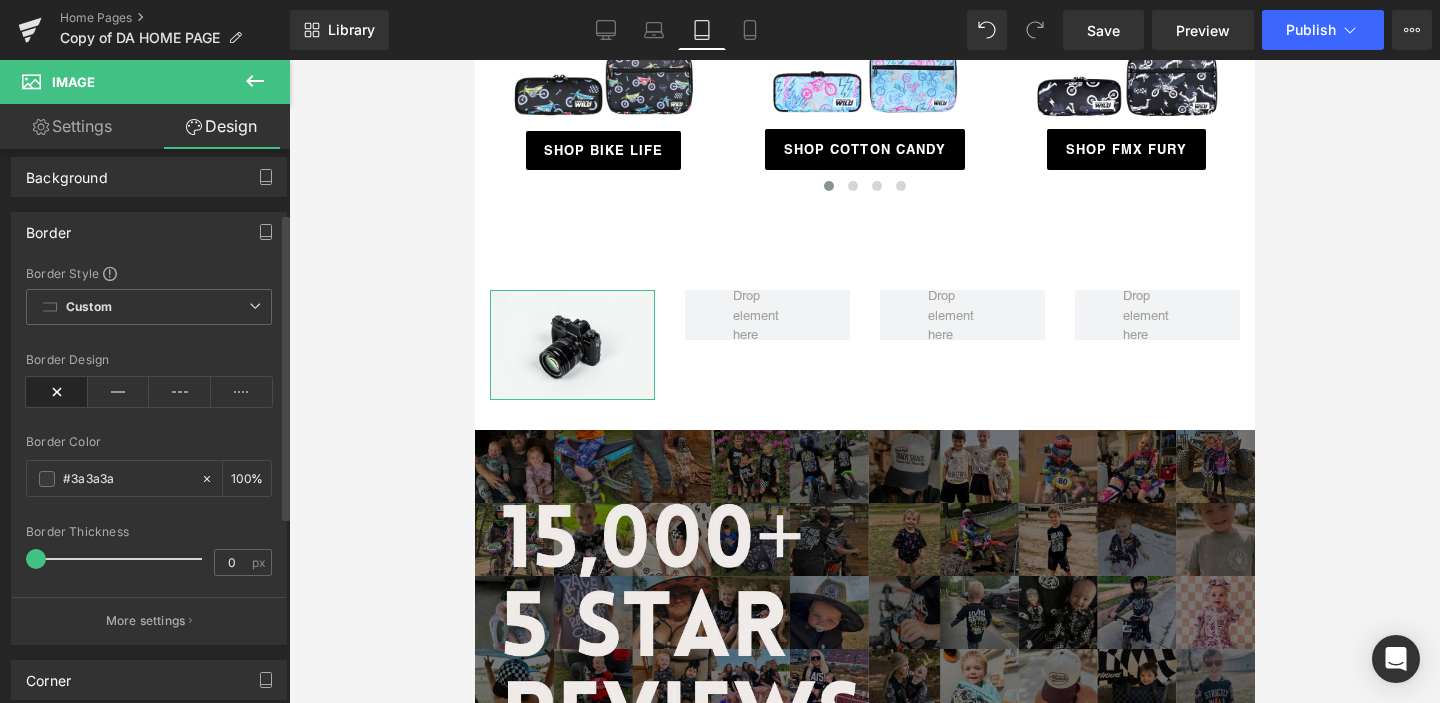 scroll, scrollTop: 152, scrollLeft: 0, axis: vertical 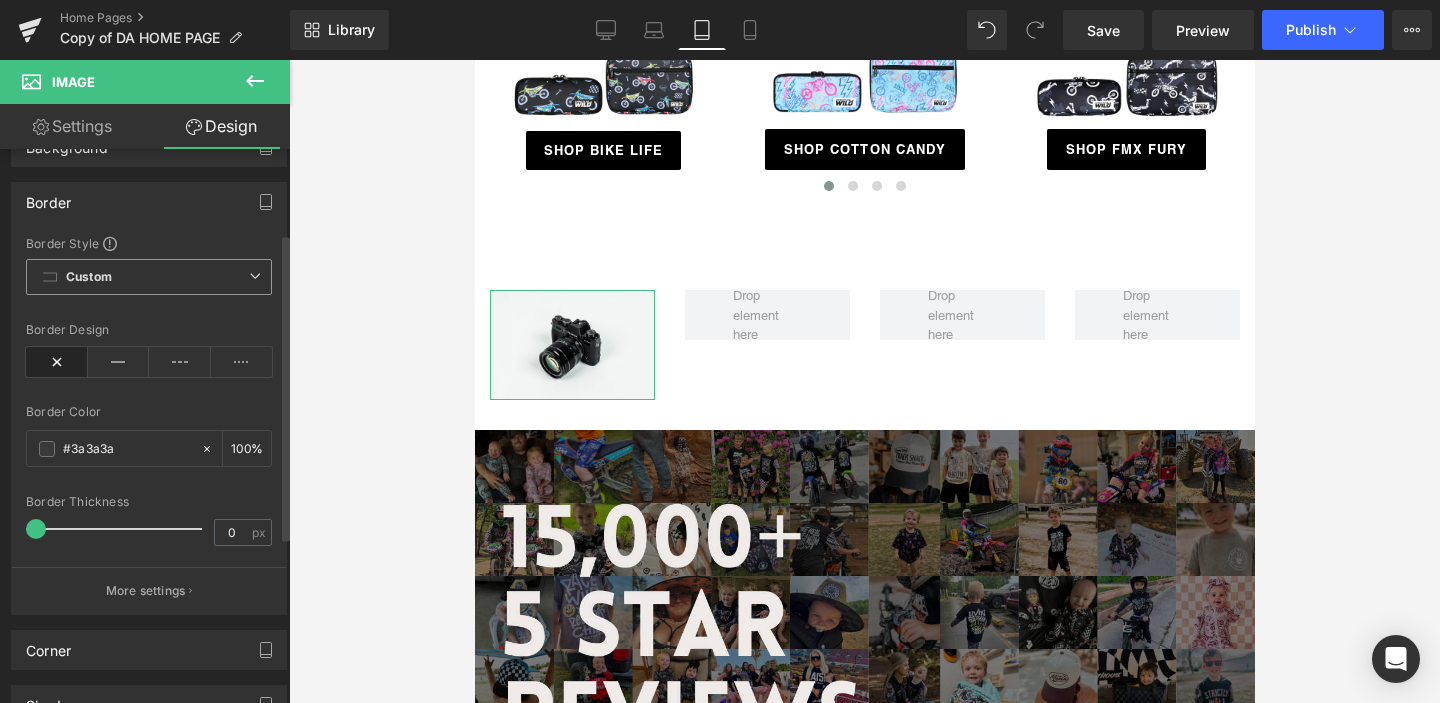 click on "Custom
Setup Global Style" at bounding box center (149, 277) 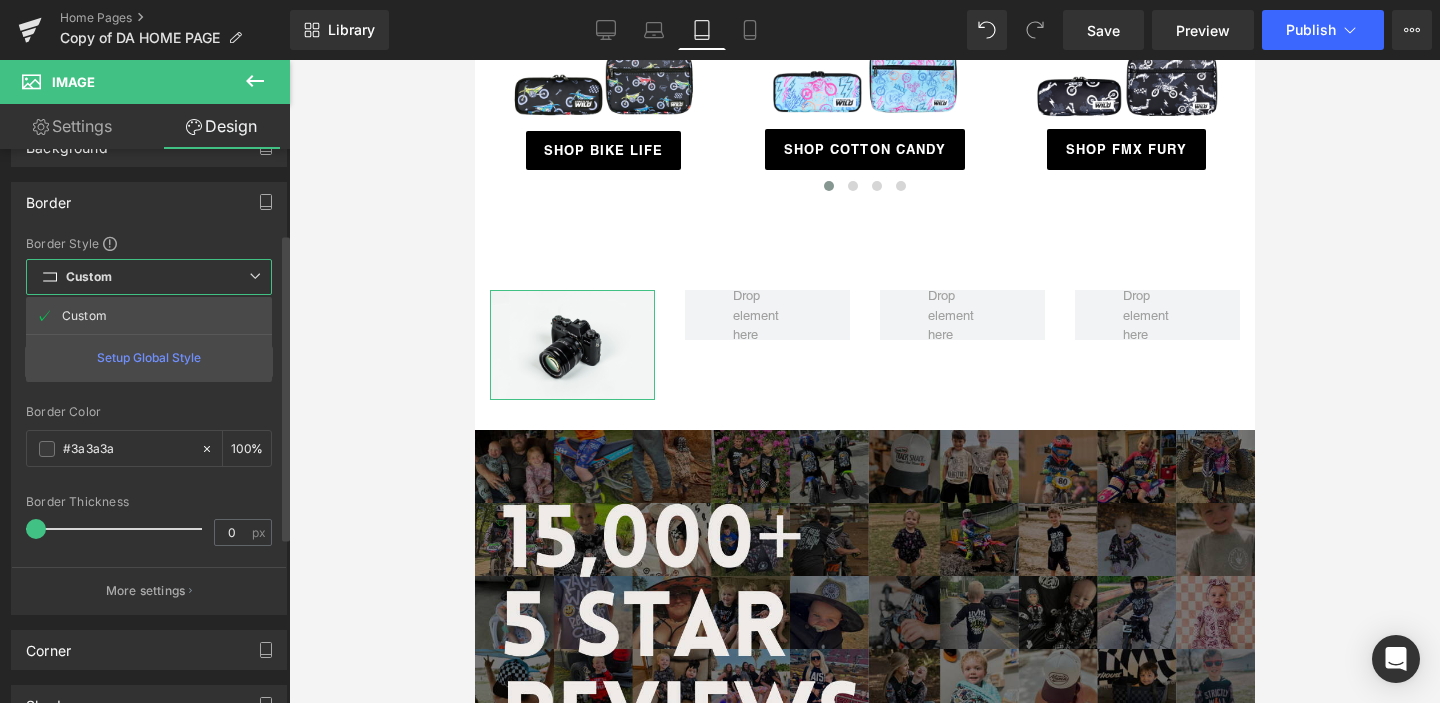click on "Custom
Setup Global Style" at bounding box center [149, 277] 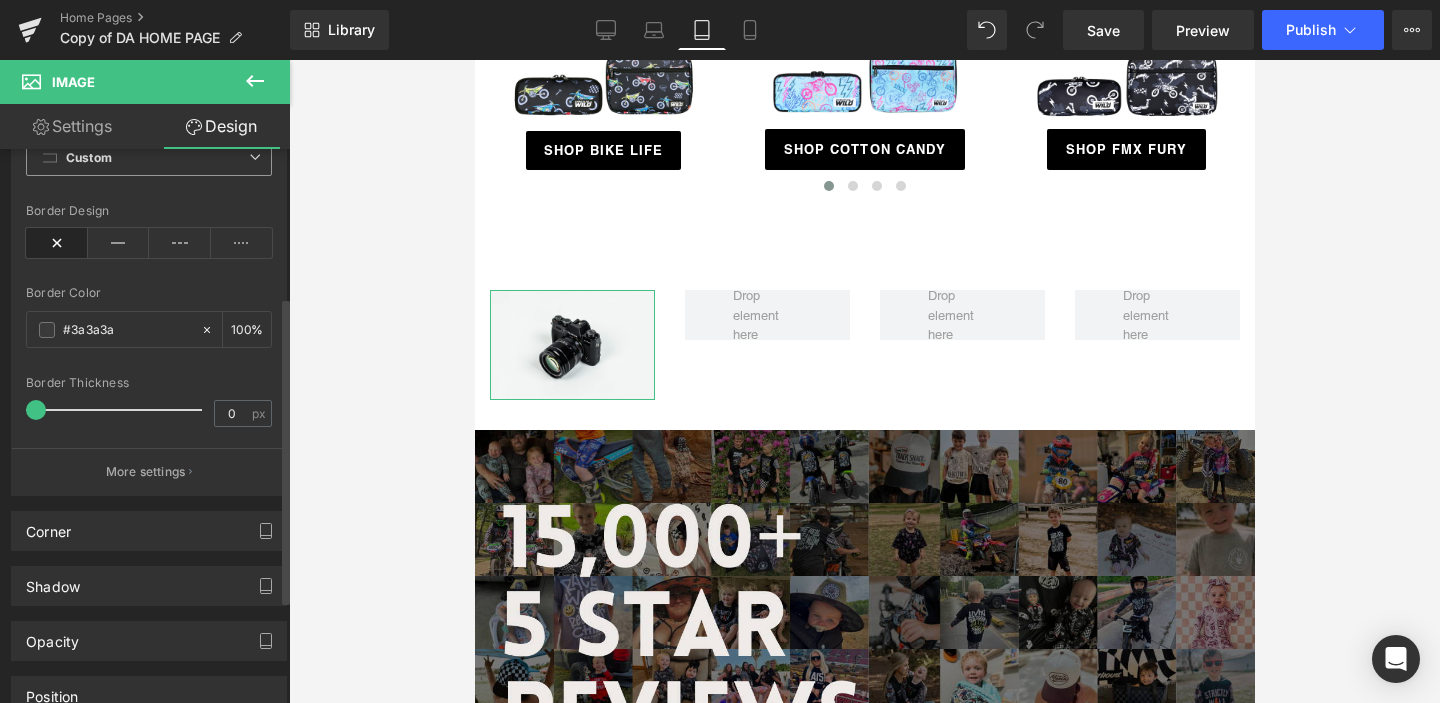 scroll, scrollTop: 279, scrollLeft: 0, axis: vertical 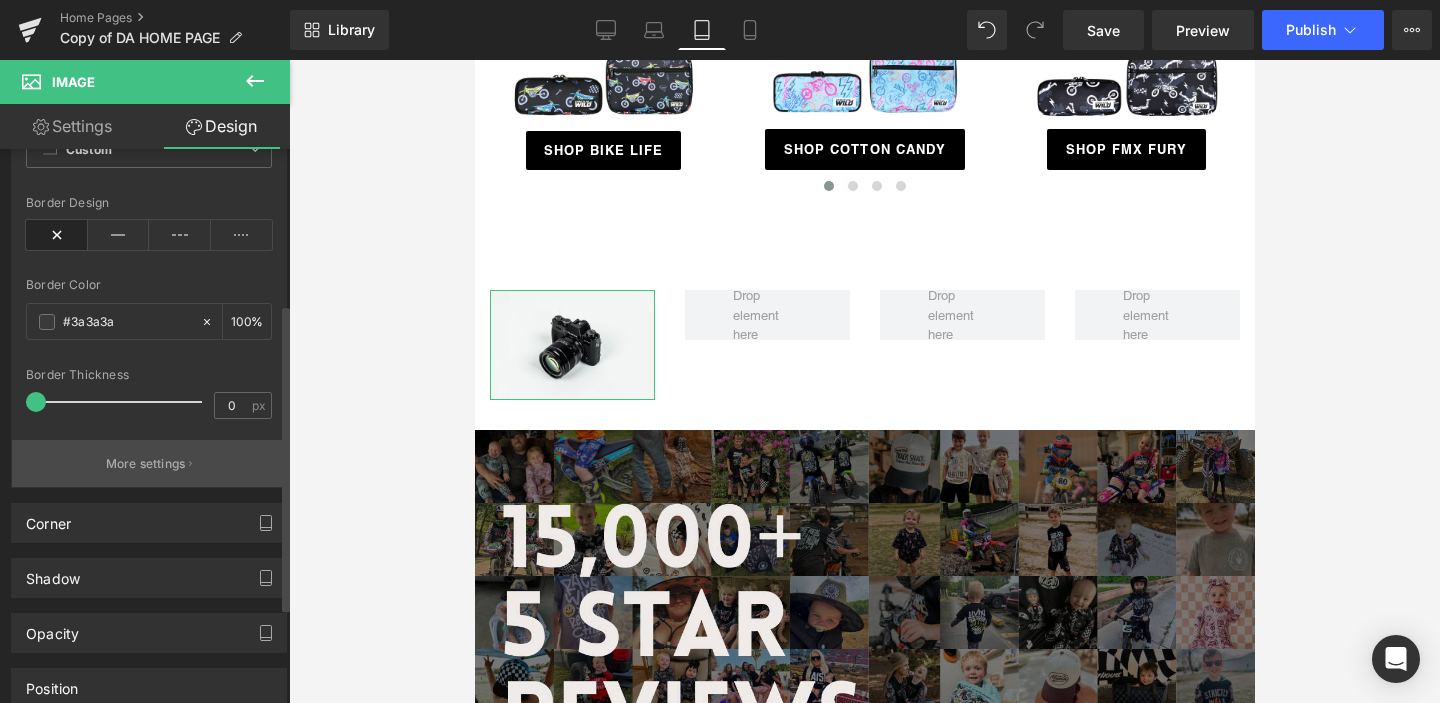 click on "More settings" at bounding box center [146, 464] 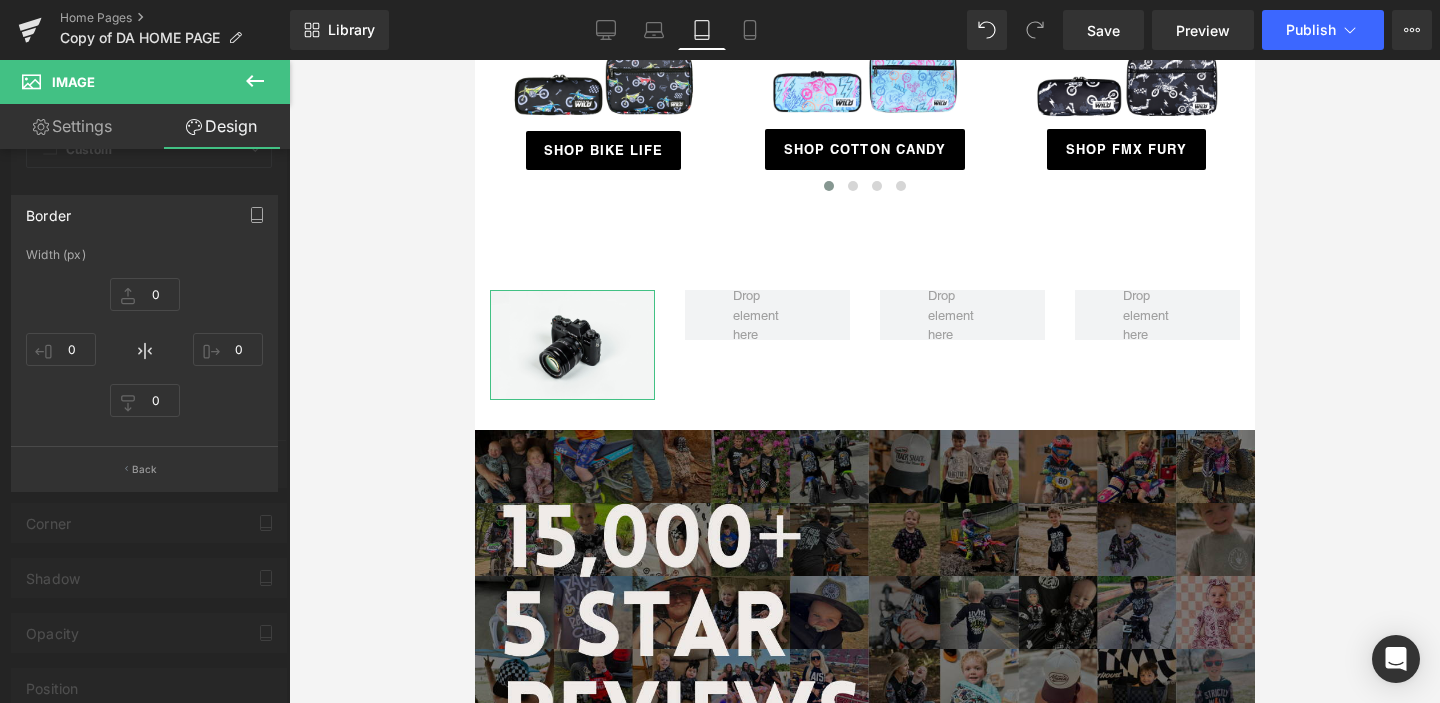 click on "Border" at bounding box center [144, 215] 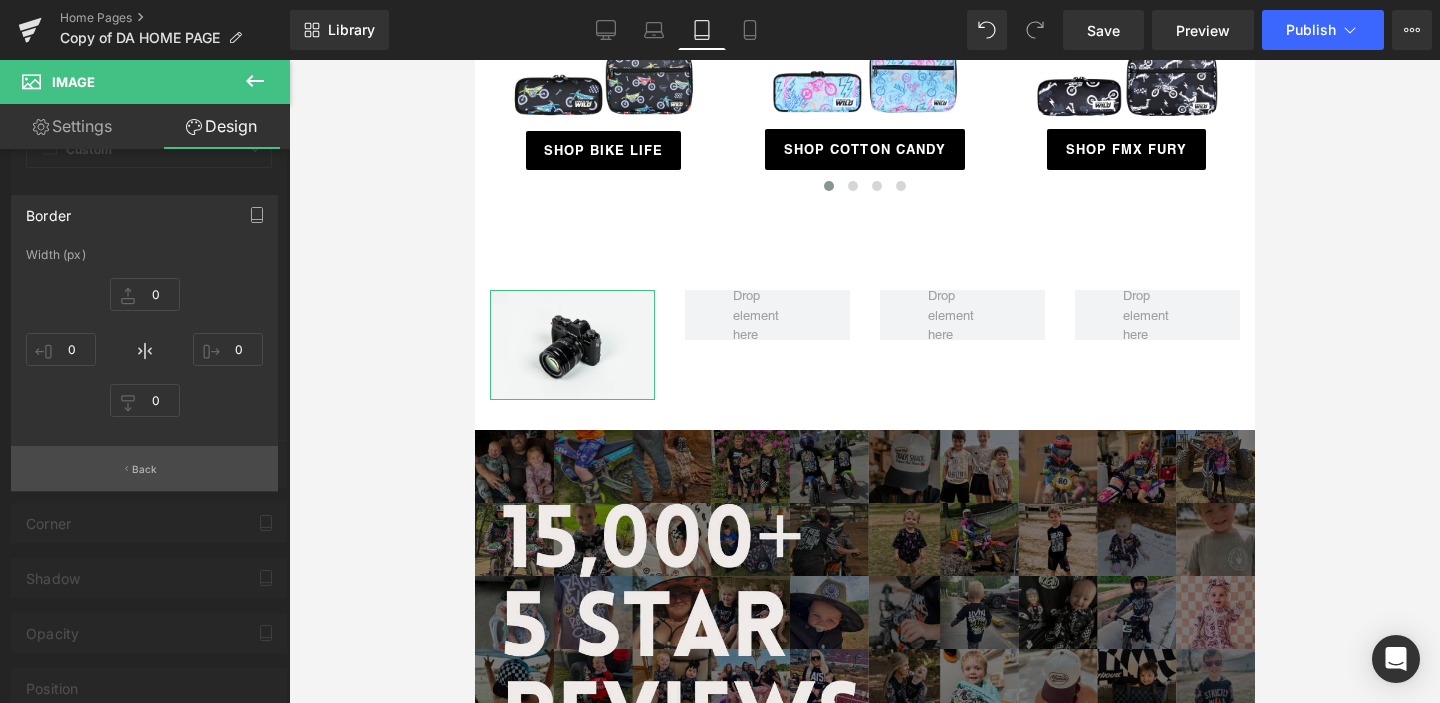 click on "Back" at bounding box center (144, 468) 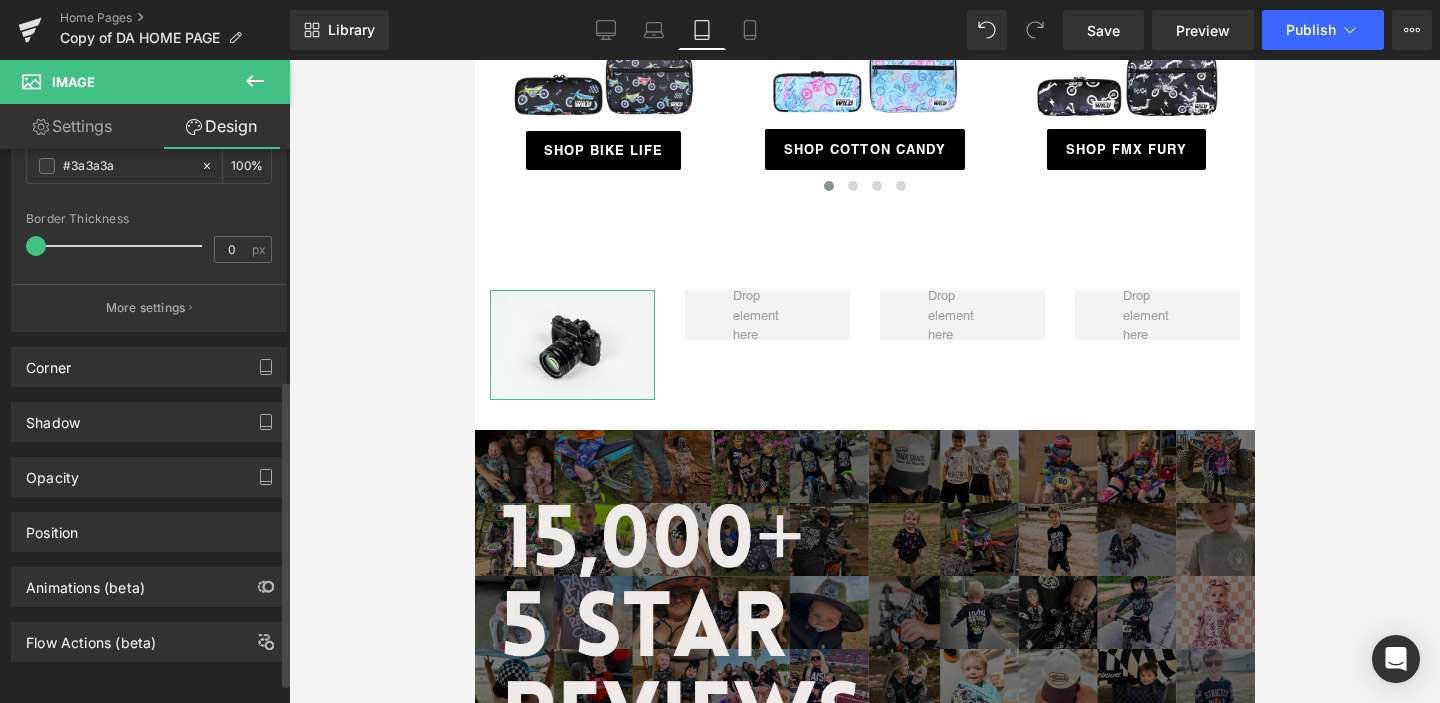 scroll, scrollTop: 0, scrollLeft: 0, axis: both 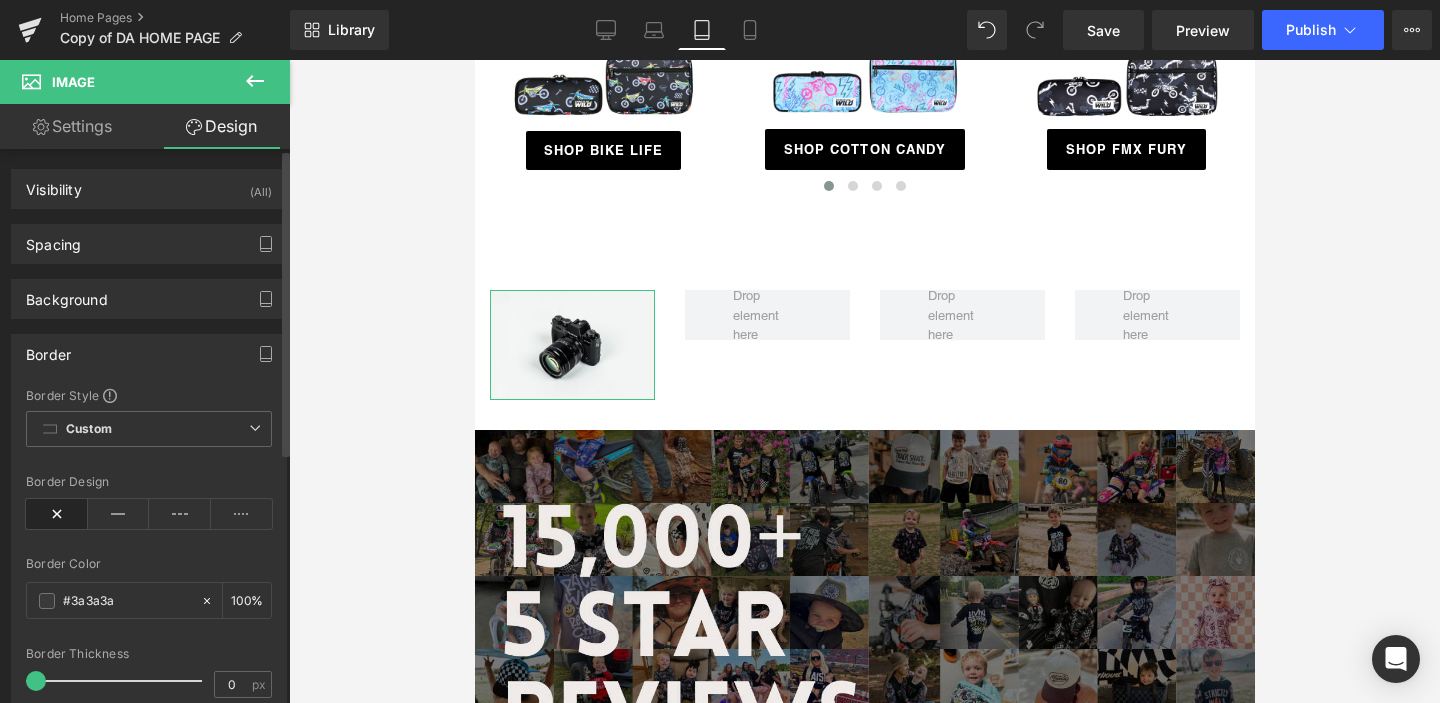 click on "Border" at bounding box center (149, 354) 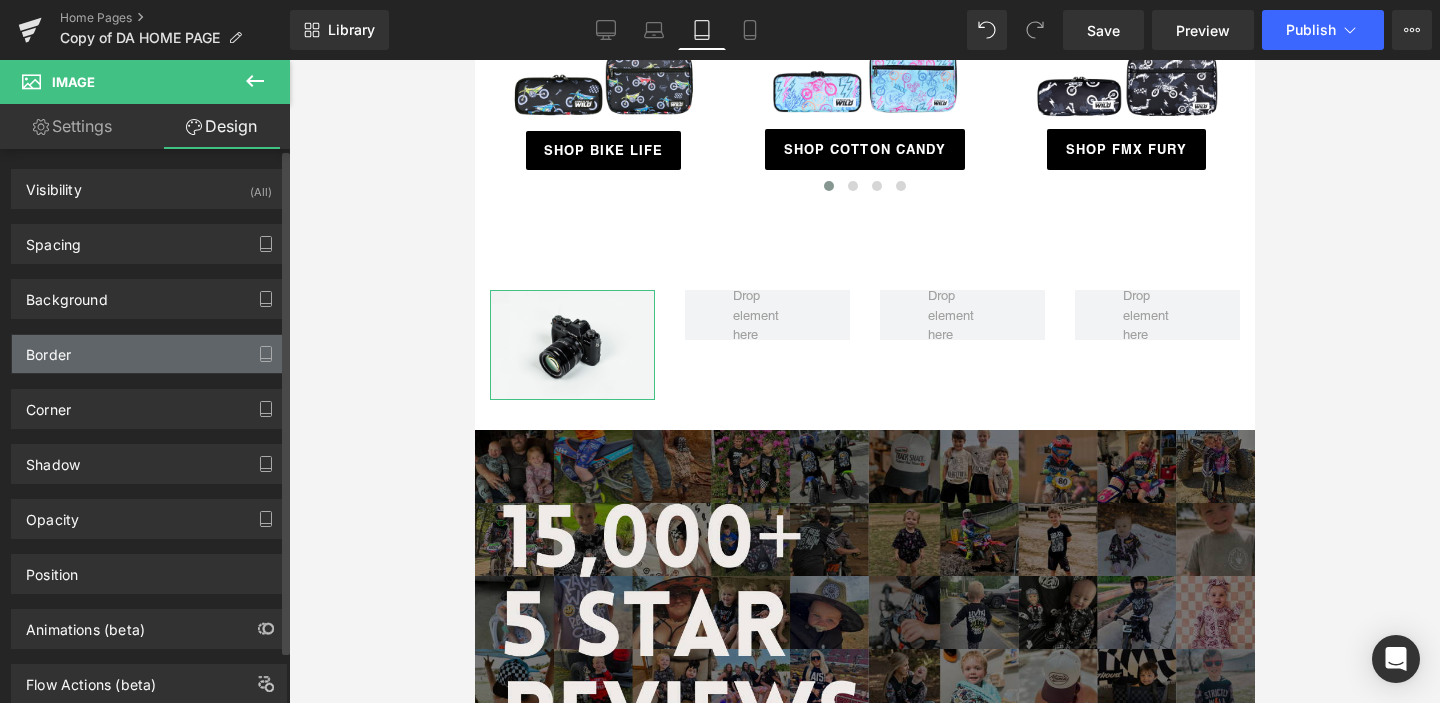 click on "Border" at bounding box center (149, 354) 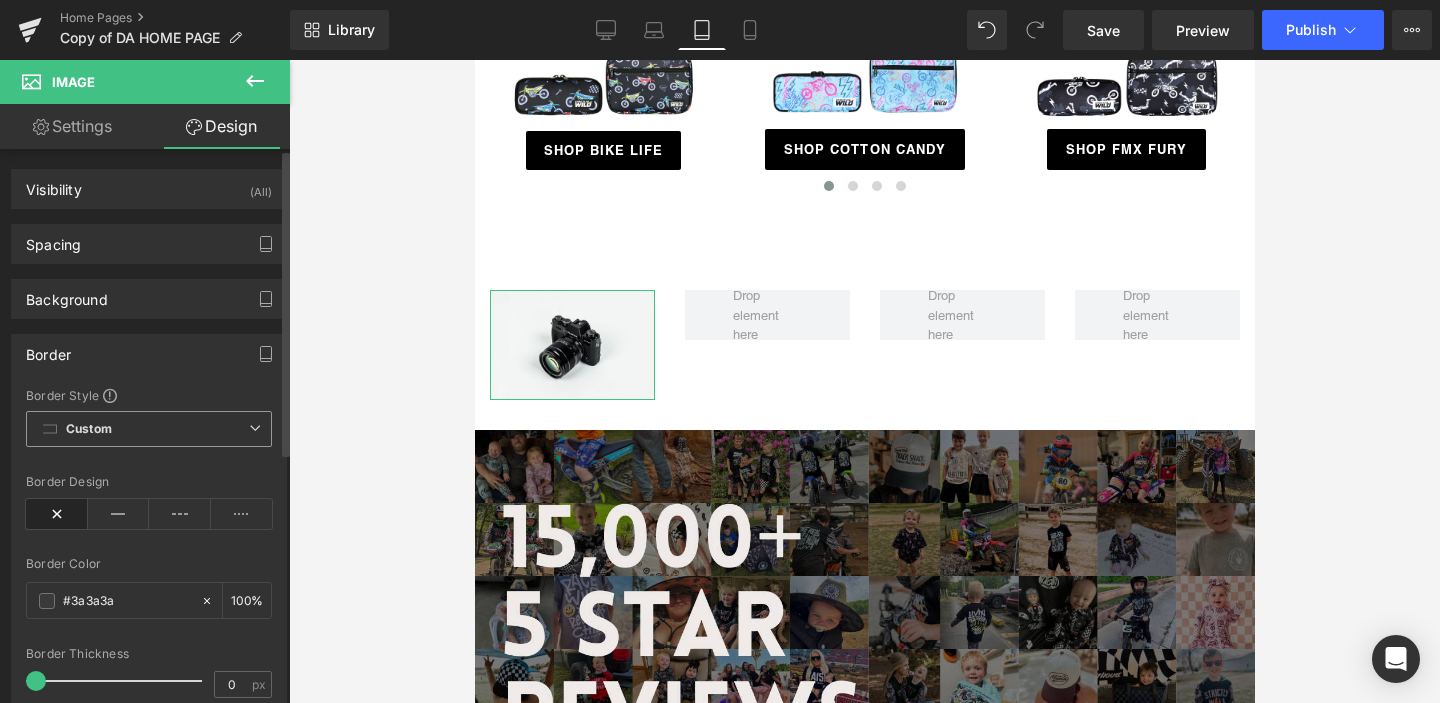 click on "Custom
Setup Global Style" at bounding box center (149, 429) 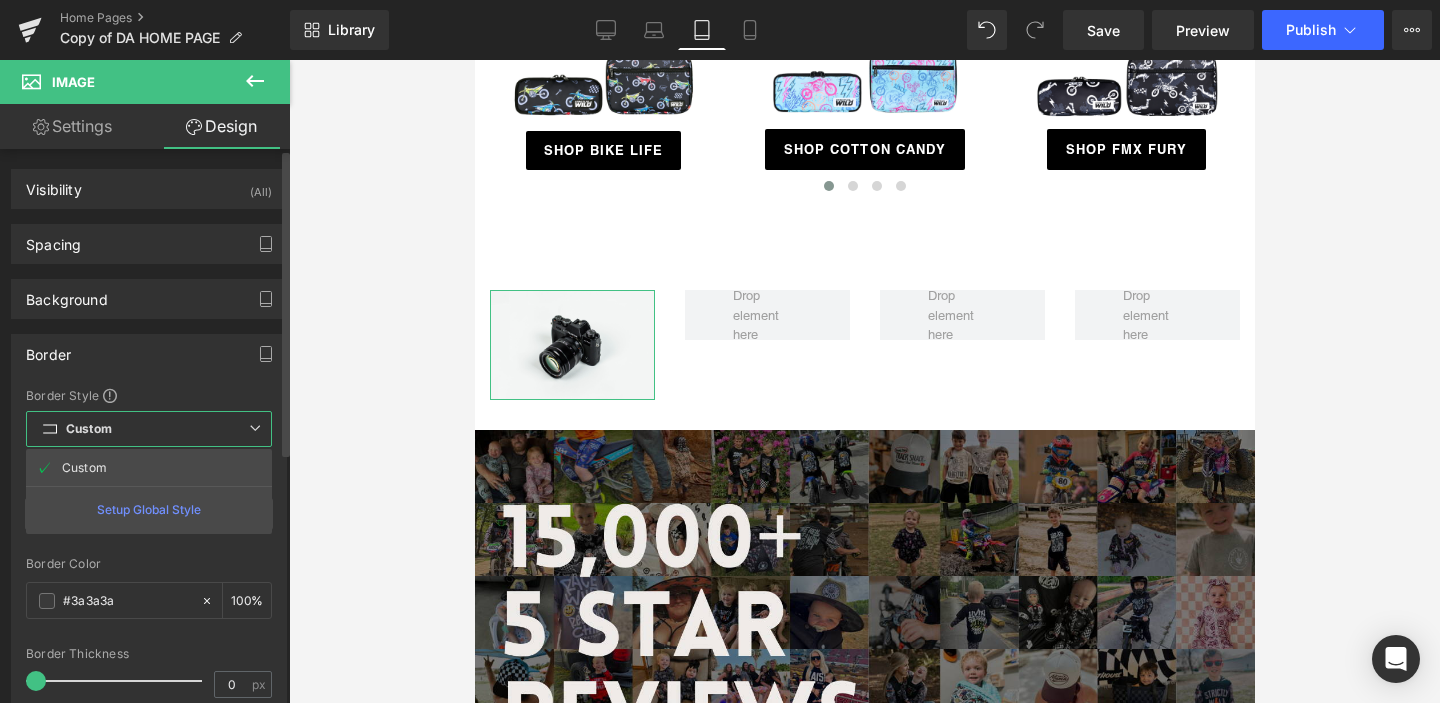 click on "Setup Global Style" at bounding box center [149, 509] 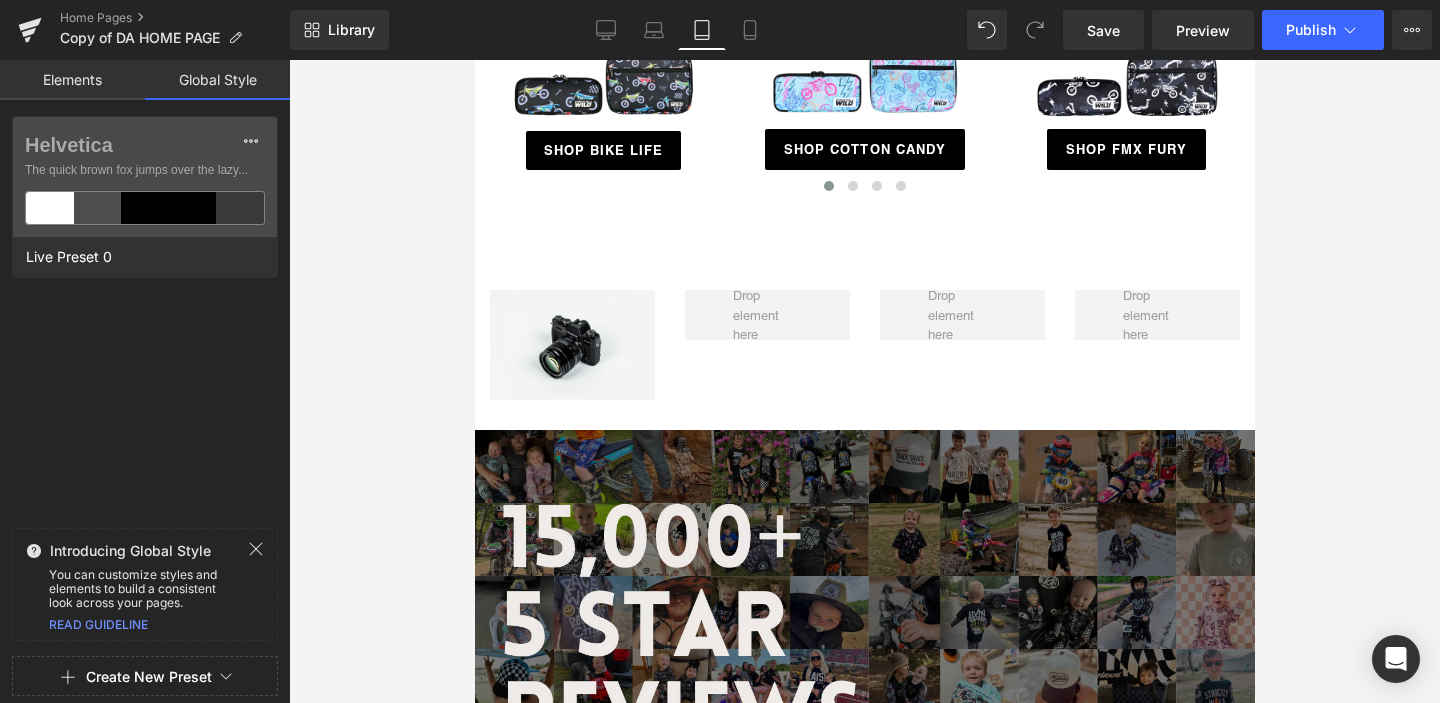 click 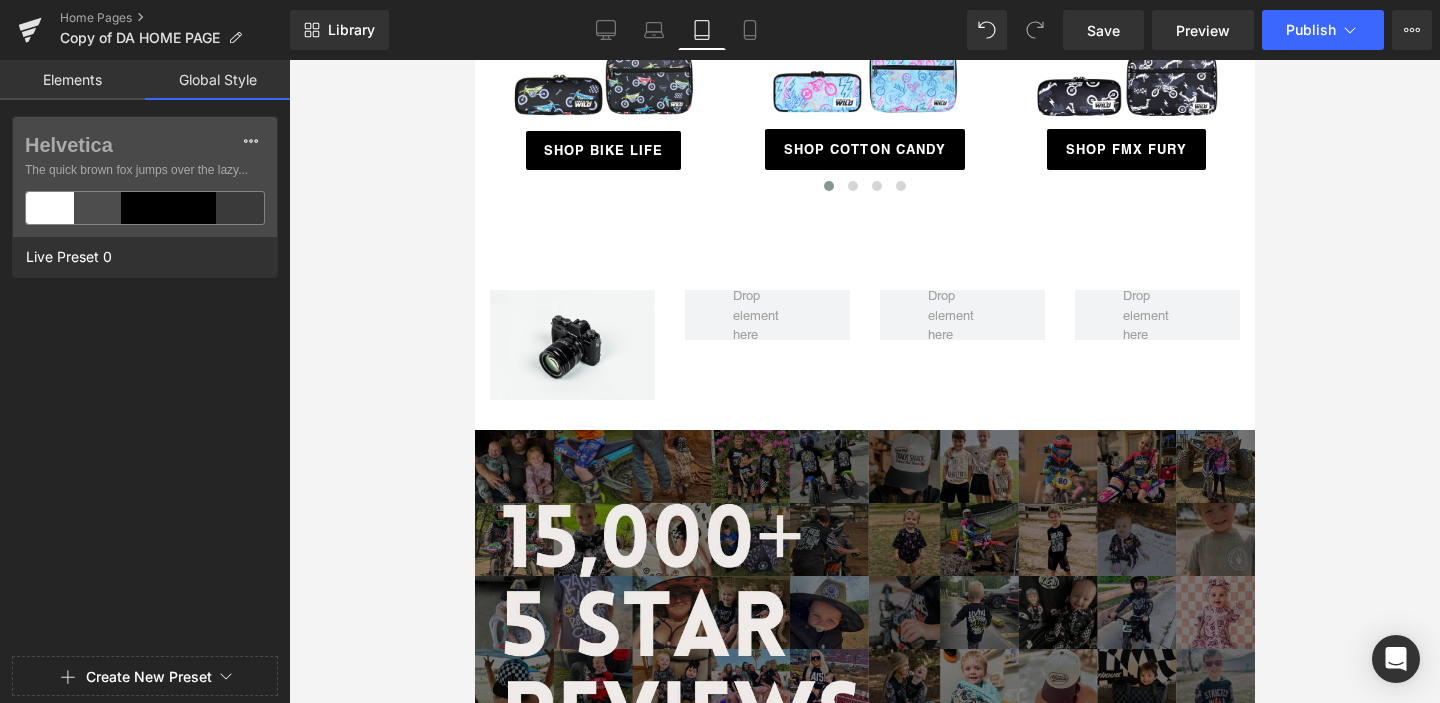 click on "Global Style" at bounding box center [217, 80] 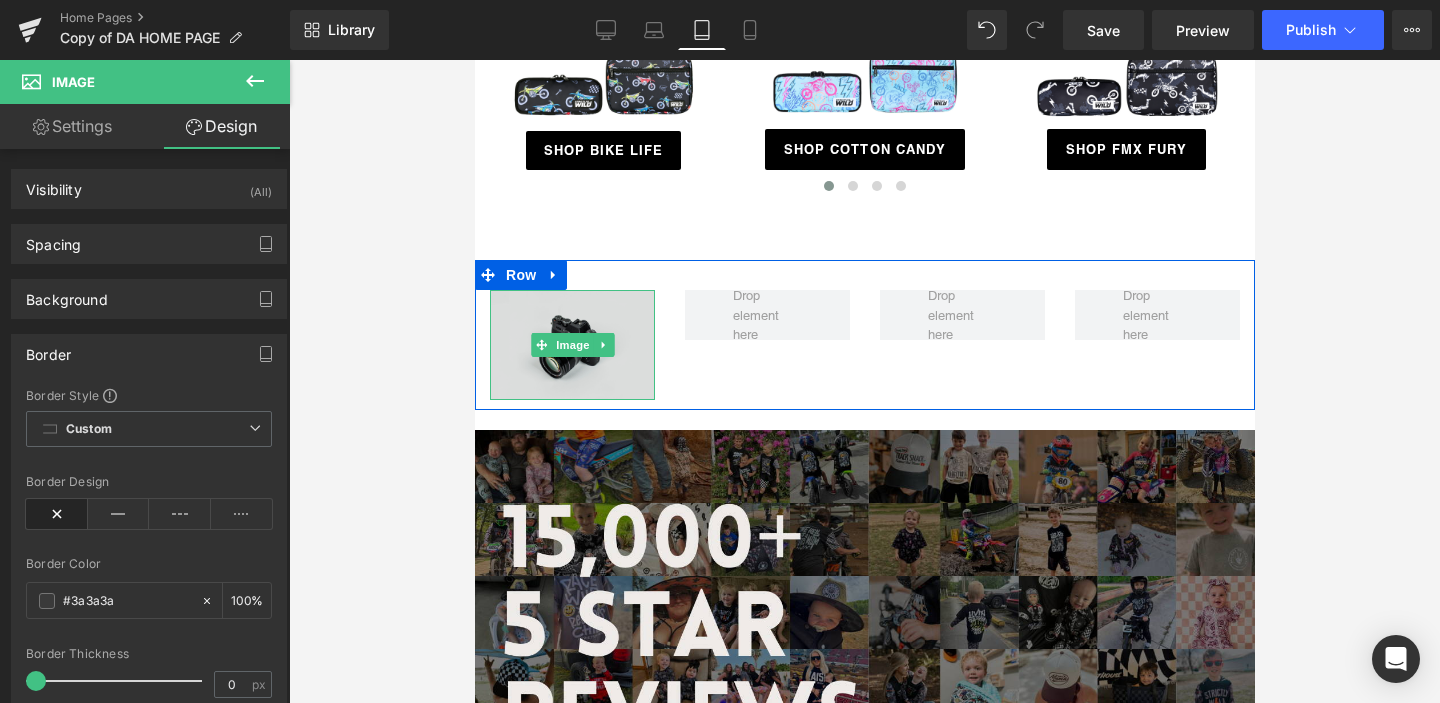 click 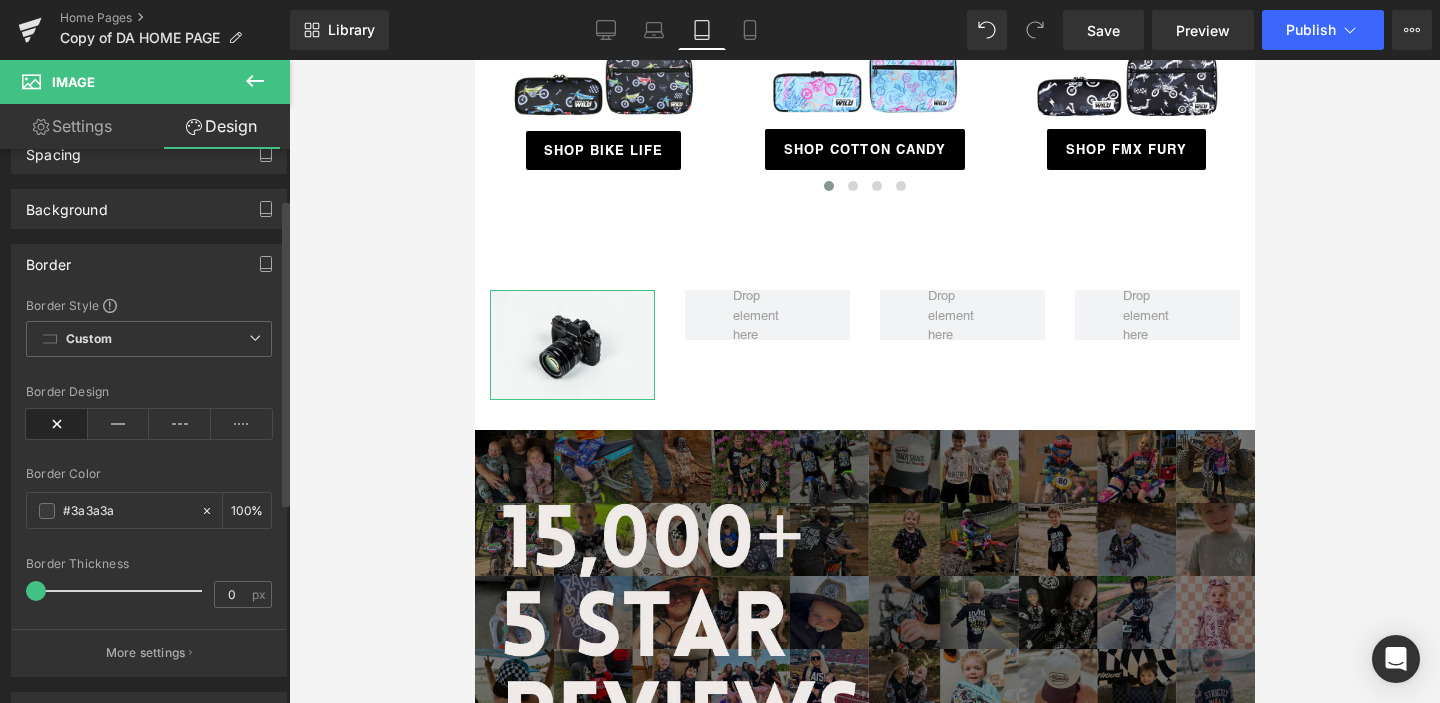 scroll, scrollTop: 91, scrollLeft: 0, axis: vertical 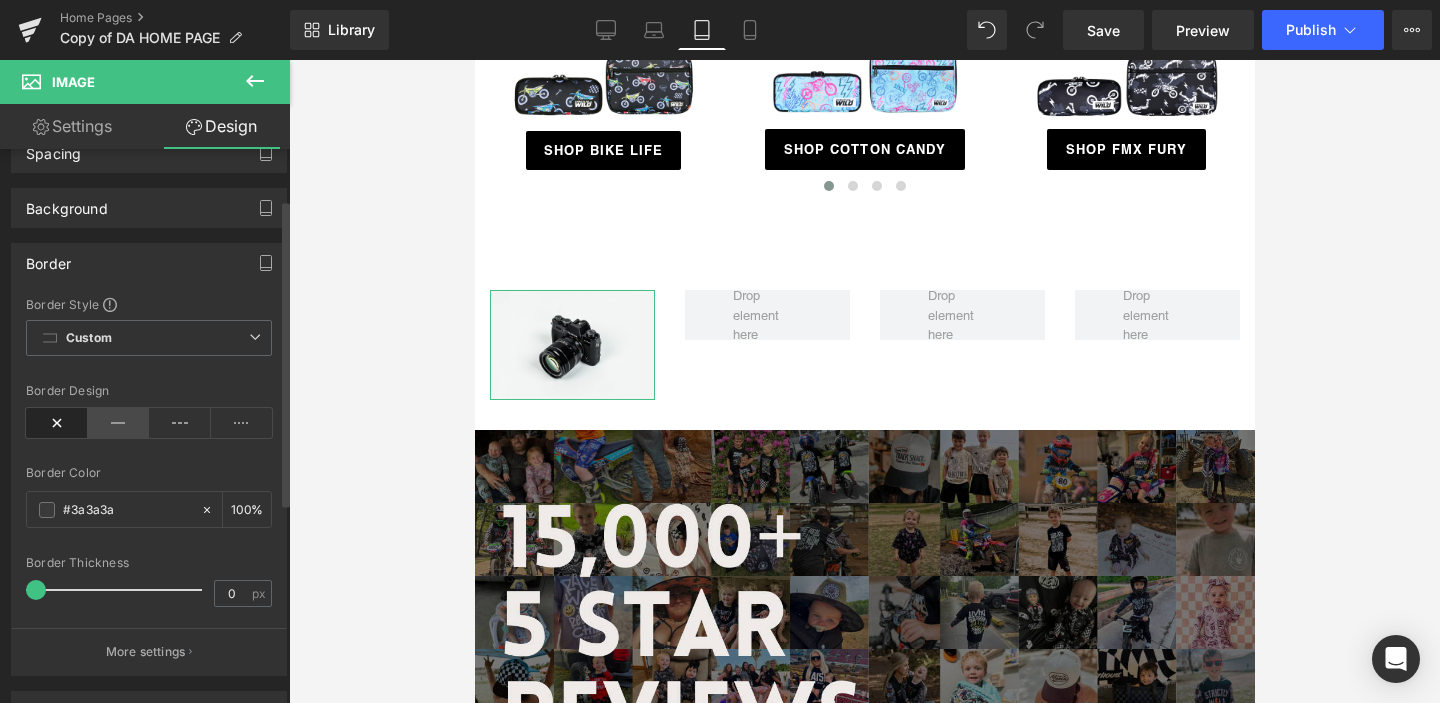 click at bounding box center (119, 423) 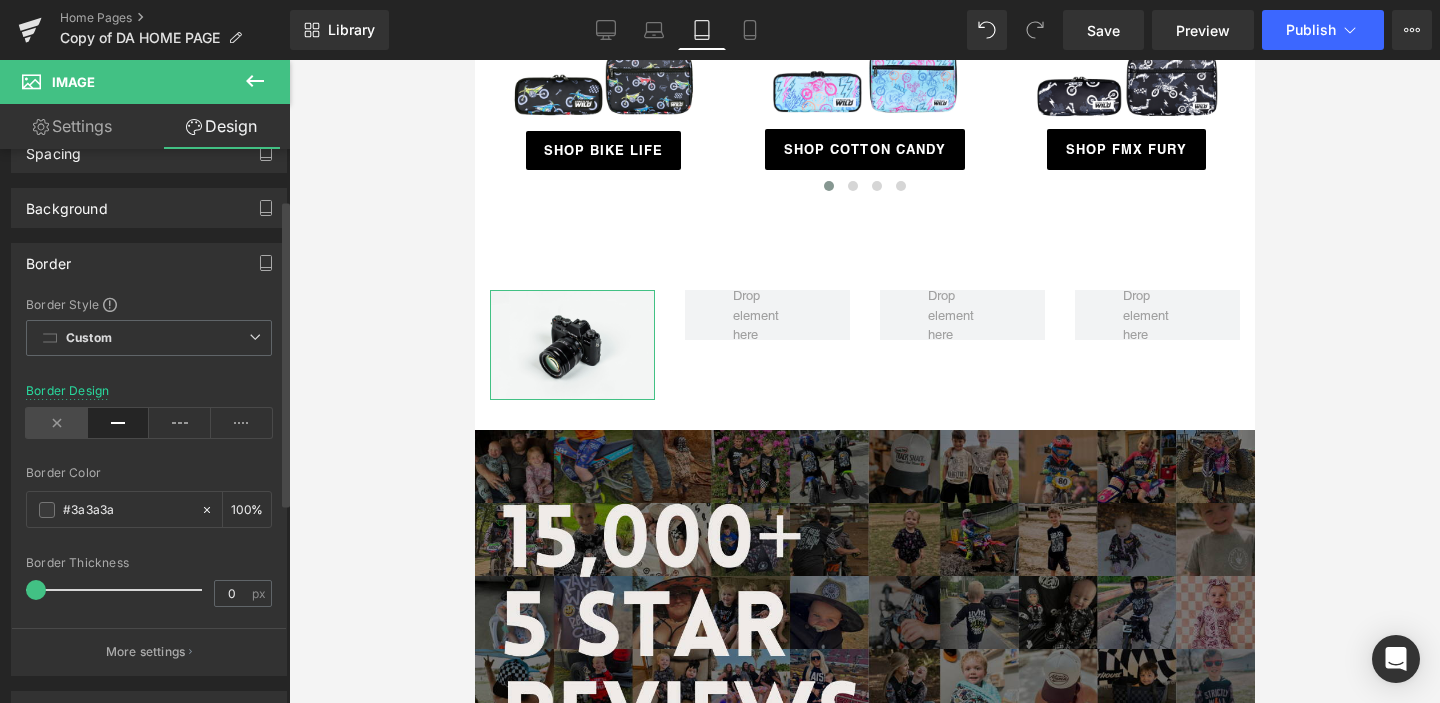 click at bounding box center [57, 423] 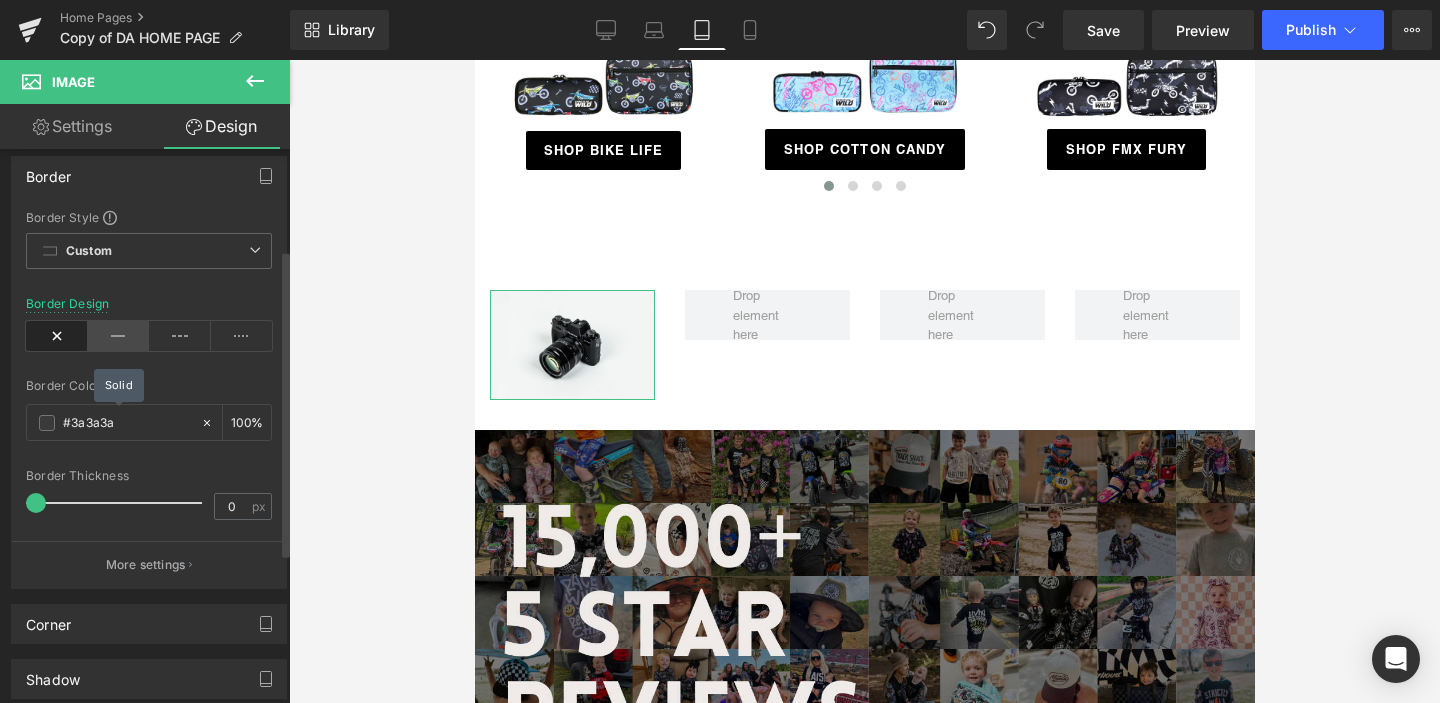 scroll, scrollTop: 181, scrollLeft: 0, axis: vertical 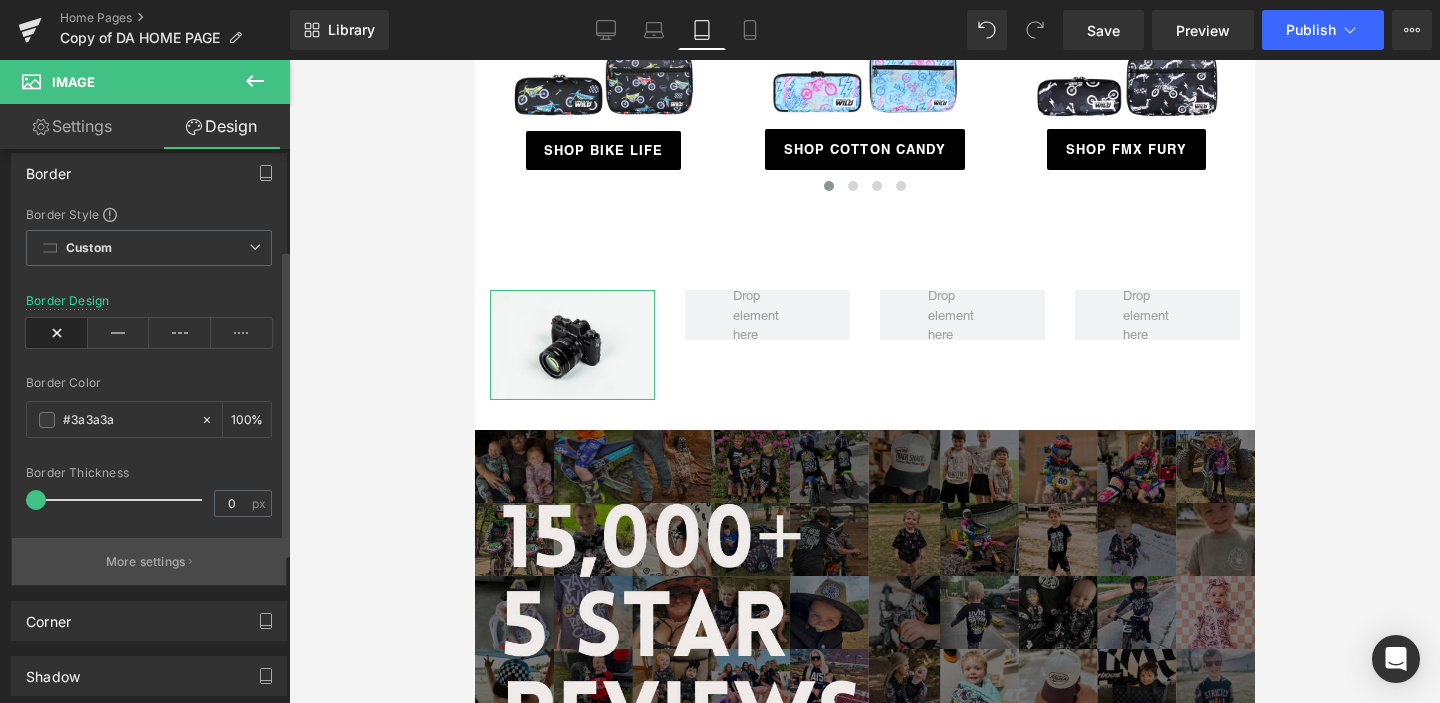 click on "More settings" at bounding box center [149, 561] 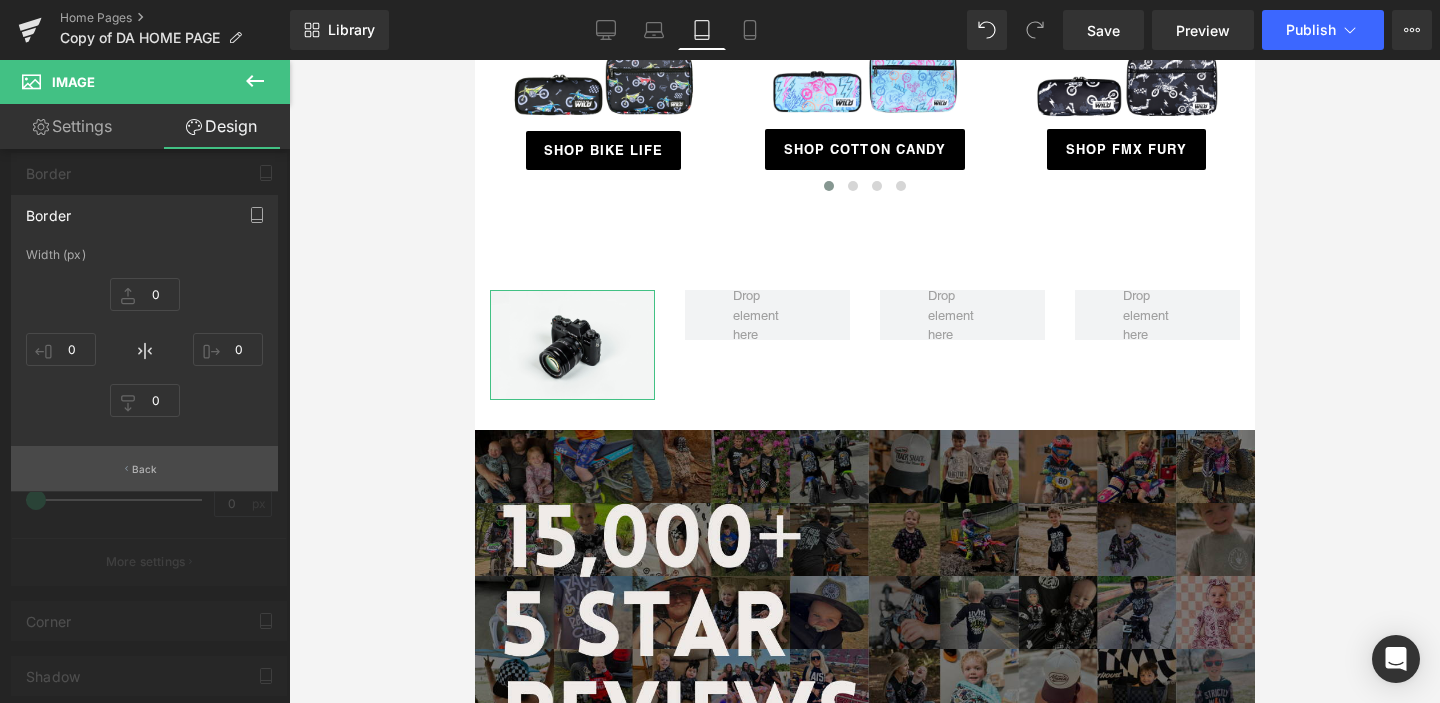 click on "Back" at bounding box center [145, 469] 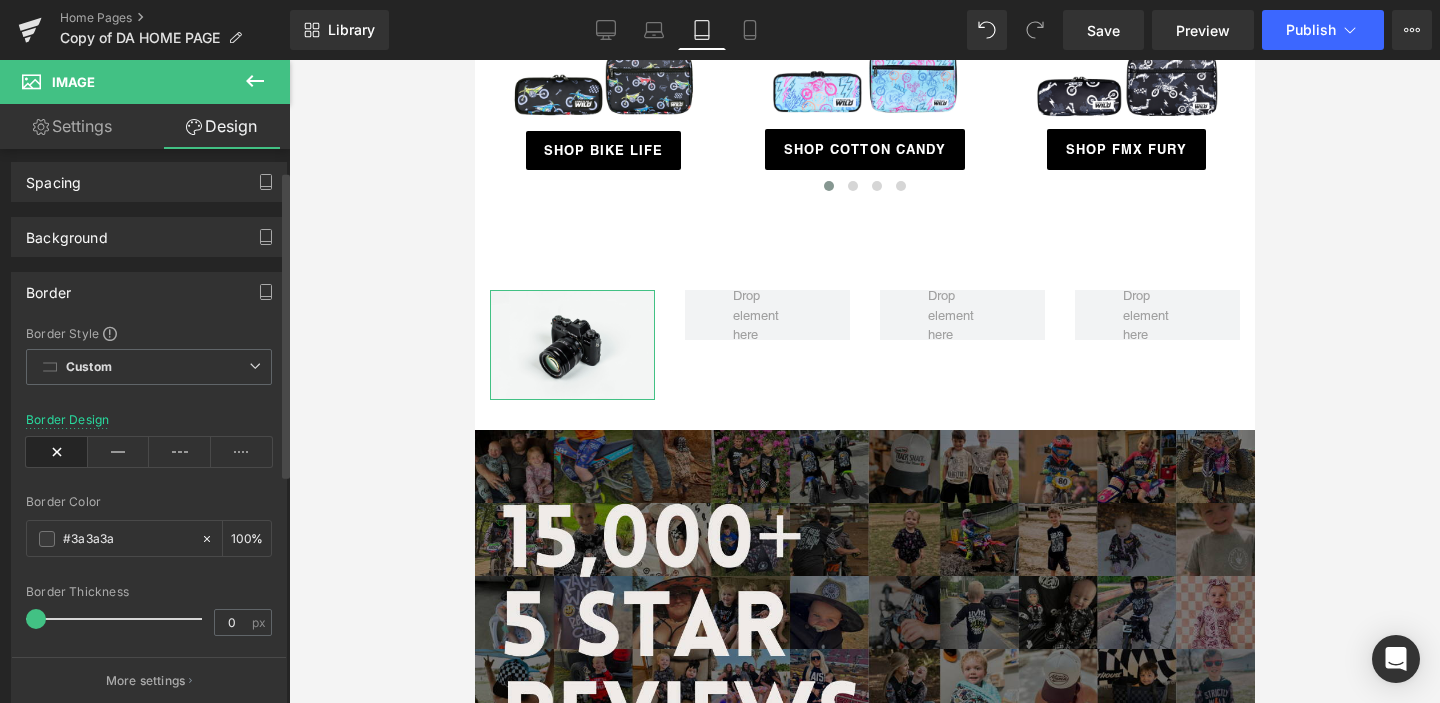 scroll, scrollTop: 40, scrollLeft: 0, axis: vertical 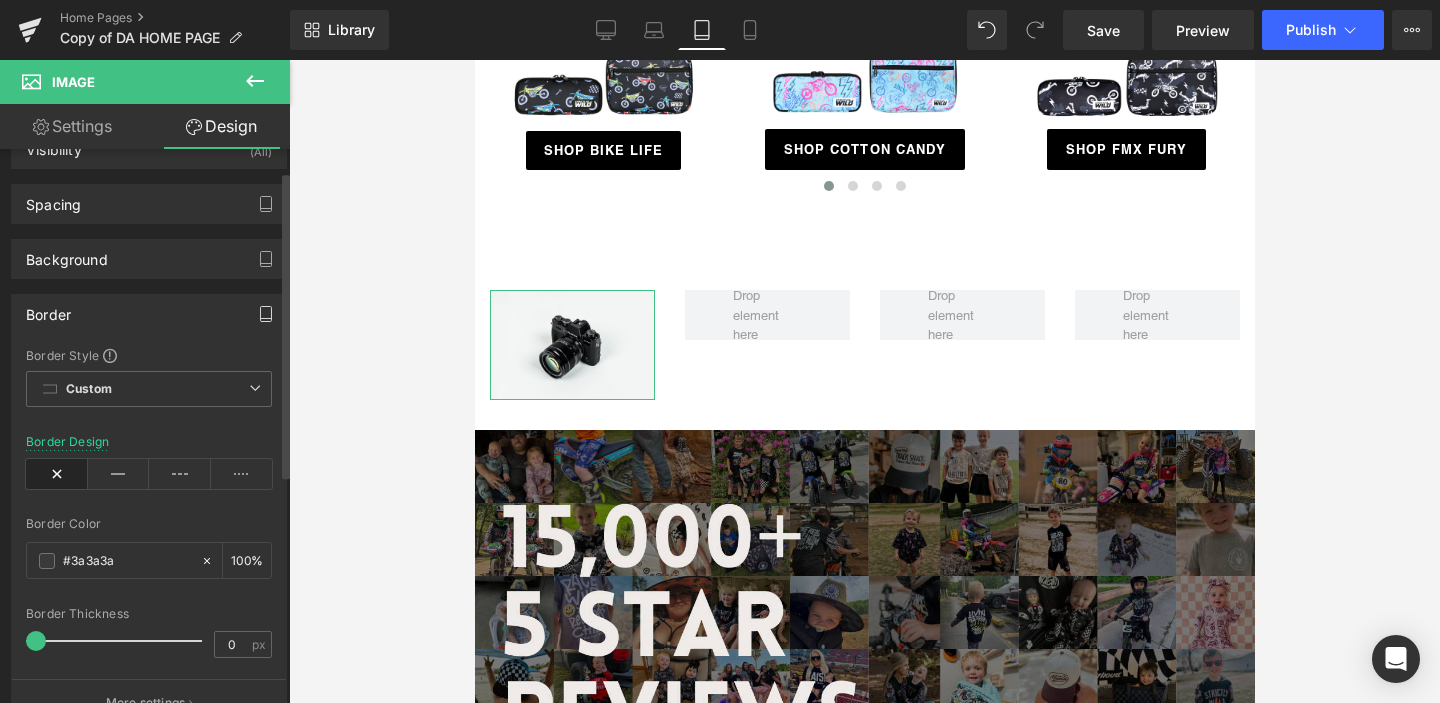 click at bounding box center (266, 314) 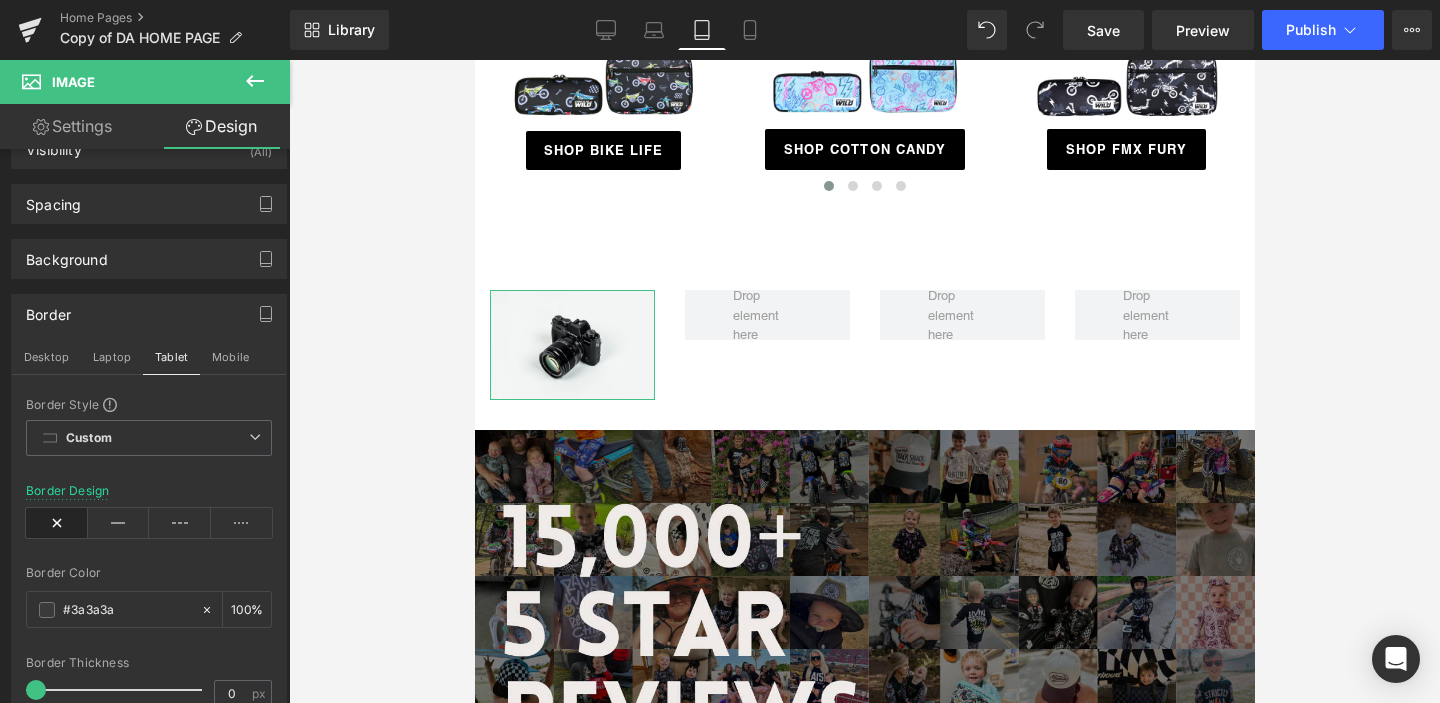 click on "Design" at bounding box center (221, 126) 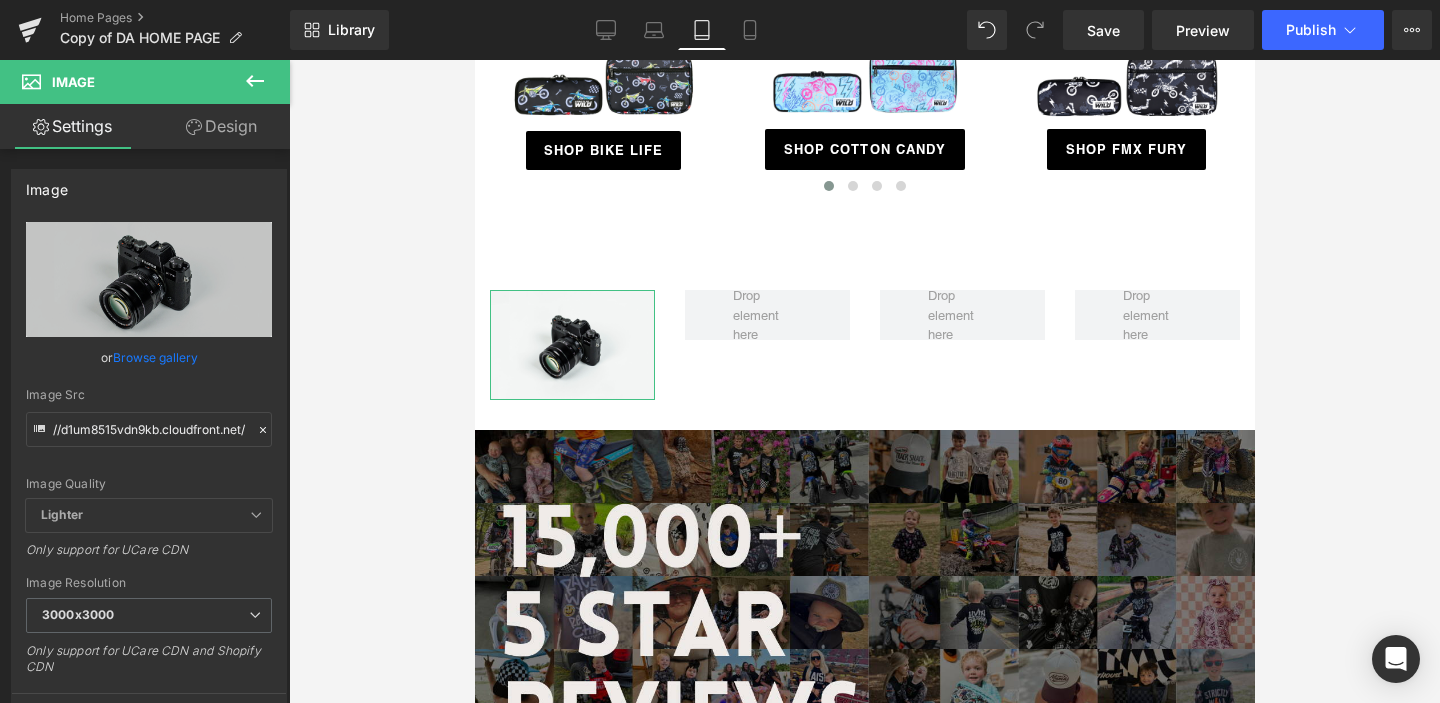 click 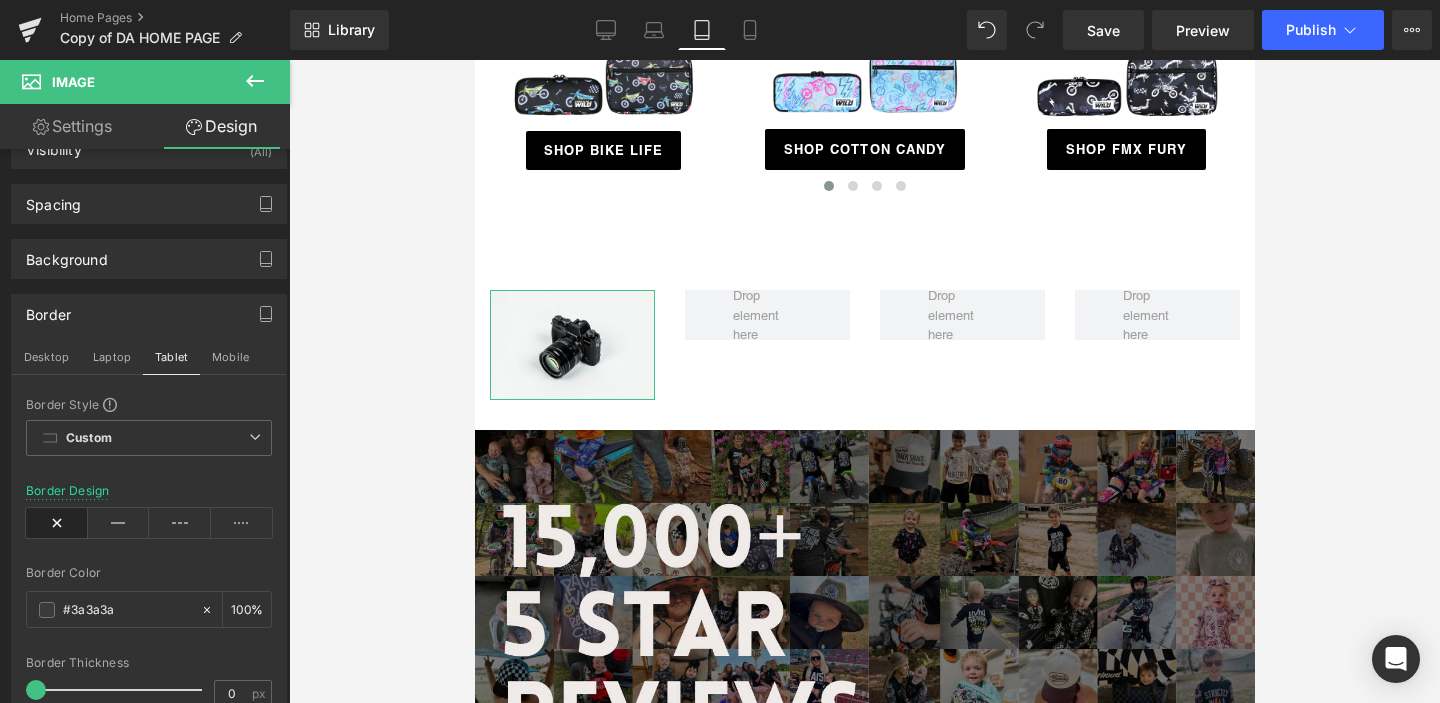 type on "100" 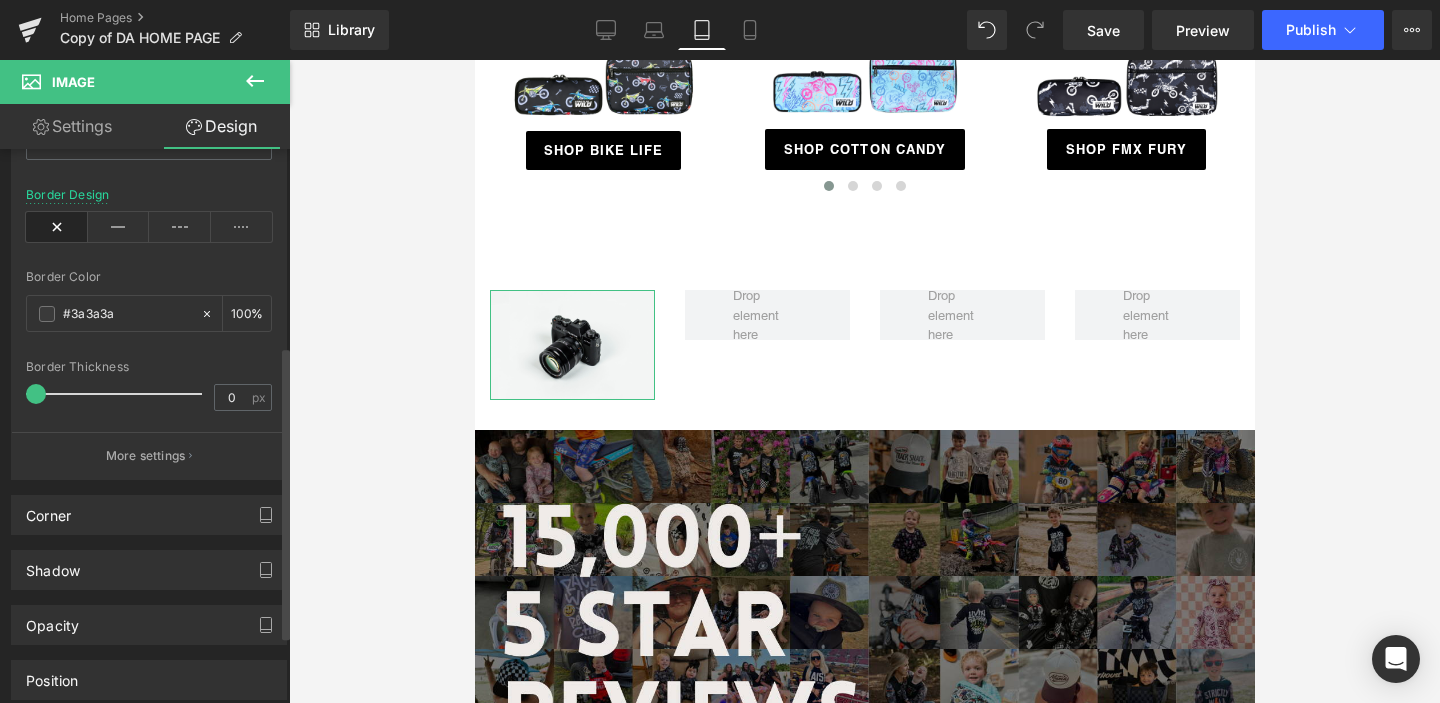 scroll, scrollTop: 420, scrollLeft: 0, axis: vertical 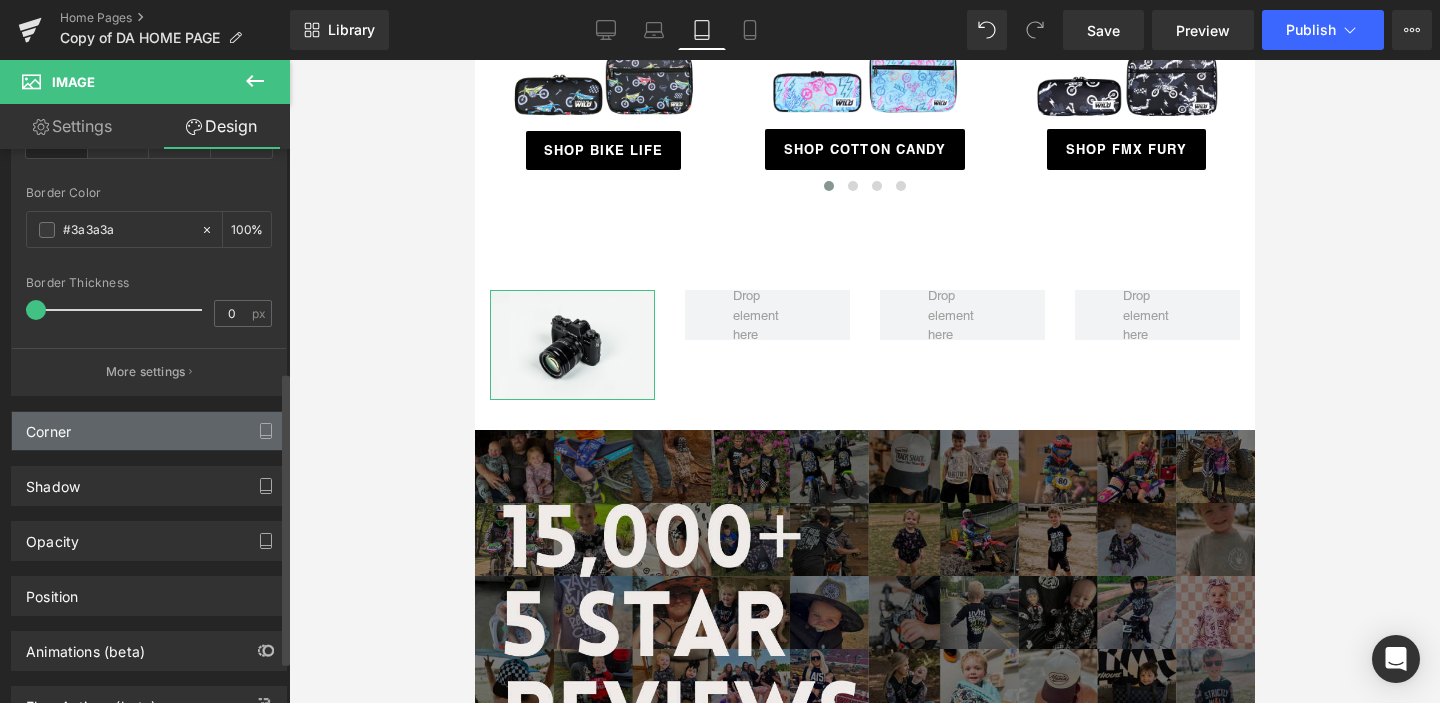 click on "Corner" at bounding box center [149, 431] 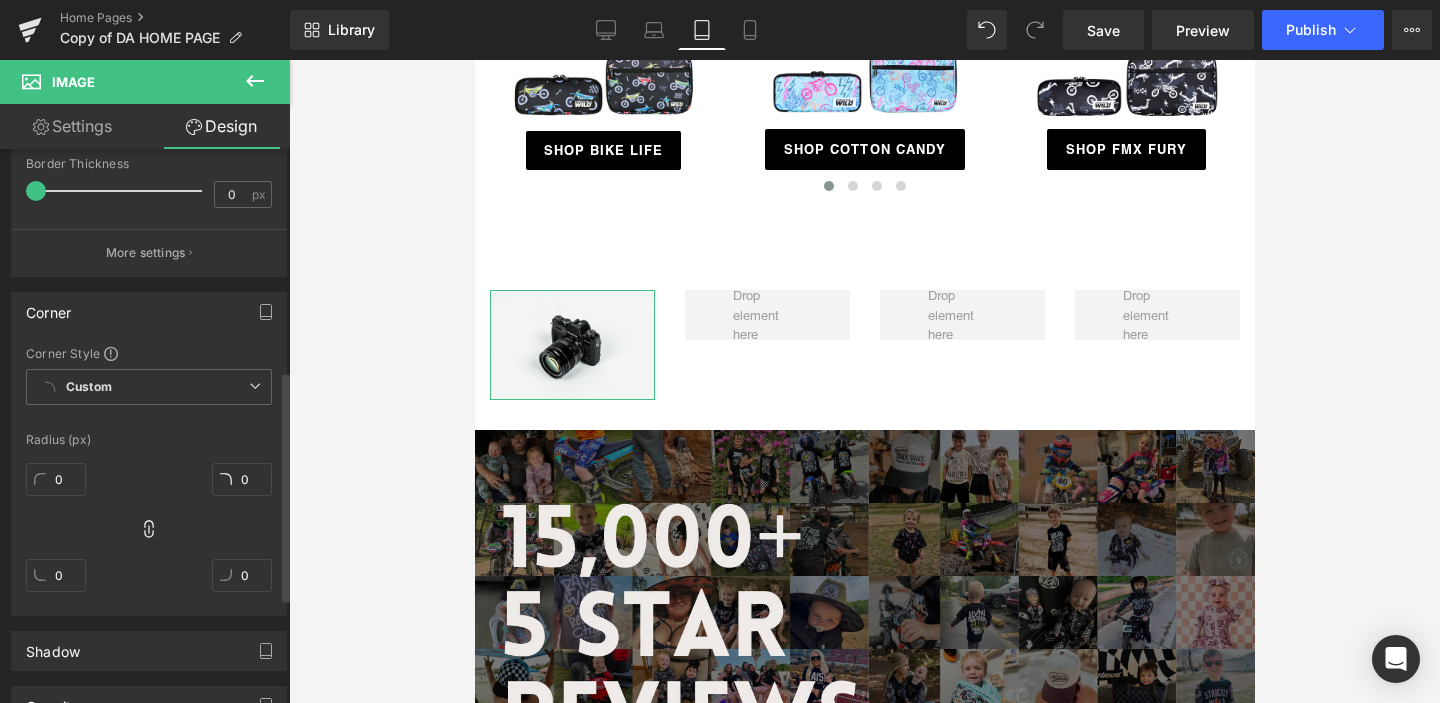 scroll, scrollTop: 543, scrollLeft: 0, axis: vertical 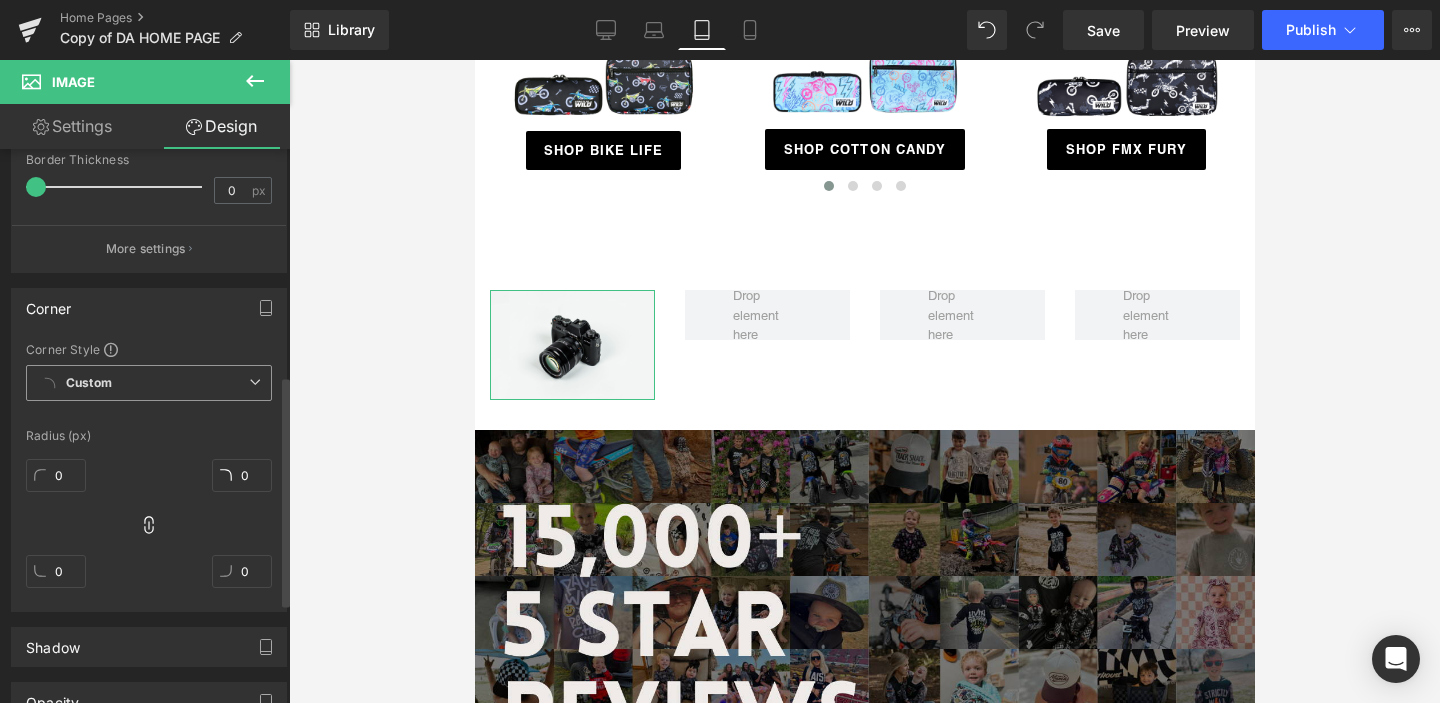 click on "Custom
Setup Global Style" at bounding box center [149, 383] 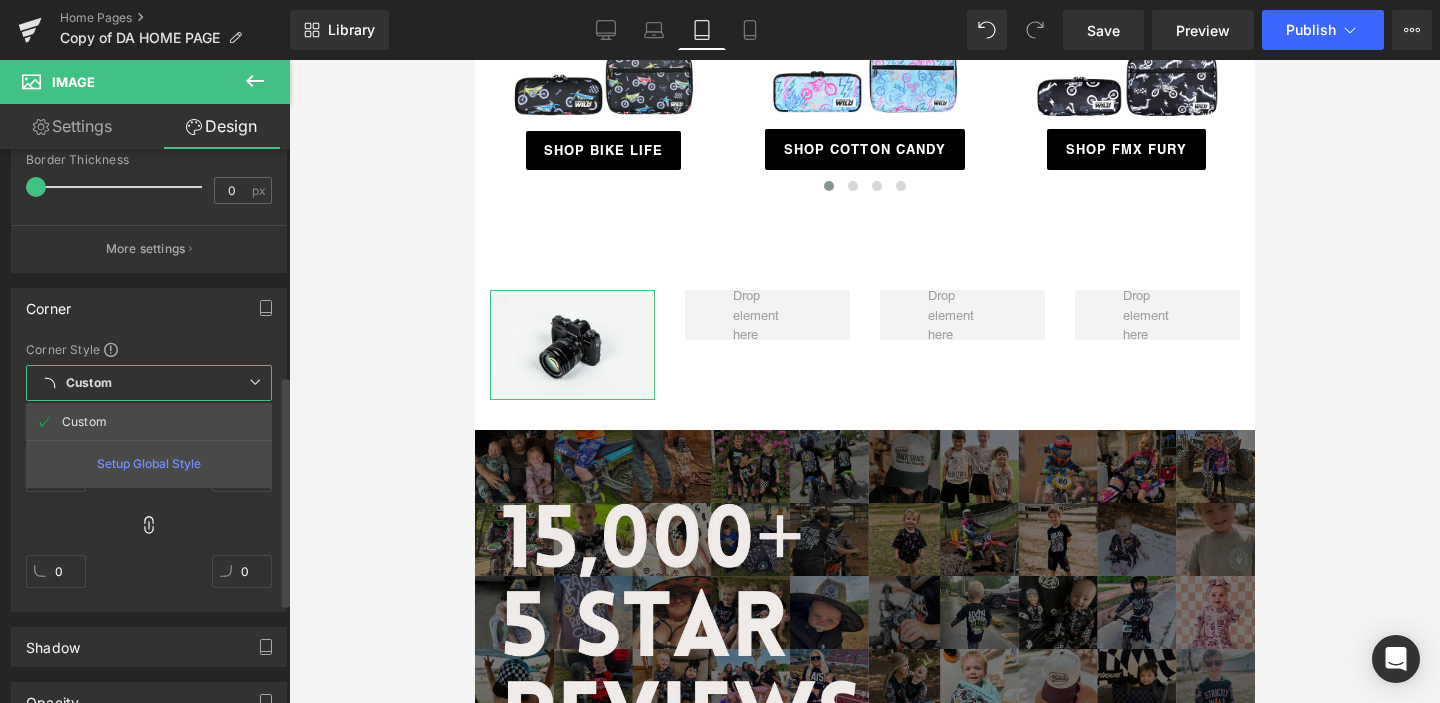 click on "Custom
Setup Global Style" at bounding box center (149, 383) 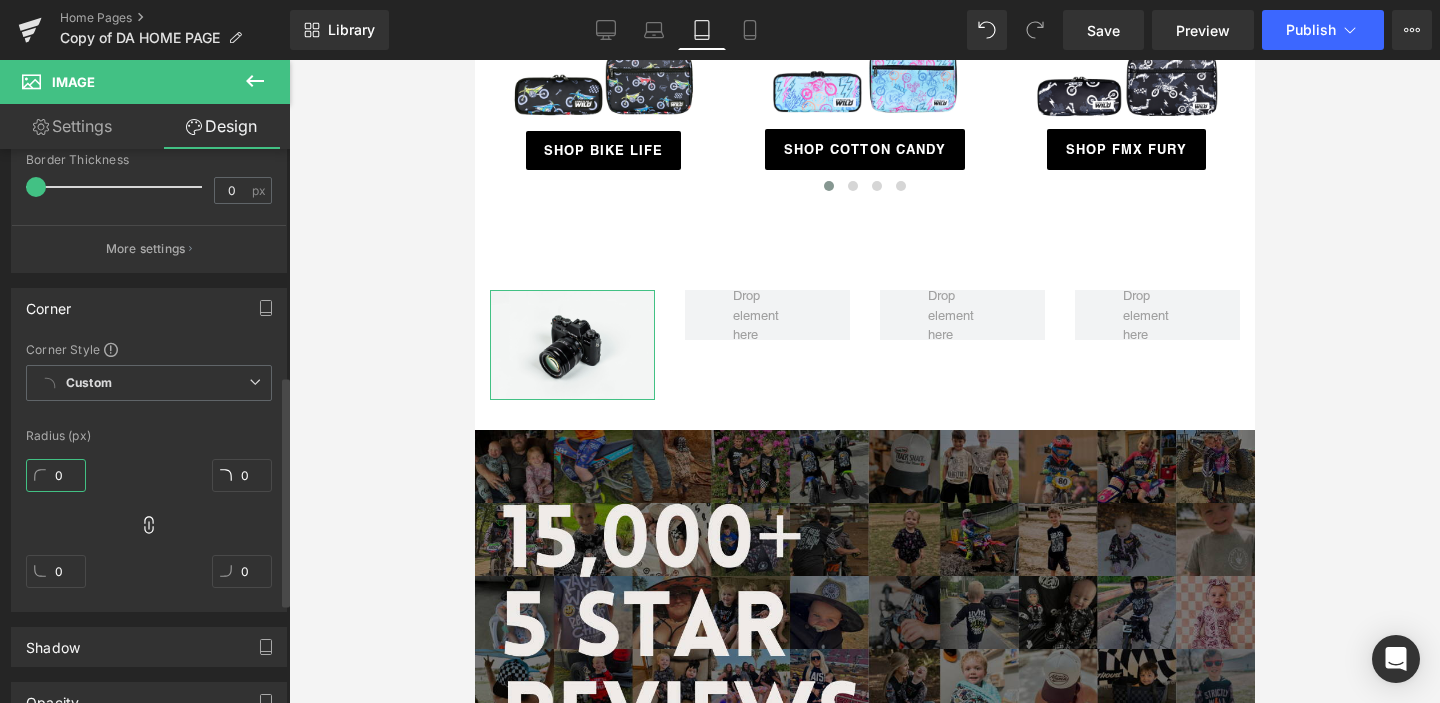 click on "0" at bounding box center (56, 475) 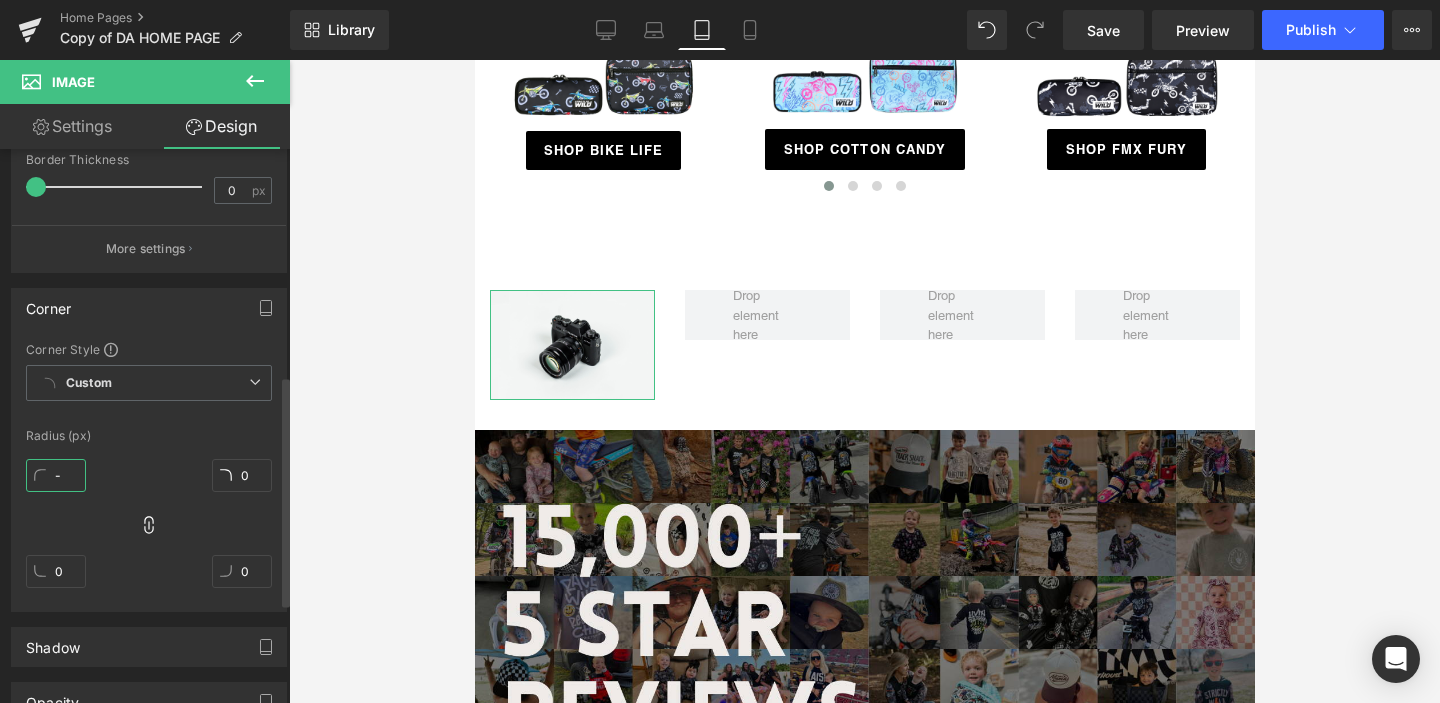 type on "-" 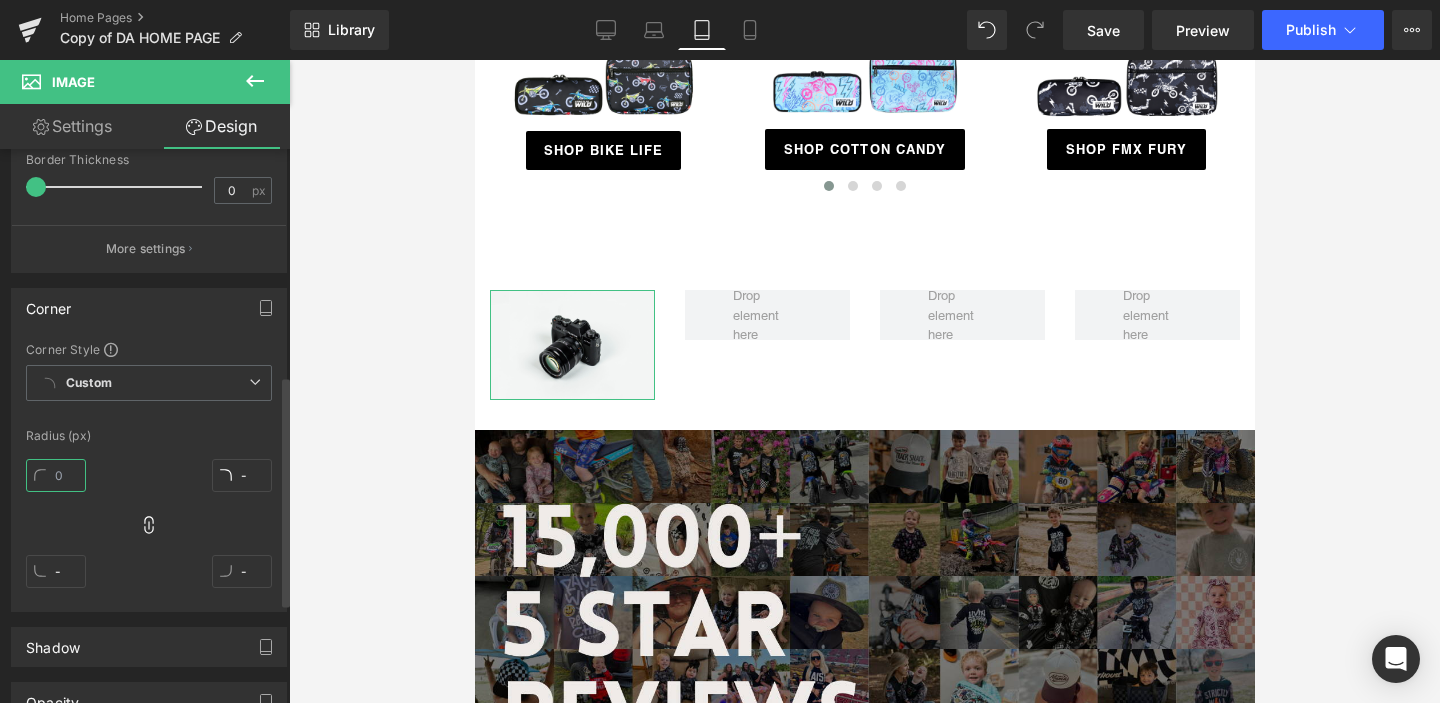 type on "5" 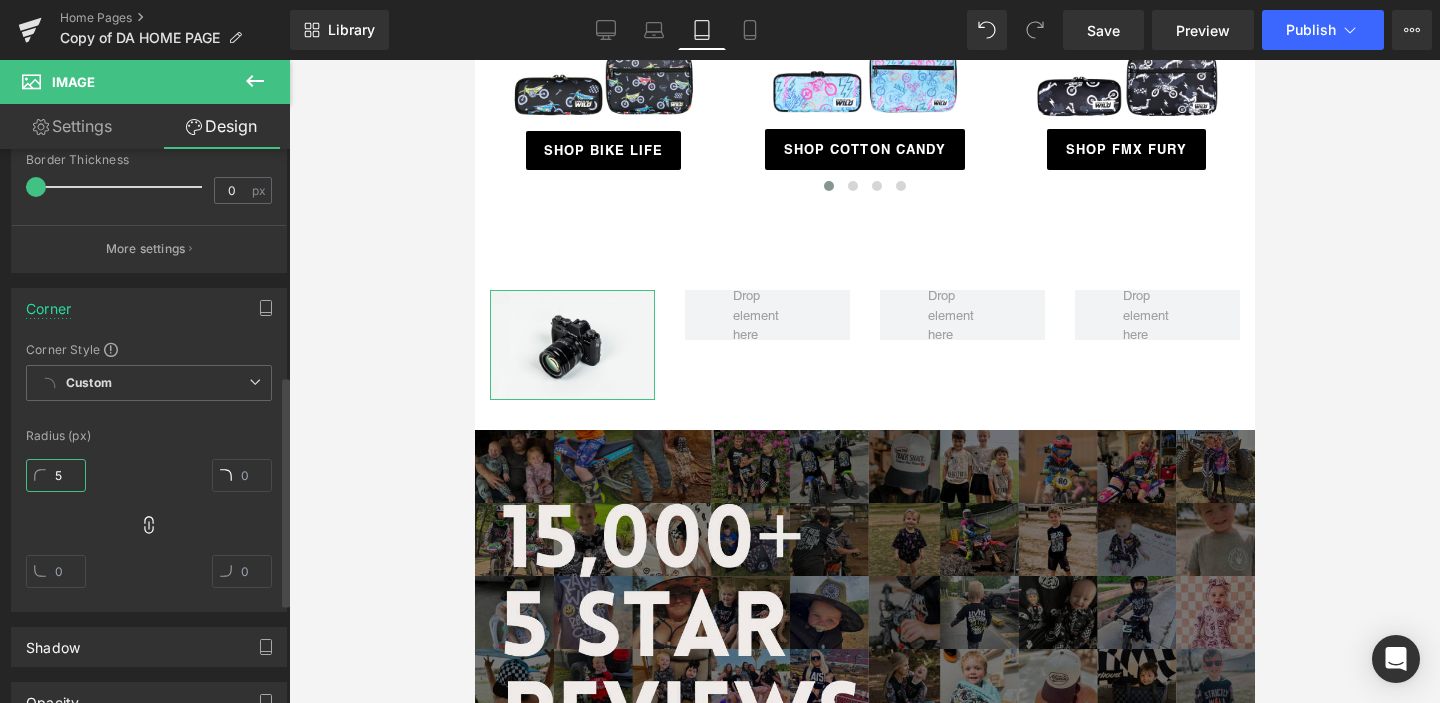 type on "50" 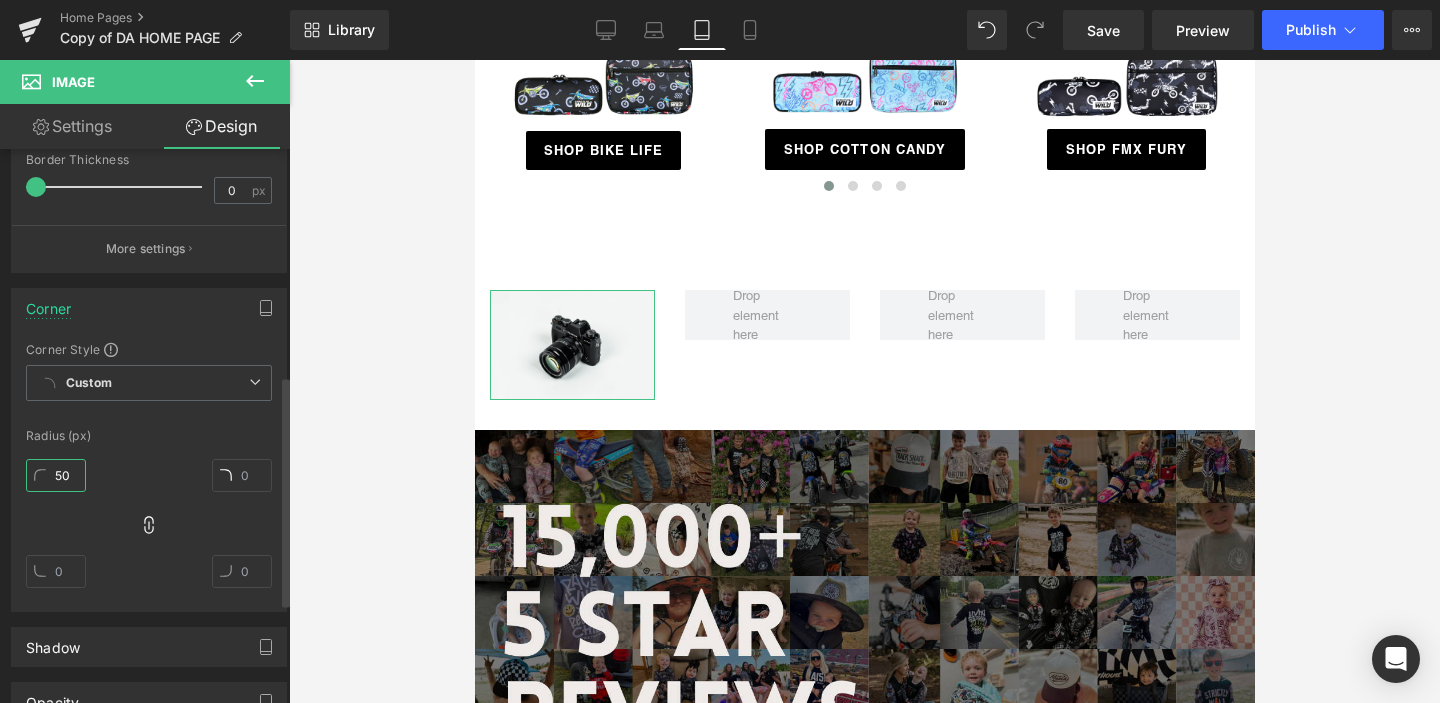 type on "50" 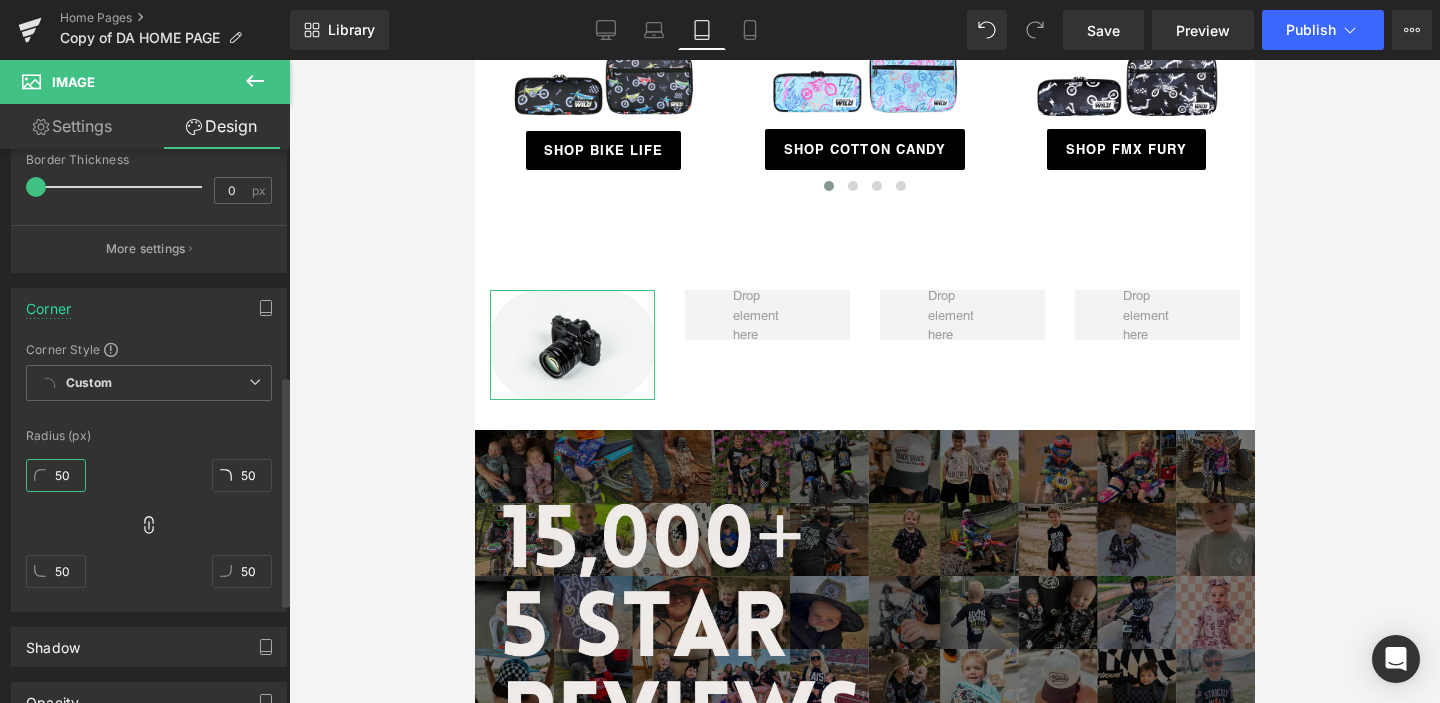 click on "50" at bounding box center (56, 475) 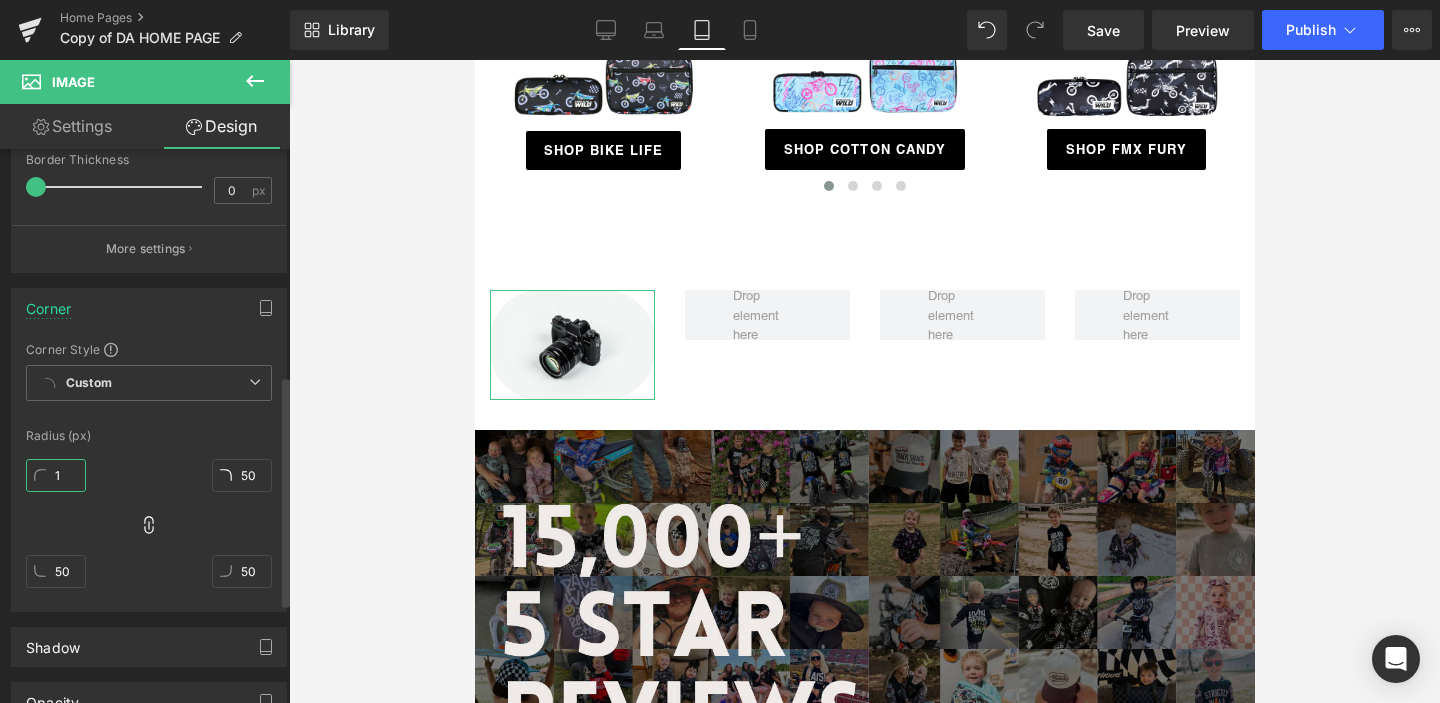 type on "10" 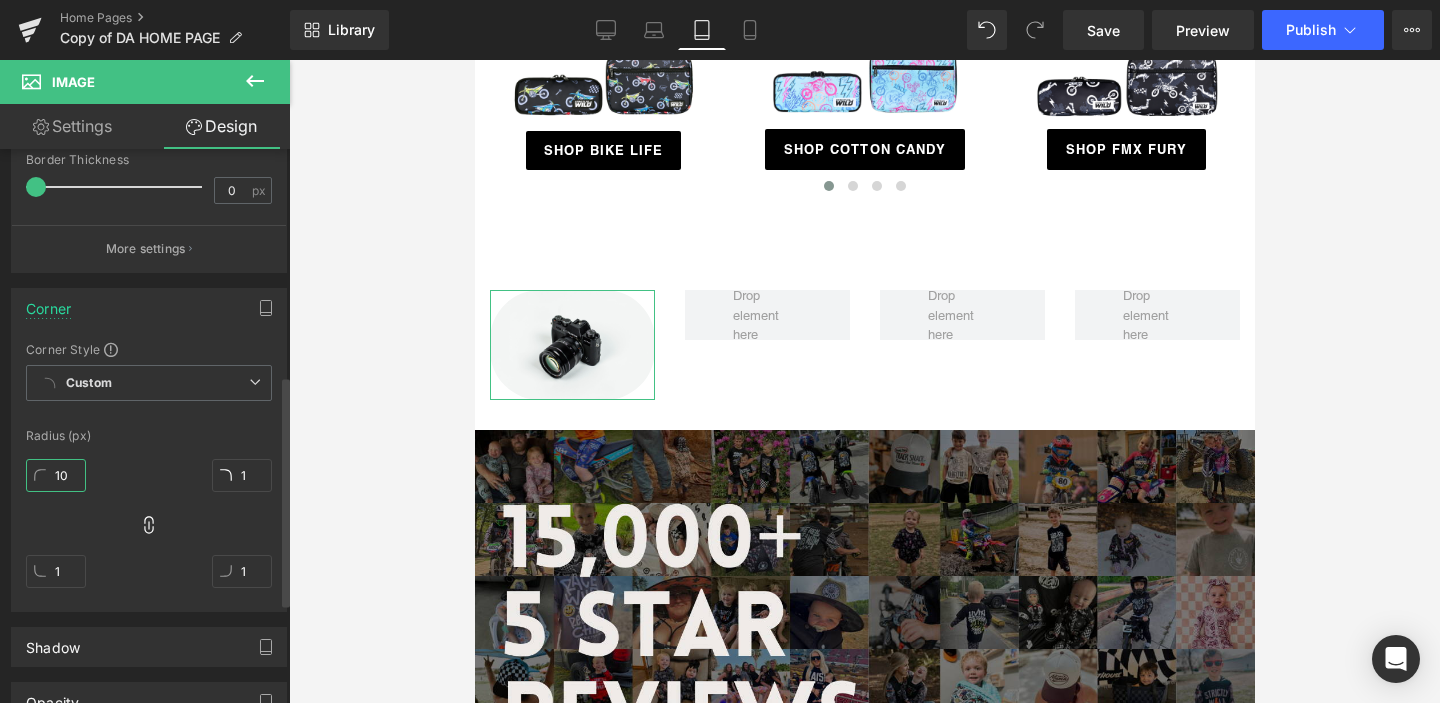 type on "100" 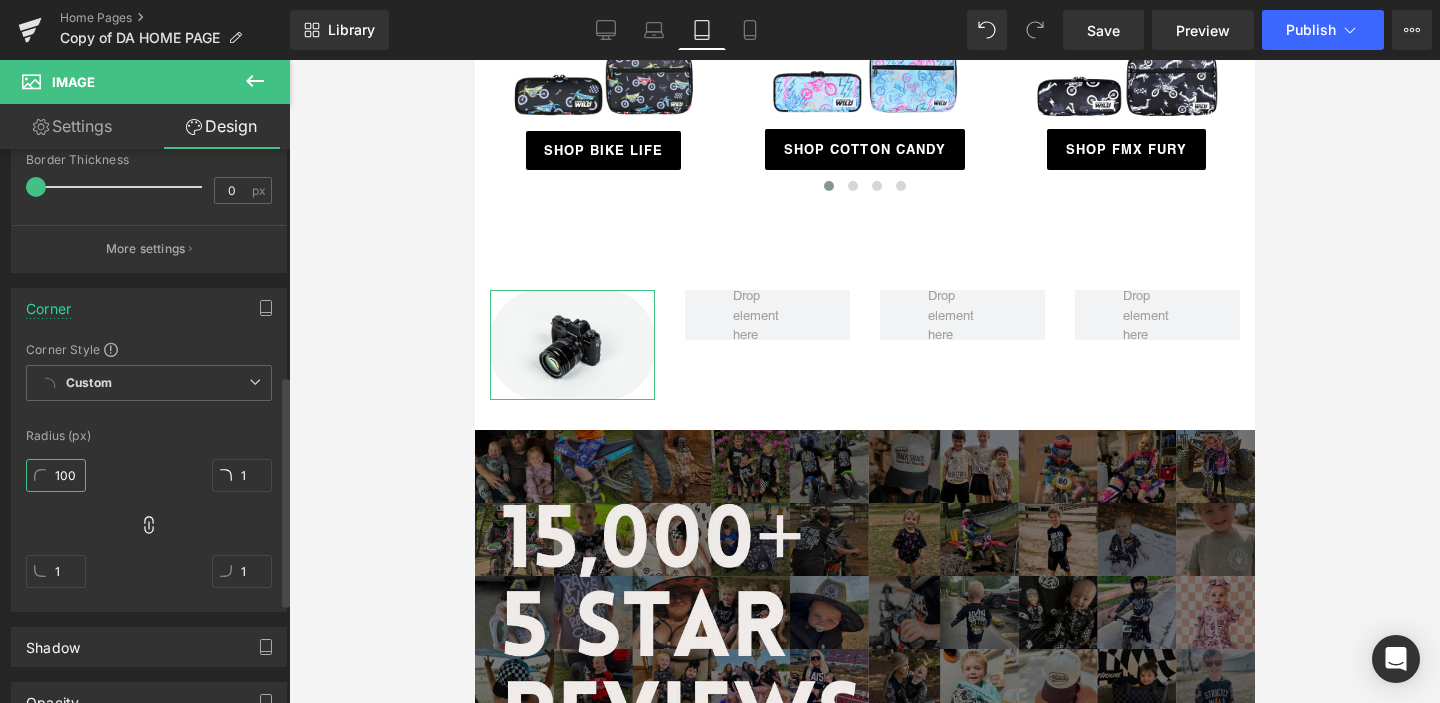 type on "100" 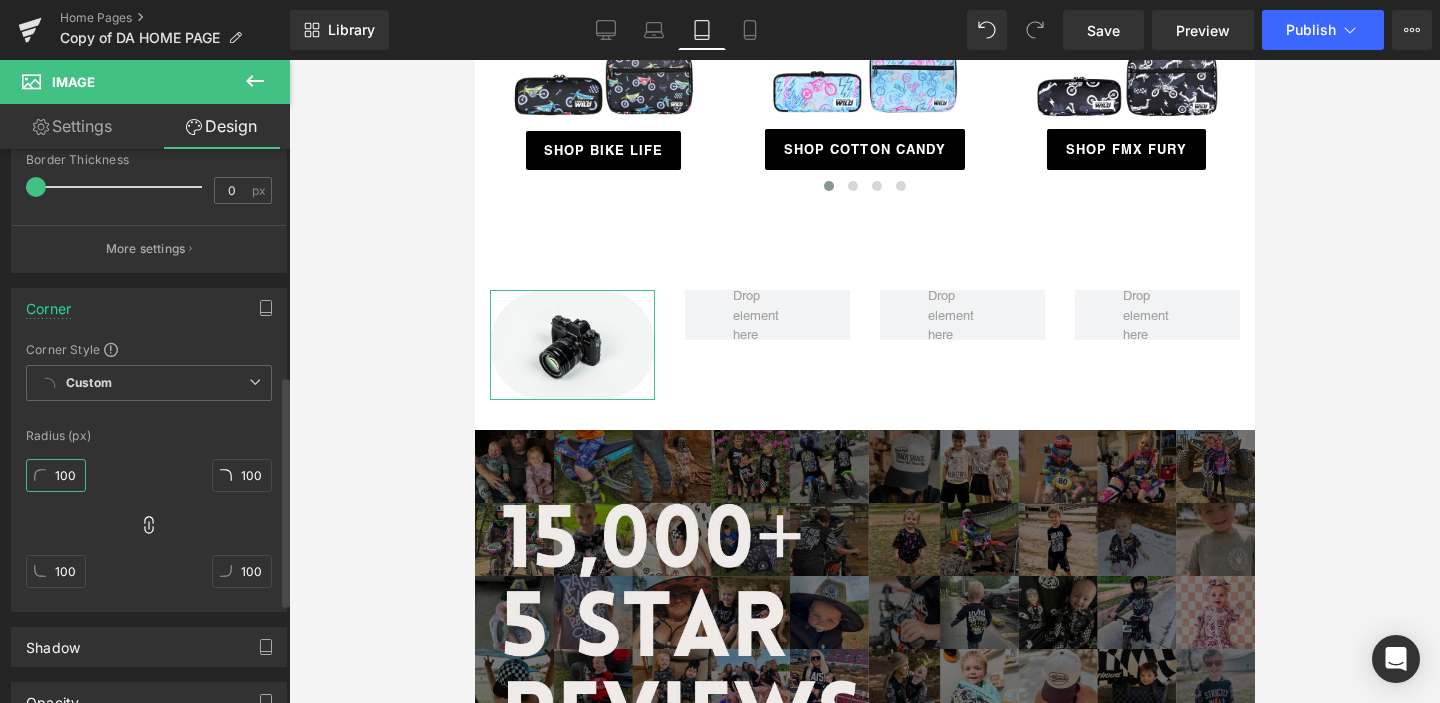 type on "10" 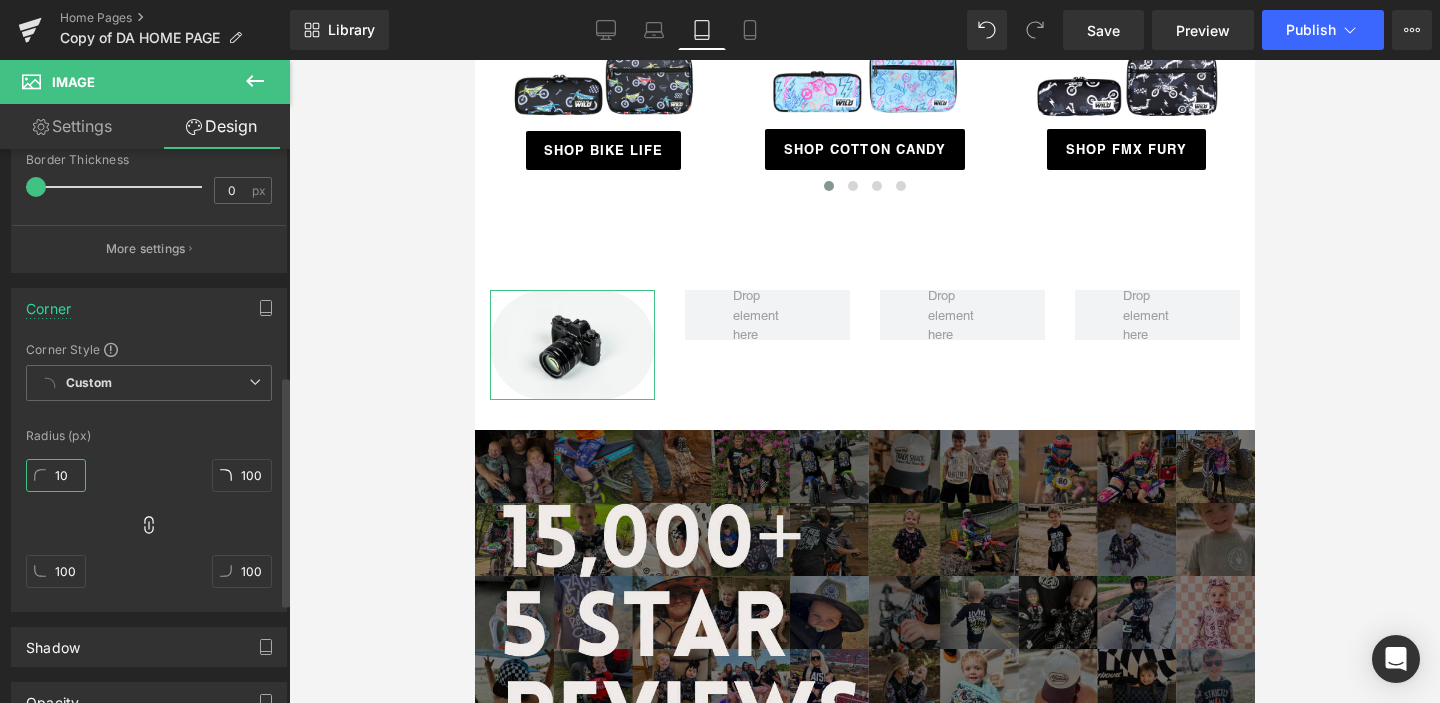 type on "10" 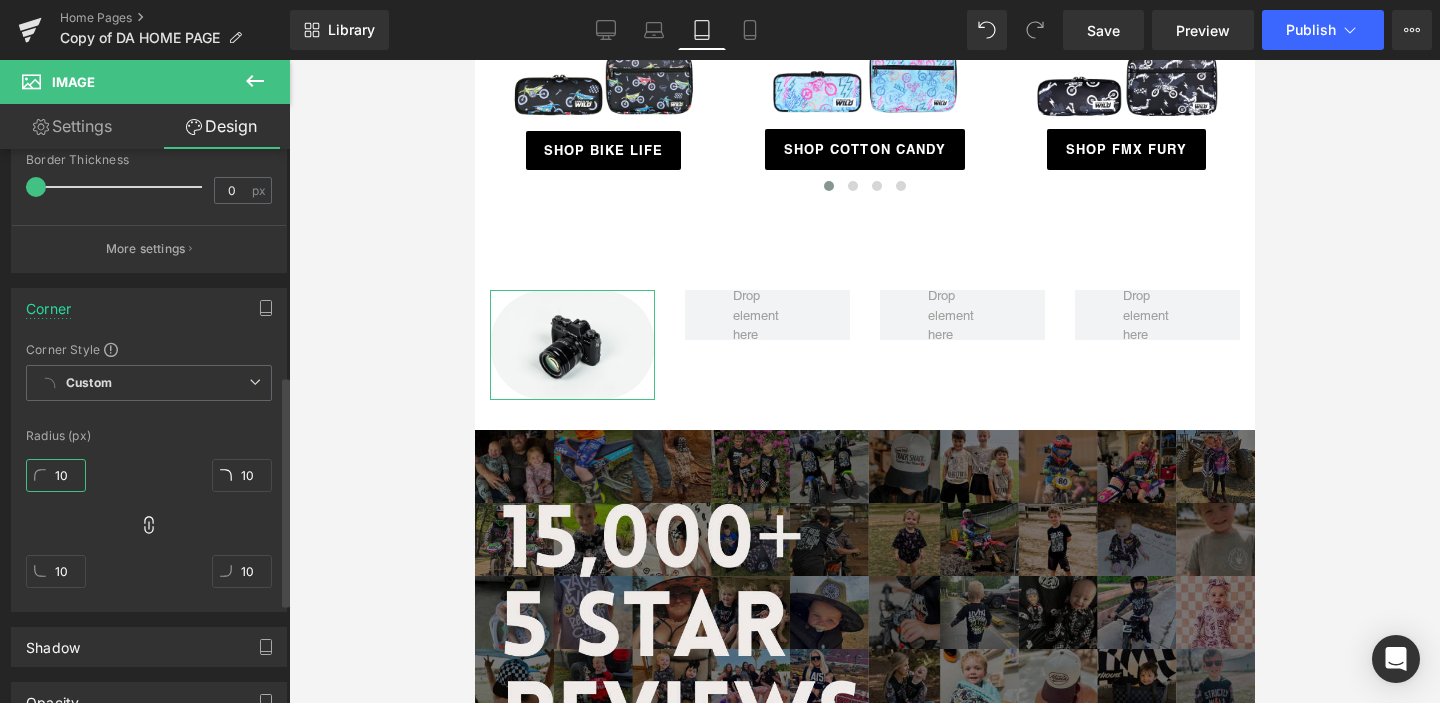 type on "1" 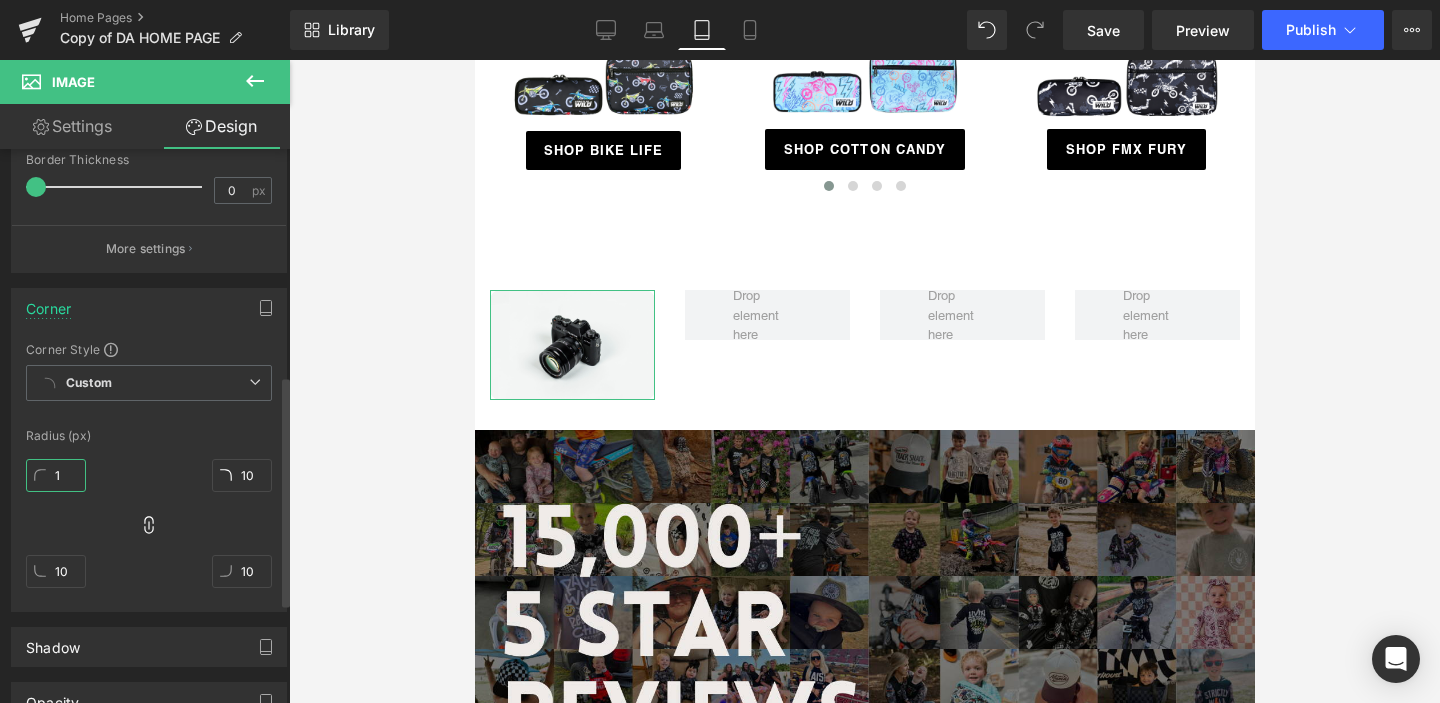 type on "1" 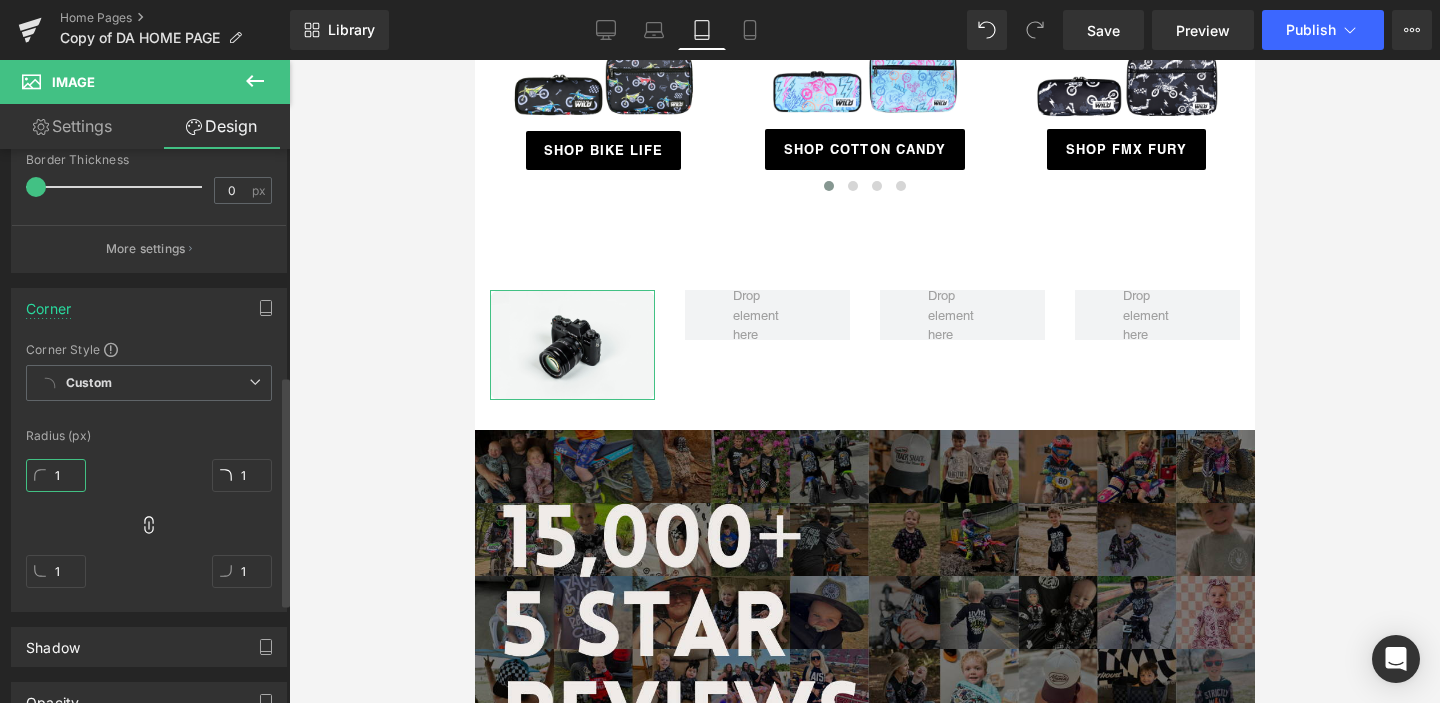 type 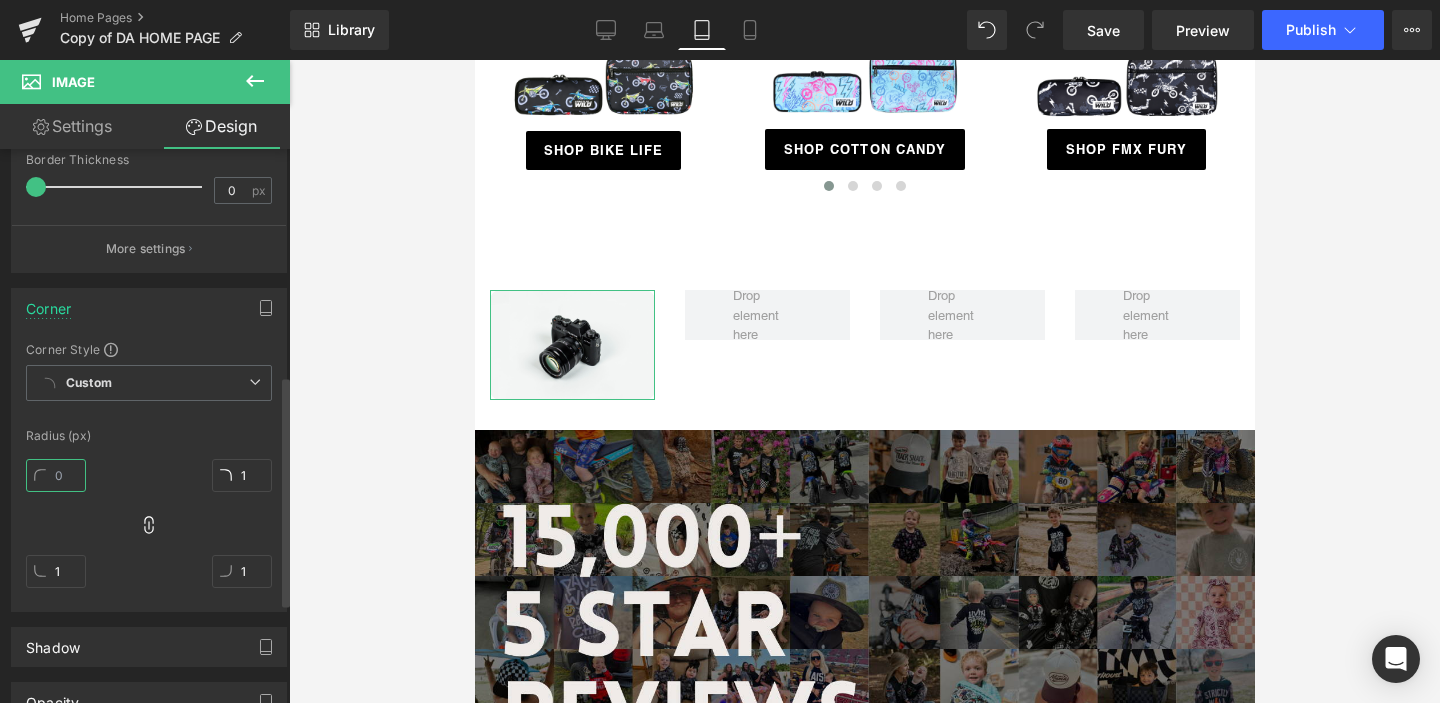 type 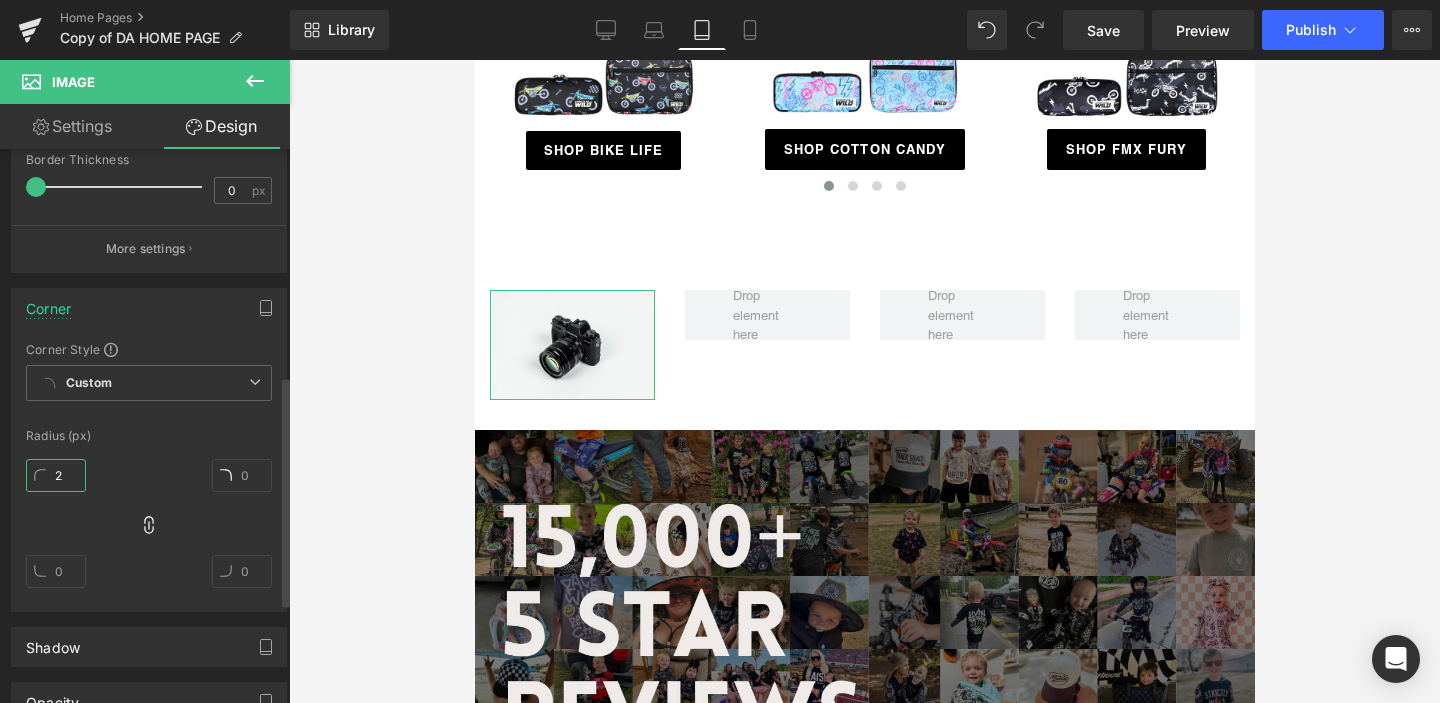 type on "20" 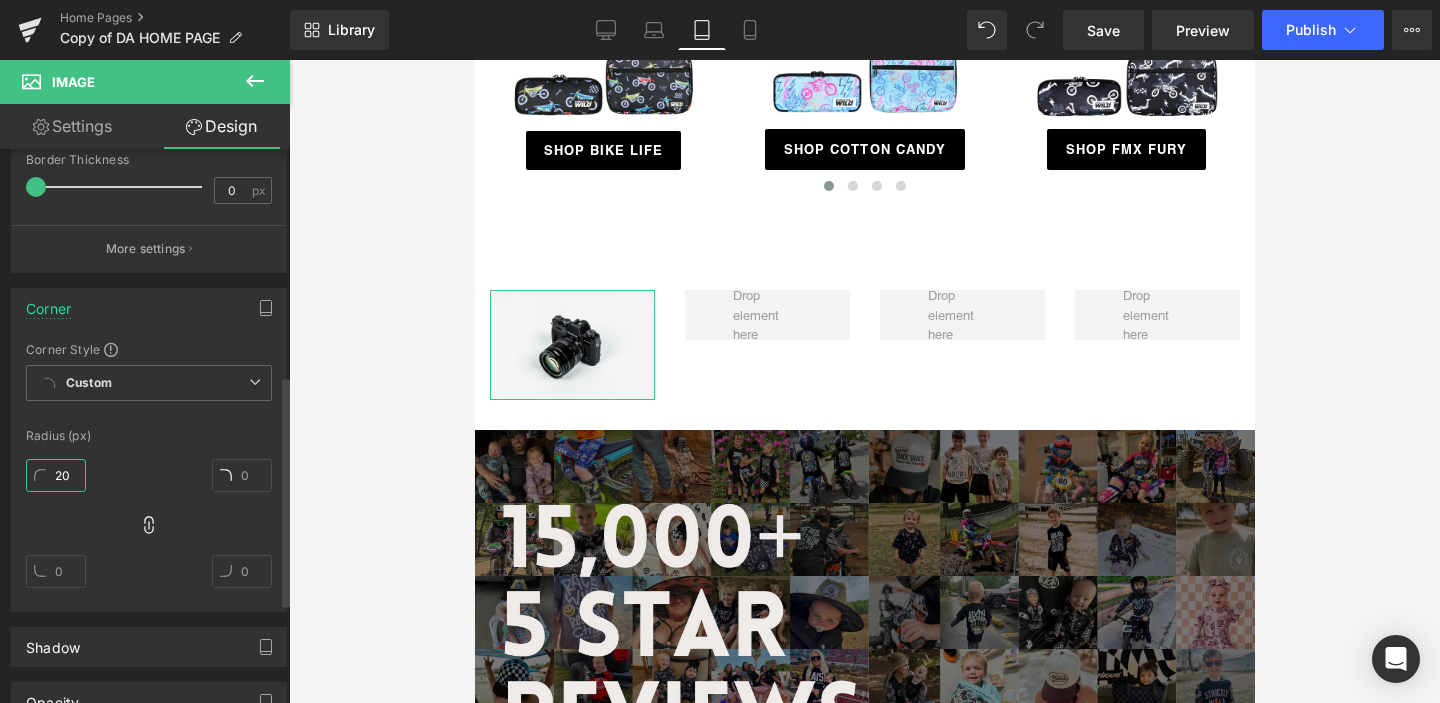 type on "20" 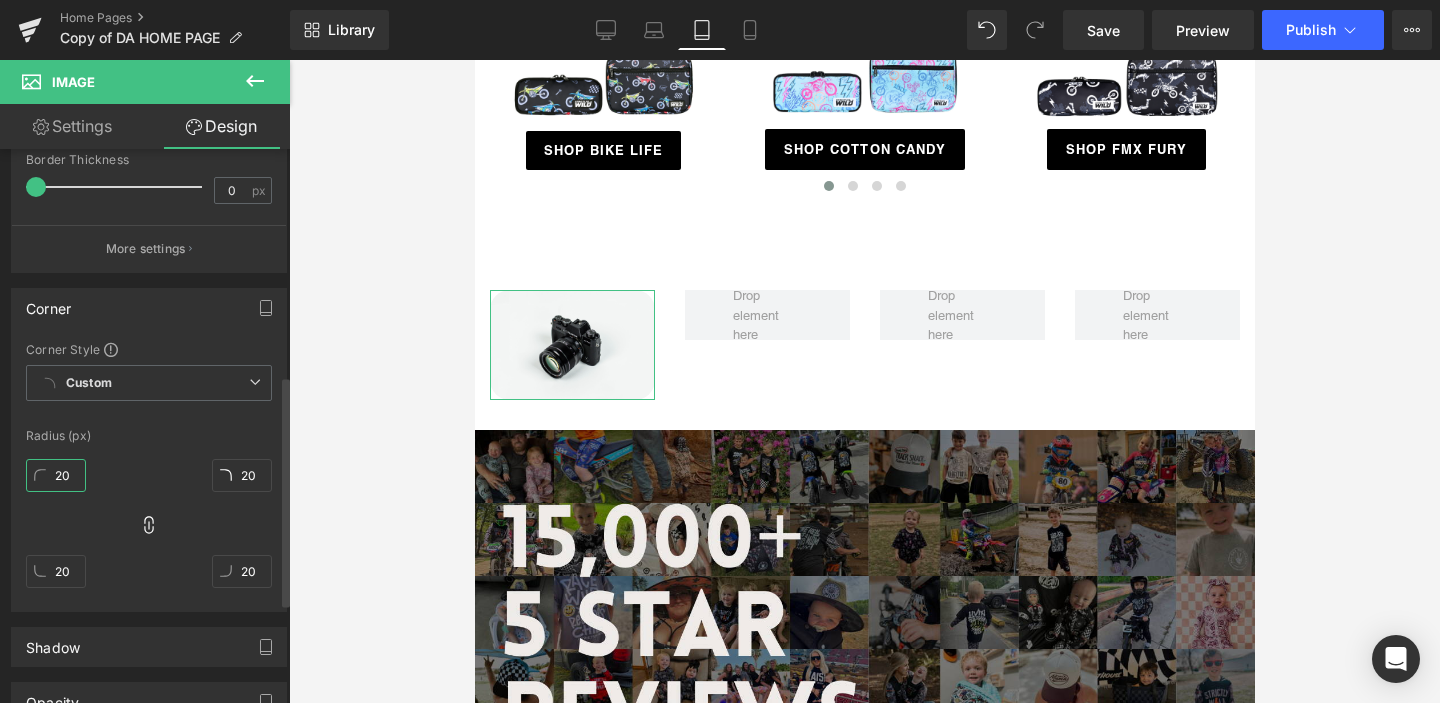 type on "200" 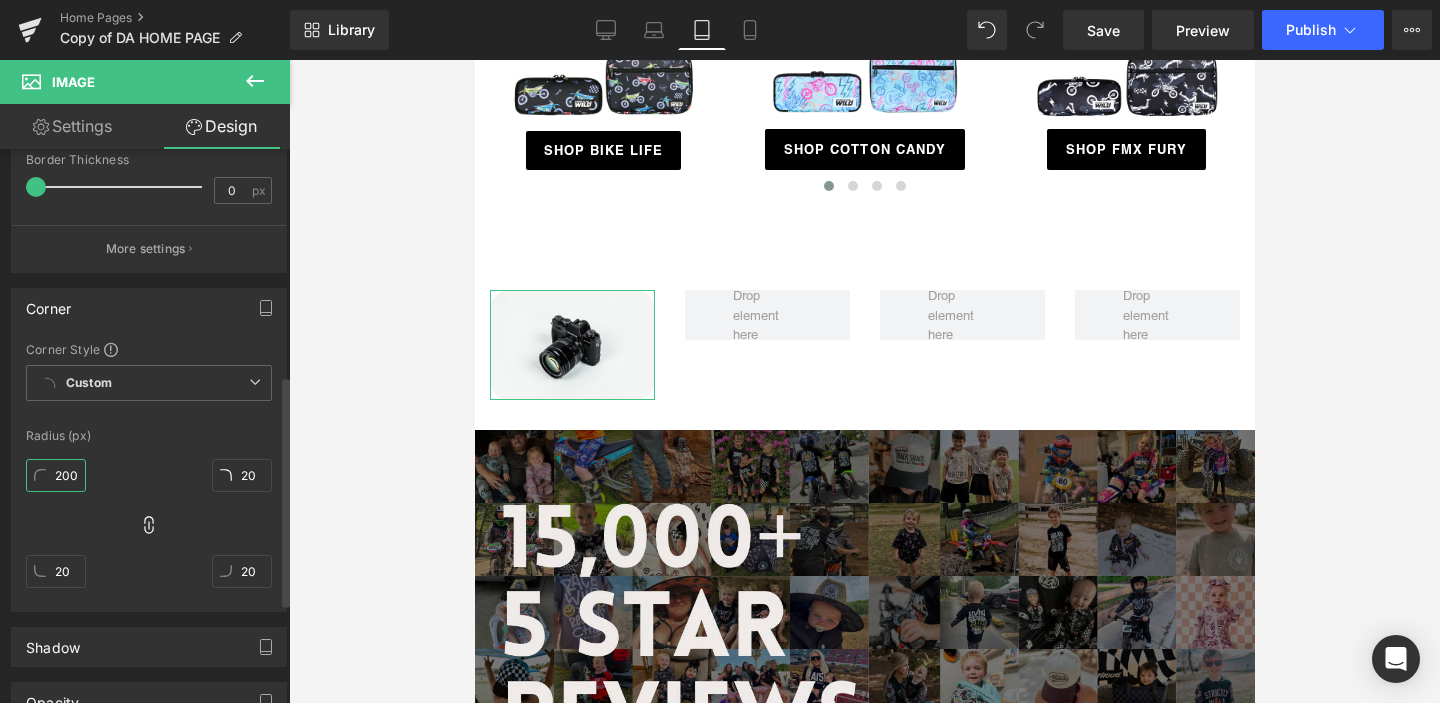 type on "200" 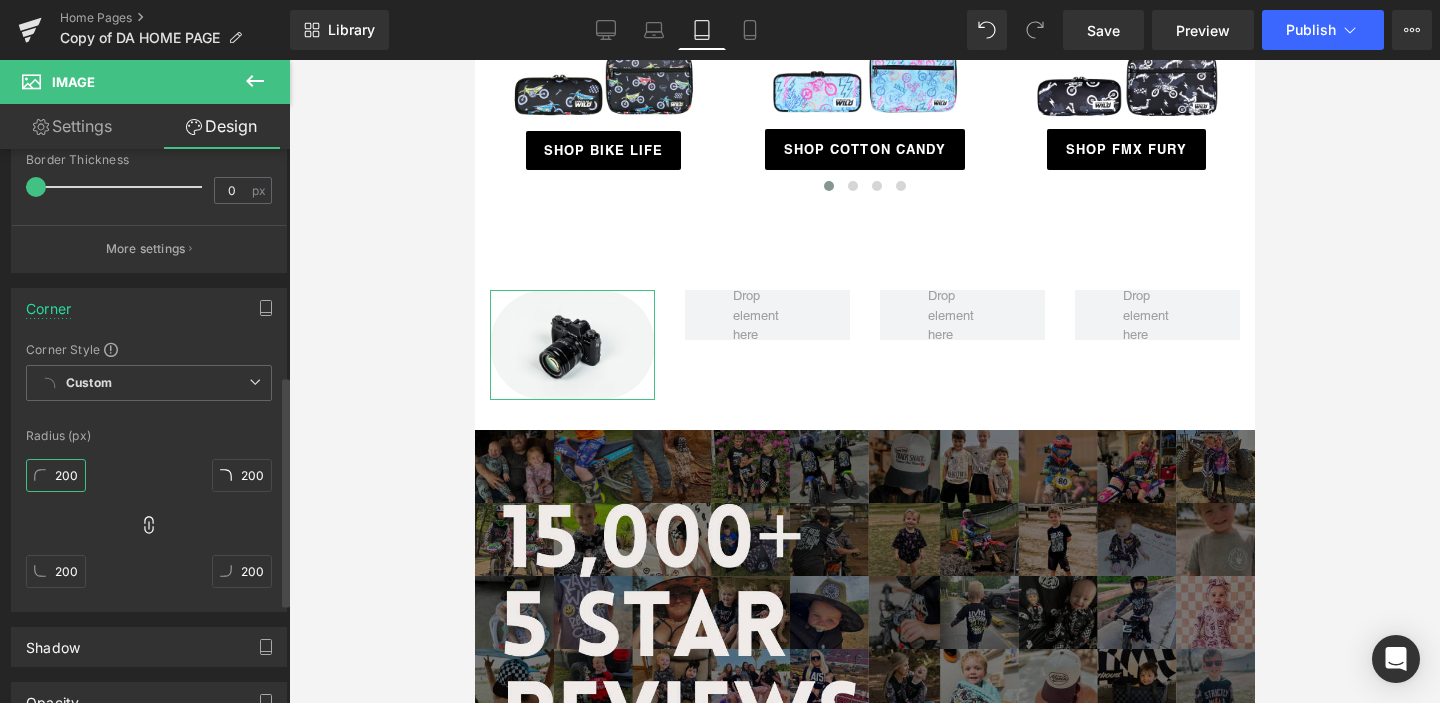 type on "20" 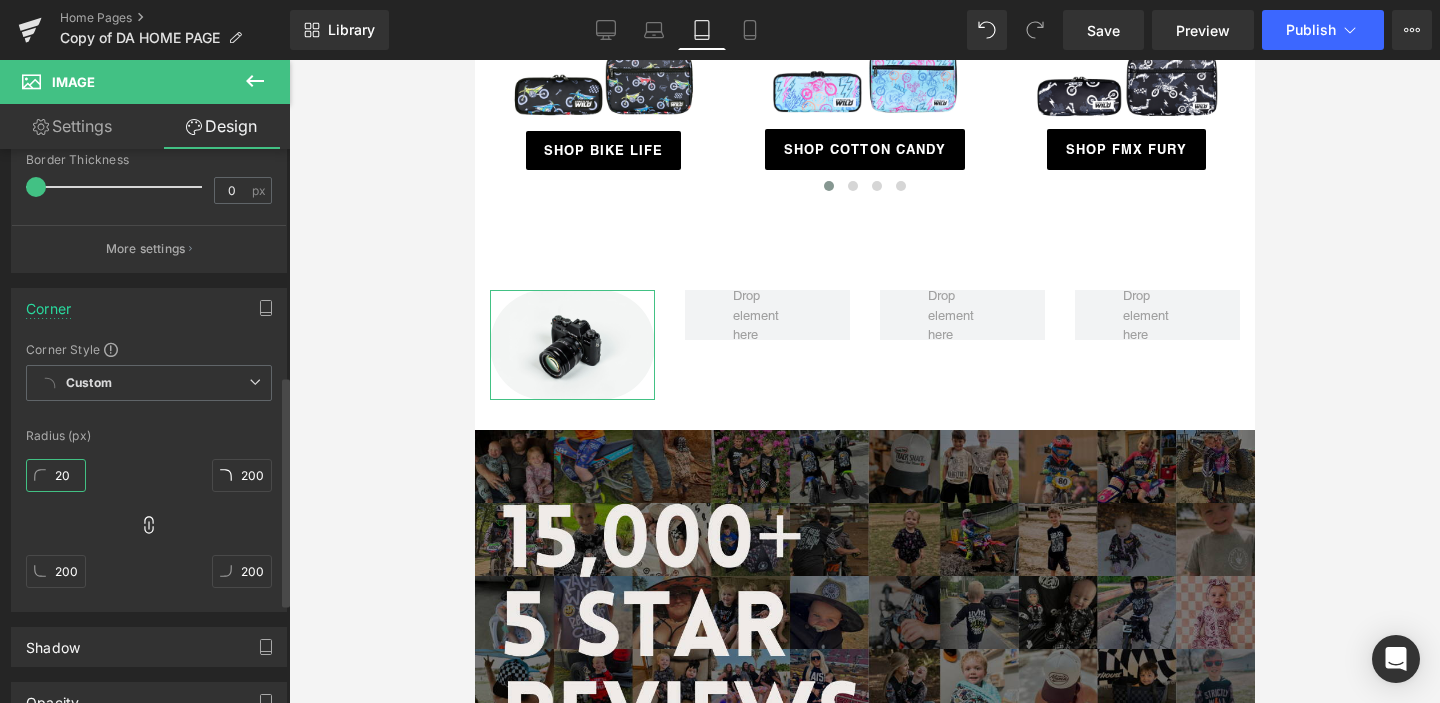 type on "20" 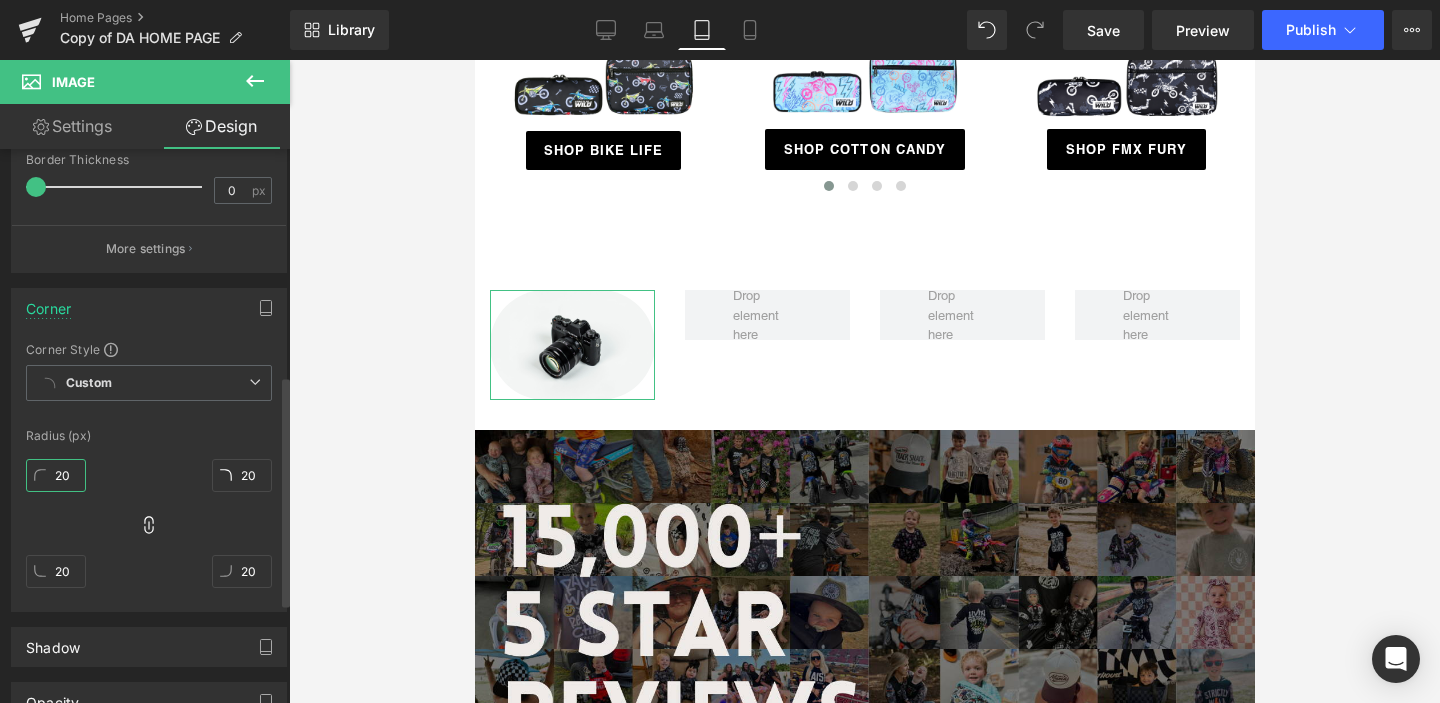 type on "2" 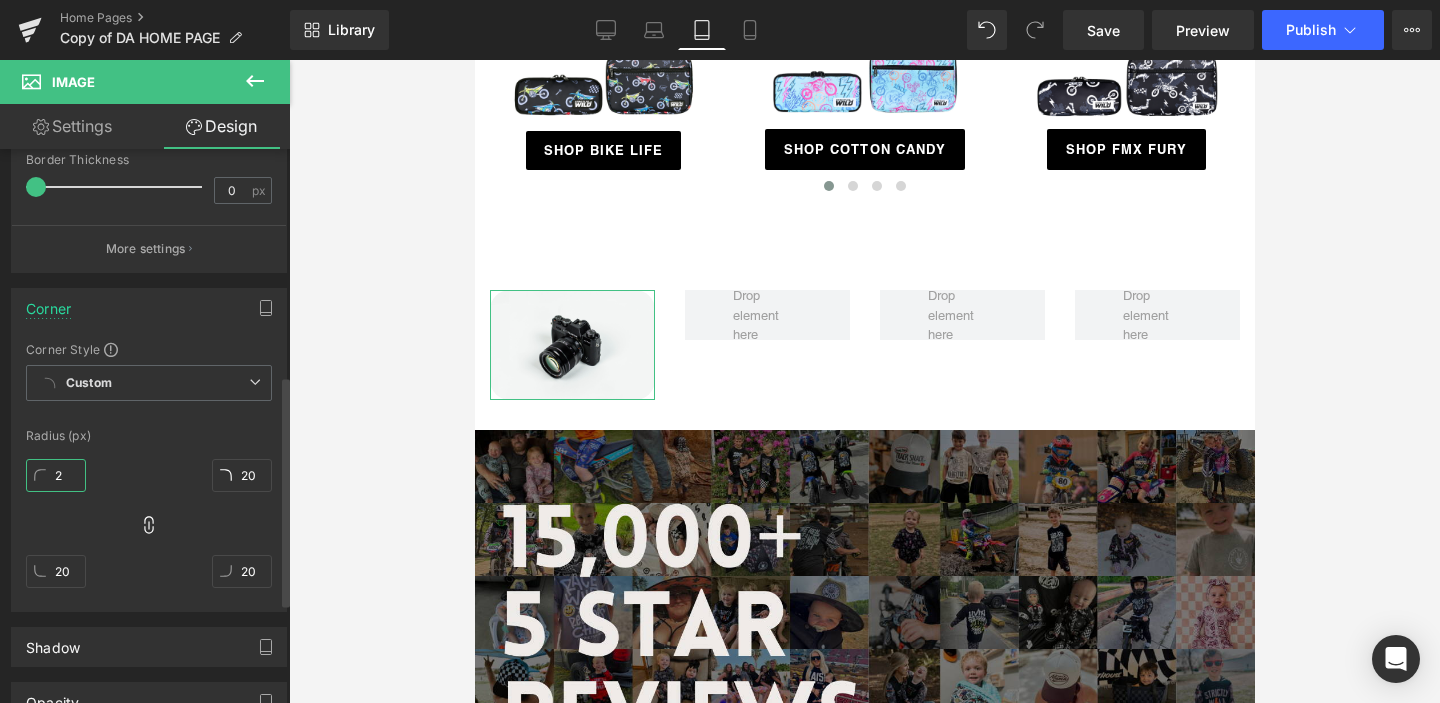 type on "2" 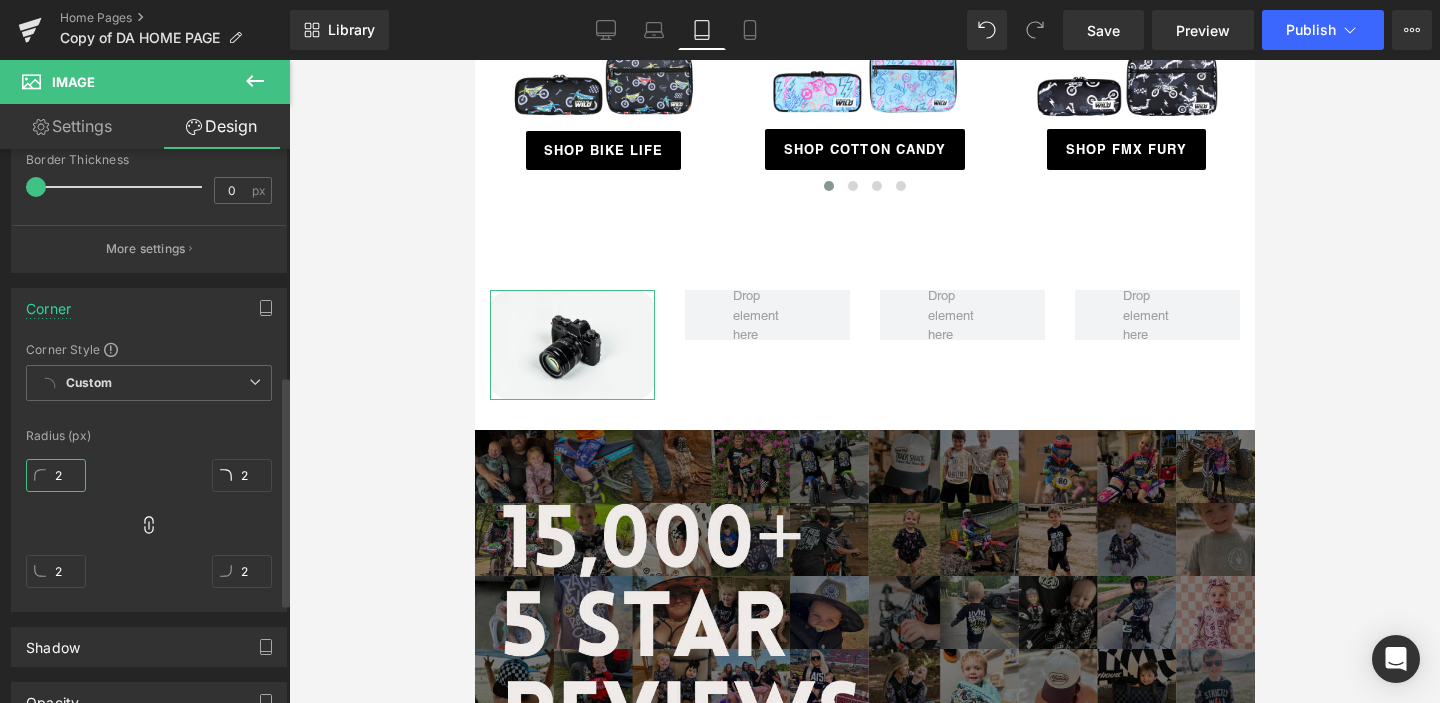 type 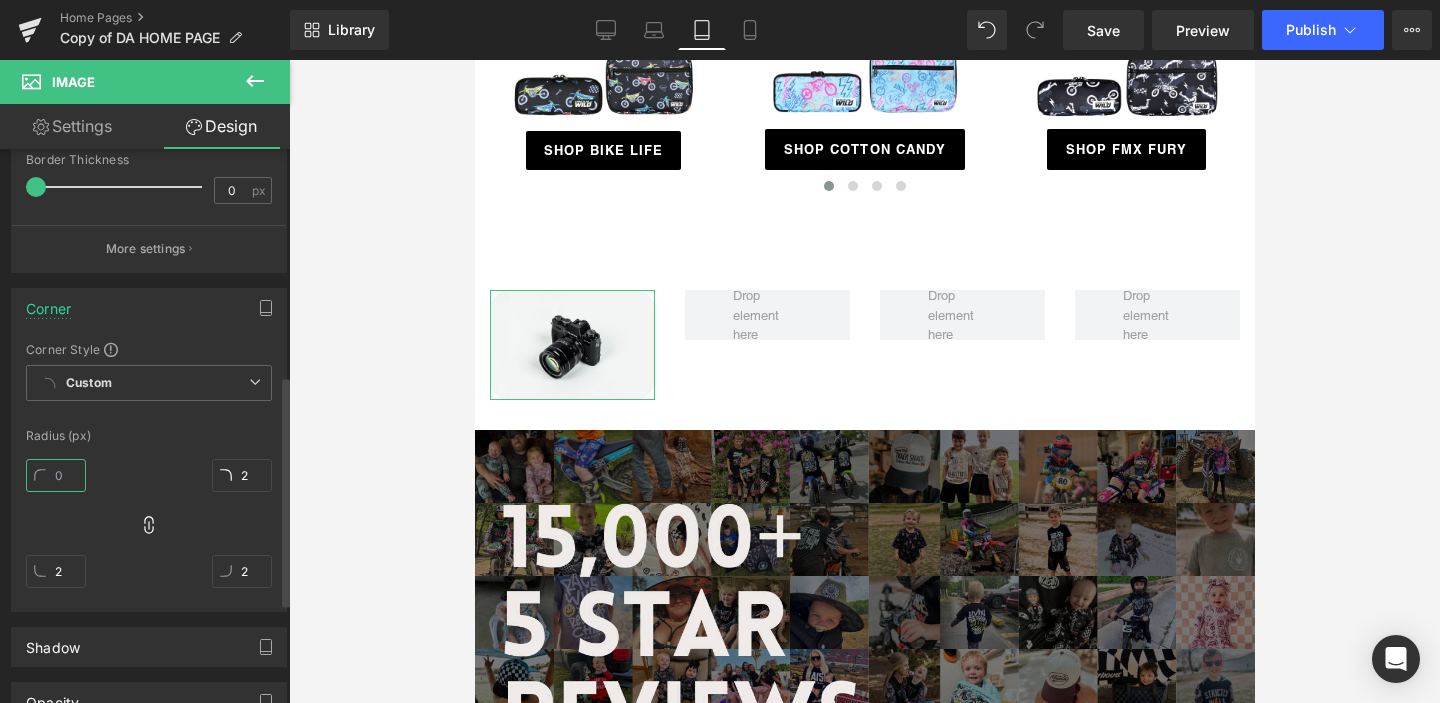 type 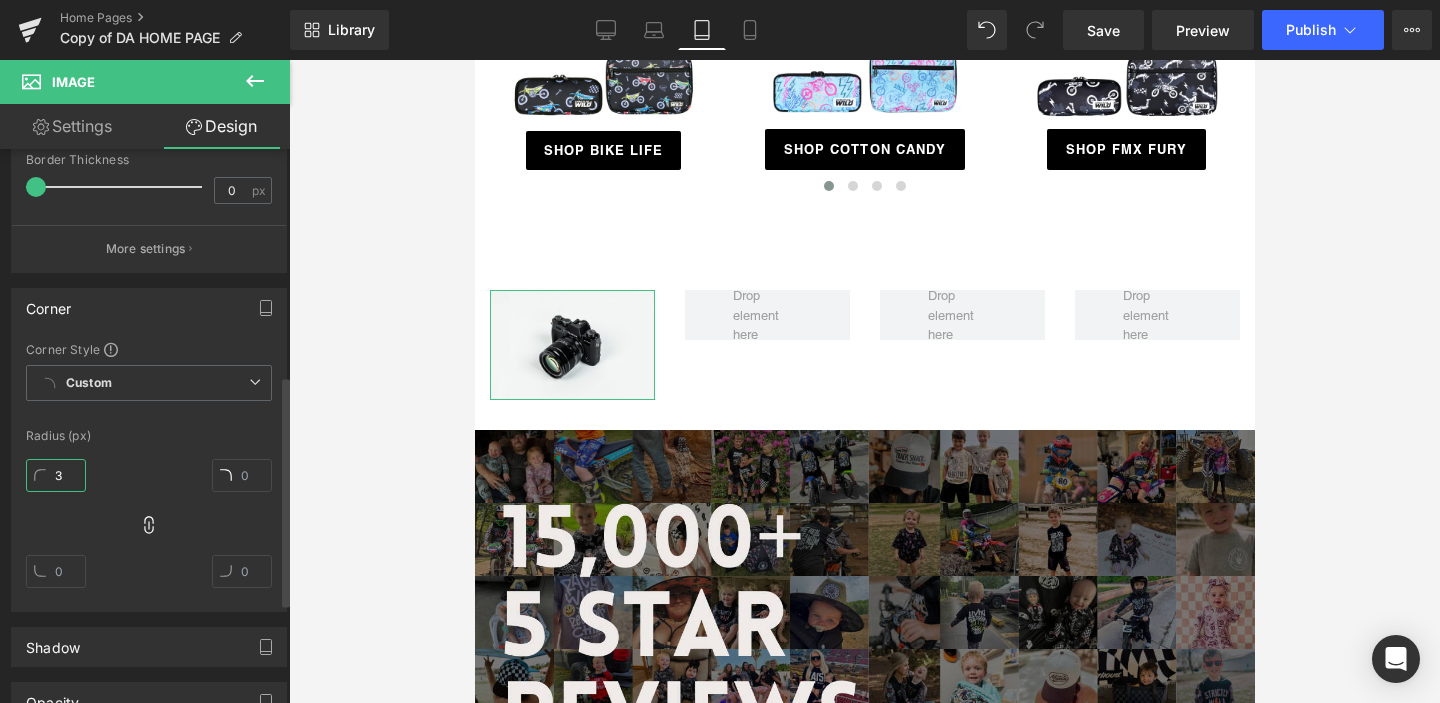 type on "30" 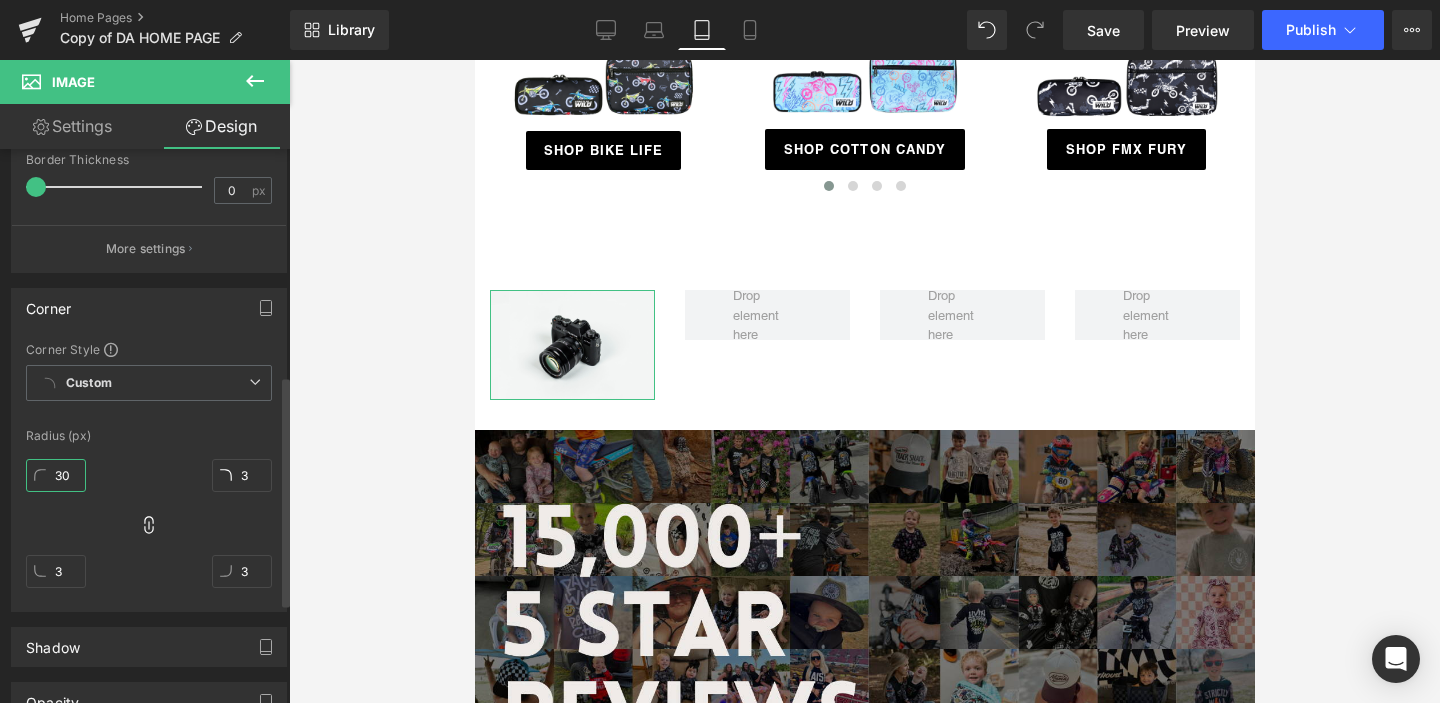 type on "30" 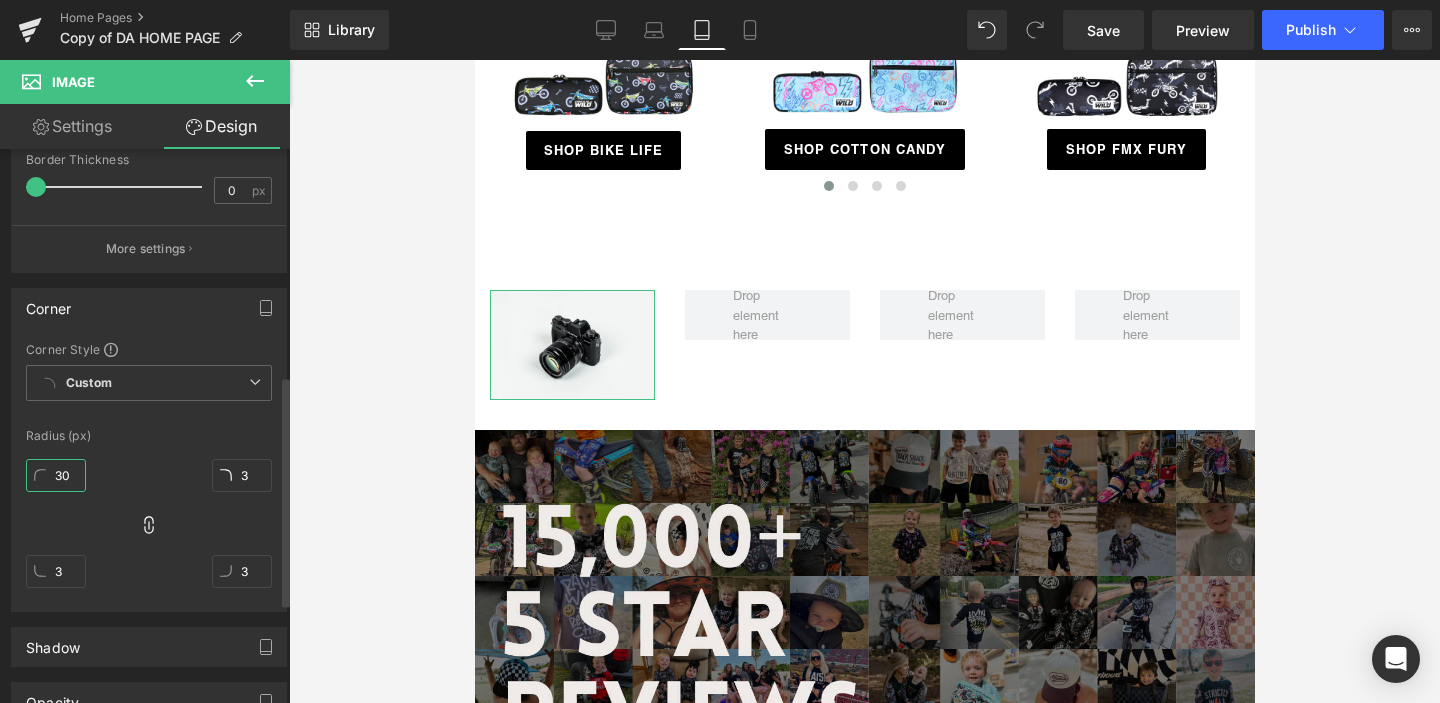 type on "30" 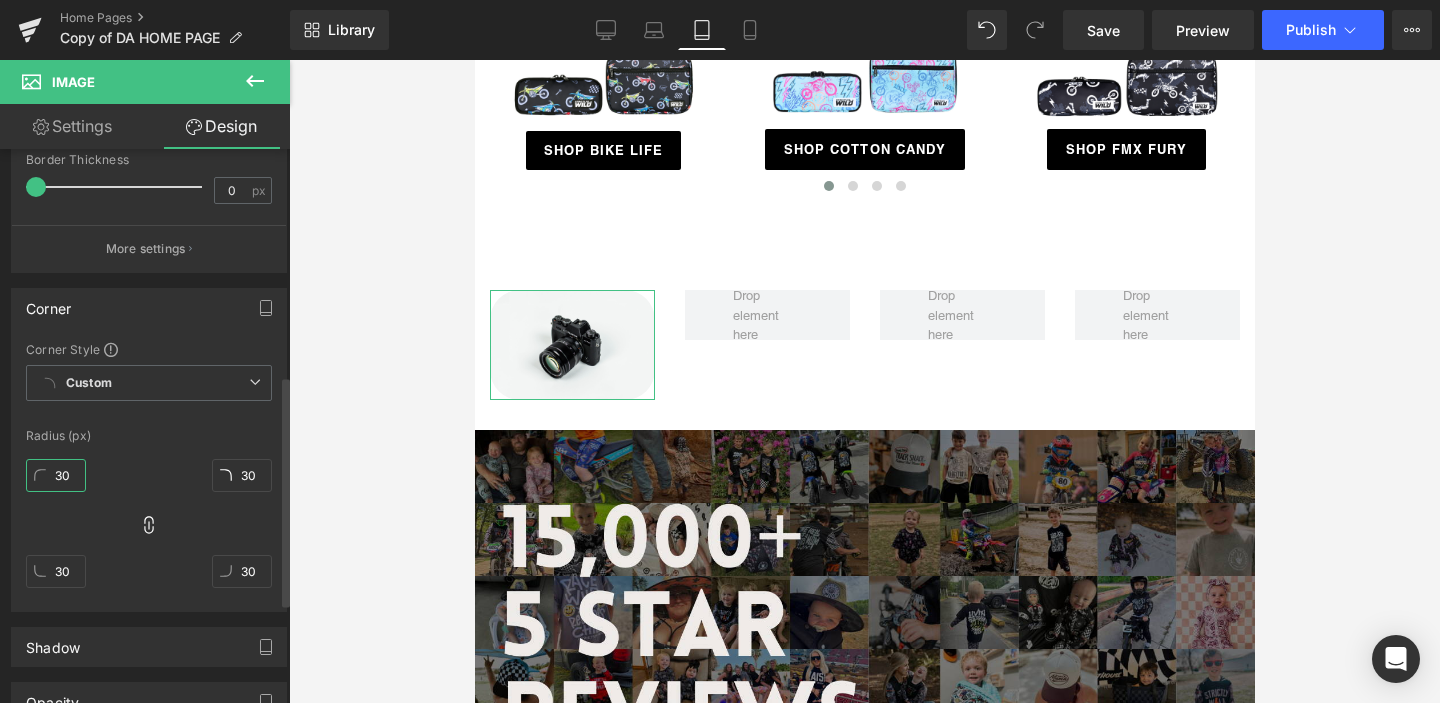 type on "300" 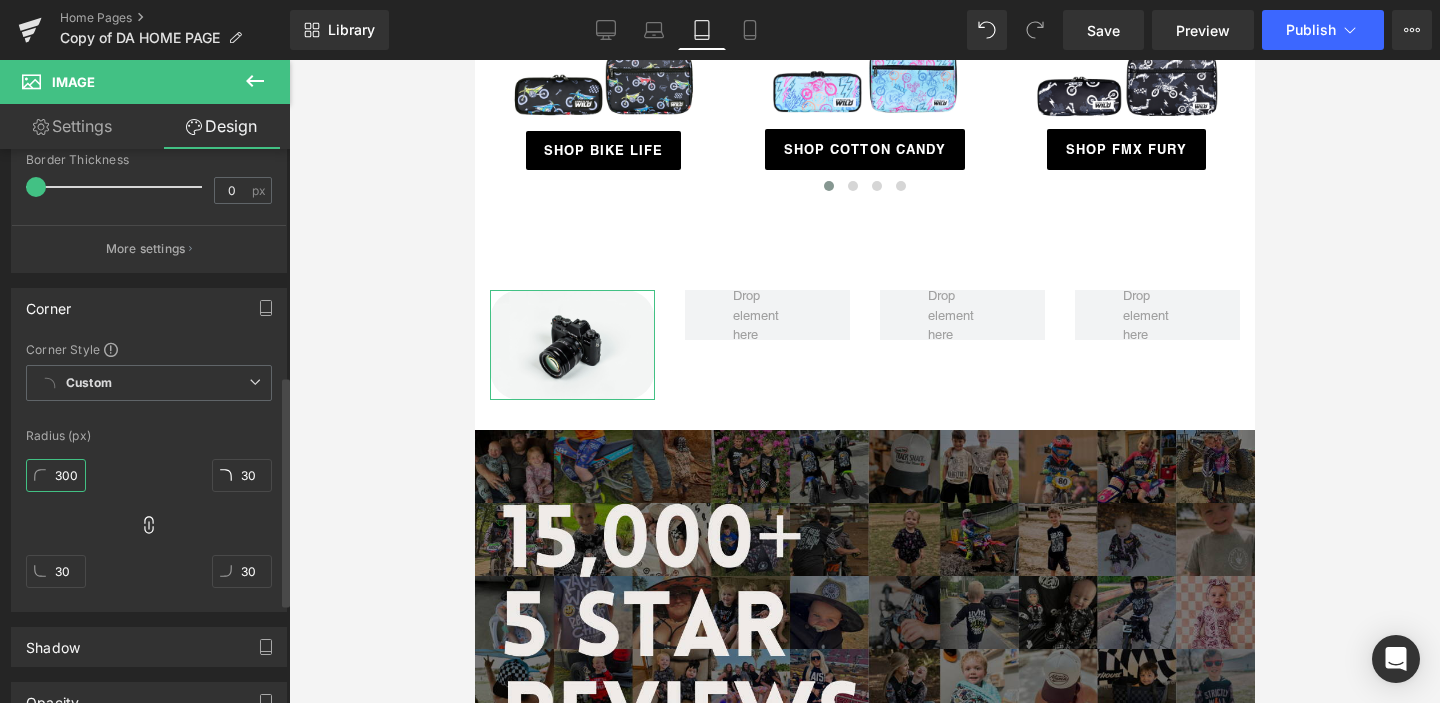 scroll, scrollTop: 0, scrollLeft: 0, axis: both 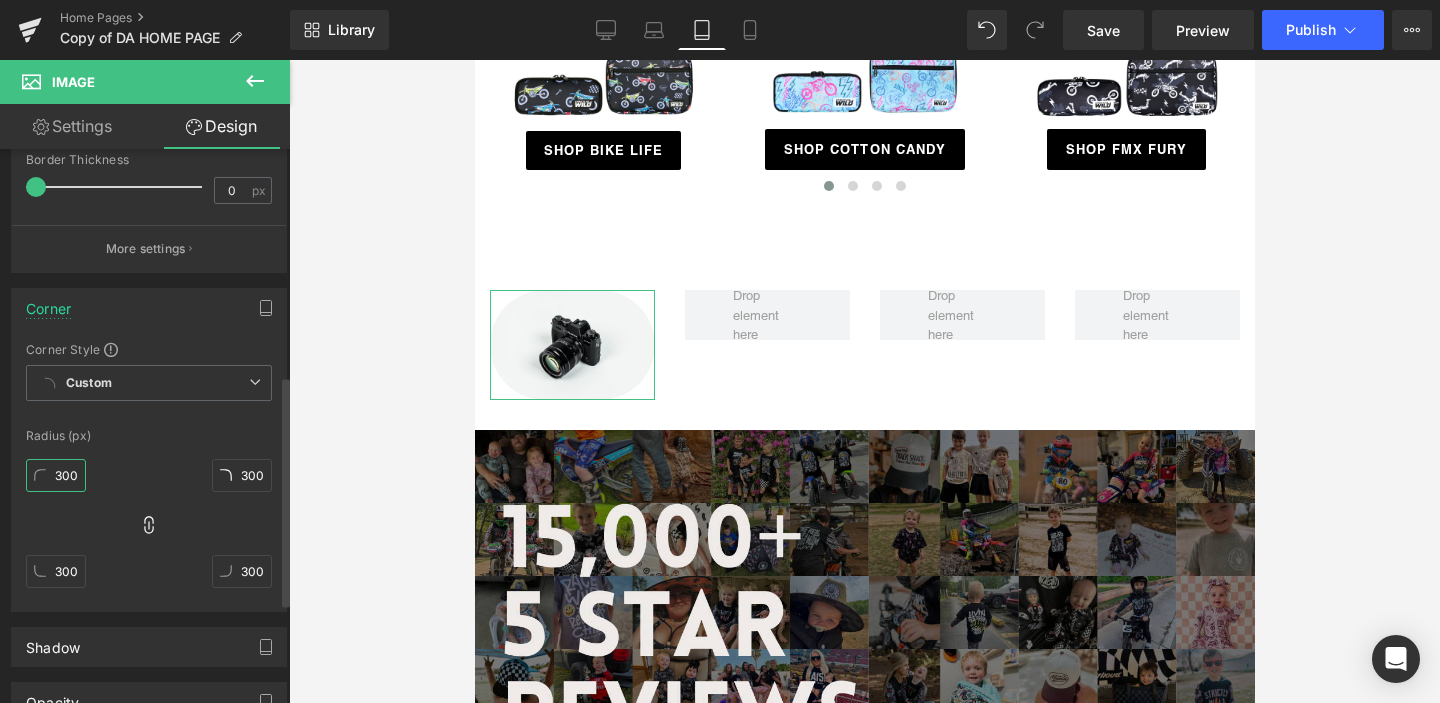 type on "30" 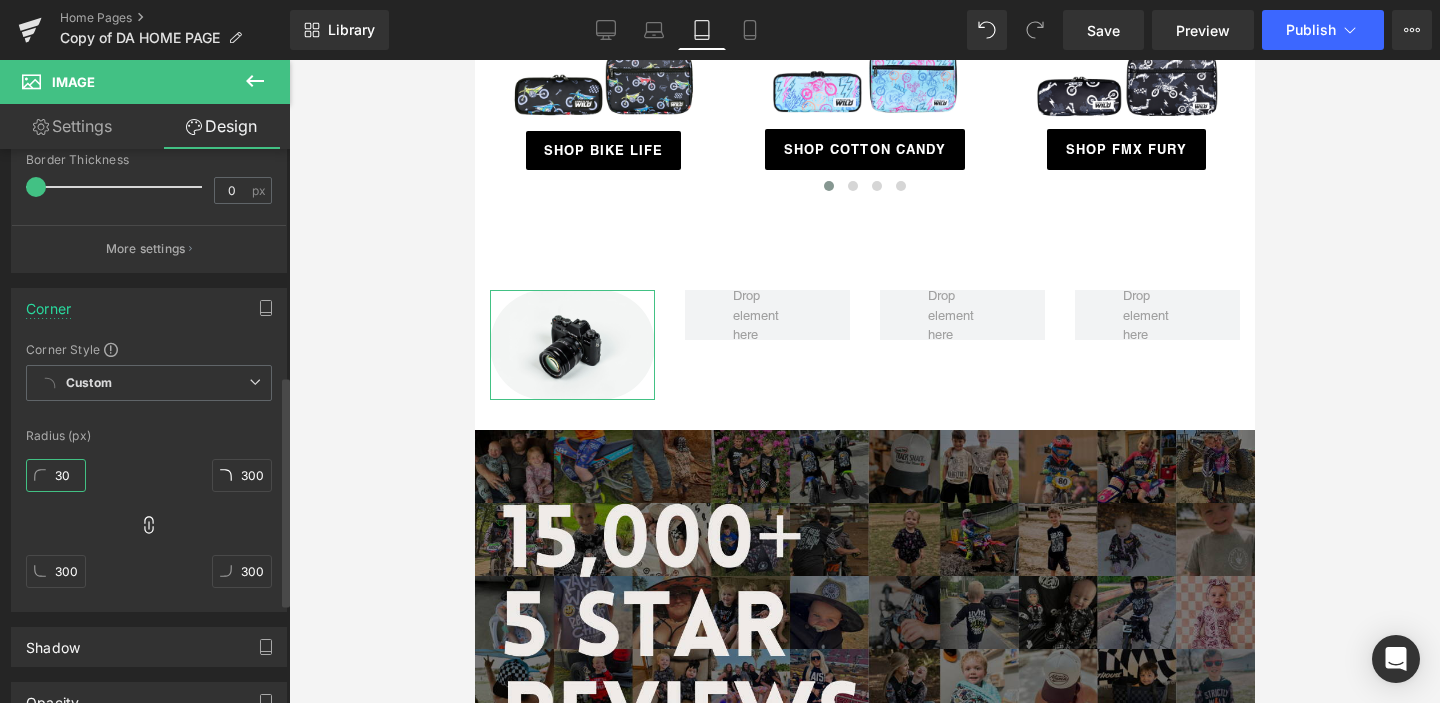 type on "30" 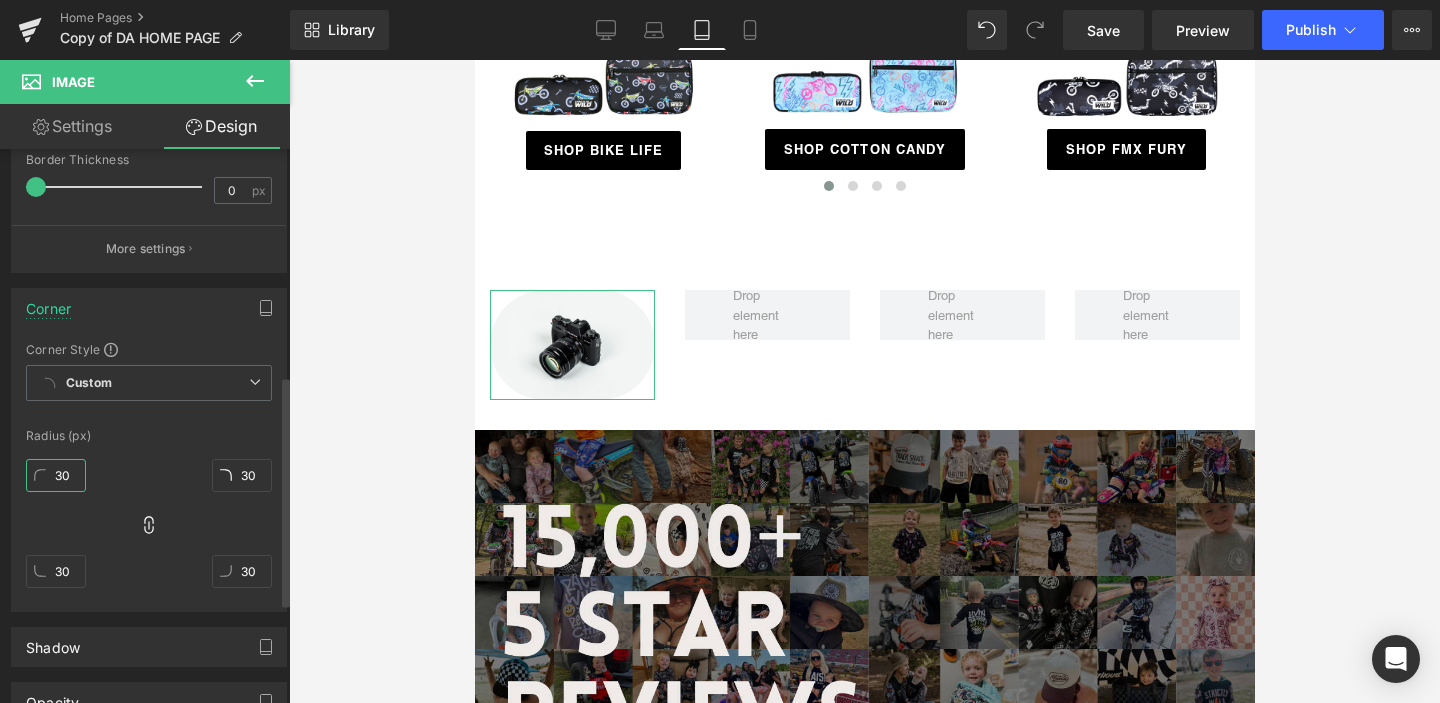 scroll, scrollTop: 0, scrollLeft: 0, axis: both 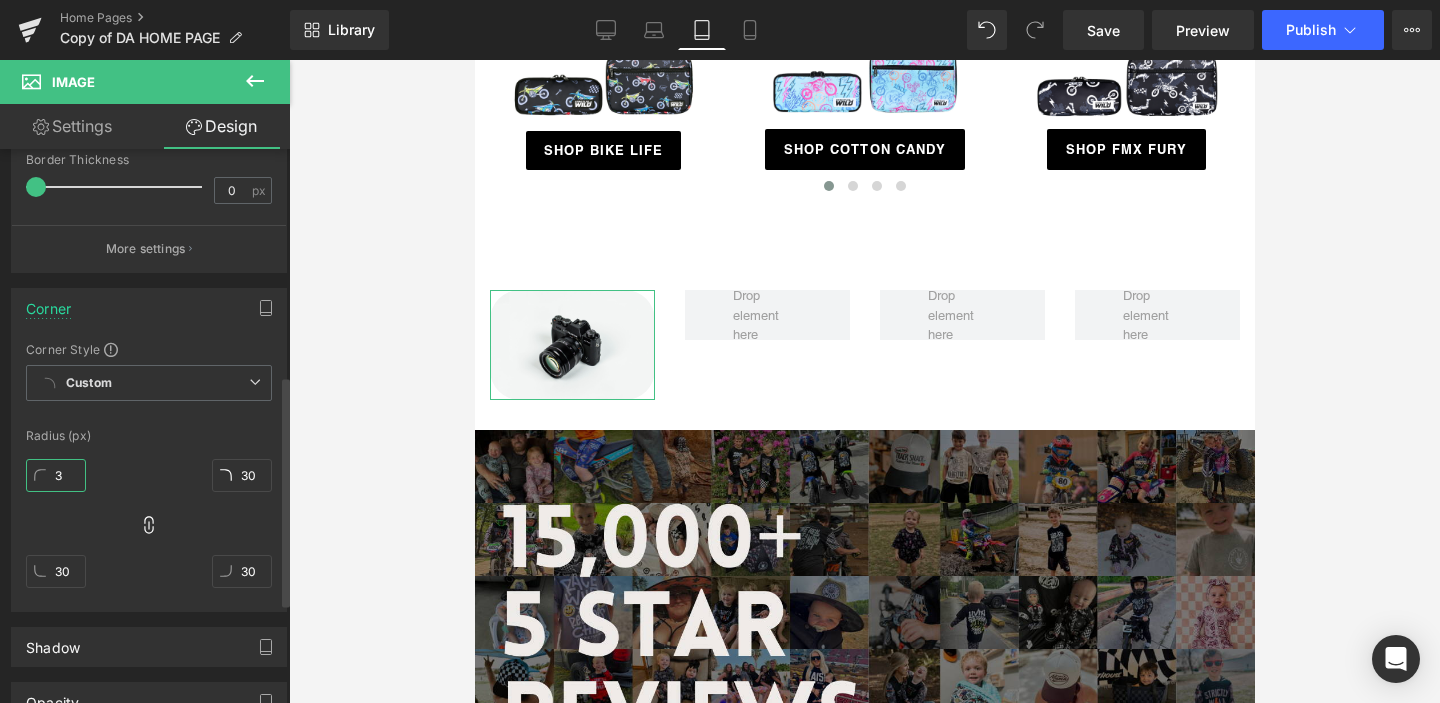 type on "3" 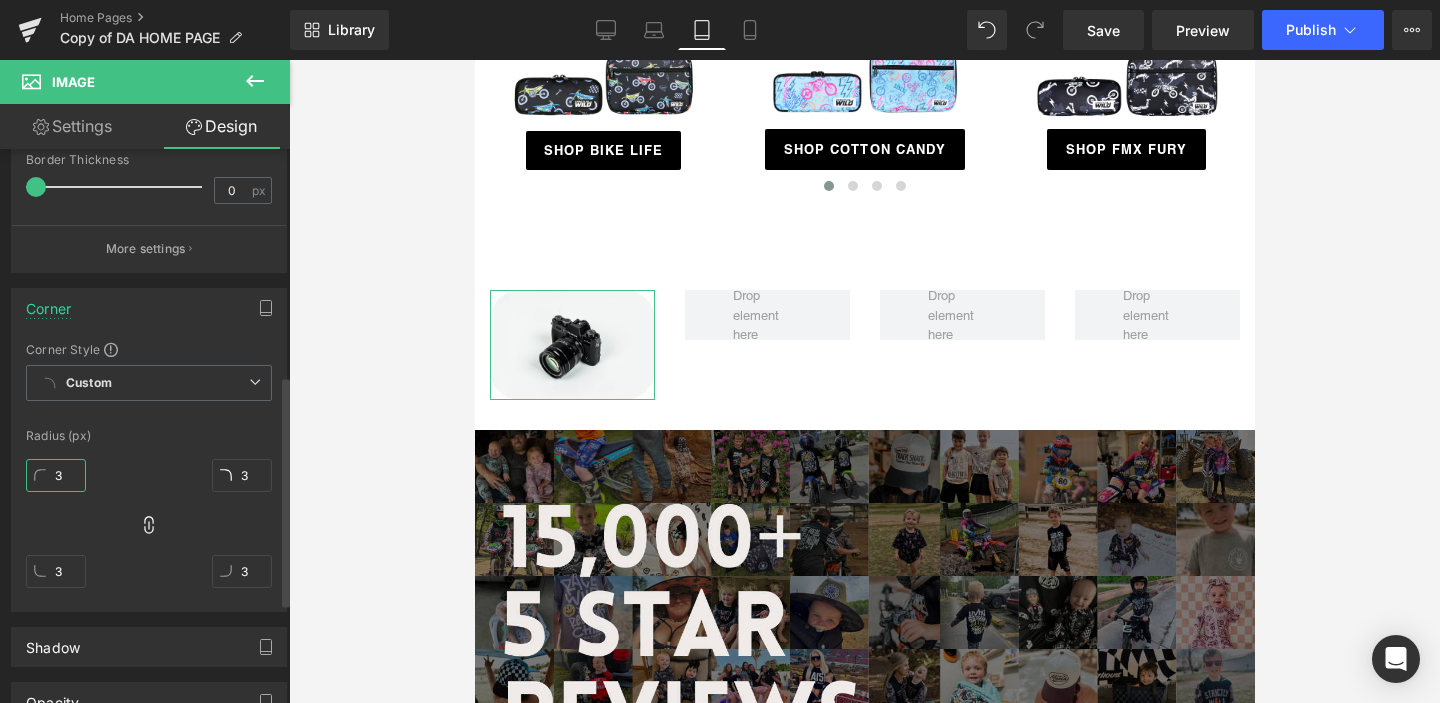 type 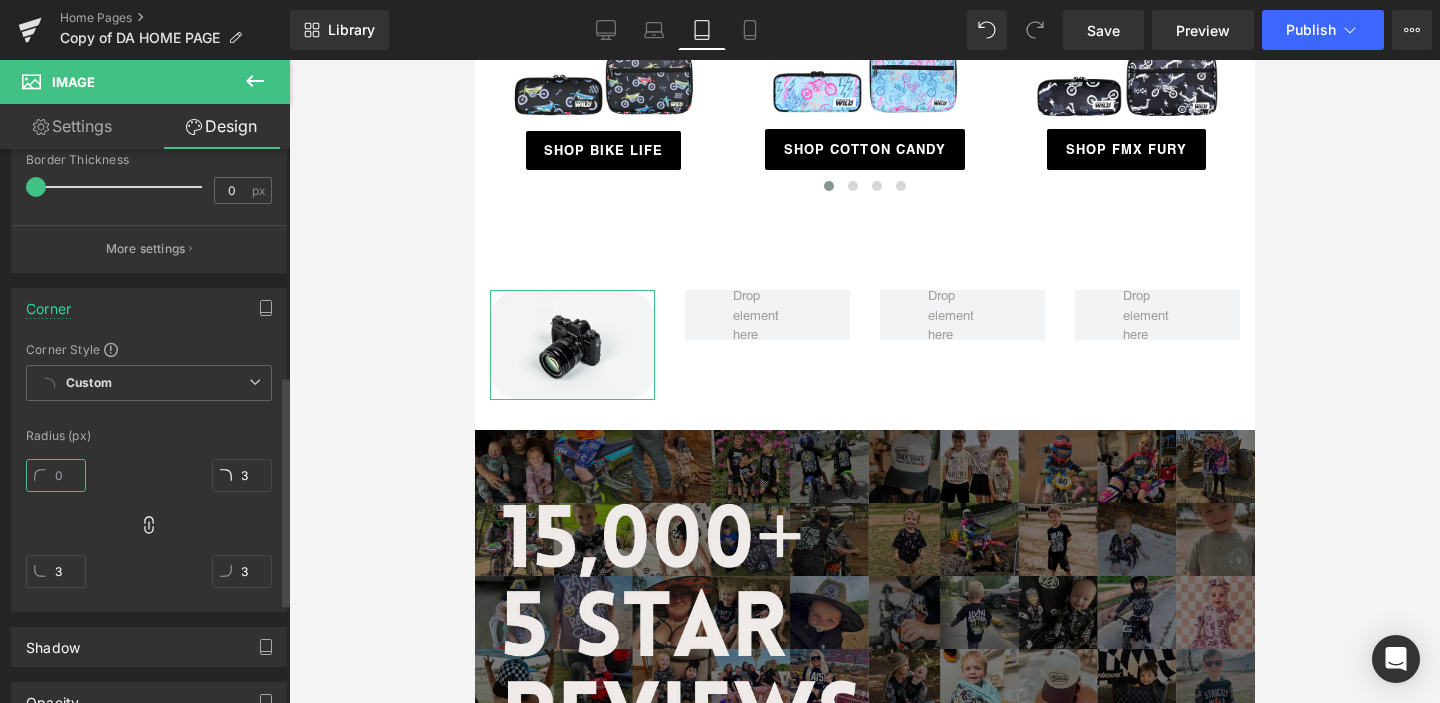 type 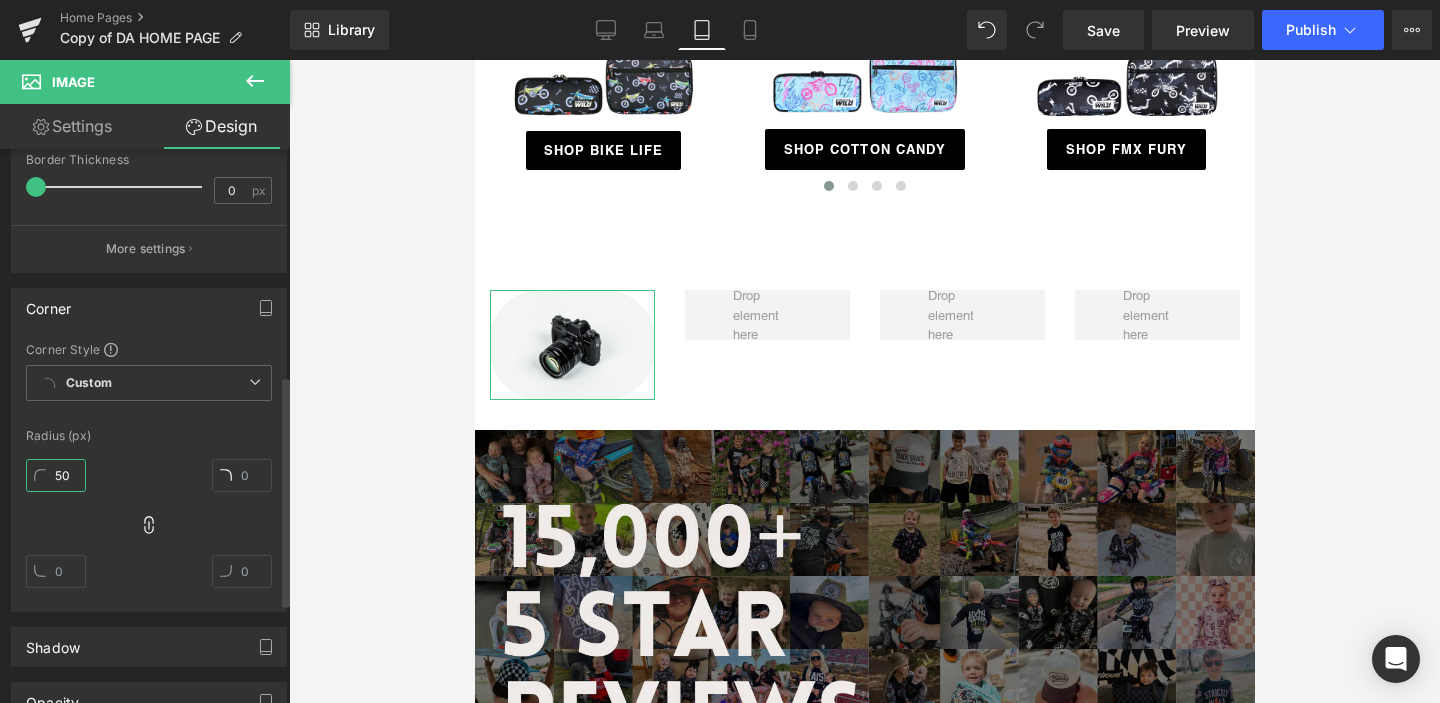 type on "500" 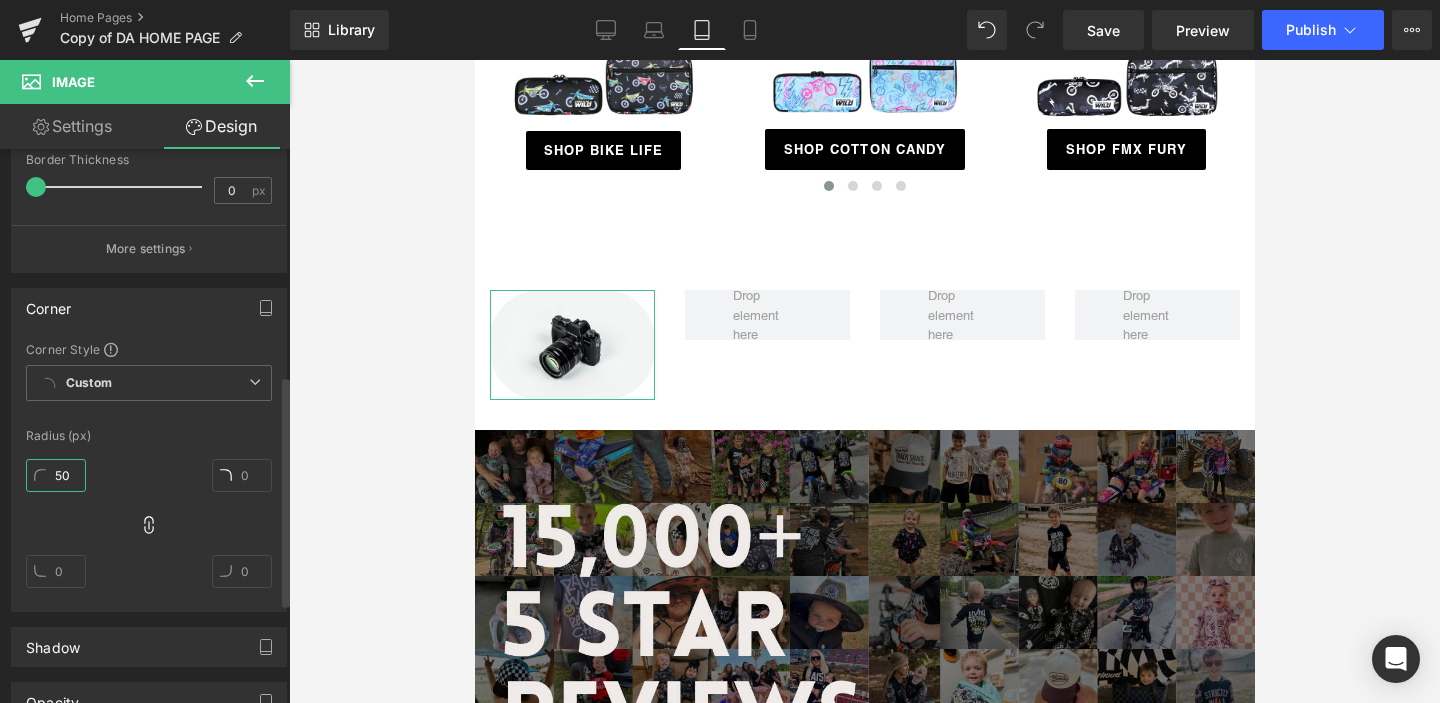 type on "50" 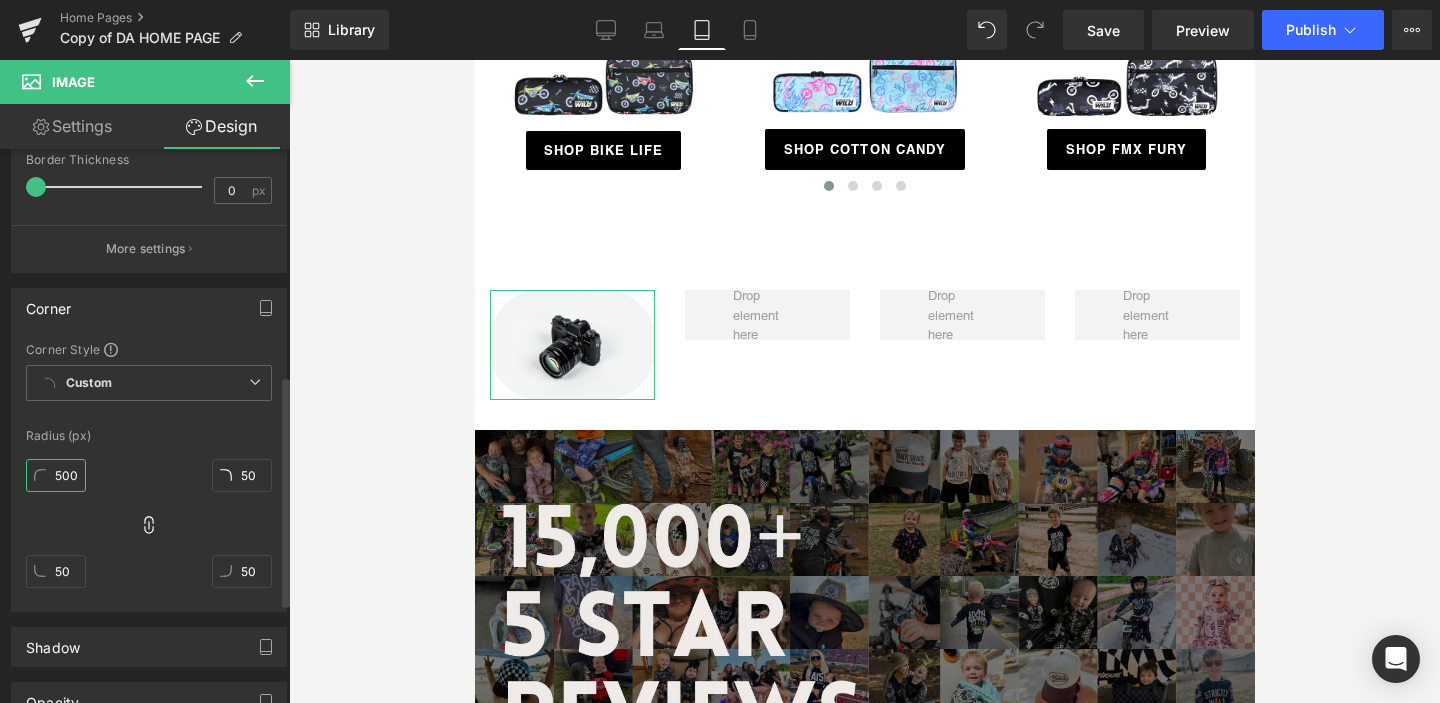 type on "500" 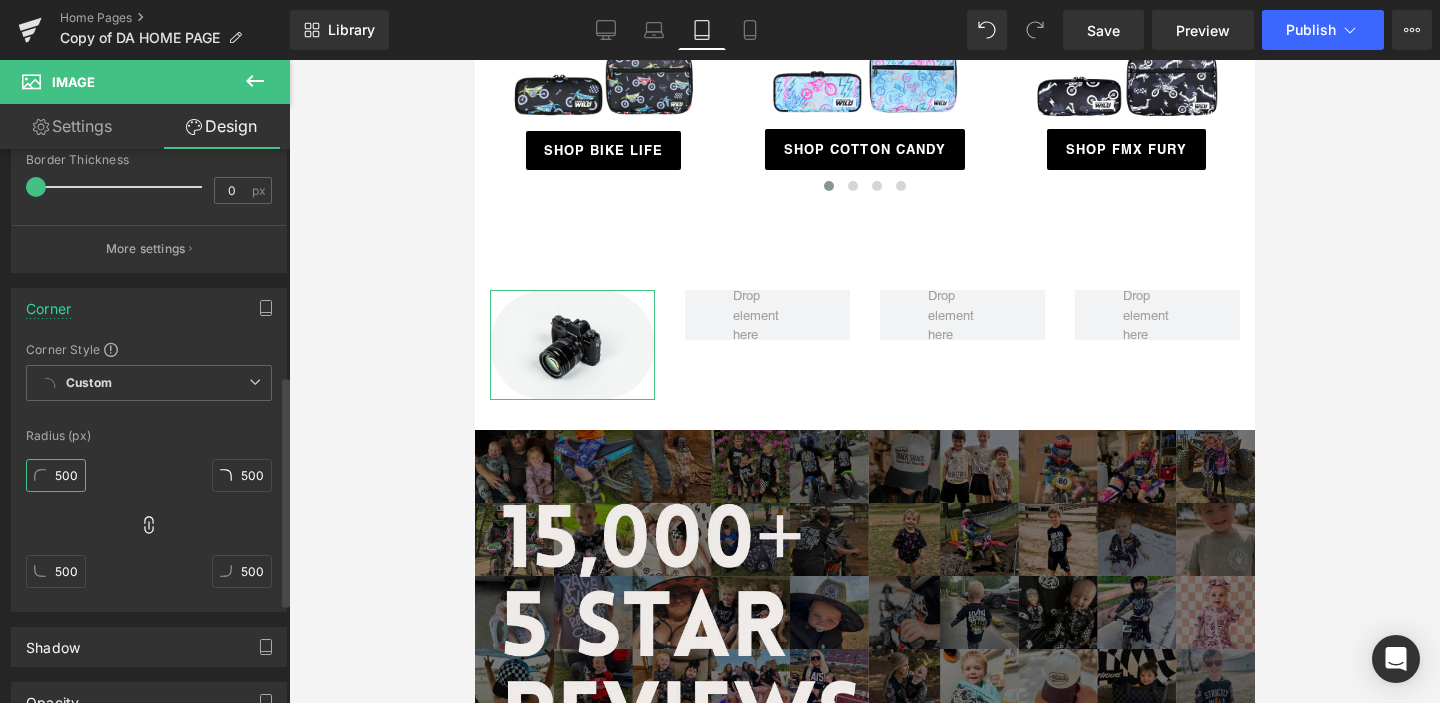 type on "50" 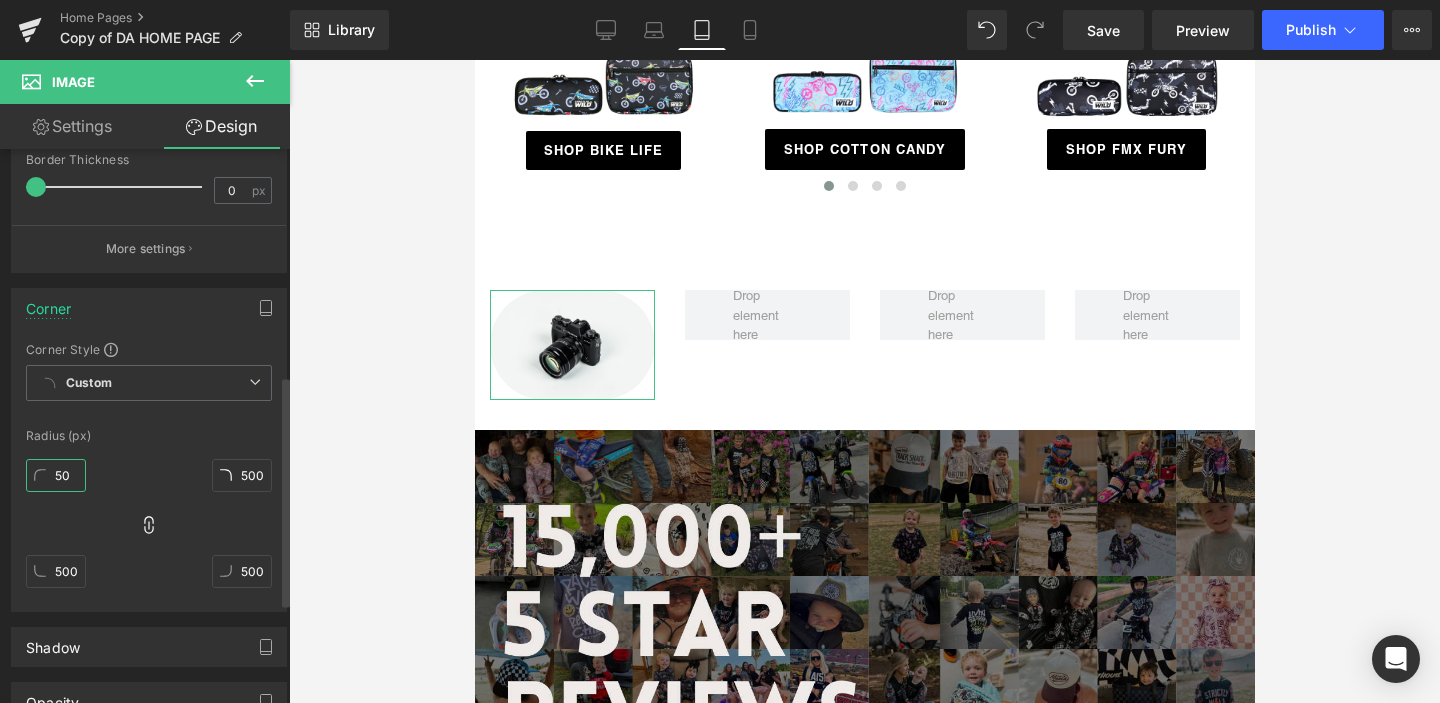 type on "50" 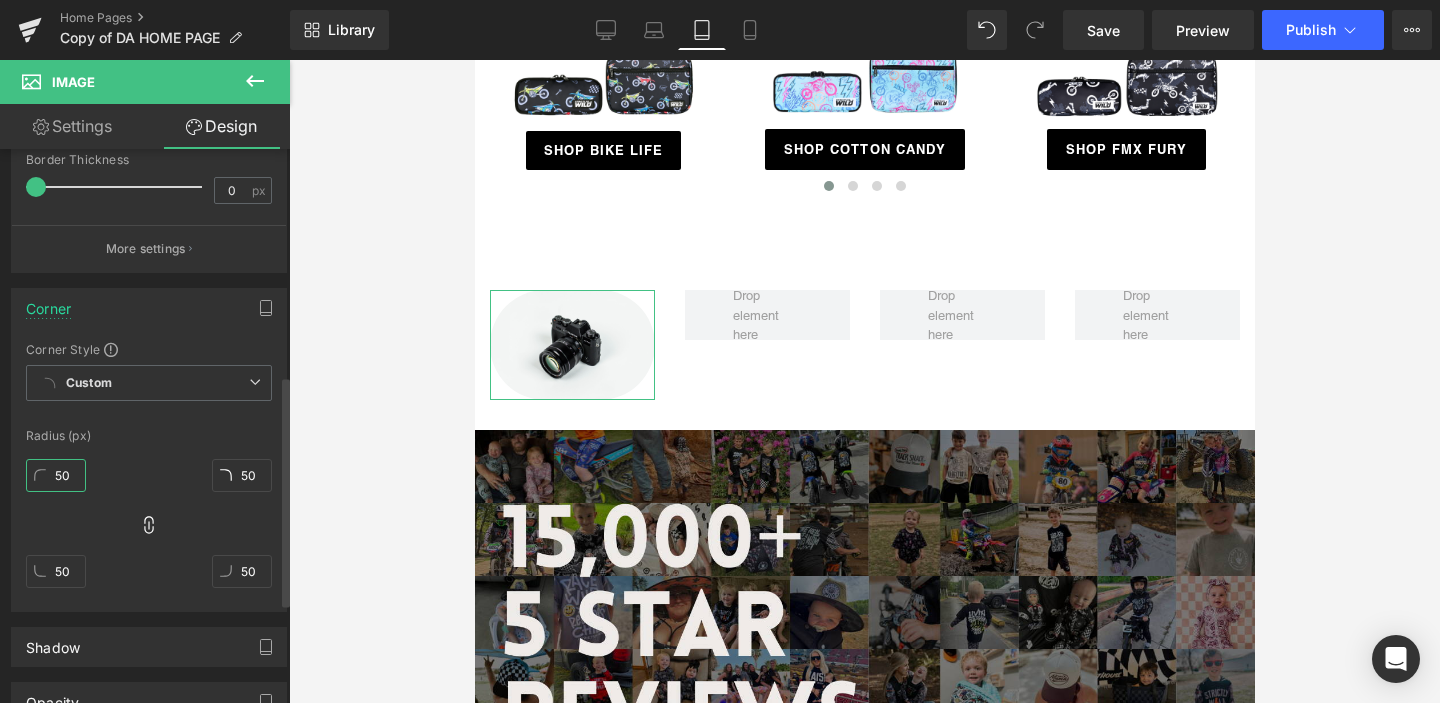 type on "5" 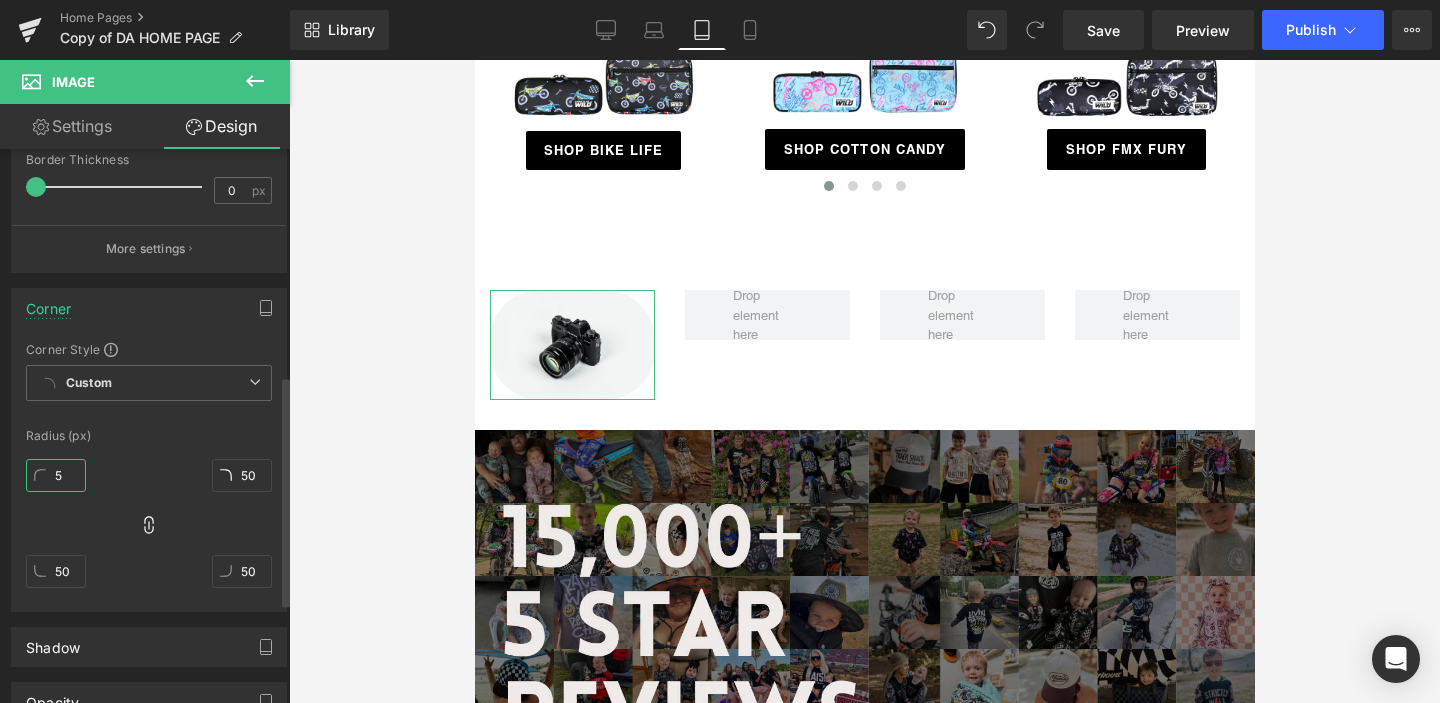 type on "5" 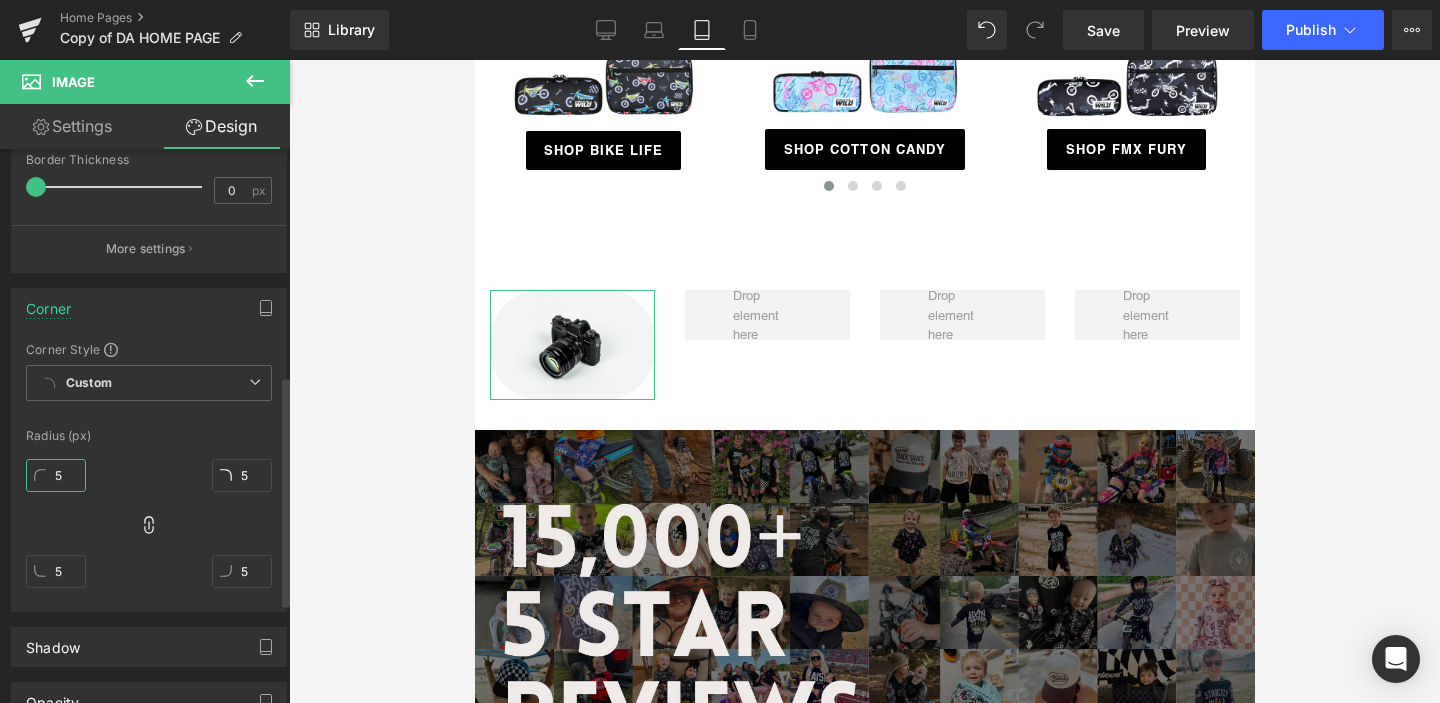 type 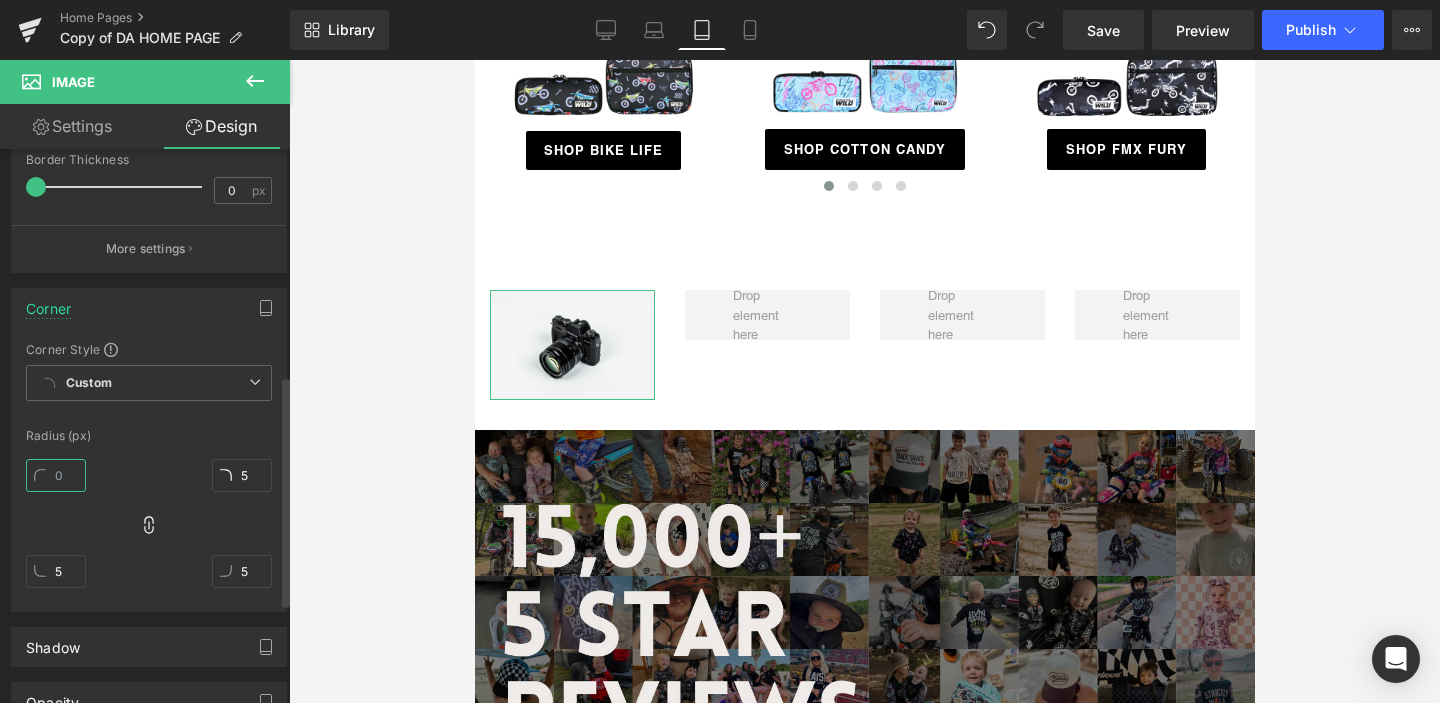 type 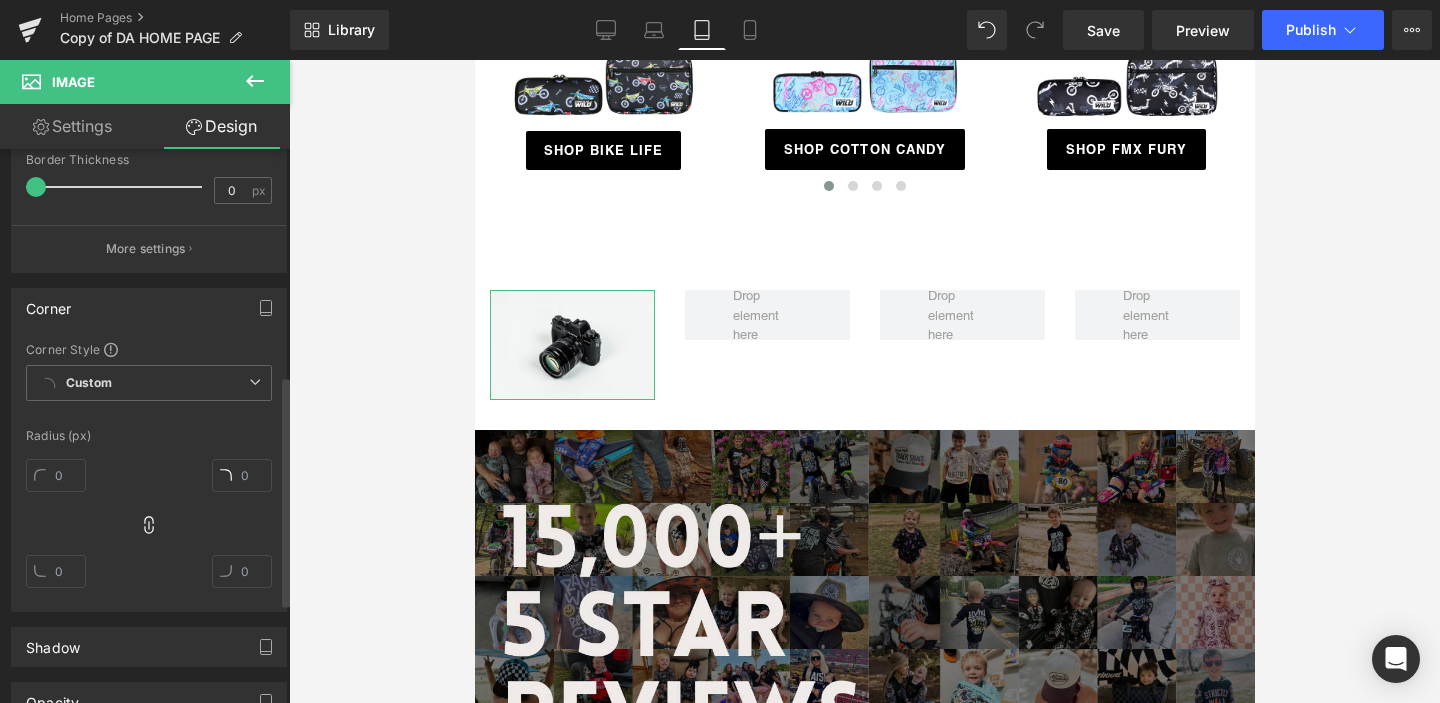 click on "Corner Style Custom
Custom
Setup Global Style
Custom
Setup Global Style
Radius (px)" at bounding box center [149, 476] 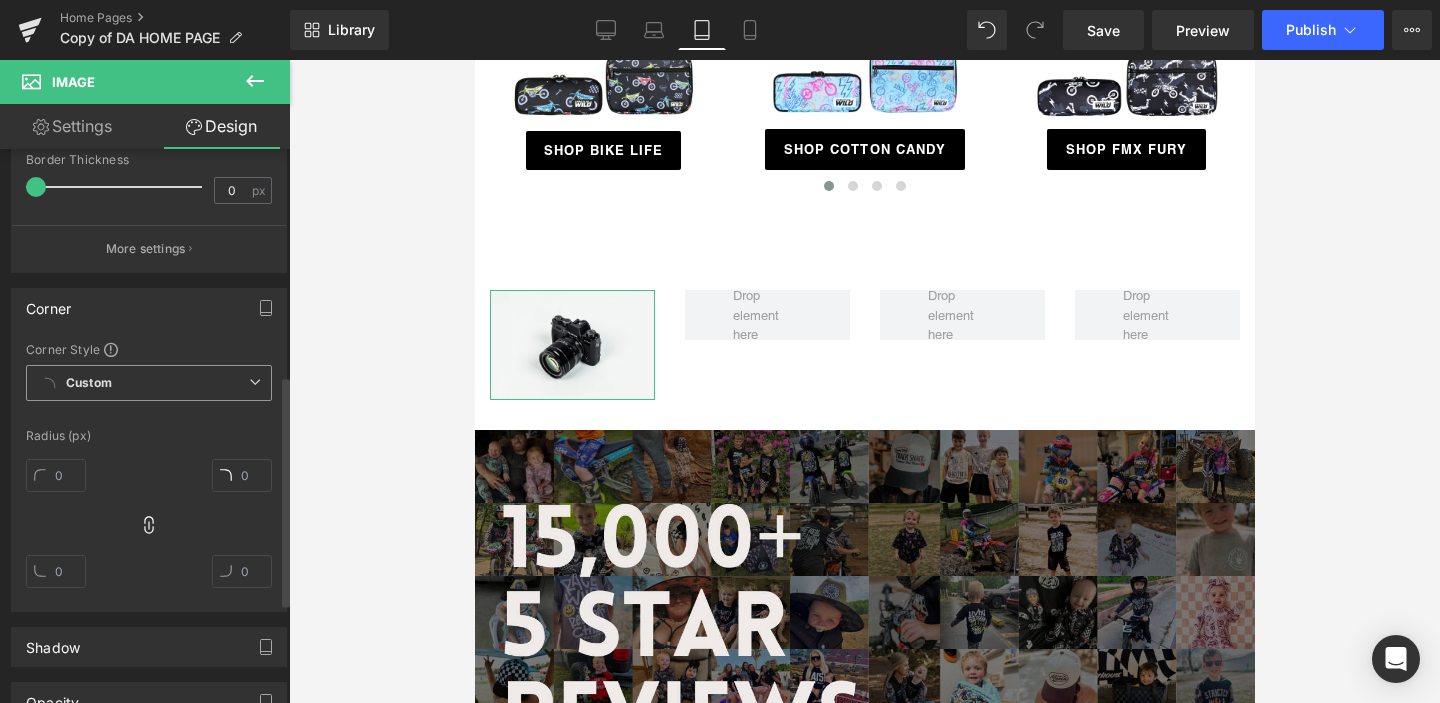 click on "Custom
Setup Global Style" at bounding box center (149, 383) 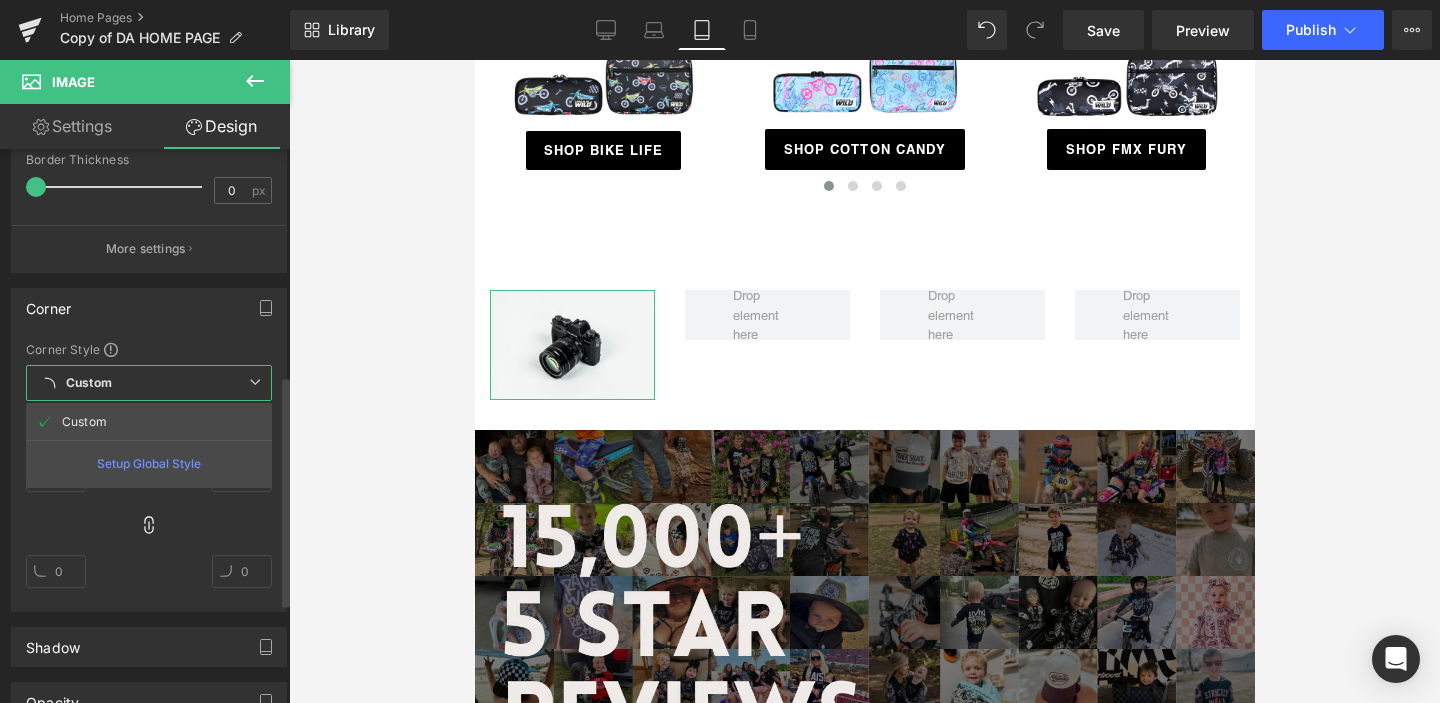 click on "Custom
Setup Global Style" at bounding box center (149, 383) 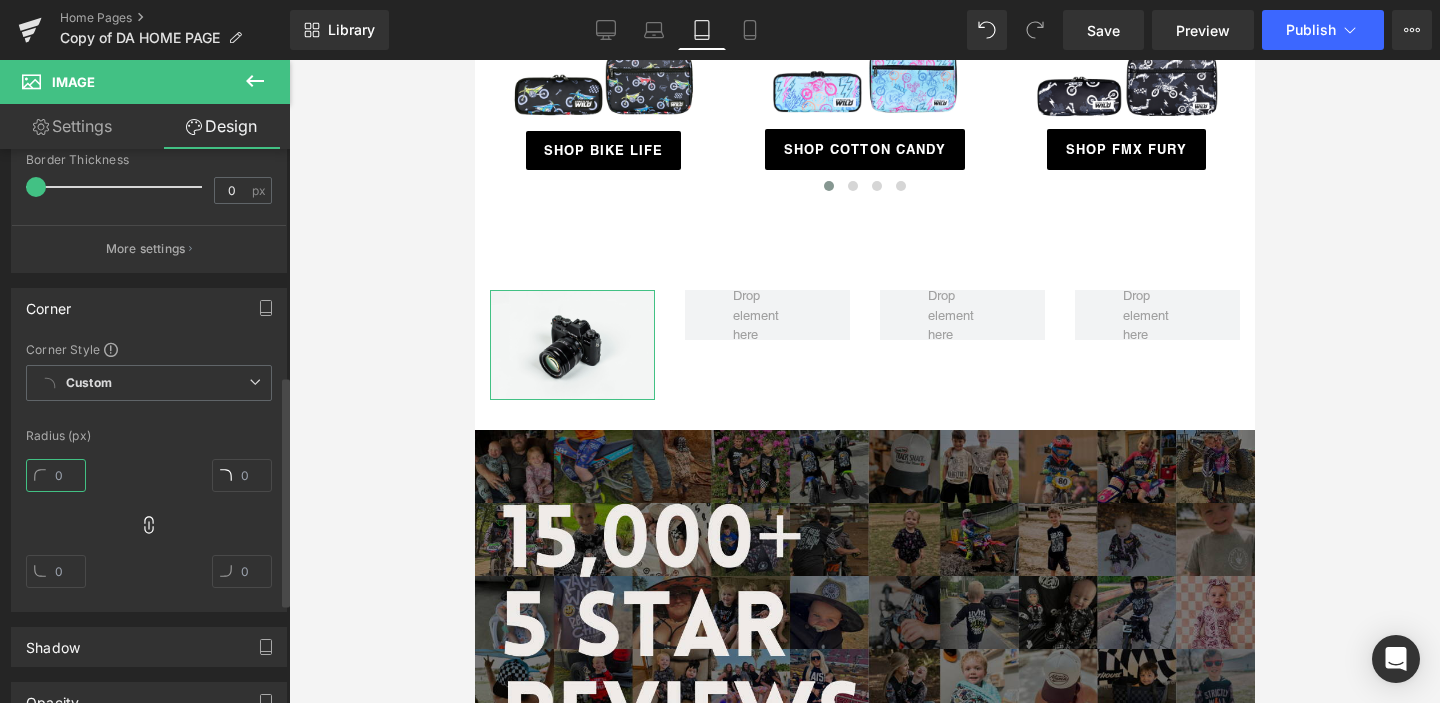 click at bounding box center (56, 475) 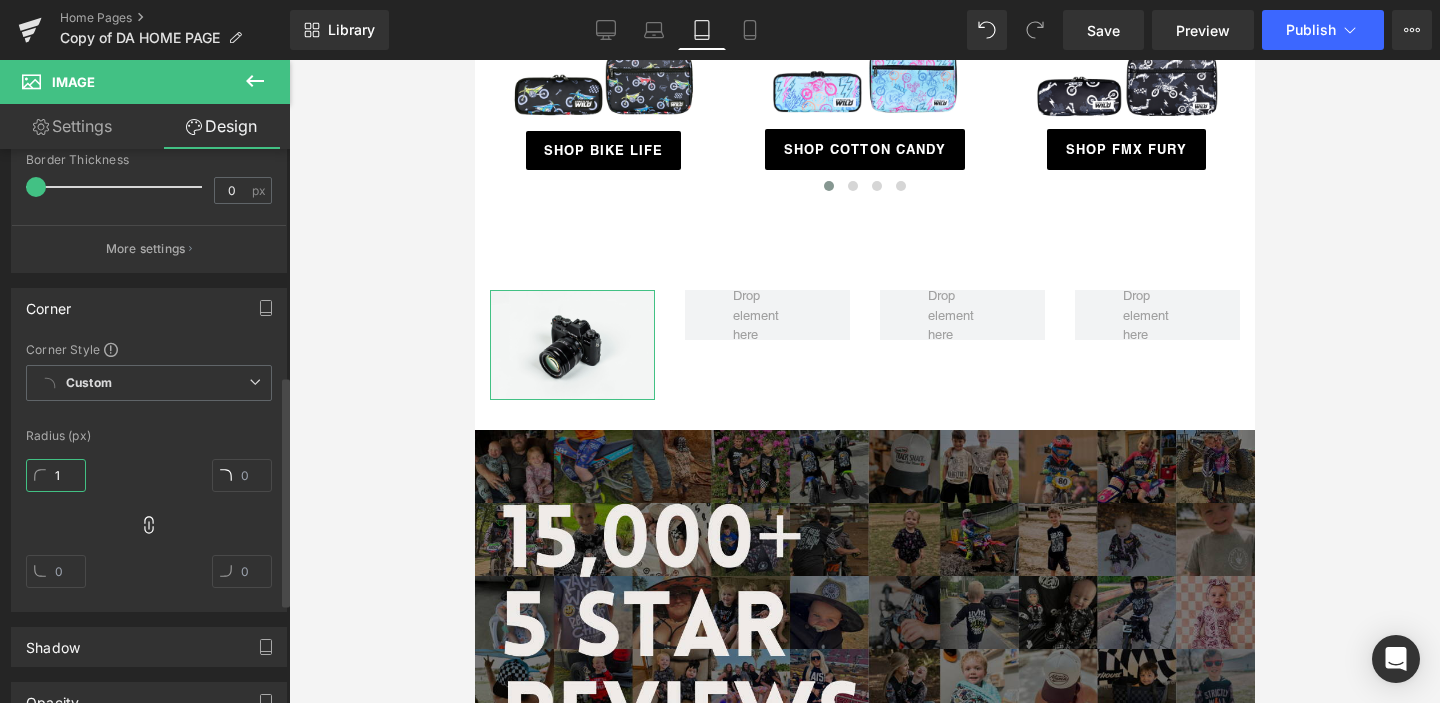 type on "1" 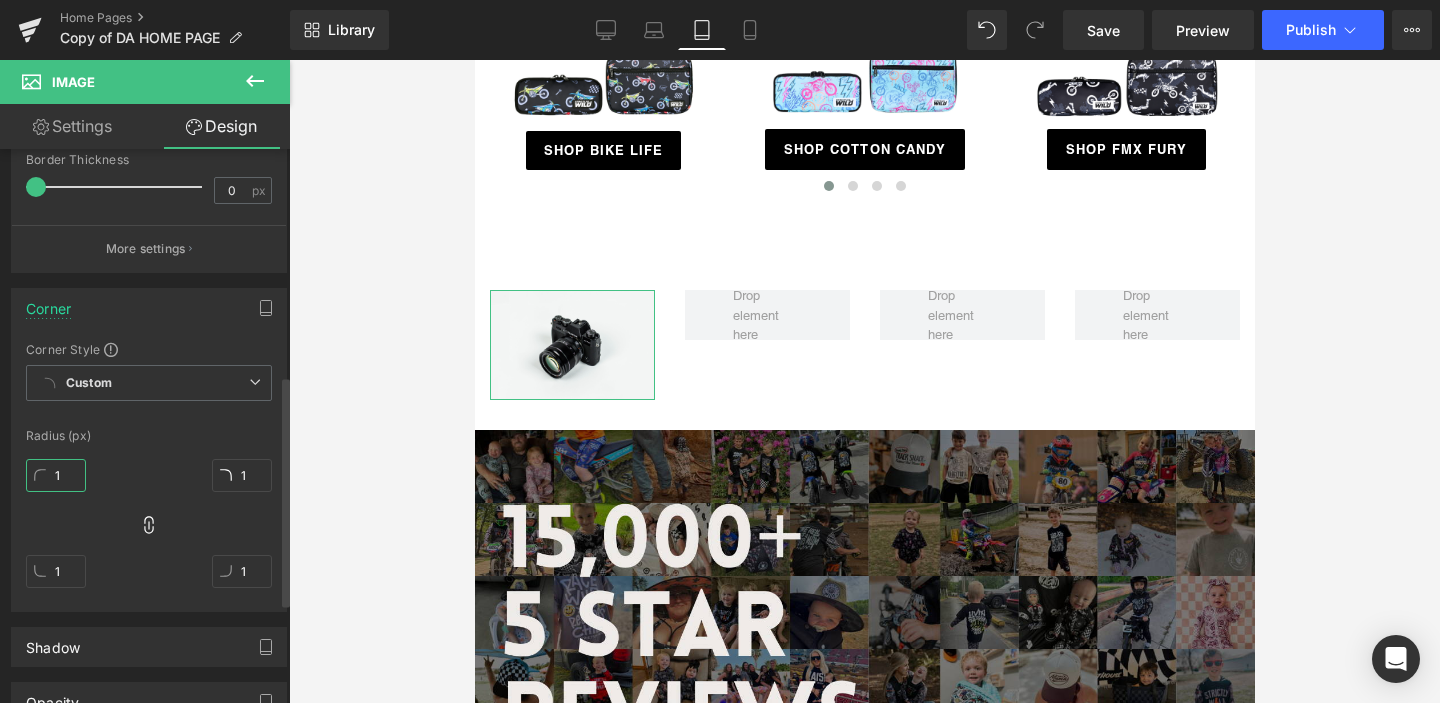 type on "10" 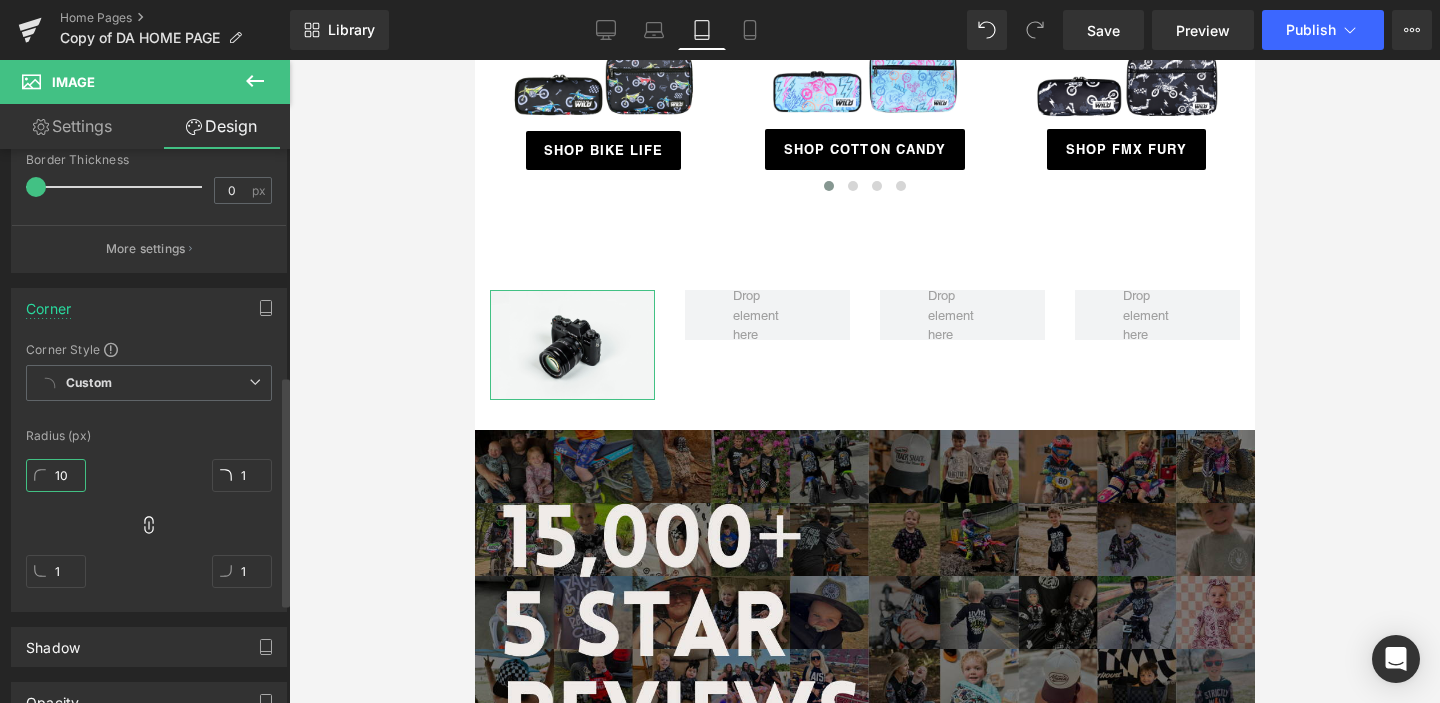 type on "10" 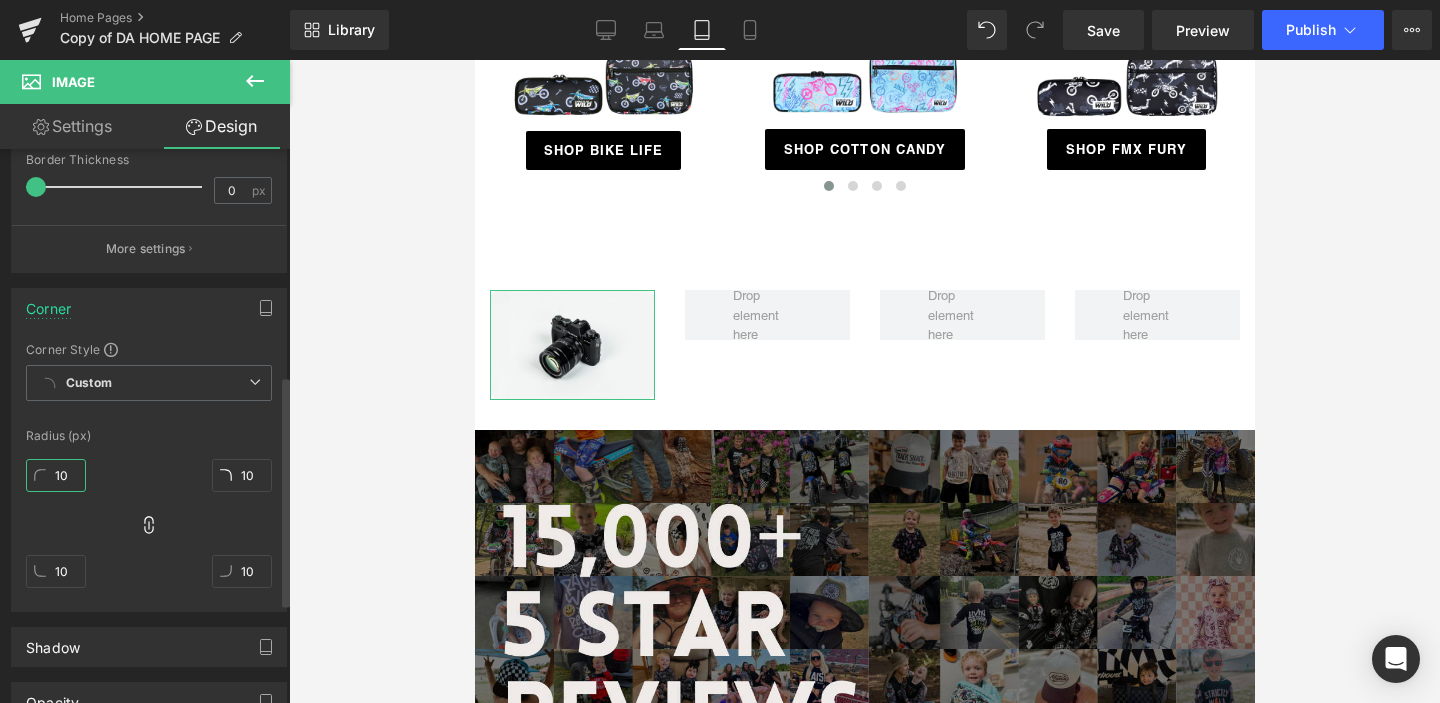 type on "1" 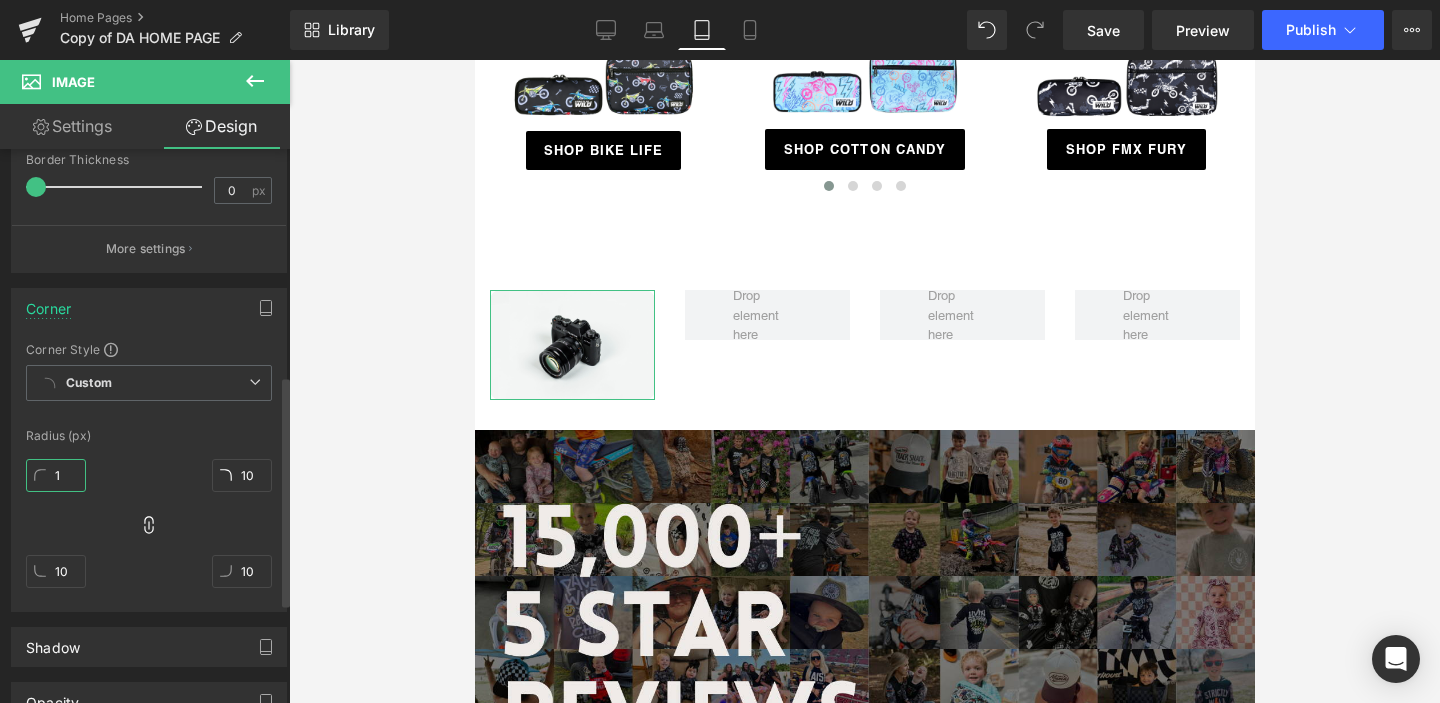 type on "1" 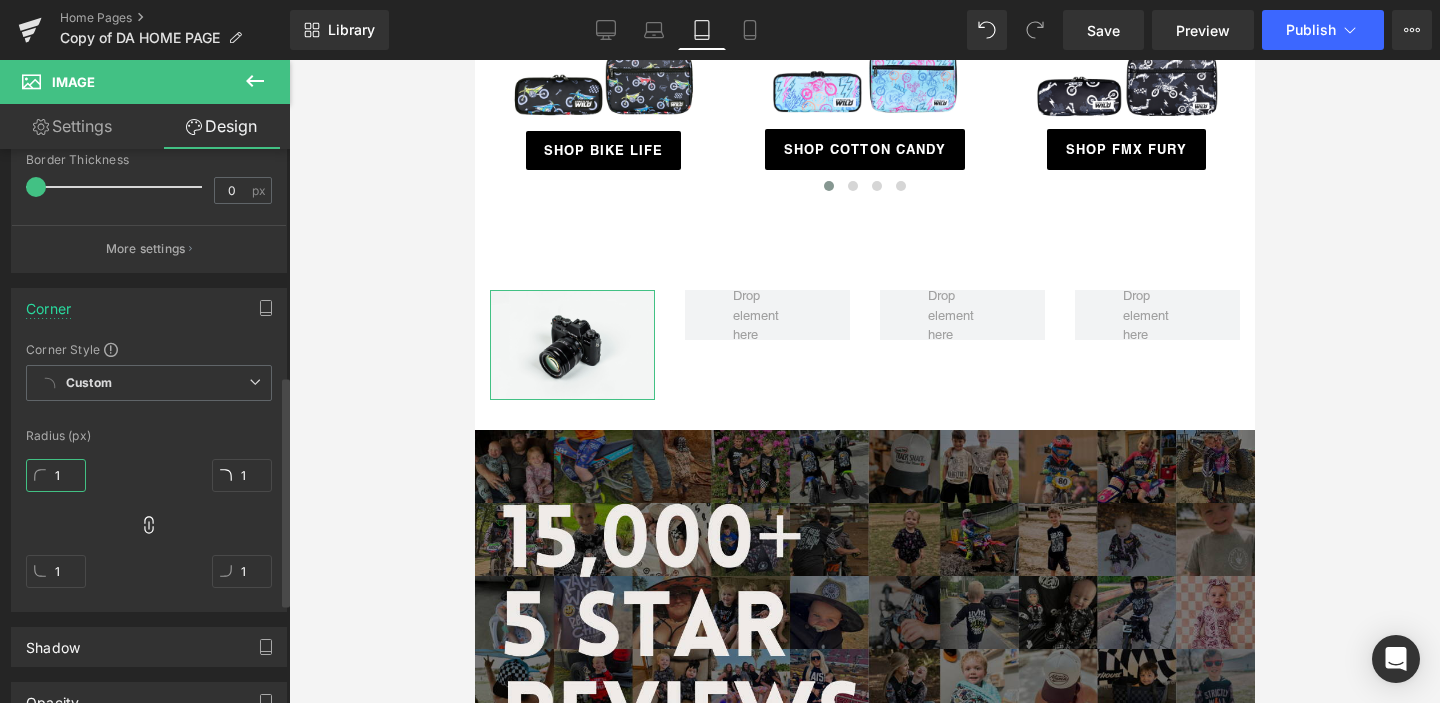type 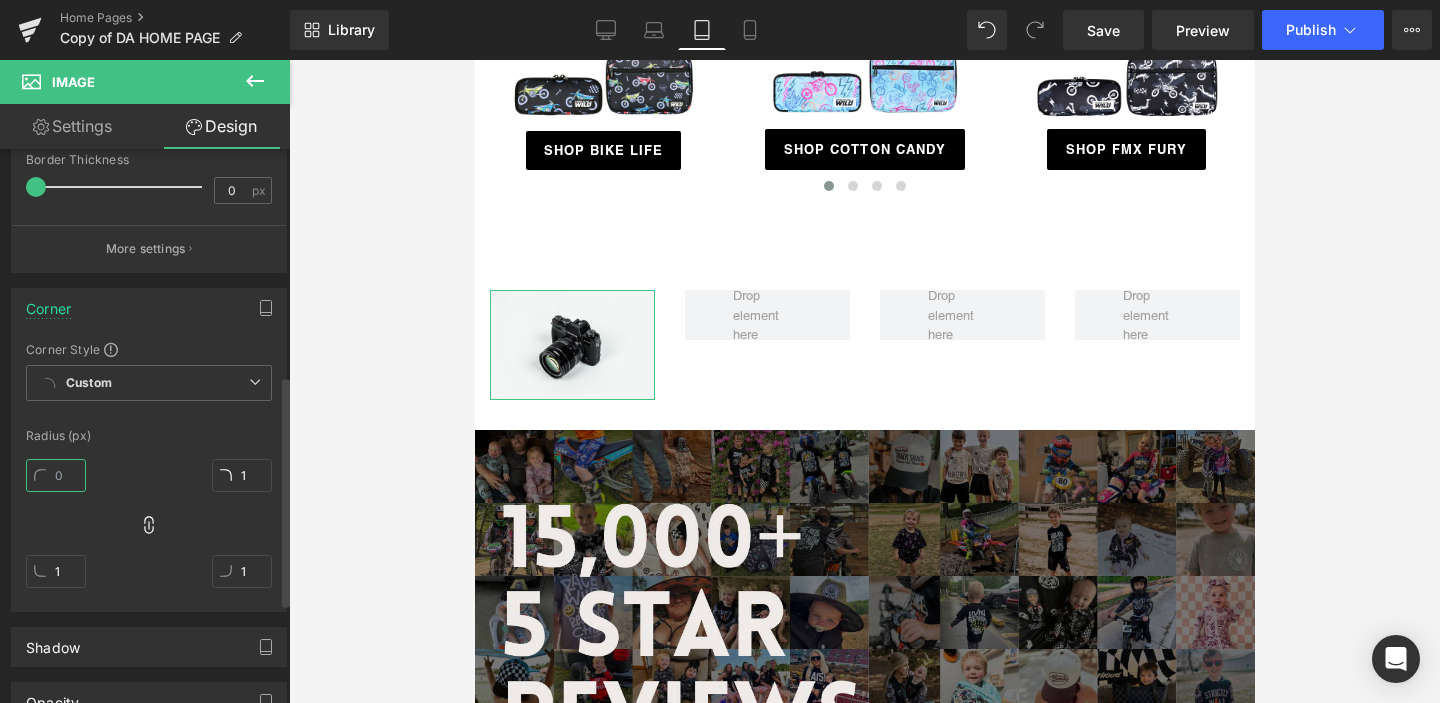 type 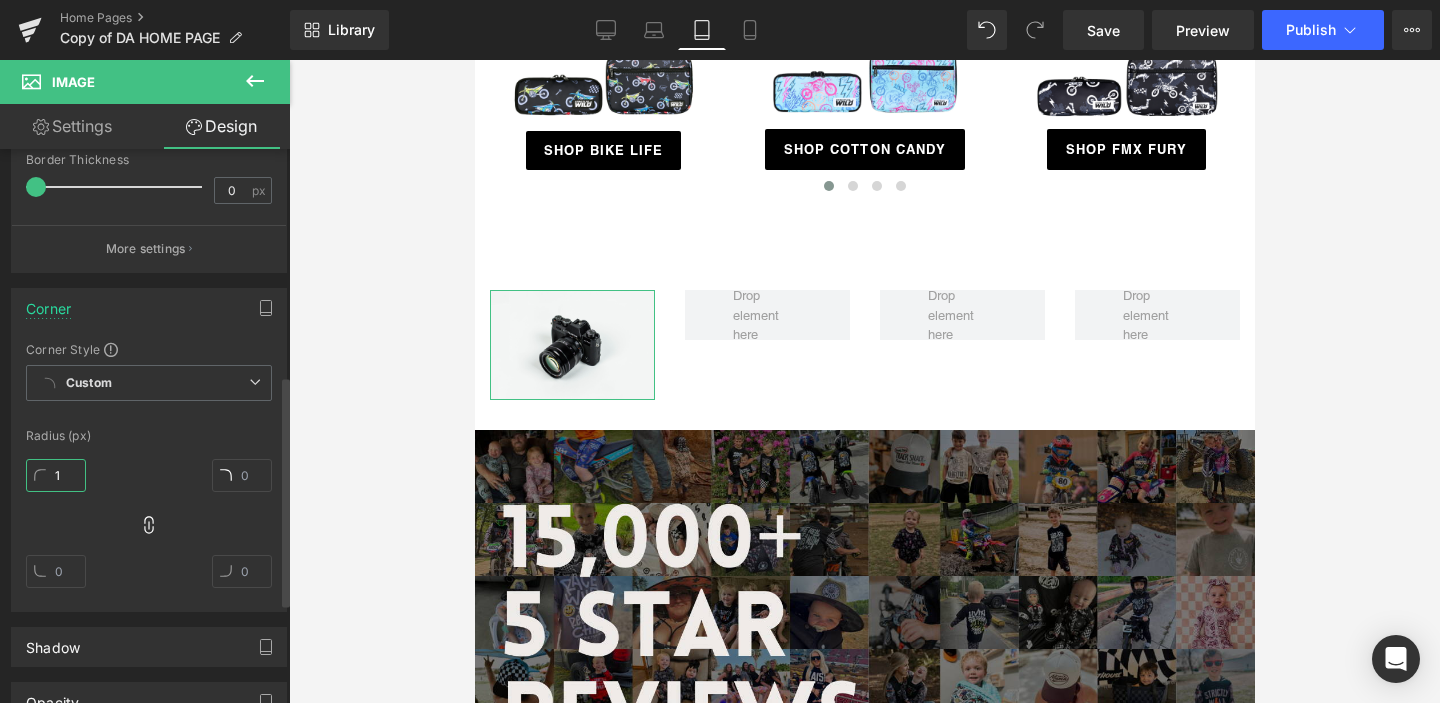 type on "10" 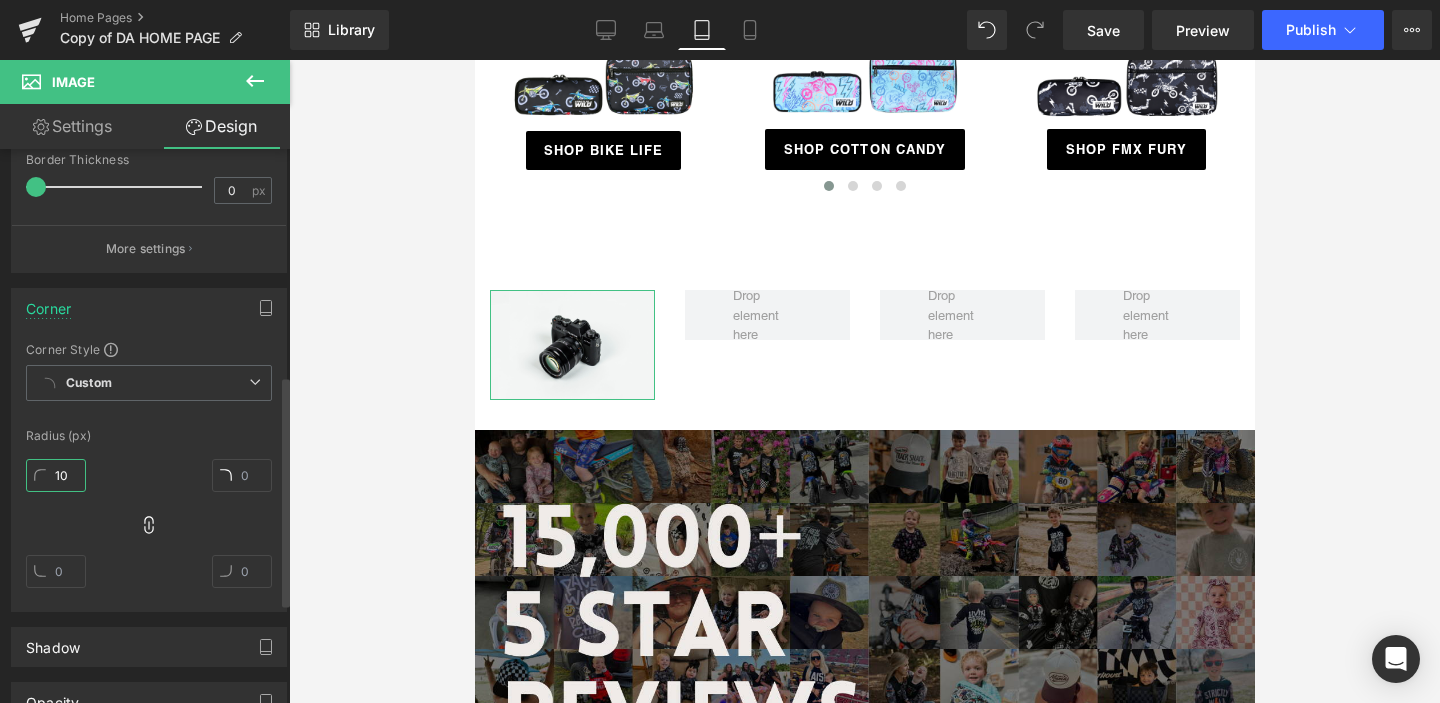 type on "10" 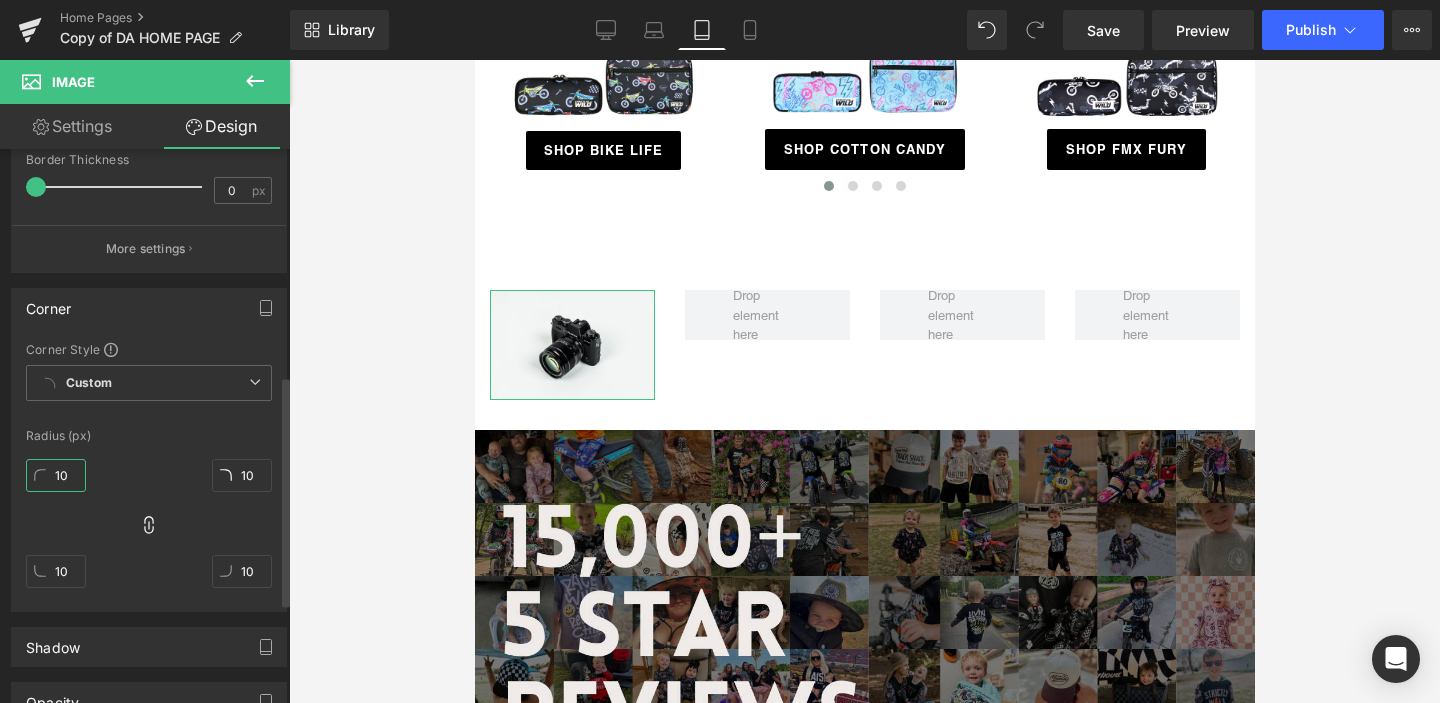type on "100" 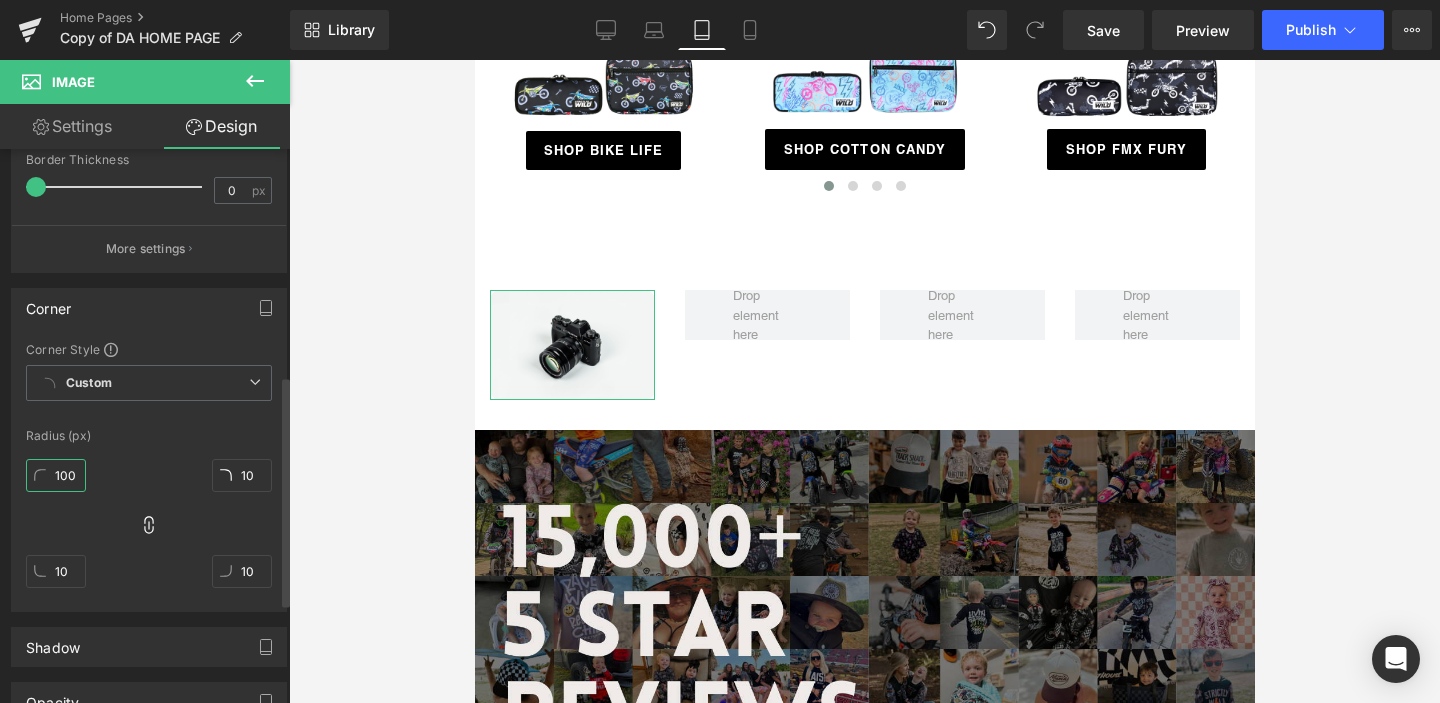 type on "100" 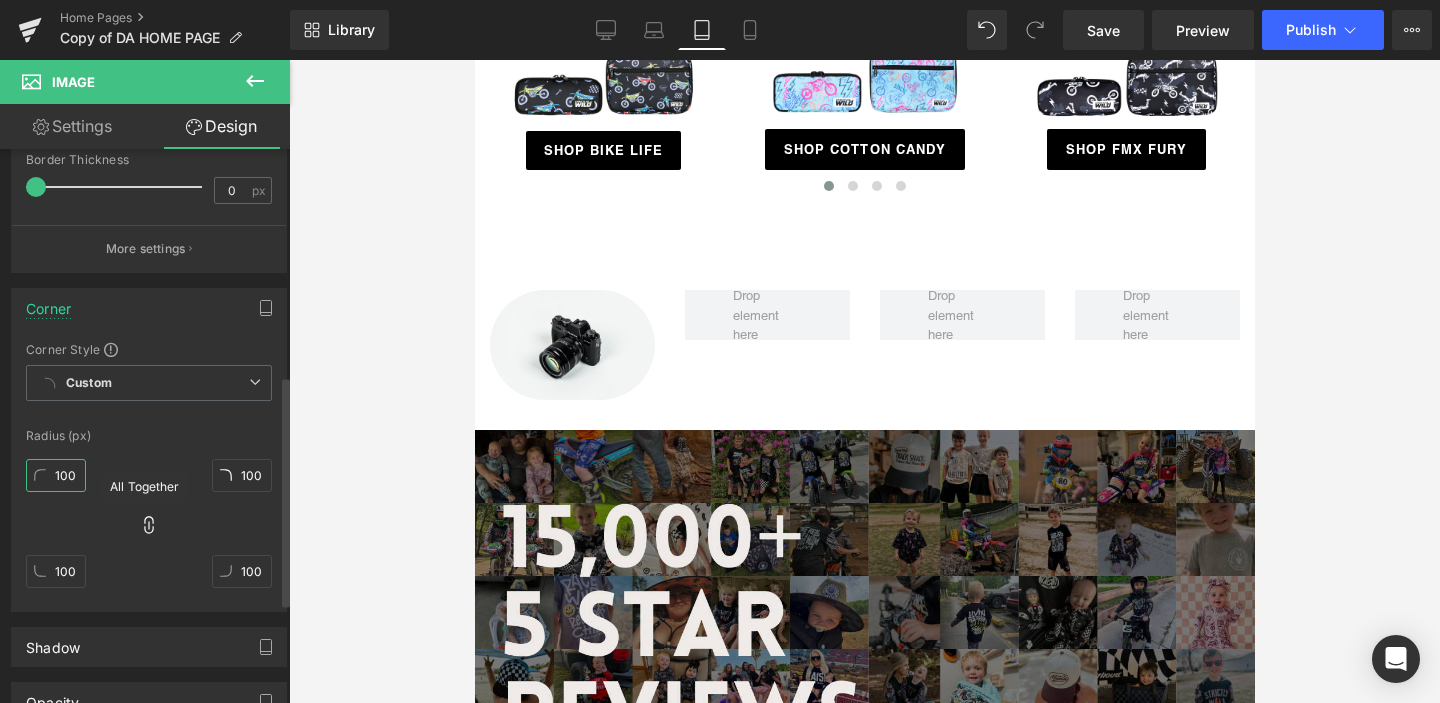 type on "100" 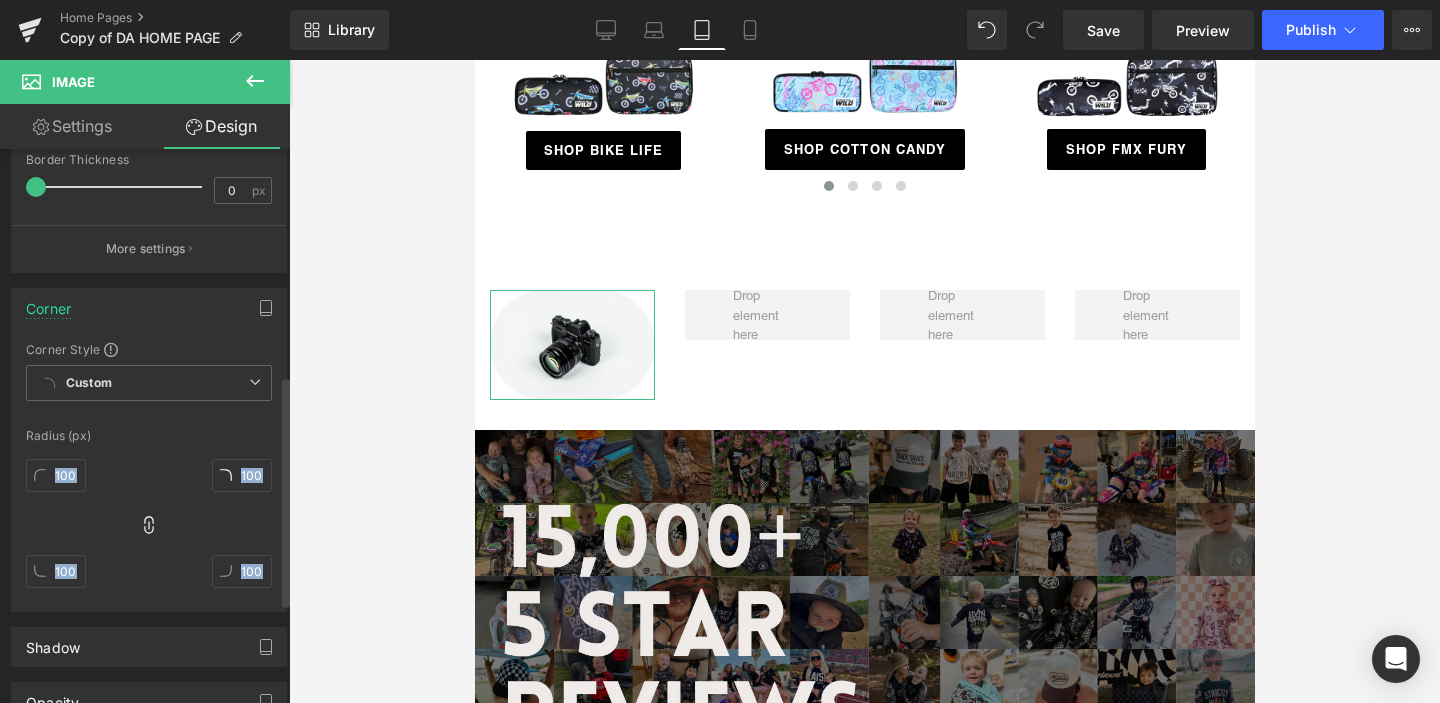 drag, startPoint x: 143, startPoint y: 523, endPoint x: 110, endPoint y: 507, distance: 36.67424 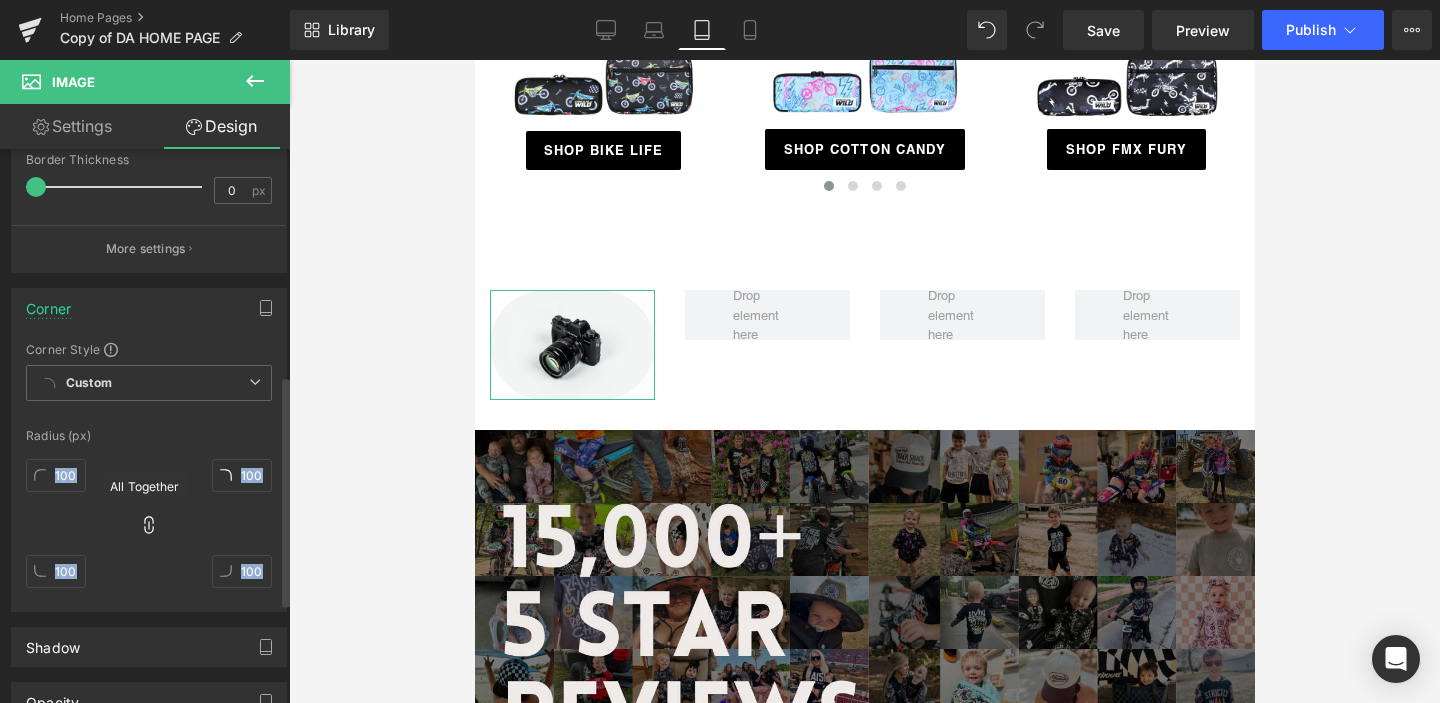 click 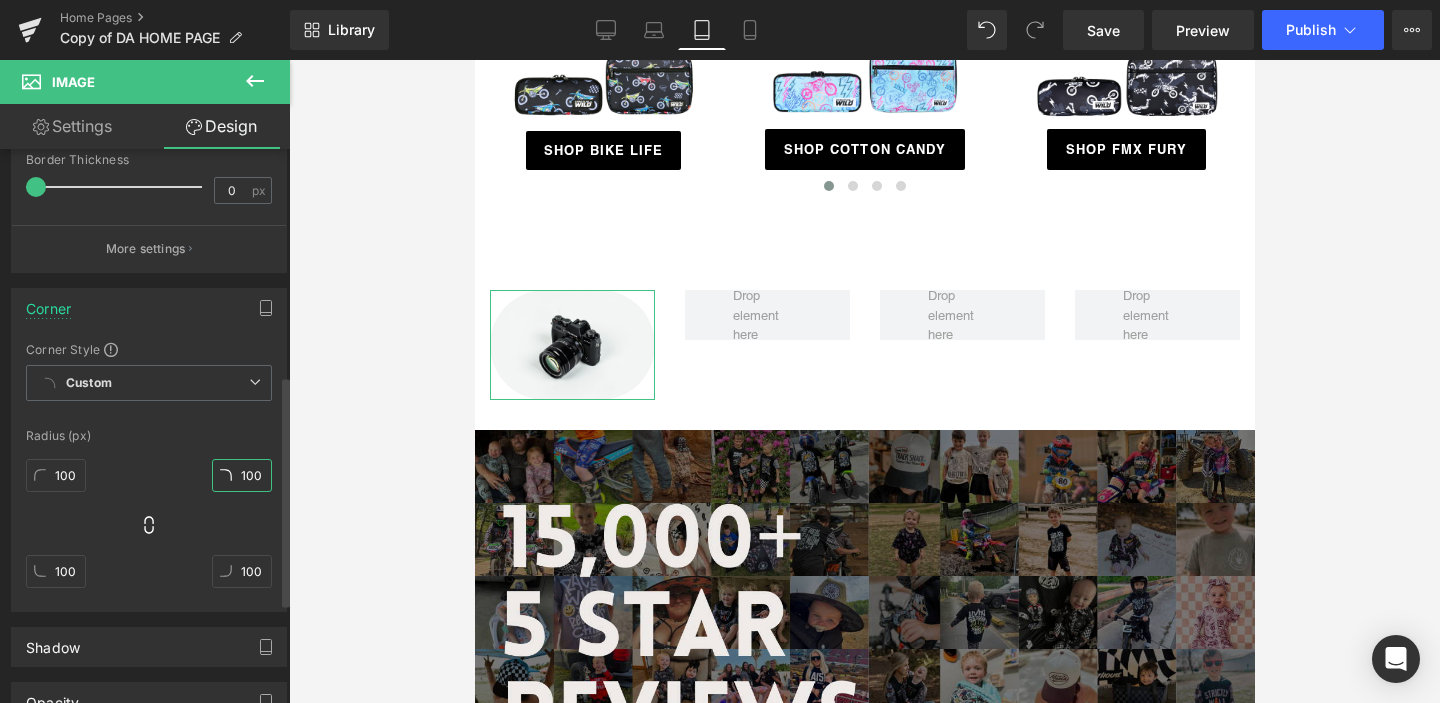 click on "100" at bounding box center [242, 475] 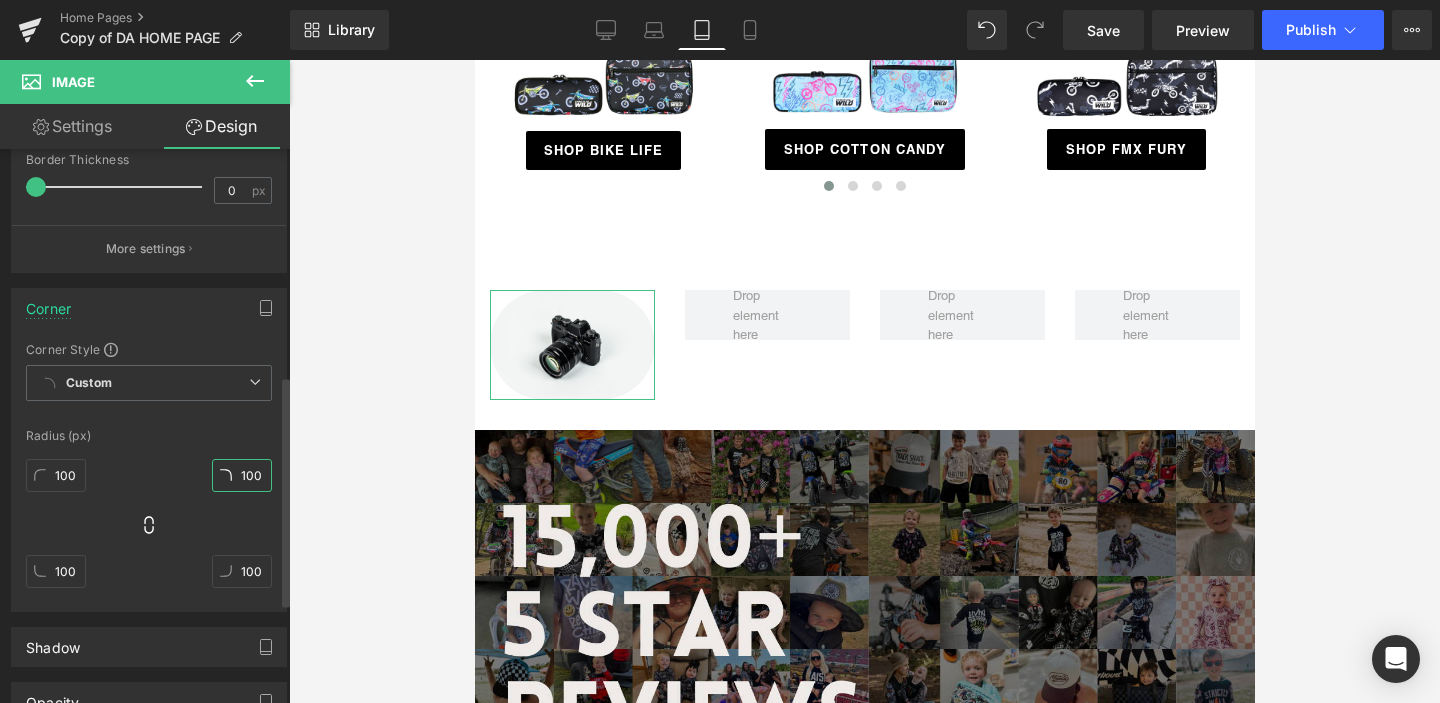 click on "100" at bounding box center [242, 475] 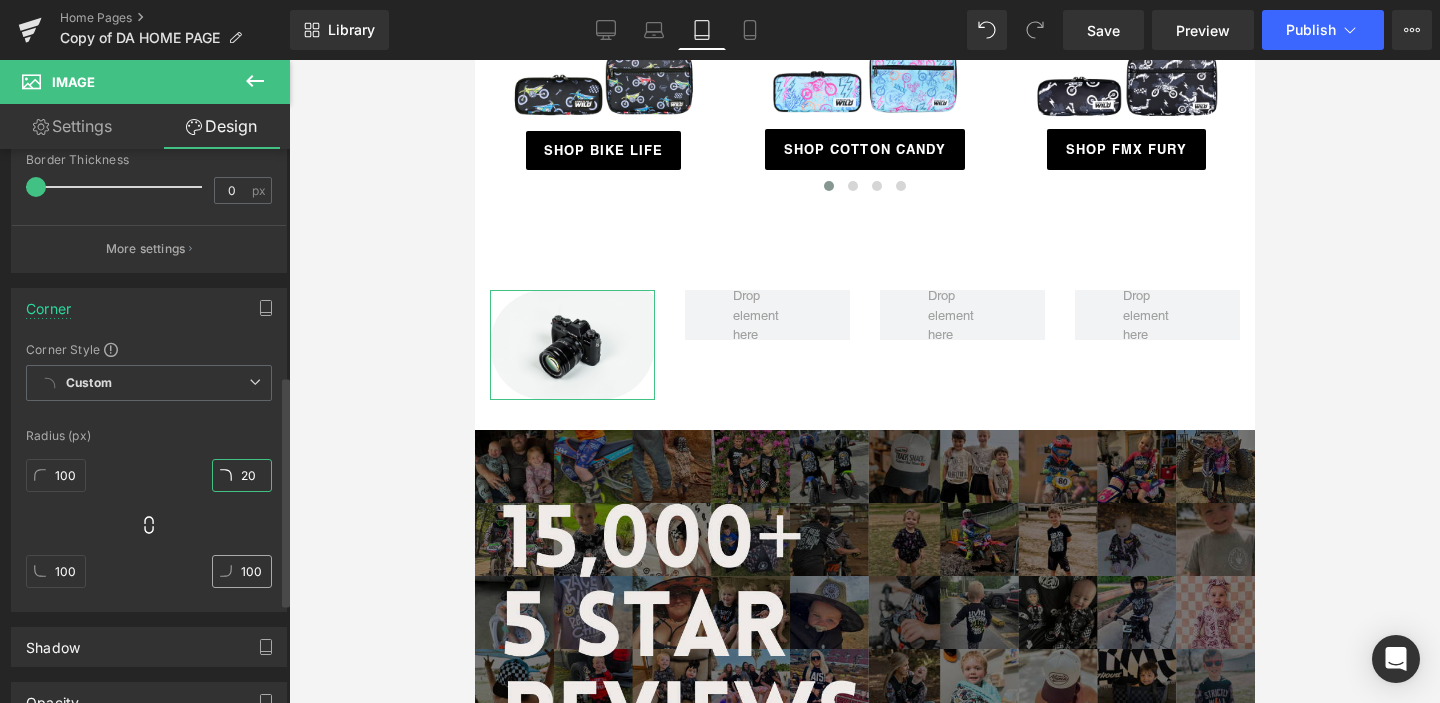 type on "20" 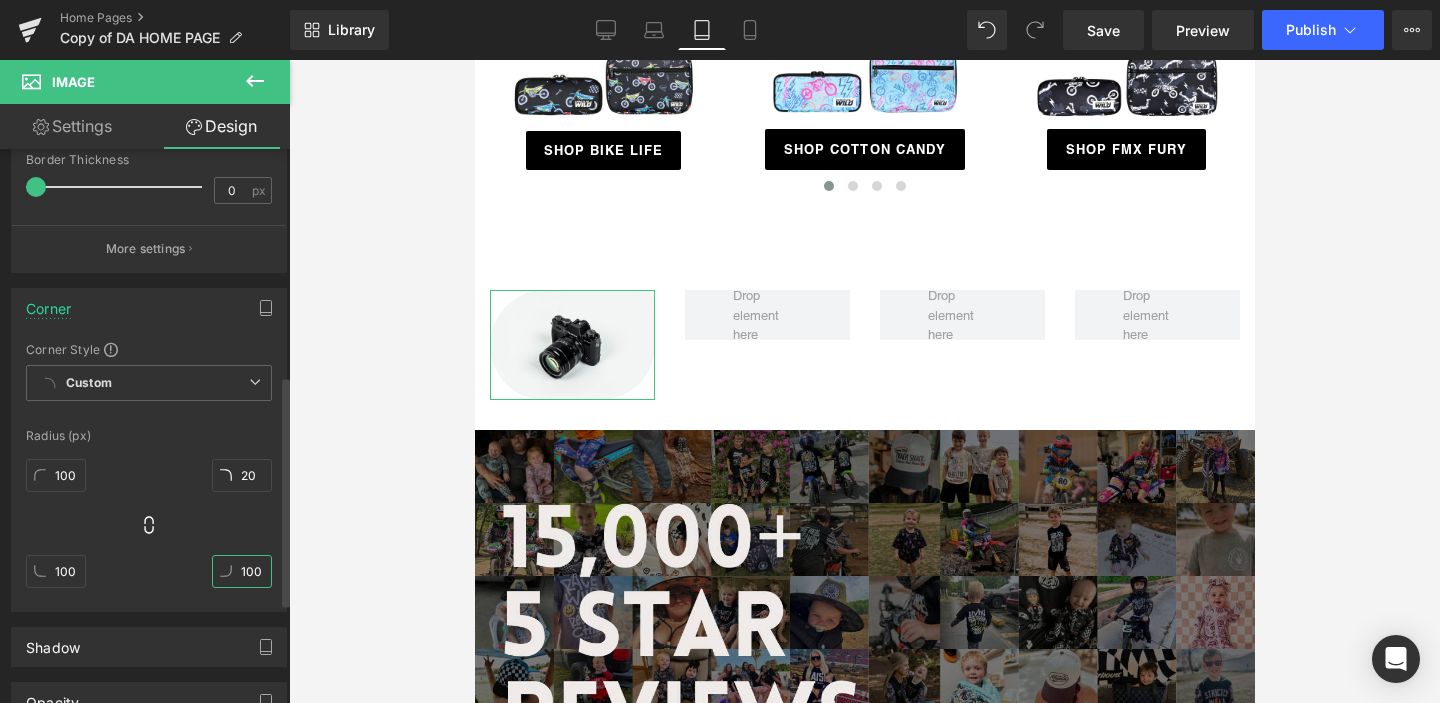click on "100" at bounding box center (242, 571) 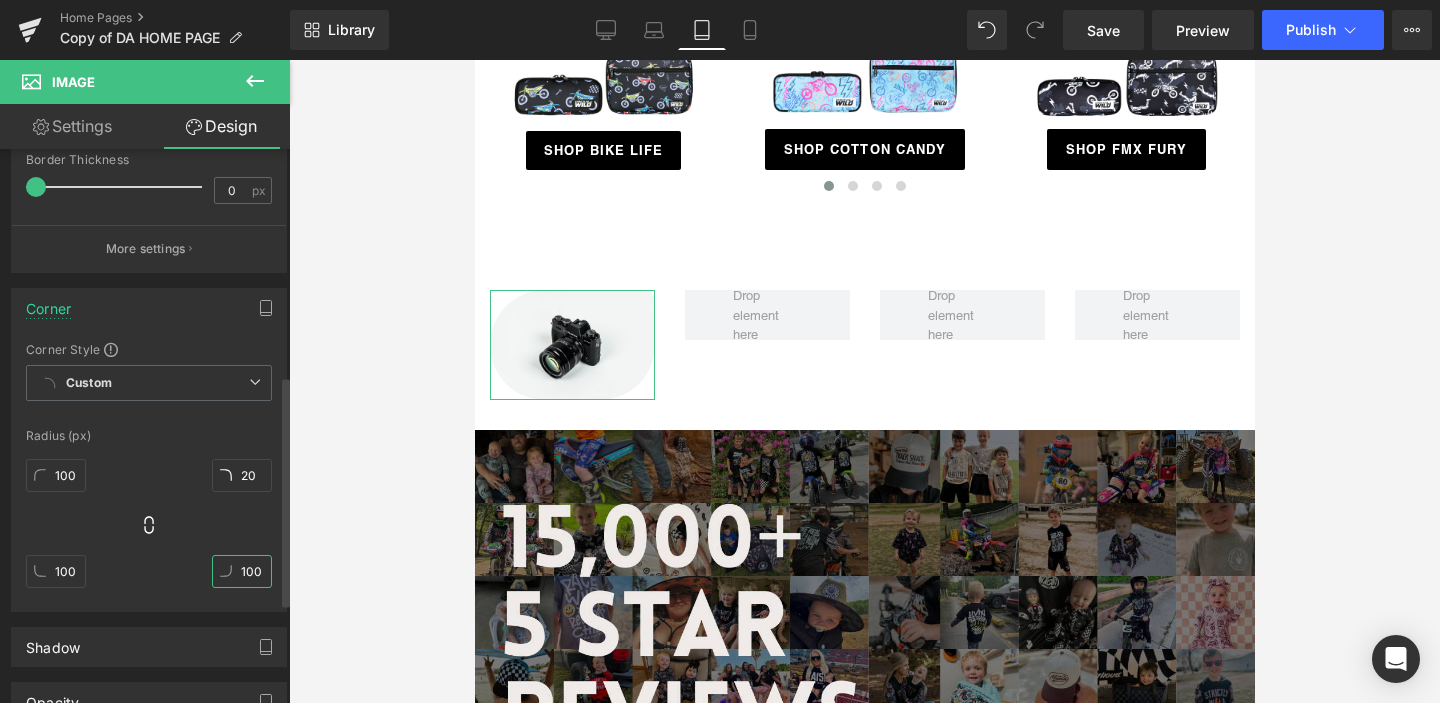 click on "100" at bounding box center [242, 571] 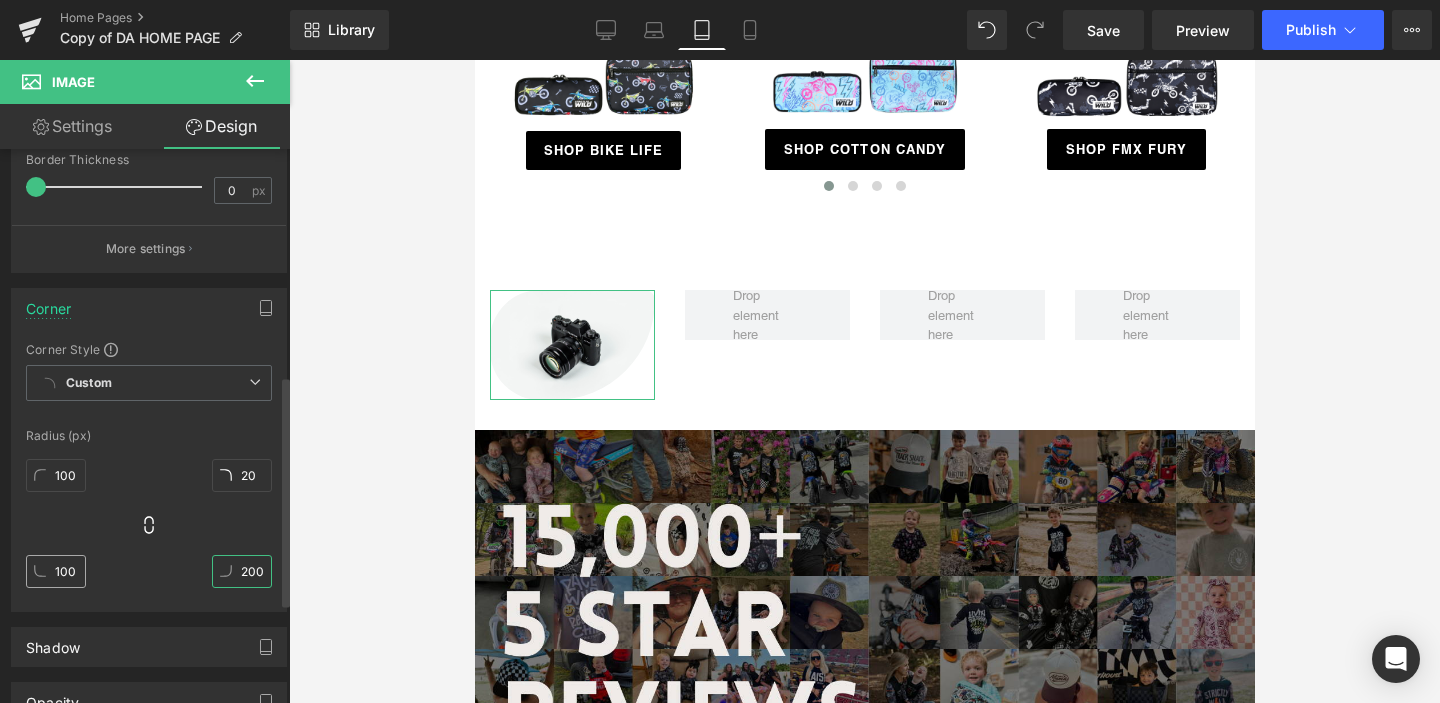 type on "200" 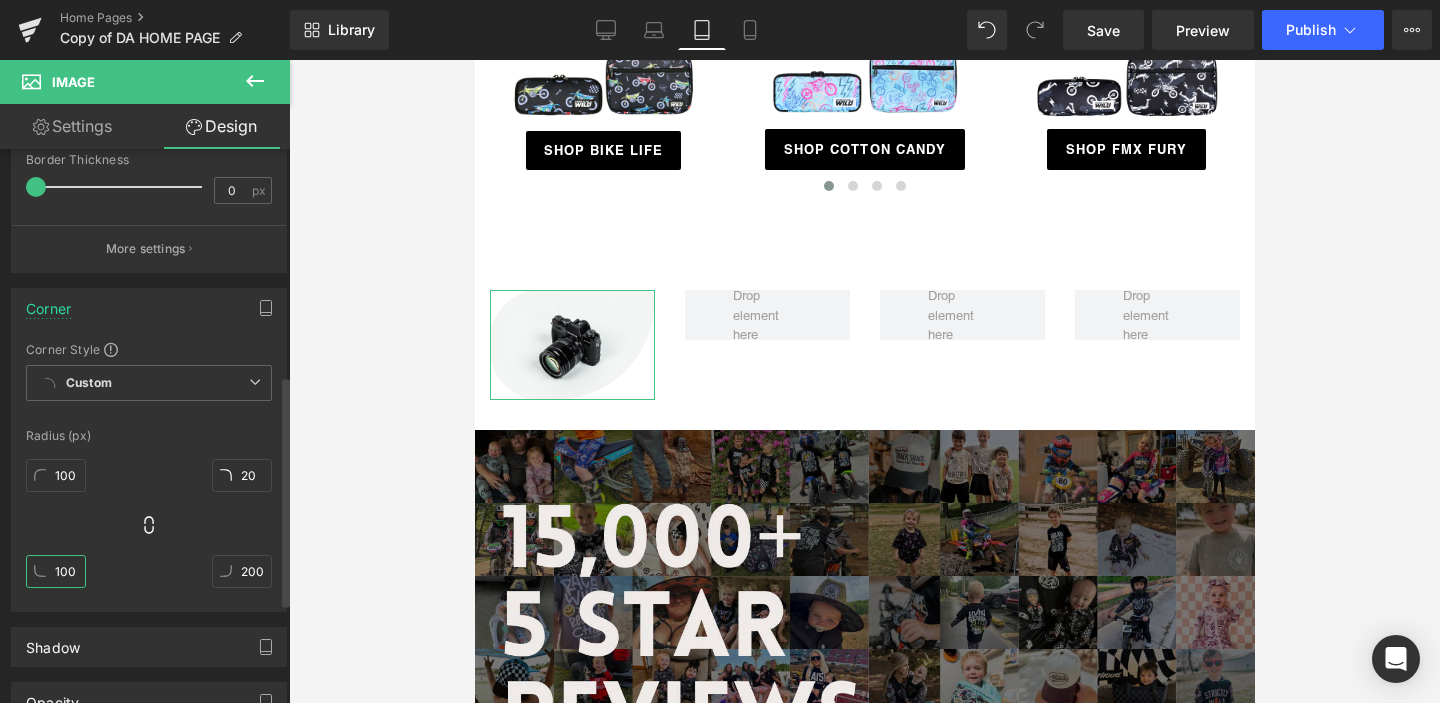 click on "100" at bounding box center [56, 571] 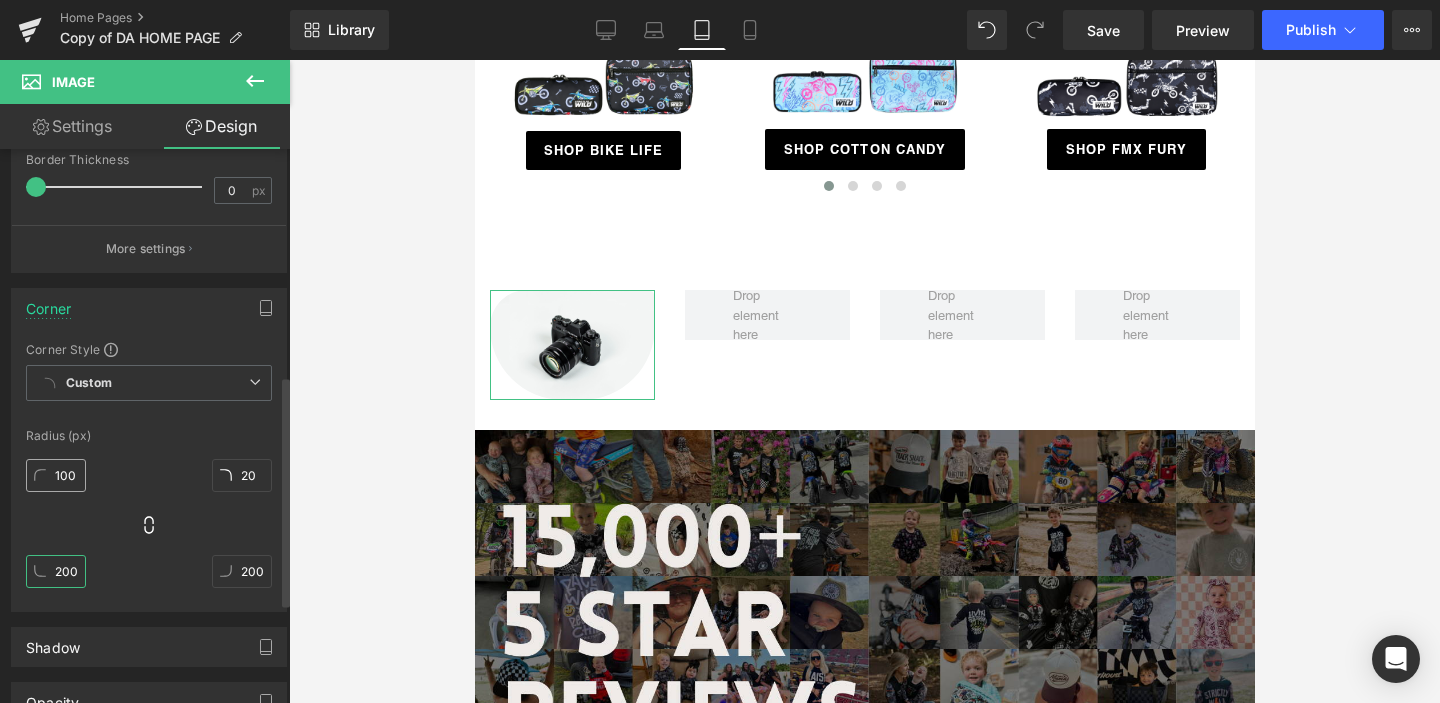 type on "200" 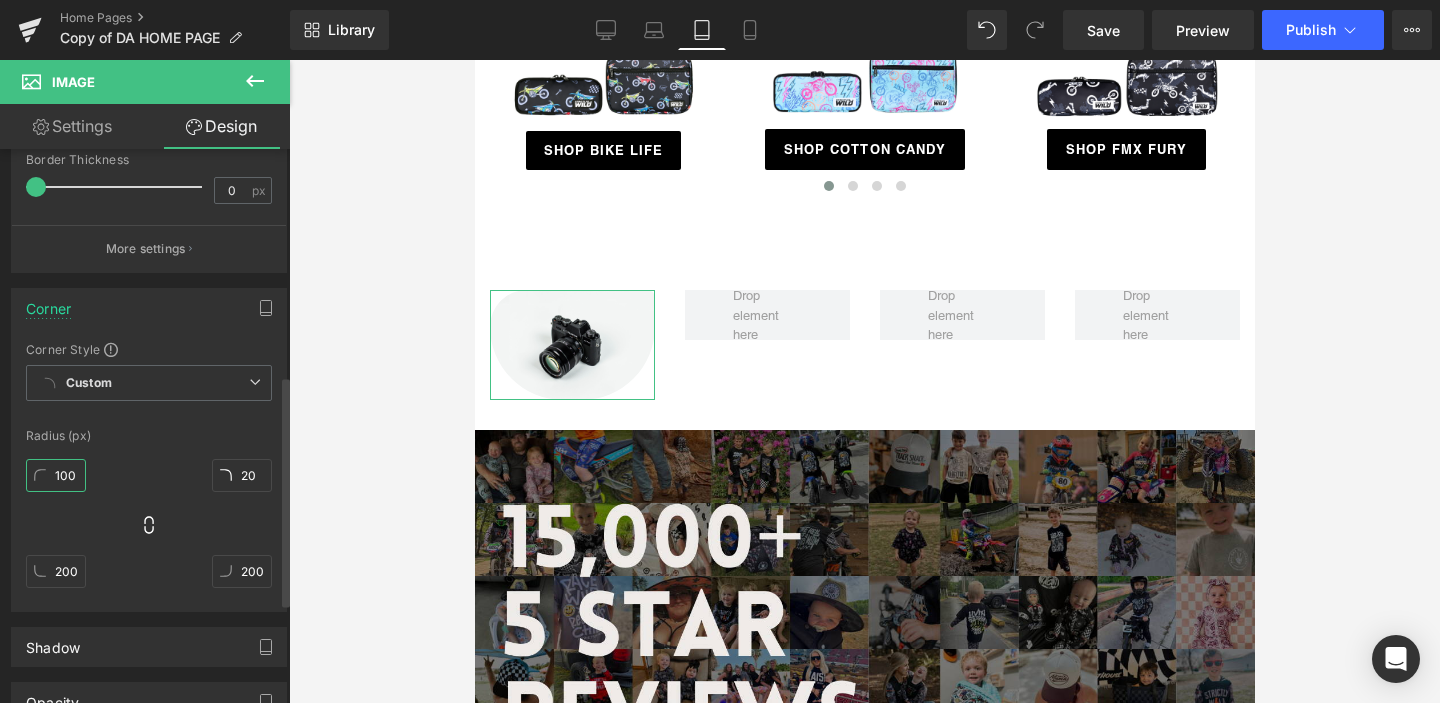 click on "100" at bounding box center (56, 475) 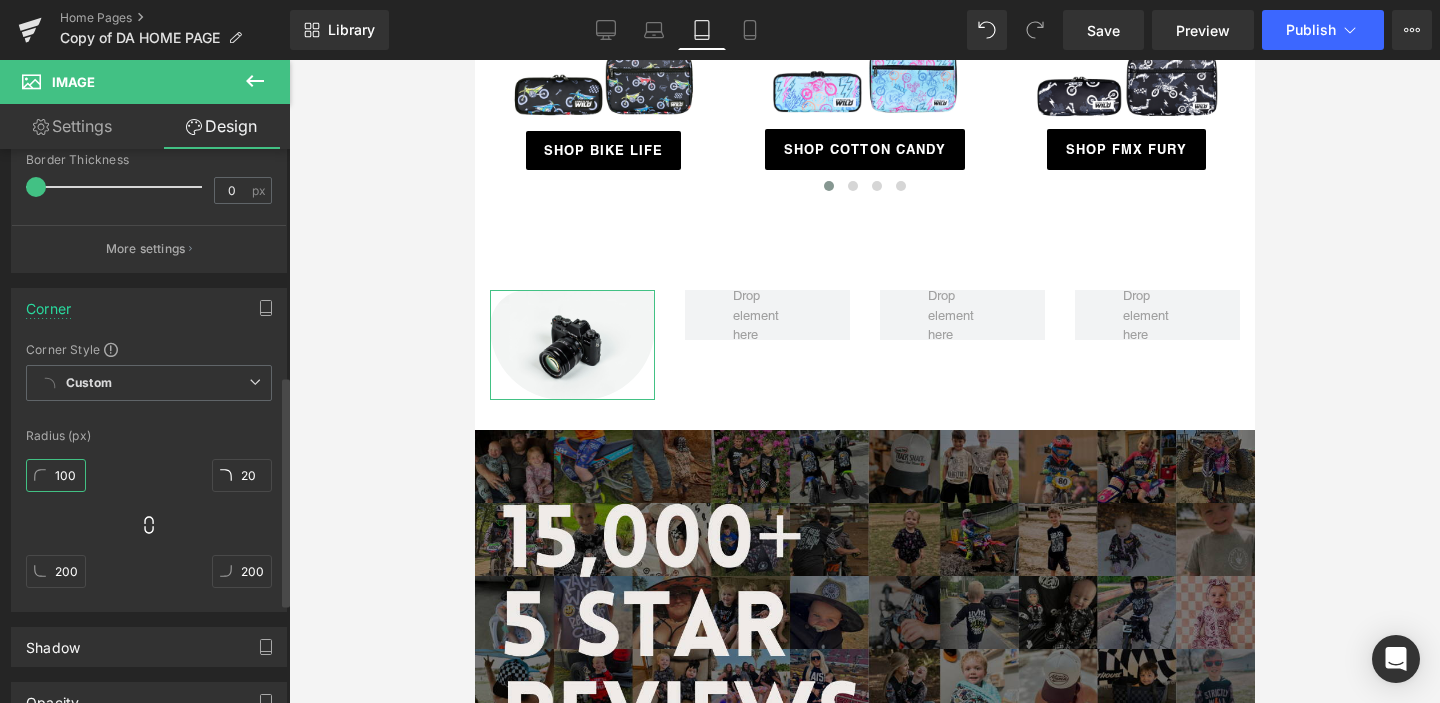 click on "100" at bounding box center [56, 475] 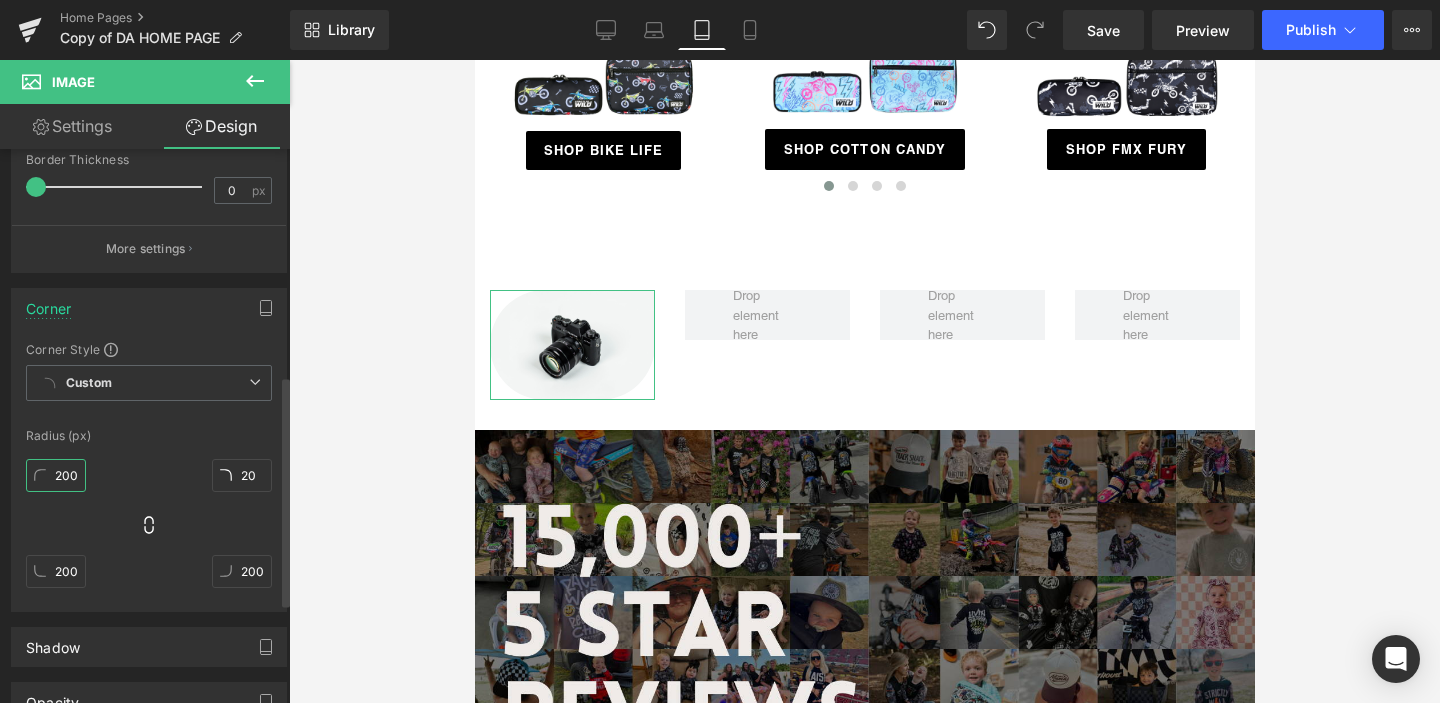 click on "200" at bounding box center (56, 475) 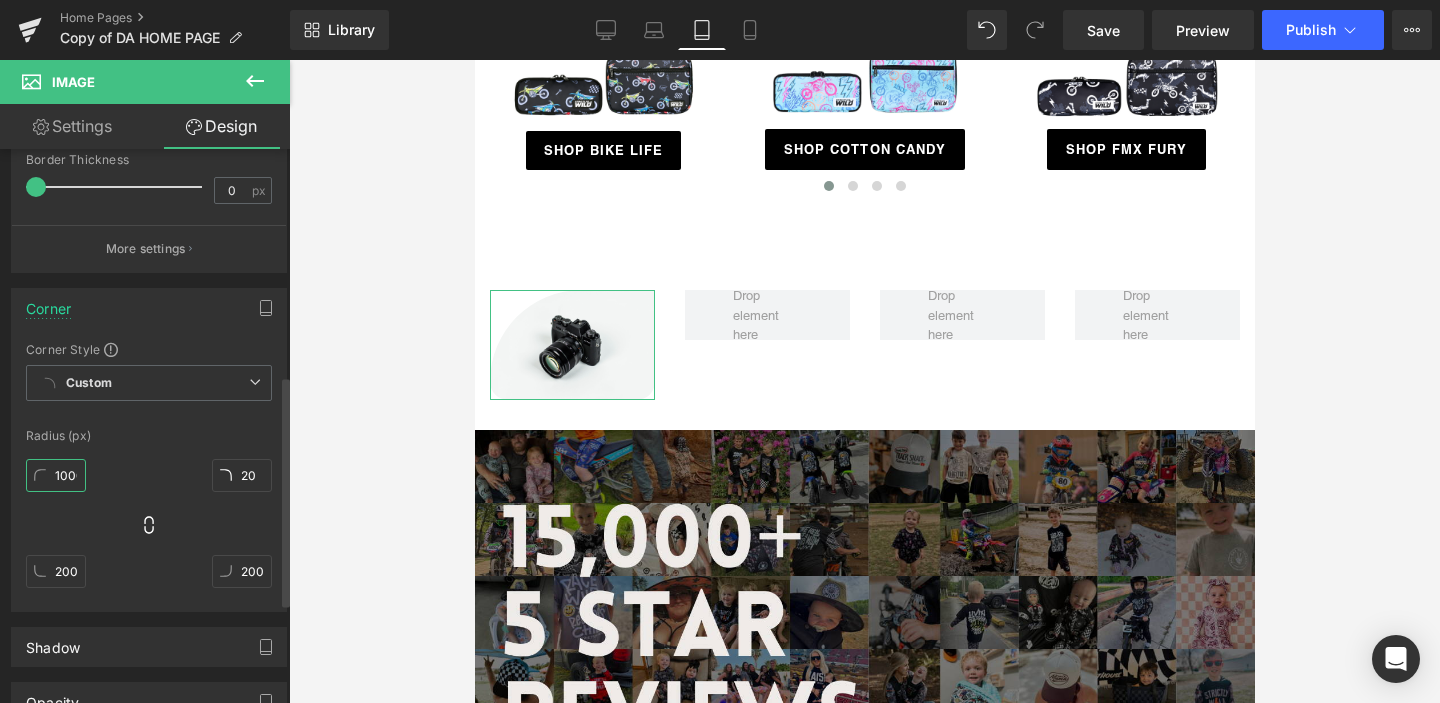 scroll, scrollTop: 0, scrollLeft: 5, axis: horizontal 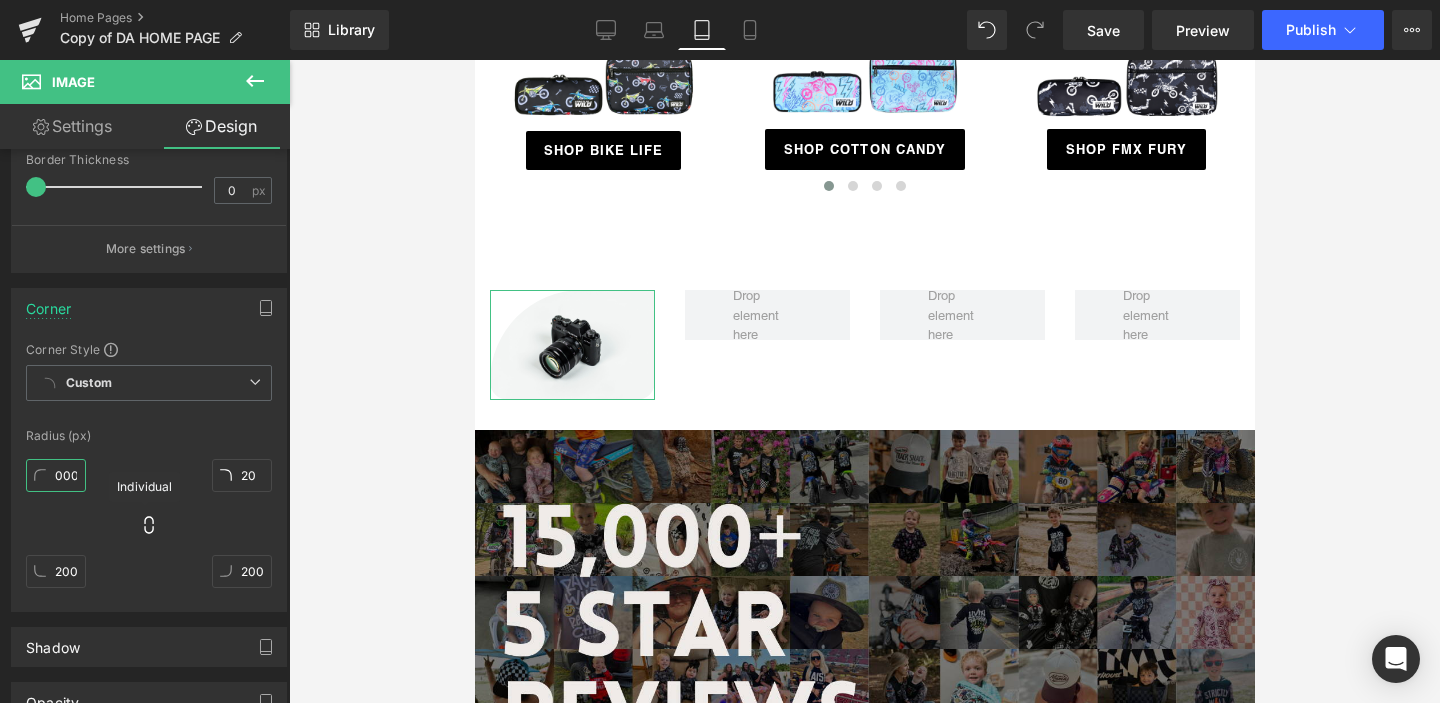 type on "1000" 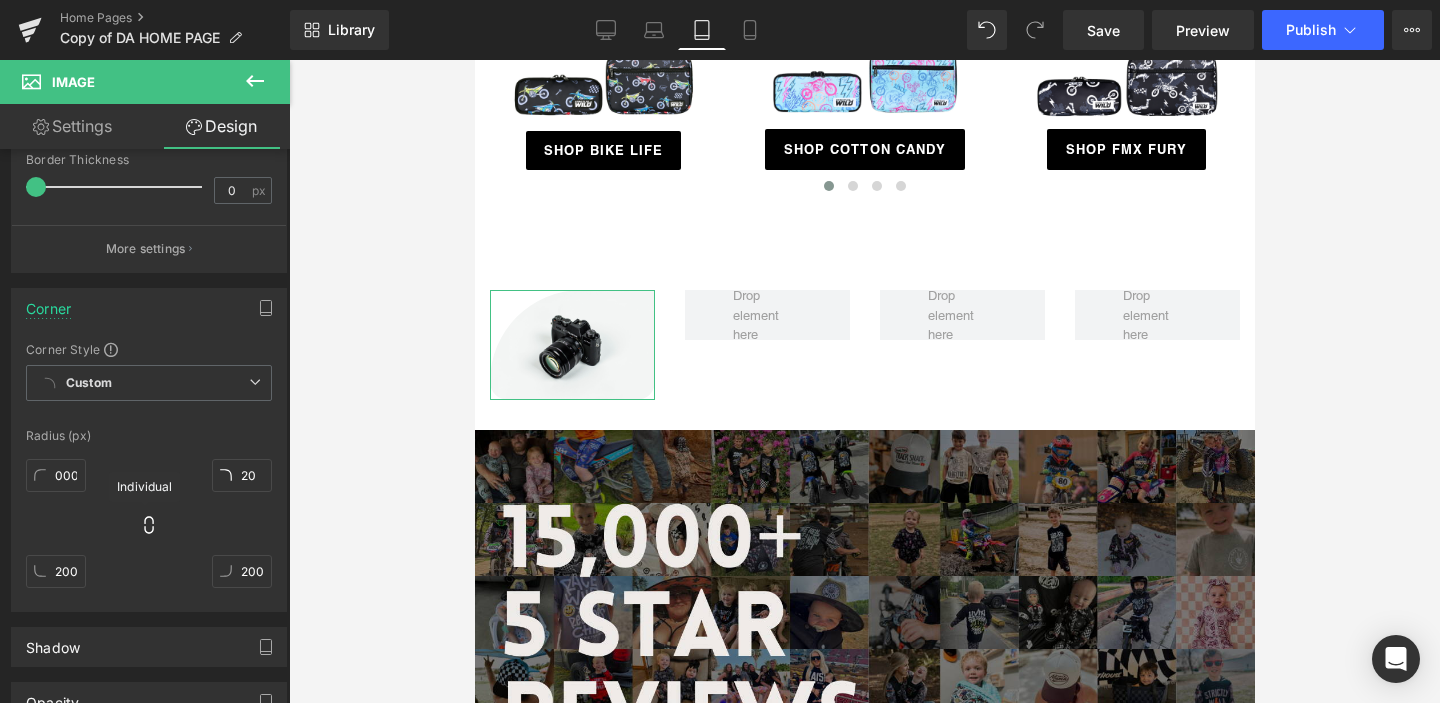 click 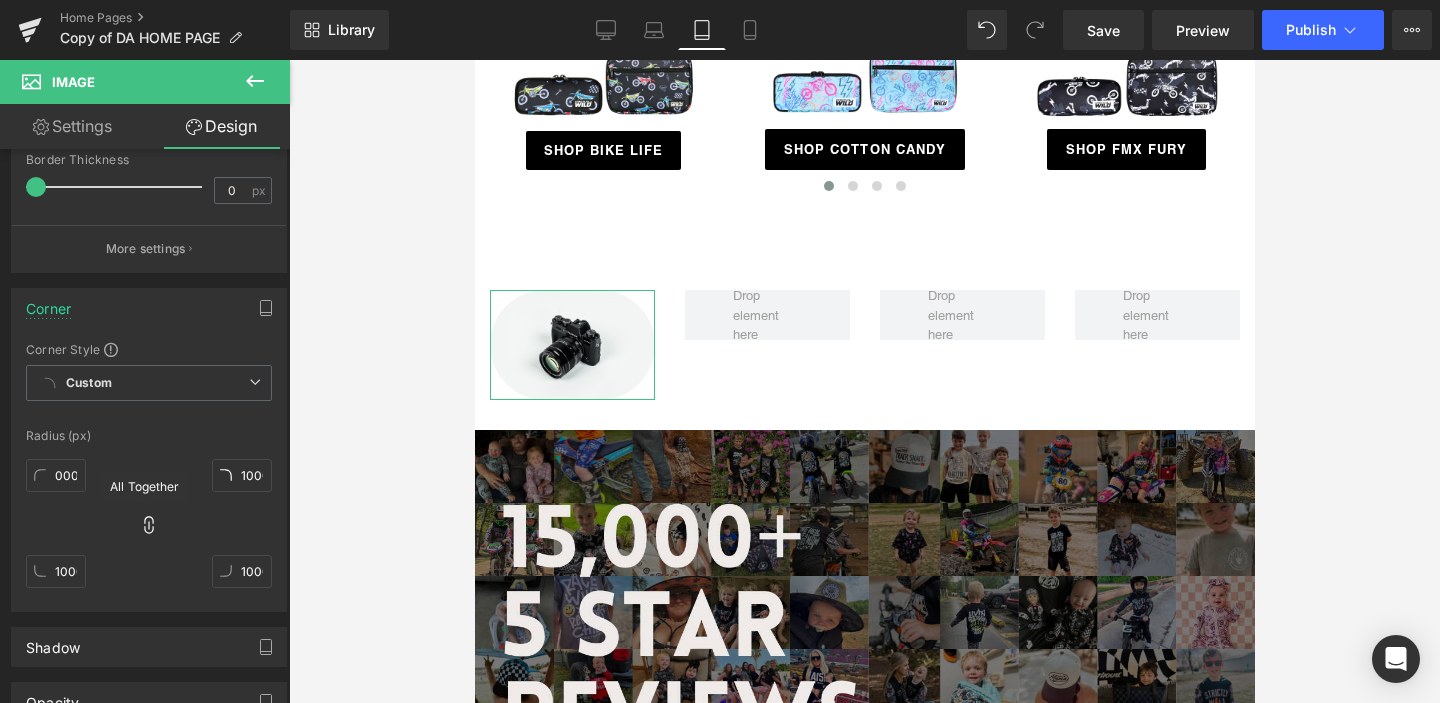 scroll, scrollTop: 0, scrollLeft: 0, axis: both 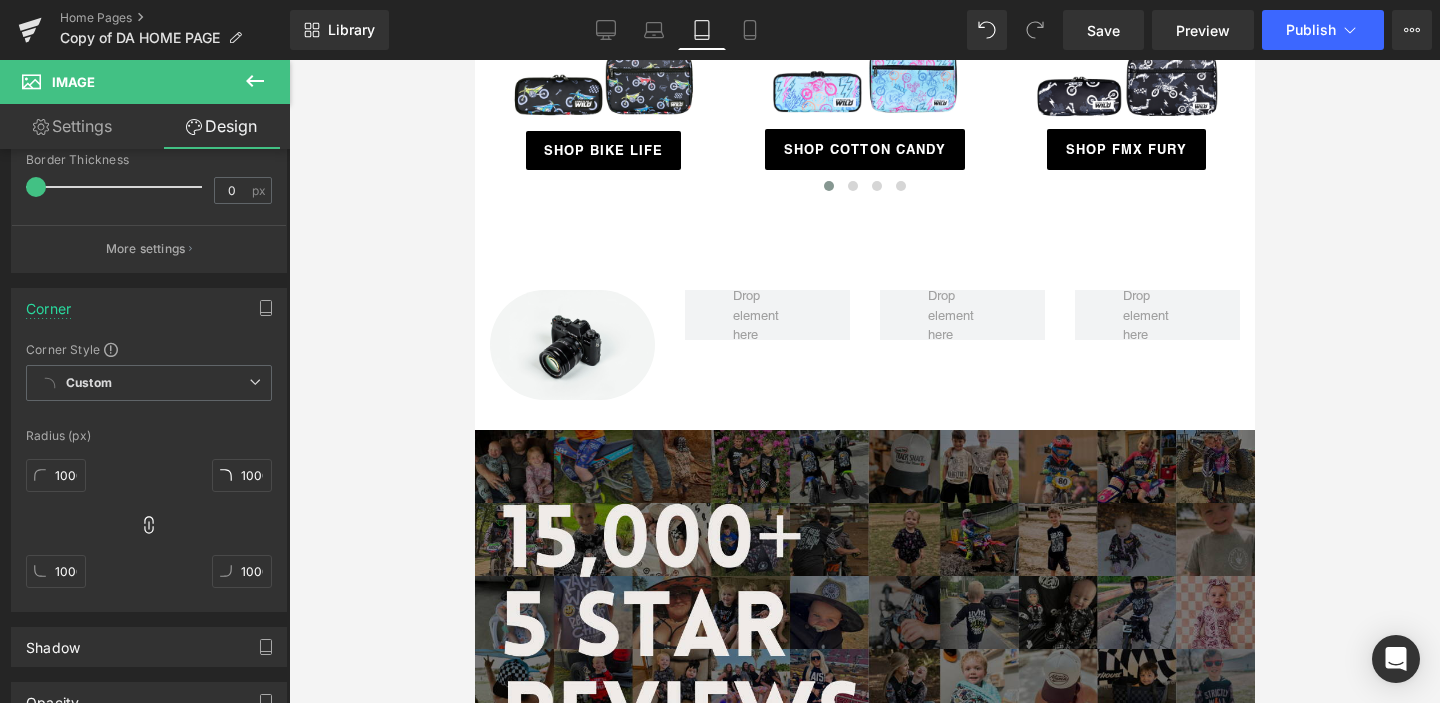 click at bounding box center (864, 381) 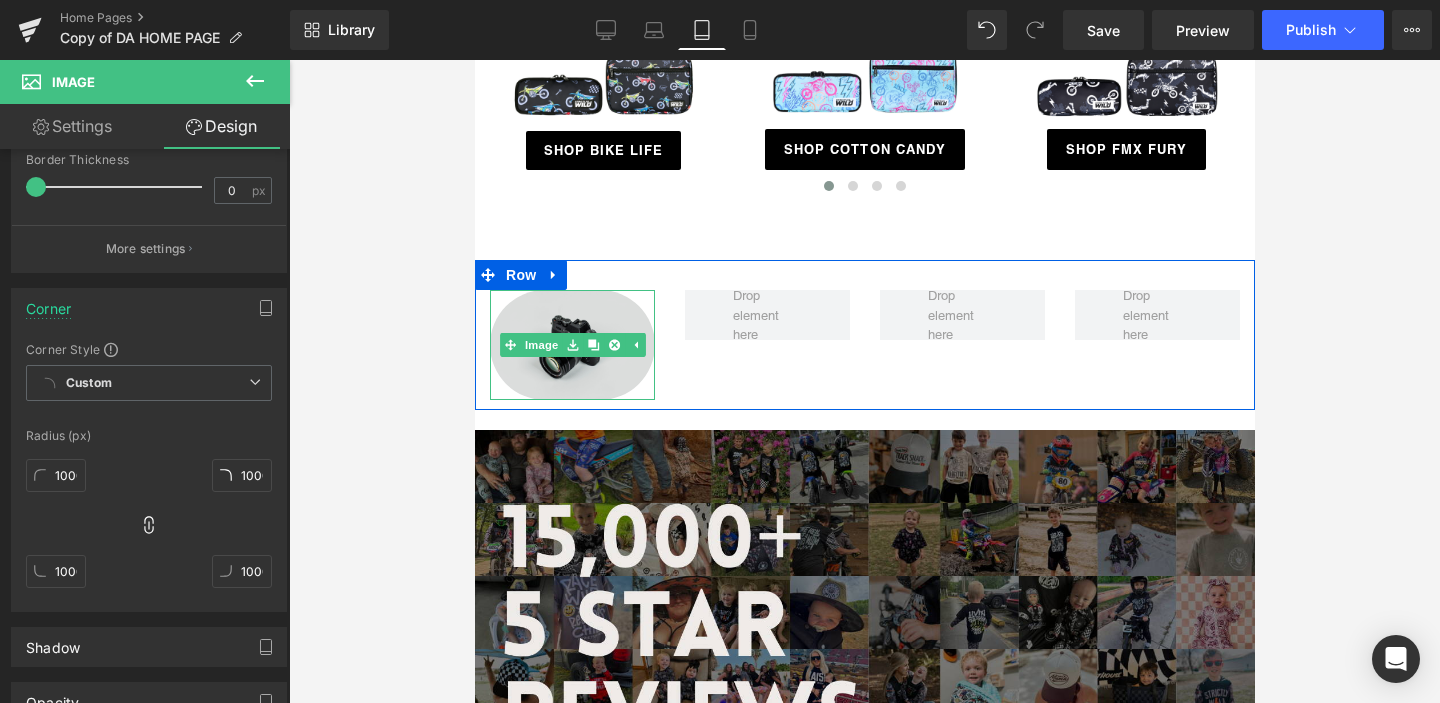 click at bounding box center [571, 344] 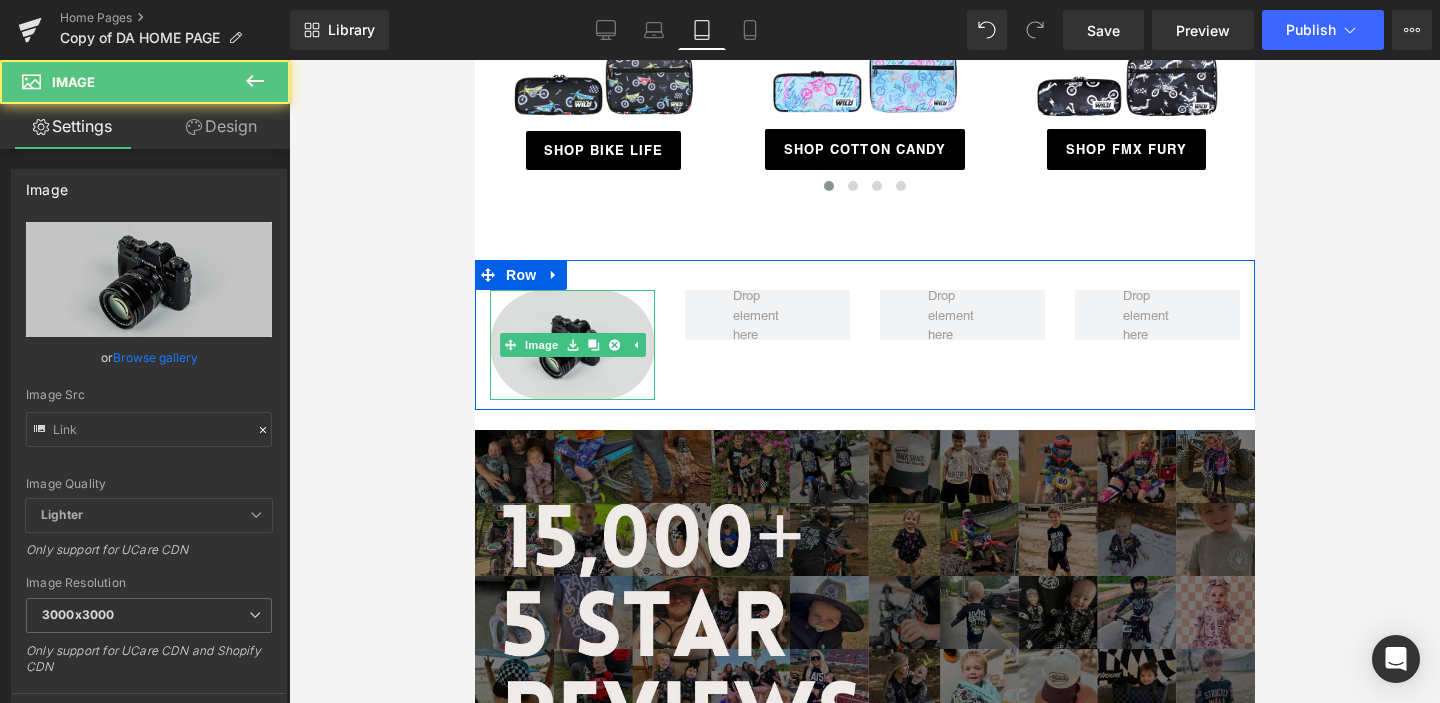 type on "//d1um8515vdn9kb.cloudfront.net/images/parallax.jpg" 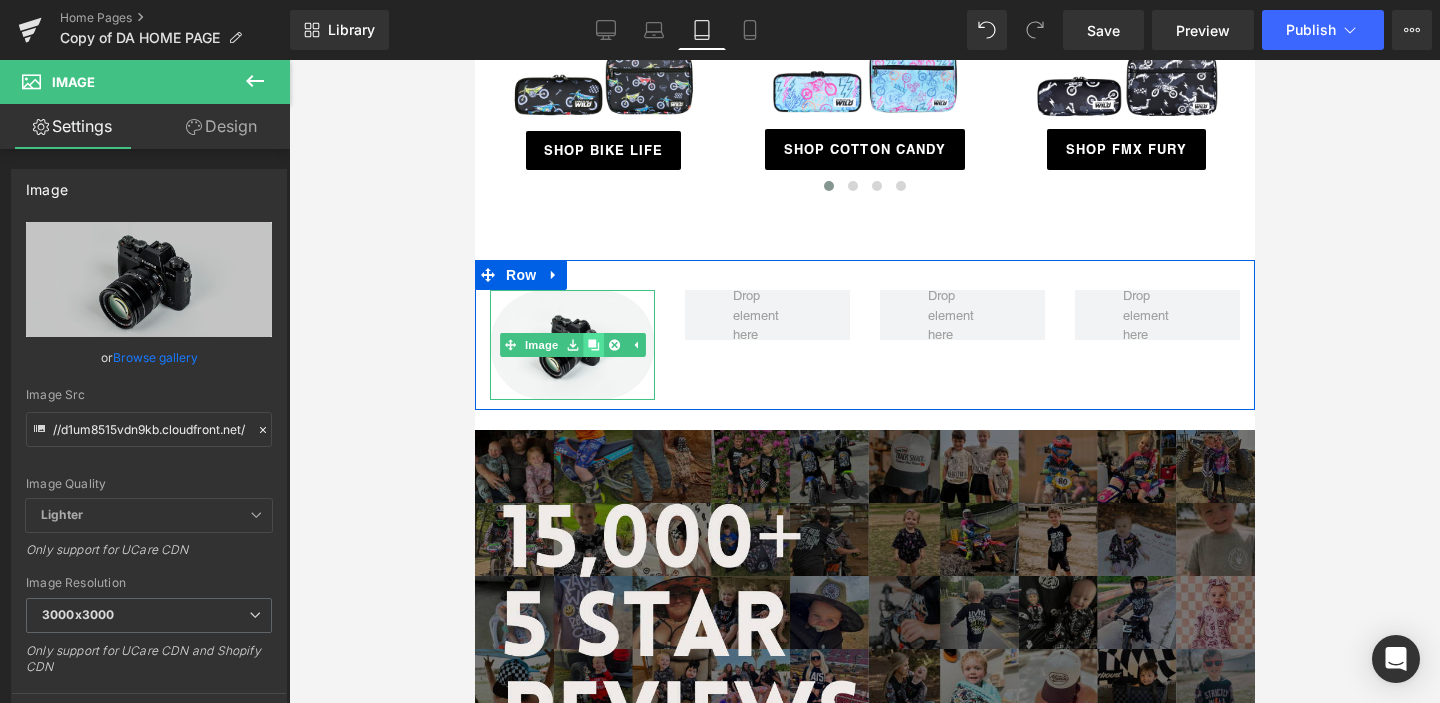 click 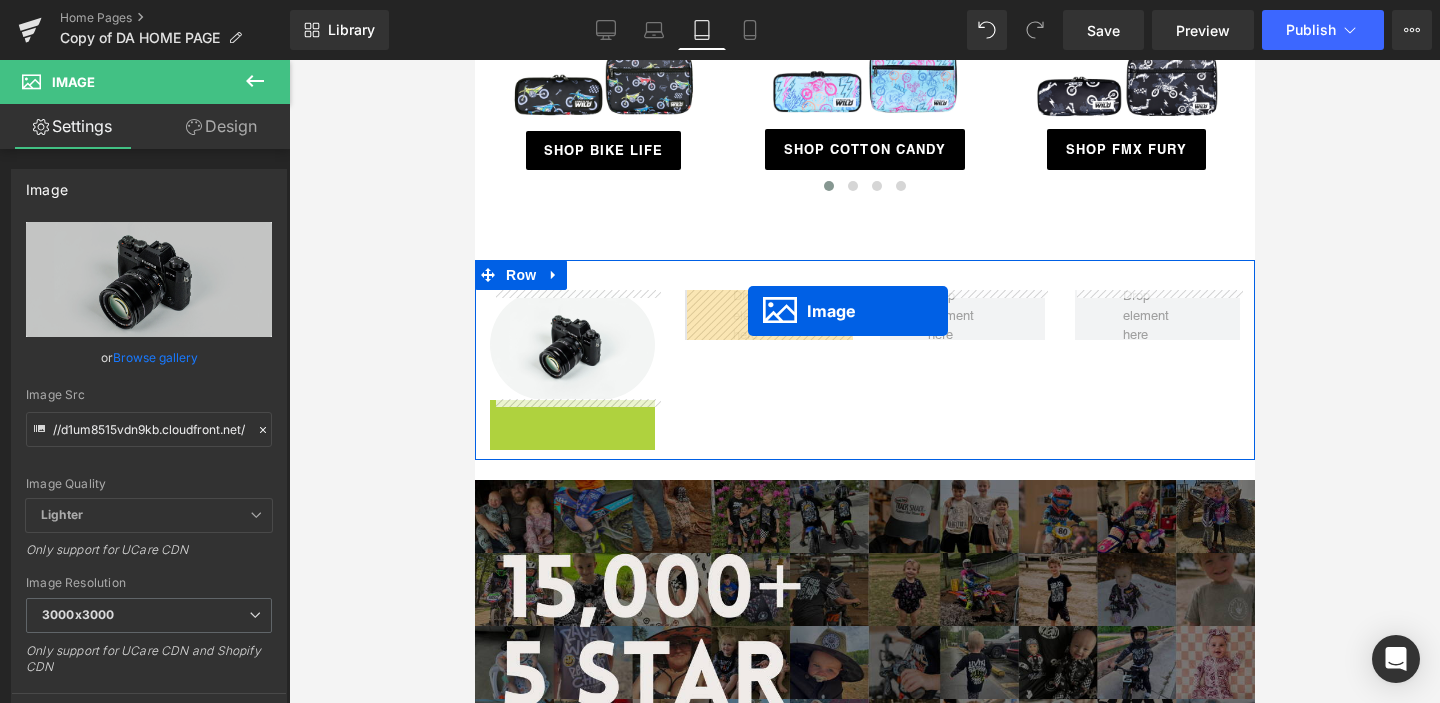 drag, startPoint x: 535, startPoint y: 452, endPoint x: 747, endPoint y: 311, distance: 254.60754 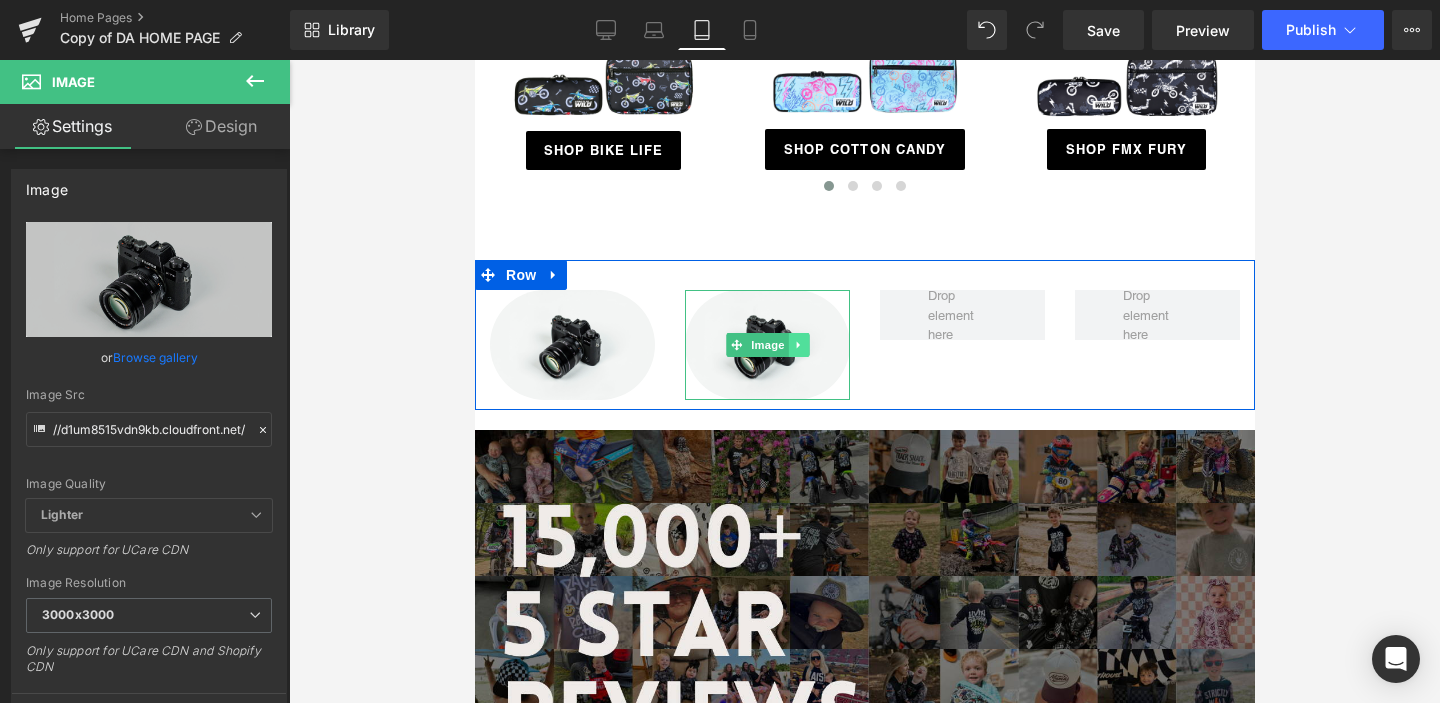 click 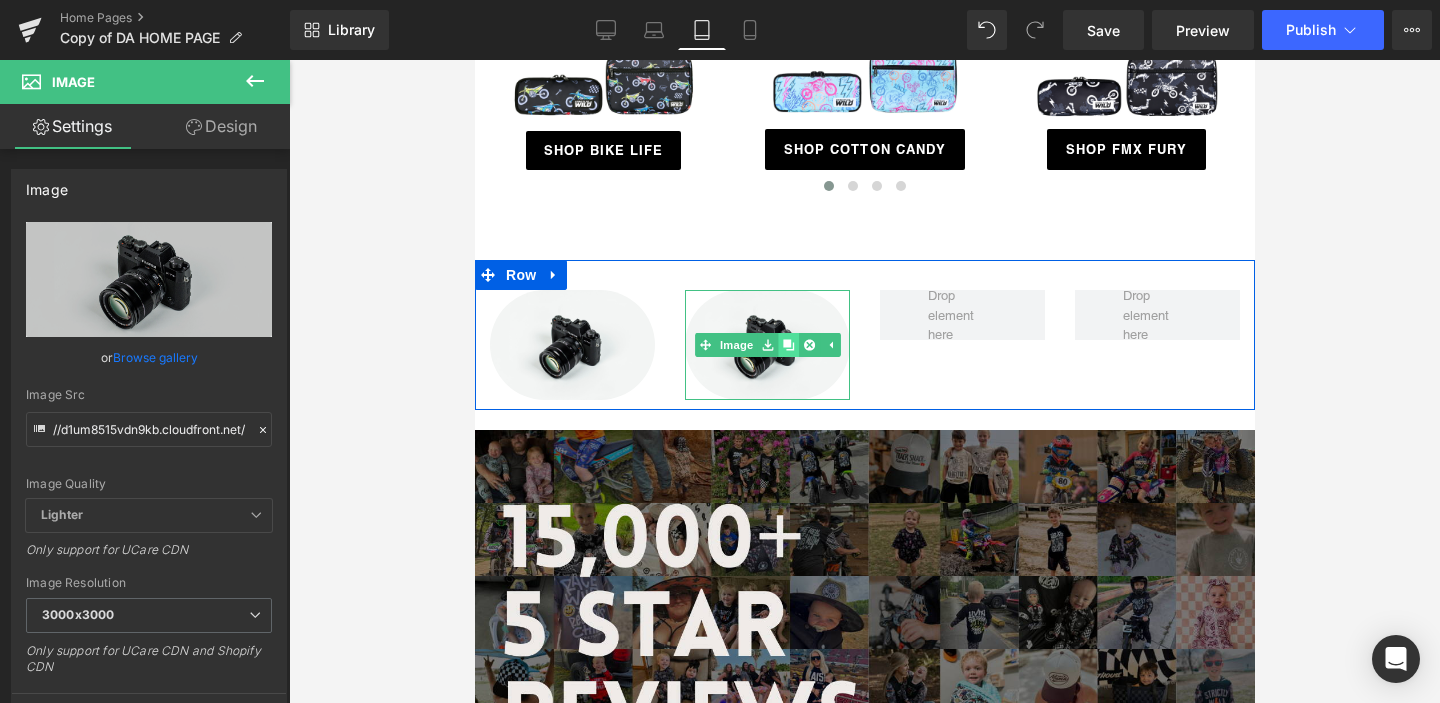 click 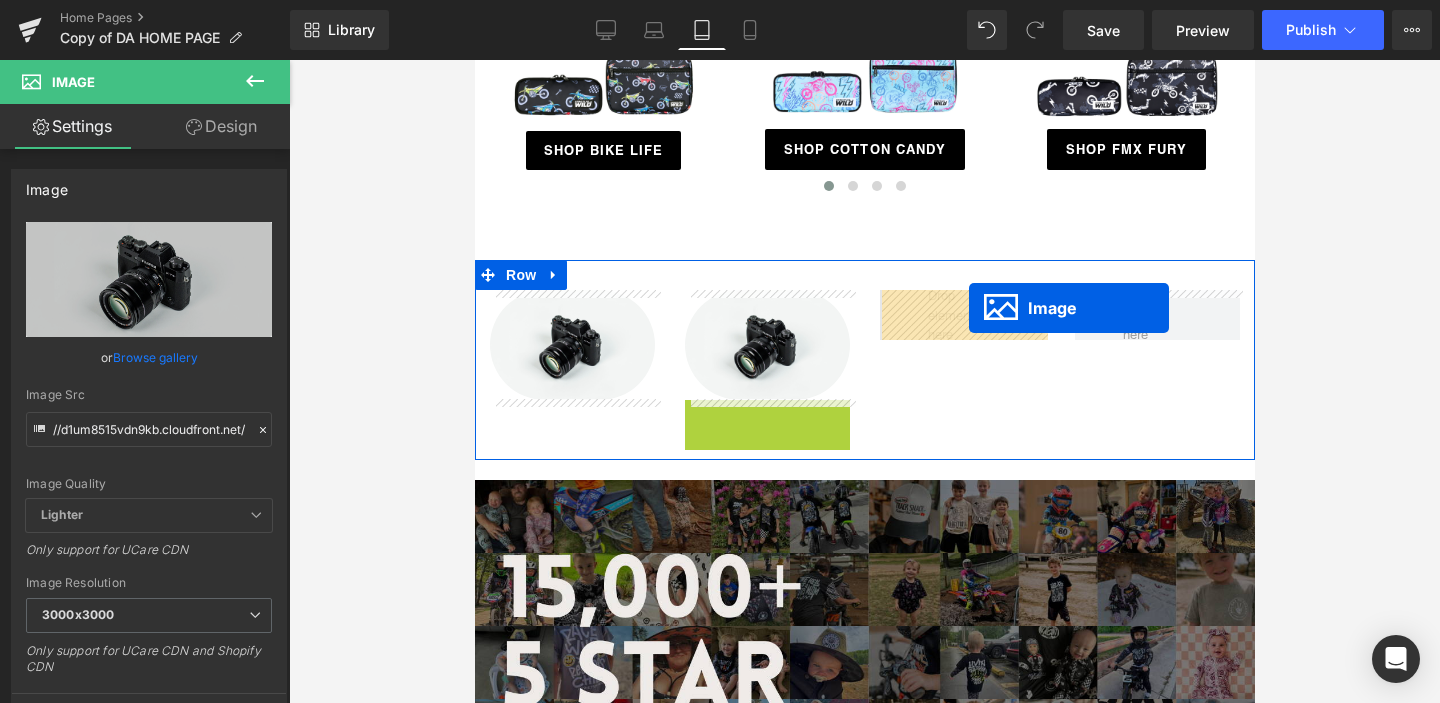 drag, startPoint x: 734, startPoint y: 449, endPoint x: 967, endPoint y: 311, distance: 270.80066 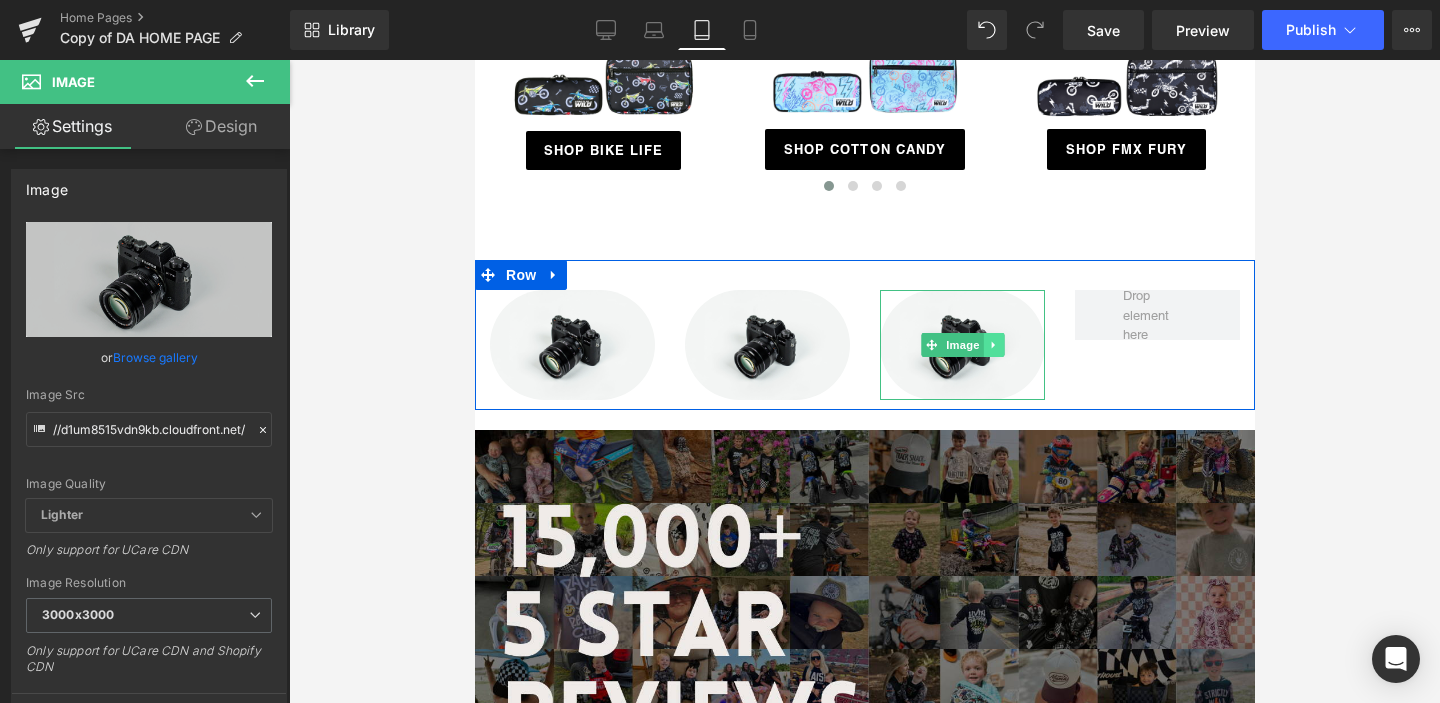 click 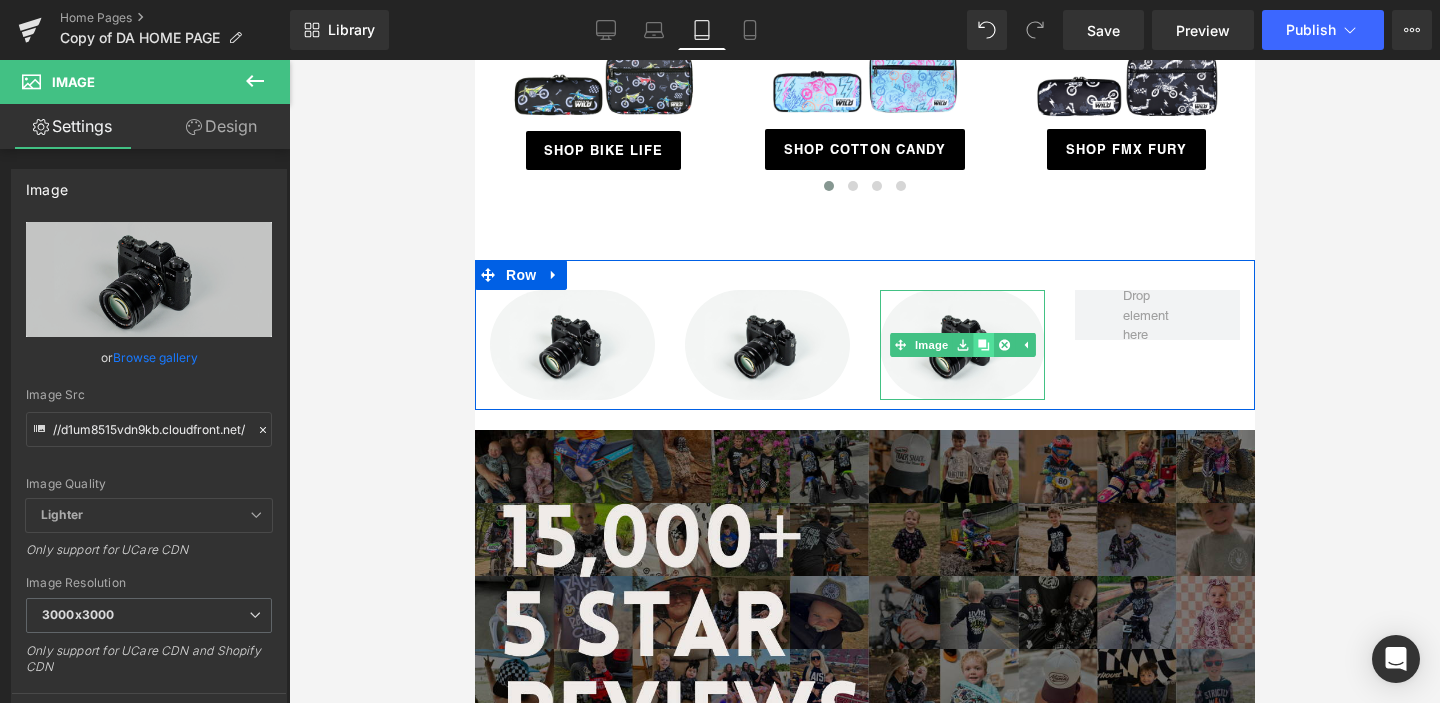 click 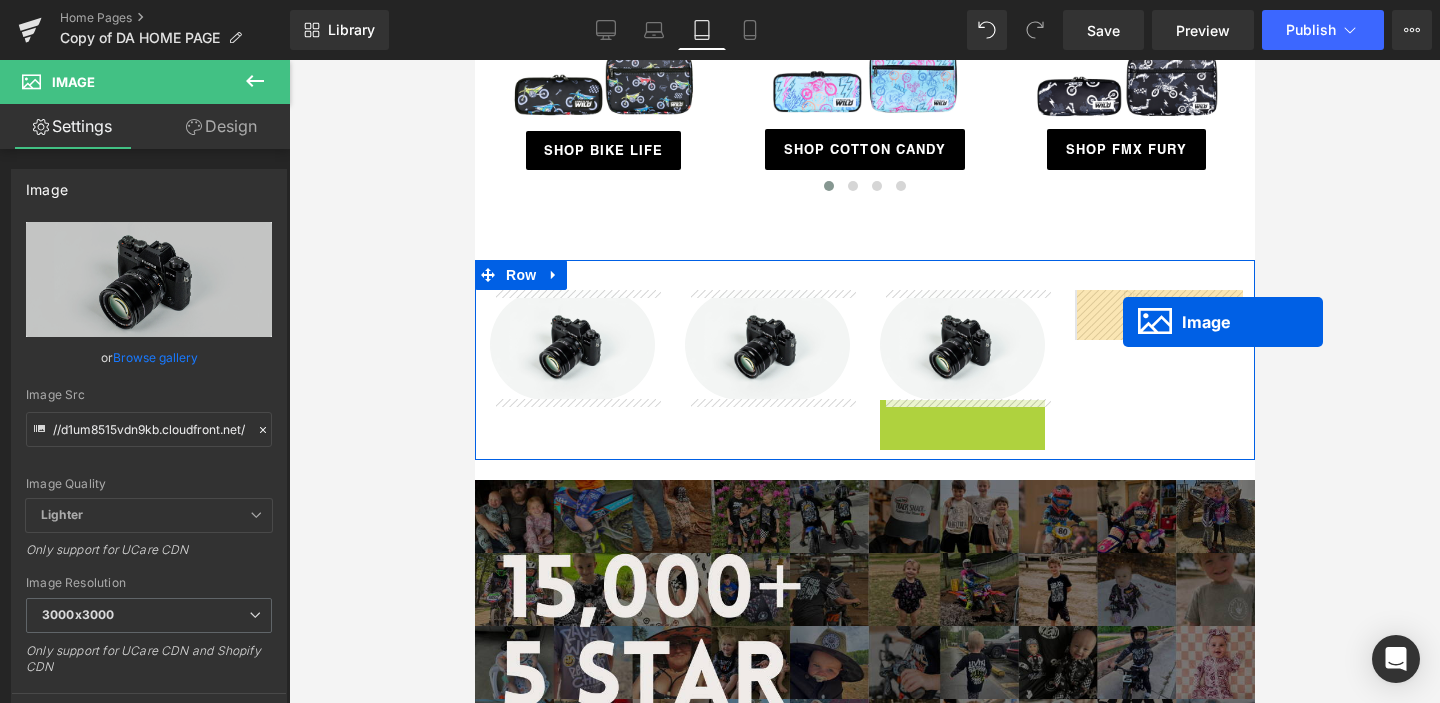 drag, startPoint x: 936, startPoint y: 453, endPoint x: 1122, endPoint y: 321, distance: 228.07893 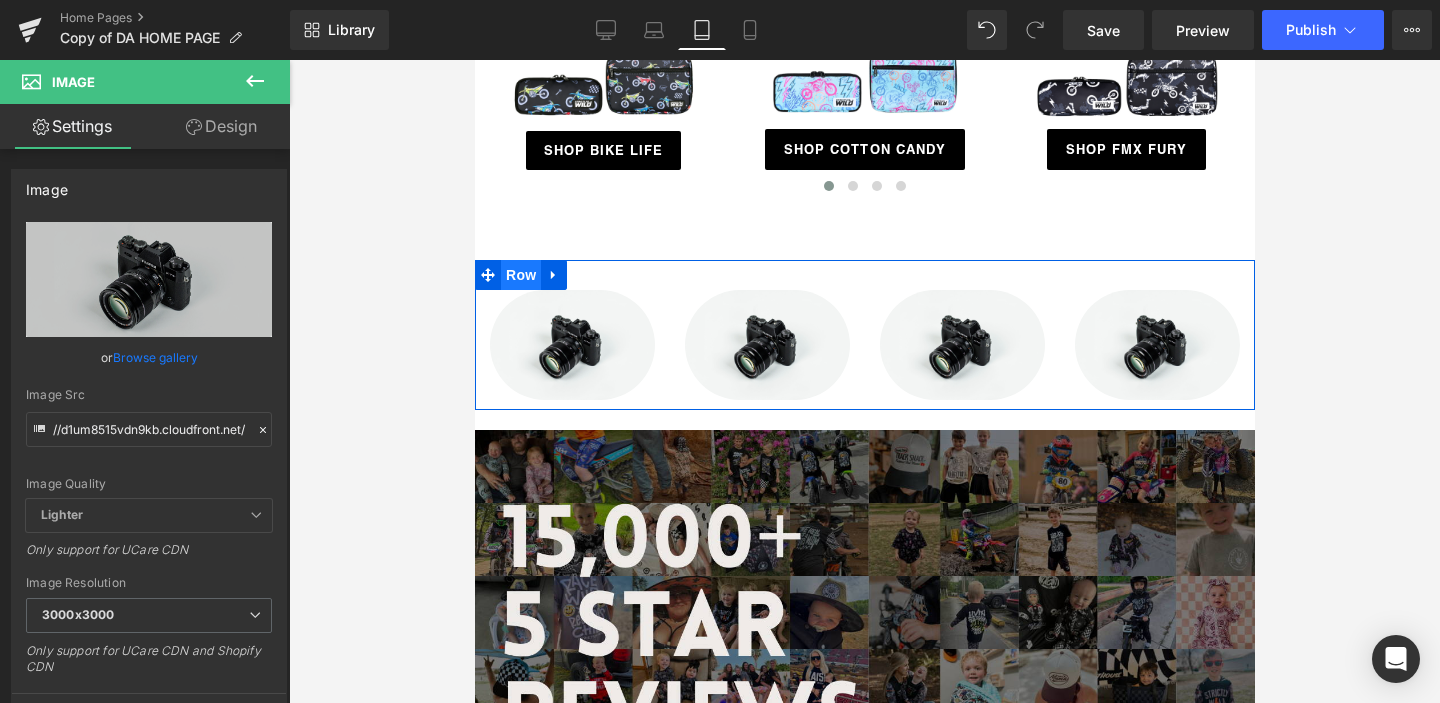 click on "Row" at bounding box center [520, 275] 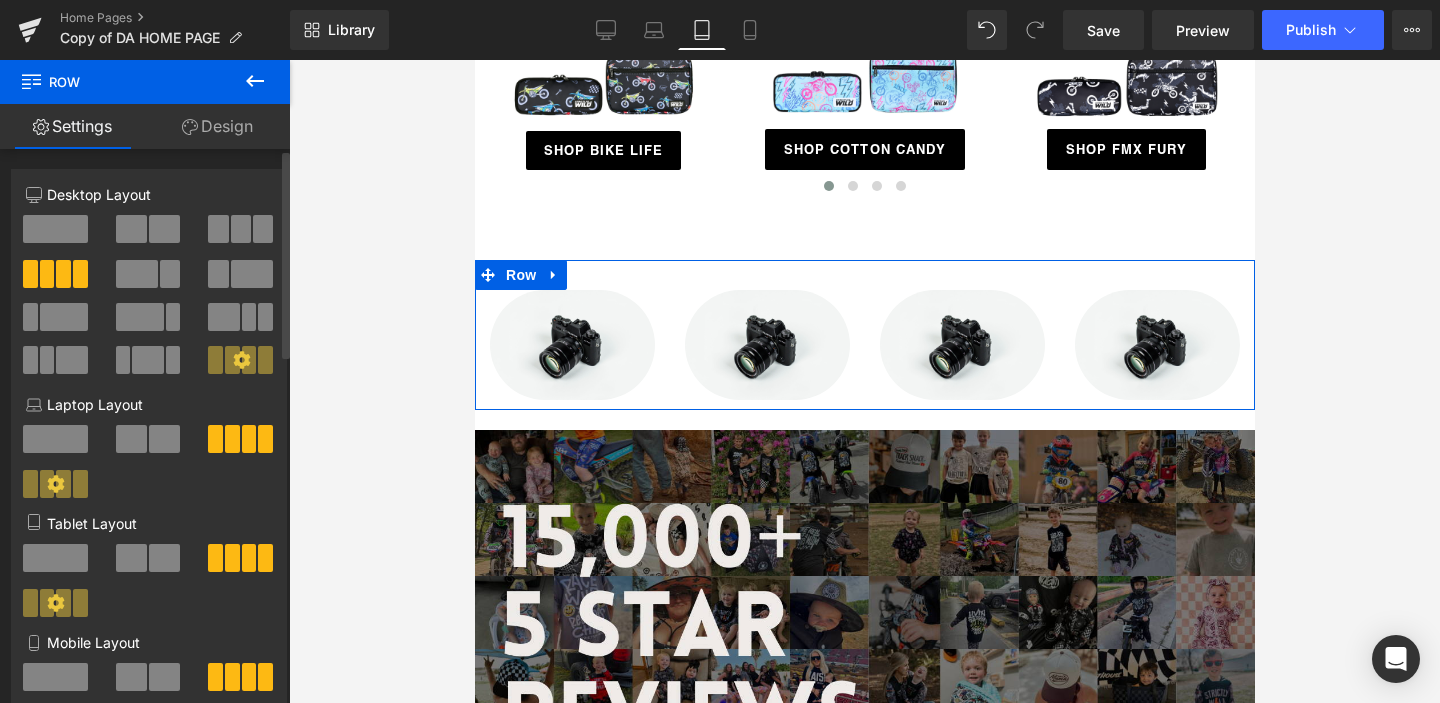 scroll, scrollTop: 21, scrollLeft: 0, axis: vertical 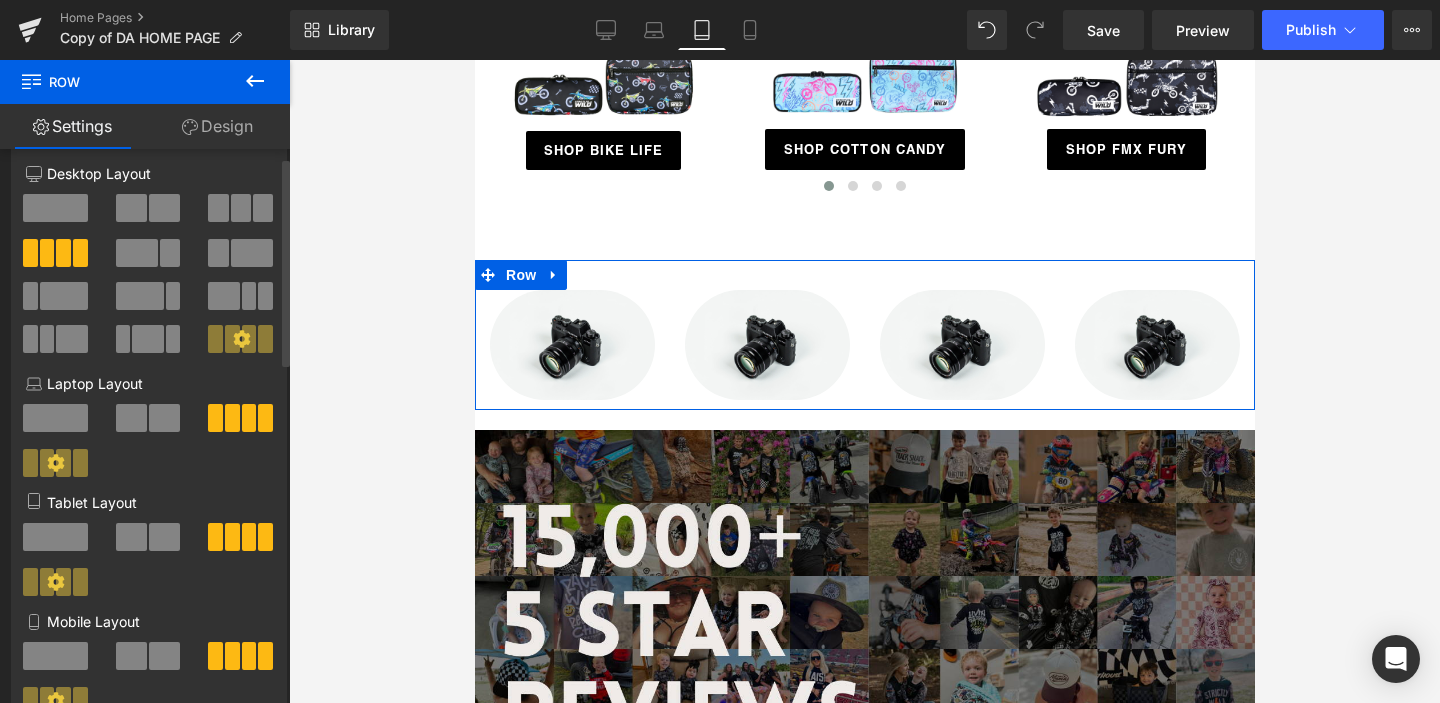 click at bounding box center [249, 339] 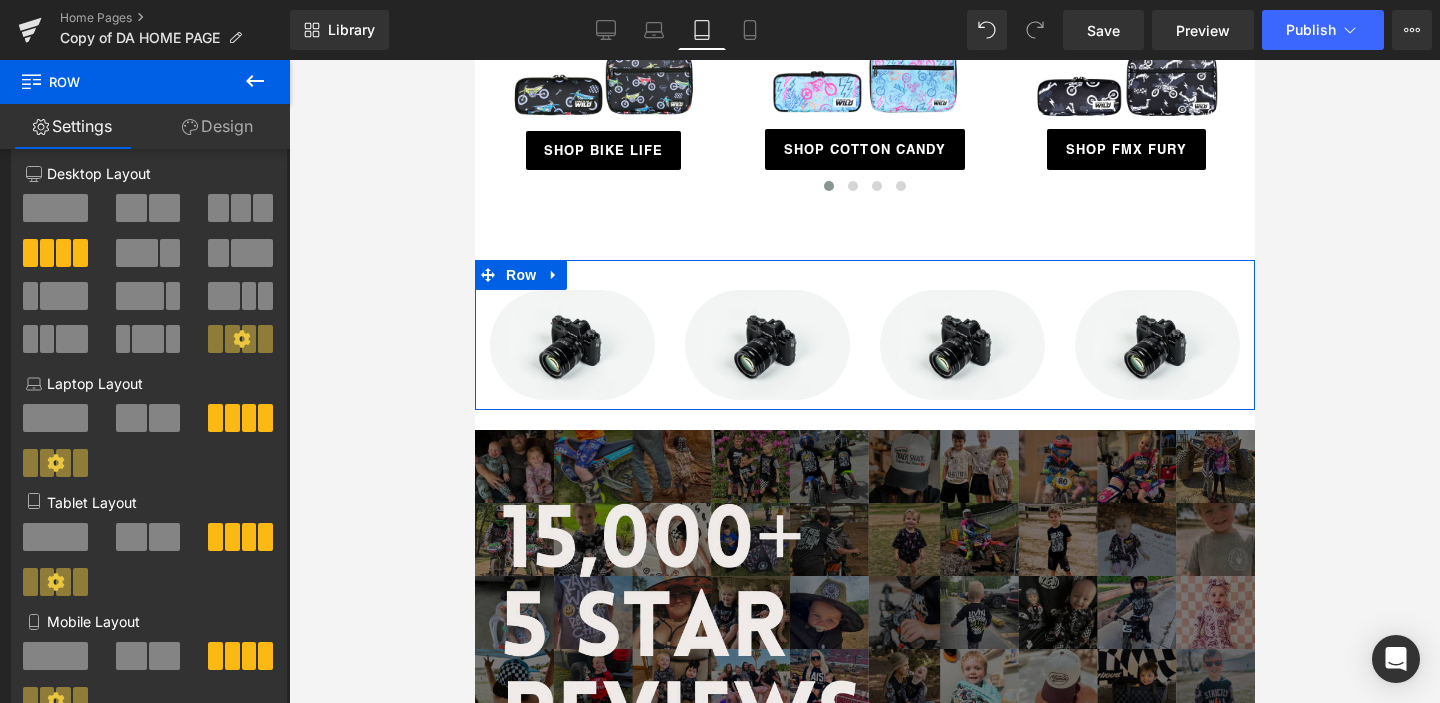 click on "Design" at bounding box center (217, 126) 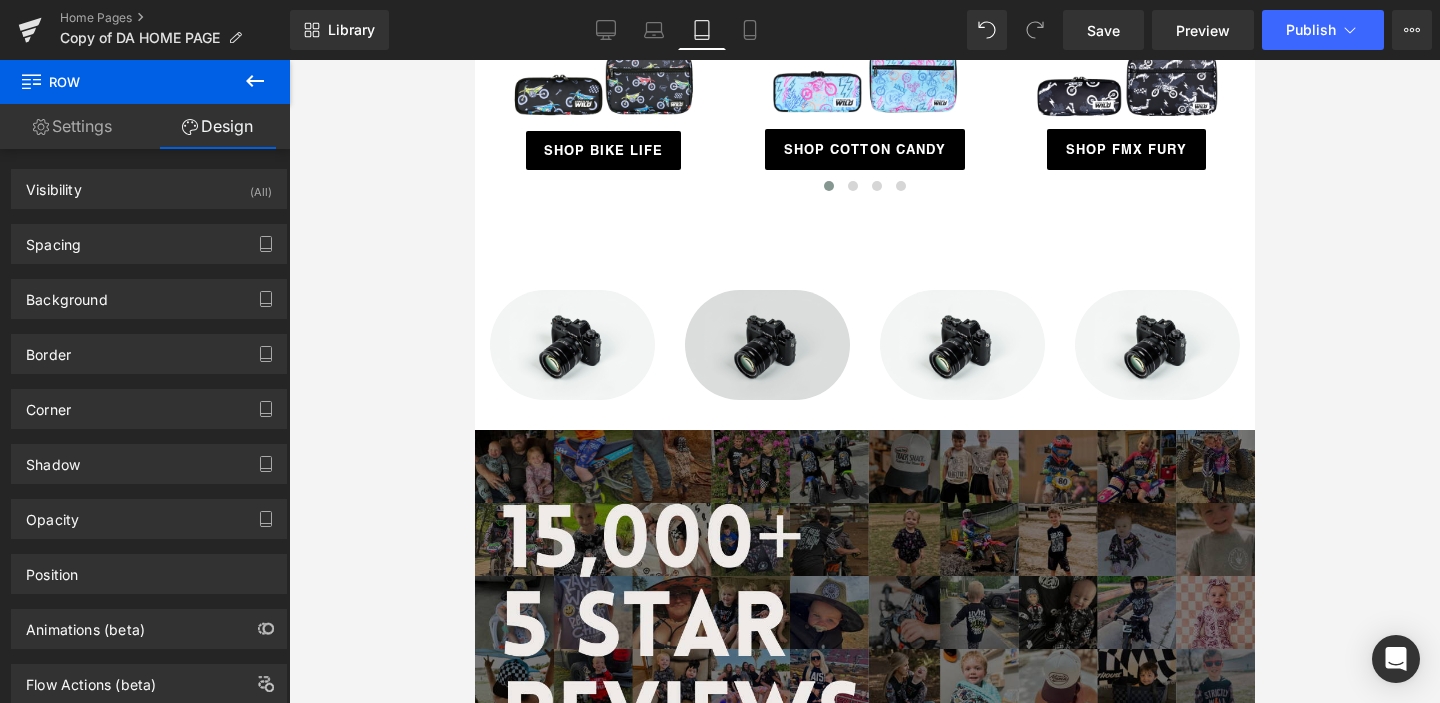 click on "Image" at bounding box center [766, 344] 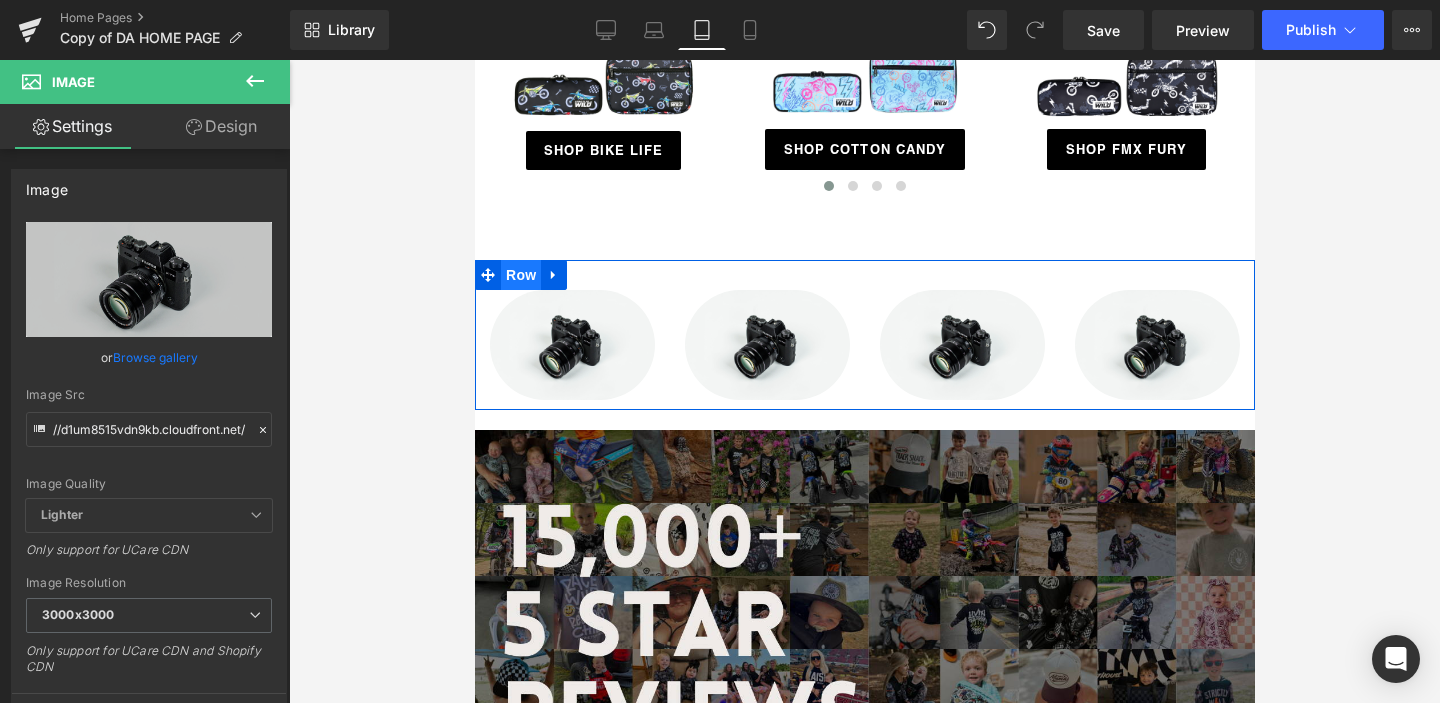 click on "Row" at bounding box center (520, 275) 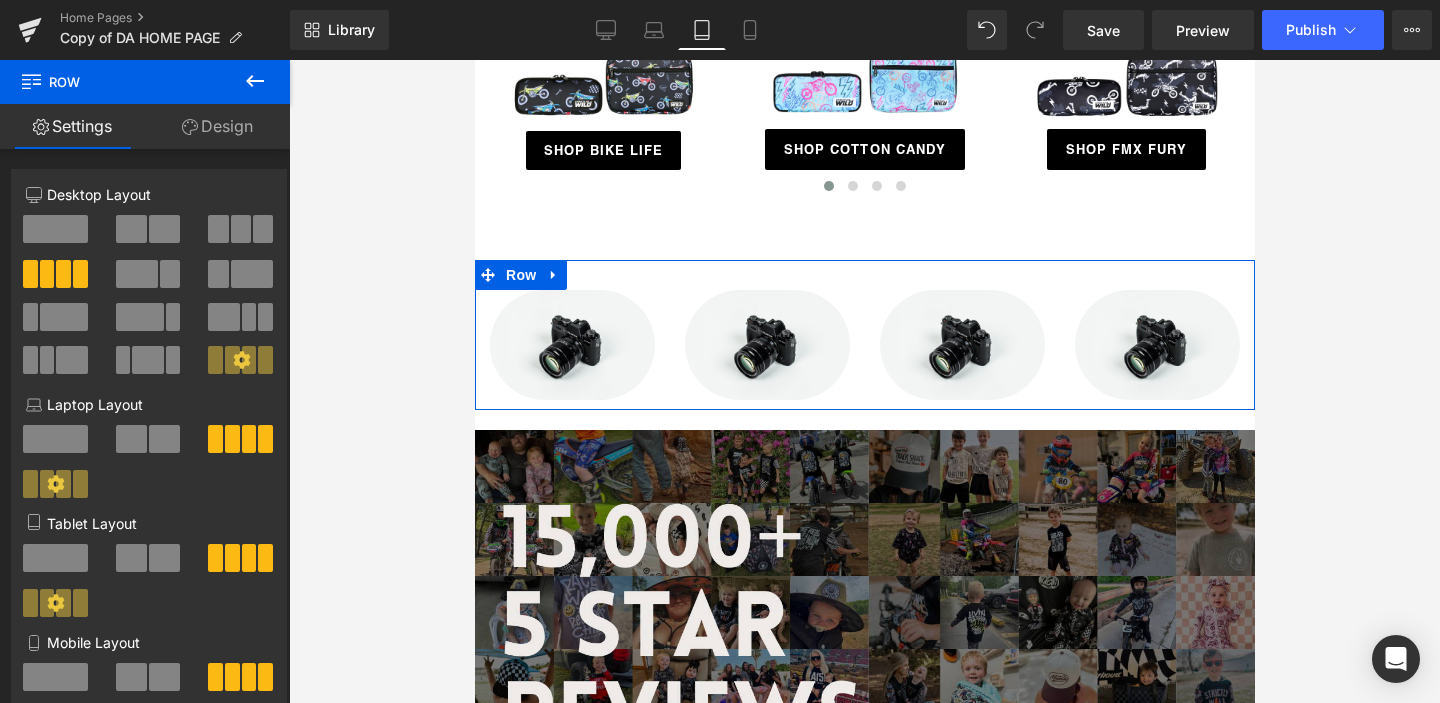 click on "Design" at bounding box center [217, 126] 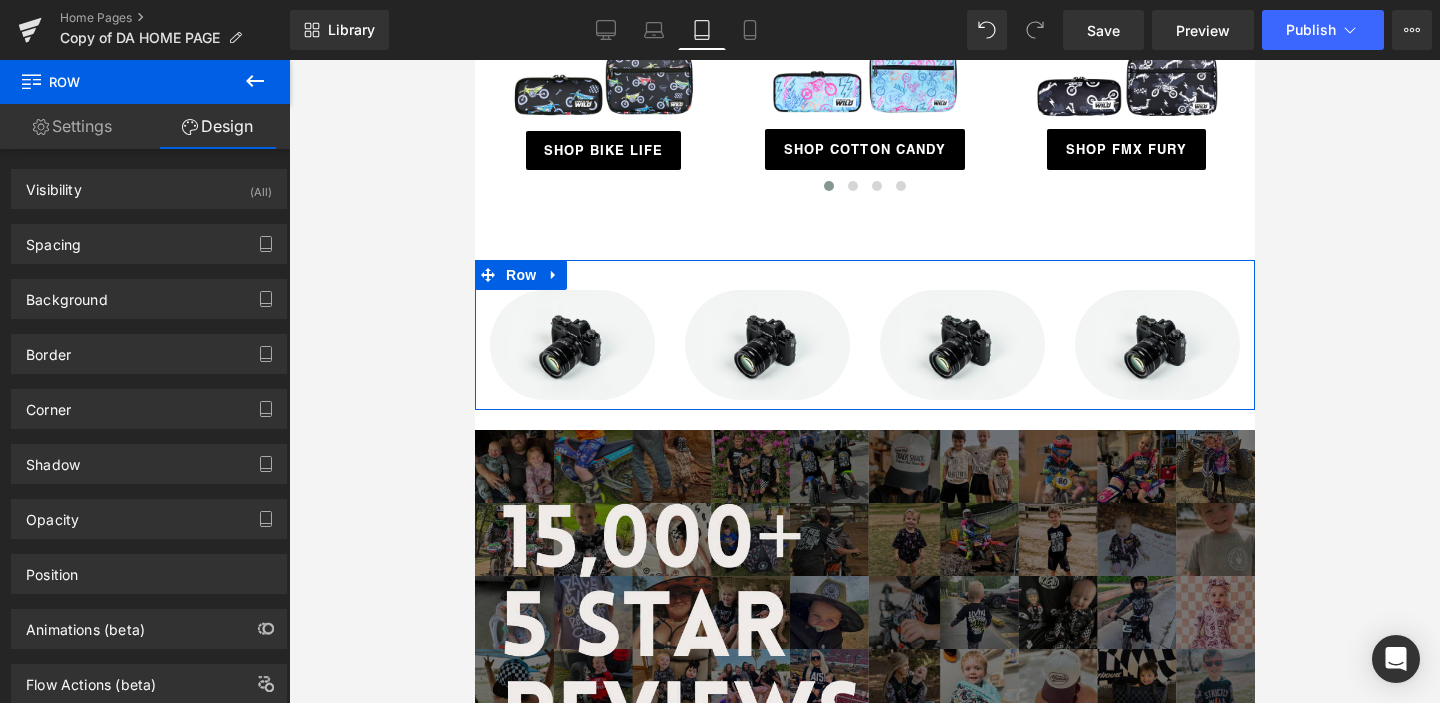click on "Settings" at bounding box center (72, 126) 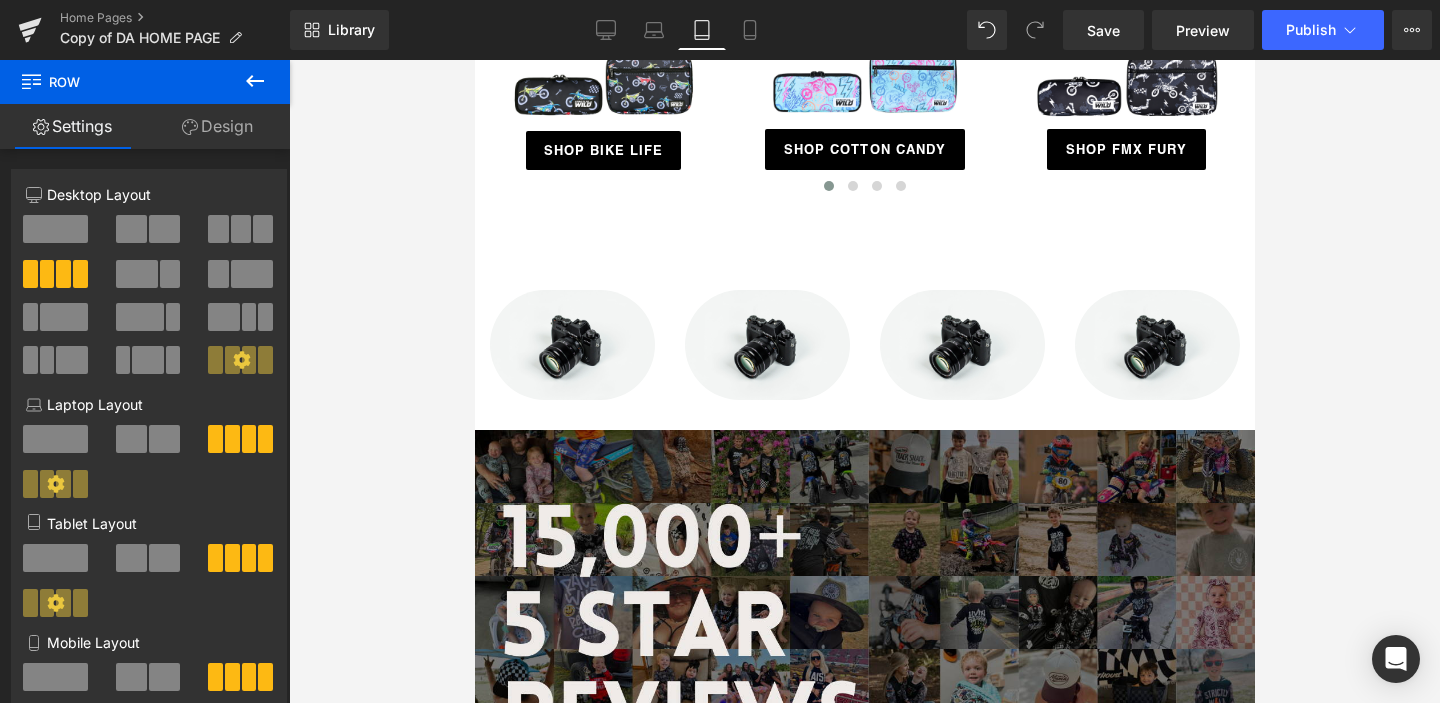 click 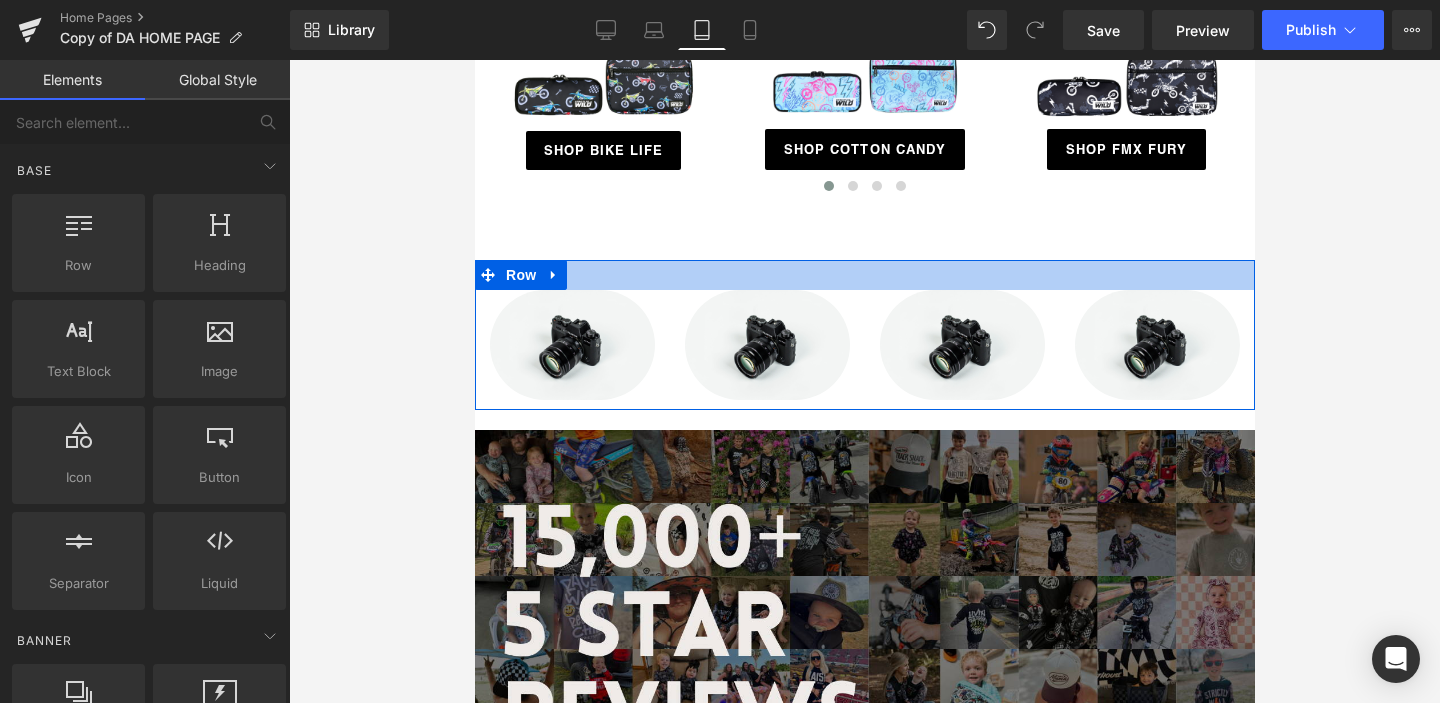 click at bounding box center [864, 275] 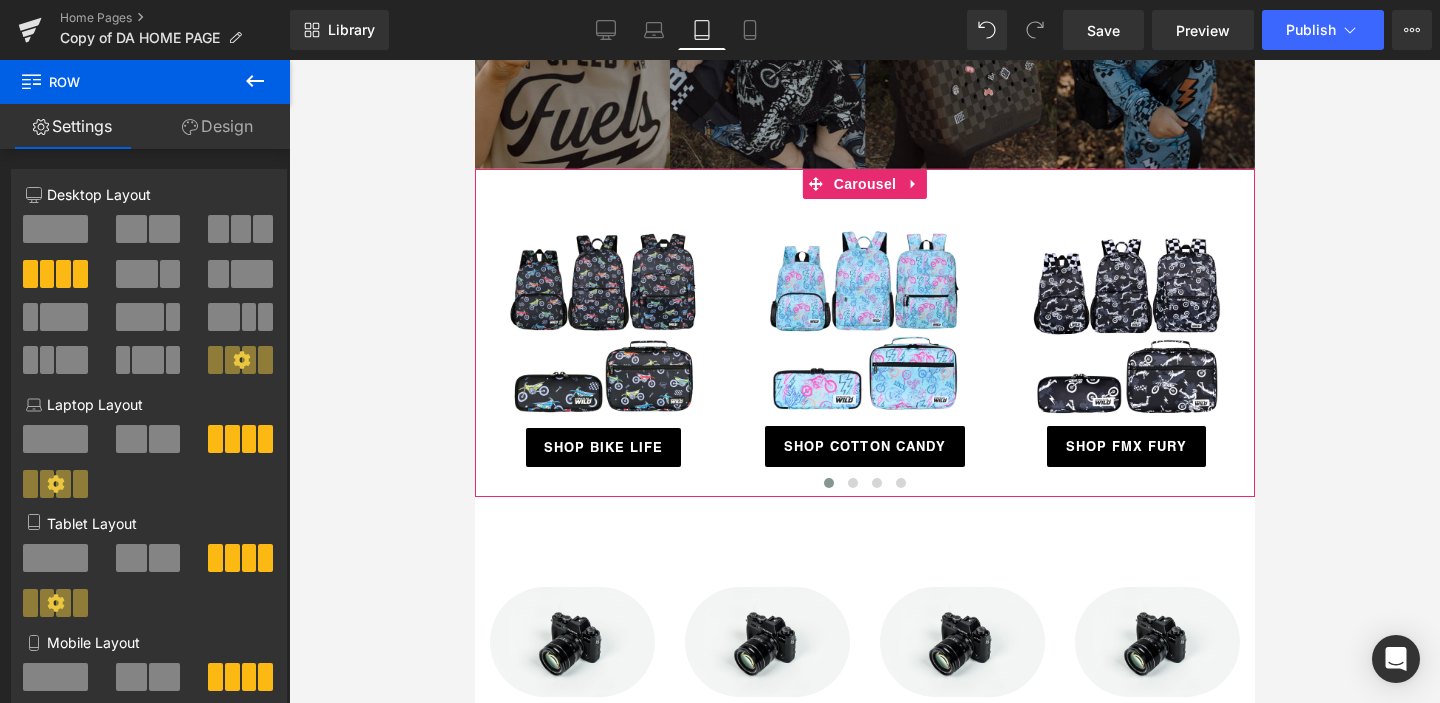 scroll, scrollTop: 496, scrollLeft: 0, axis: vertical 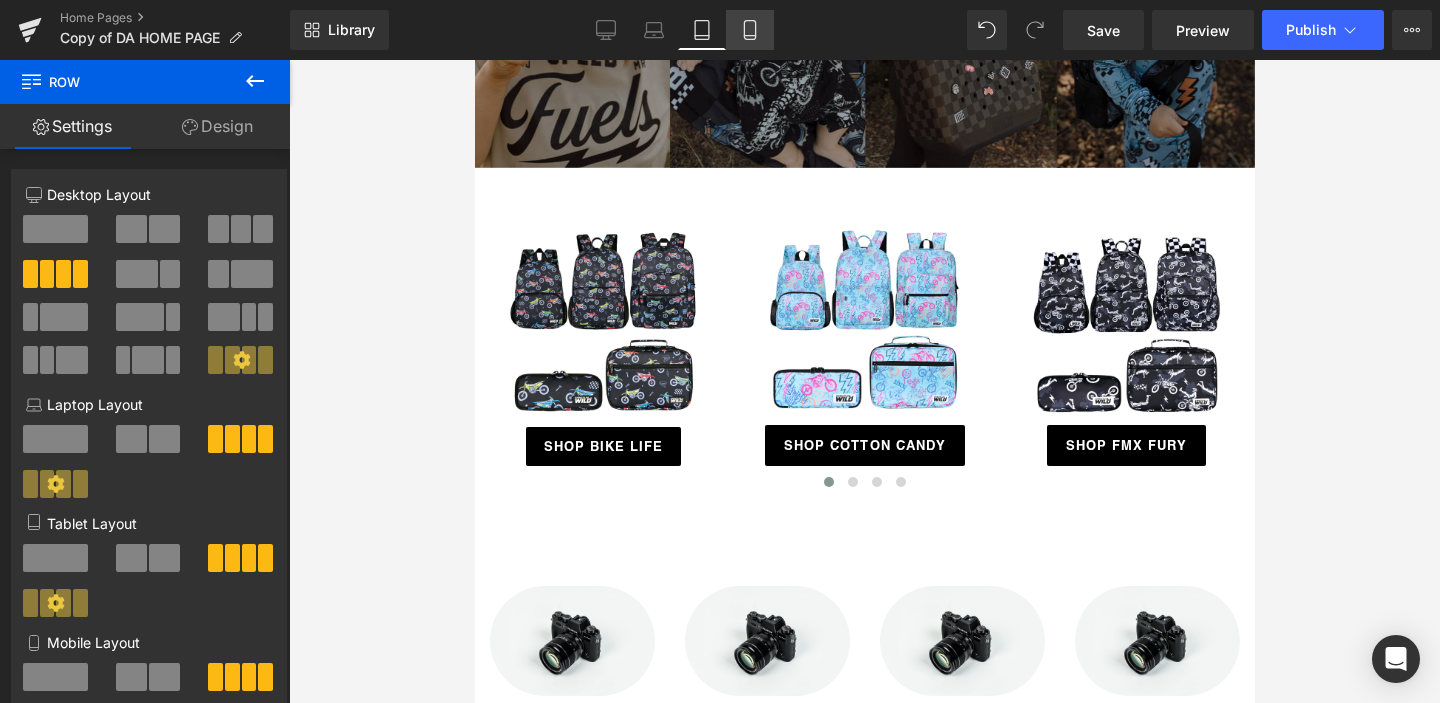 click 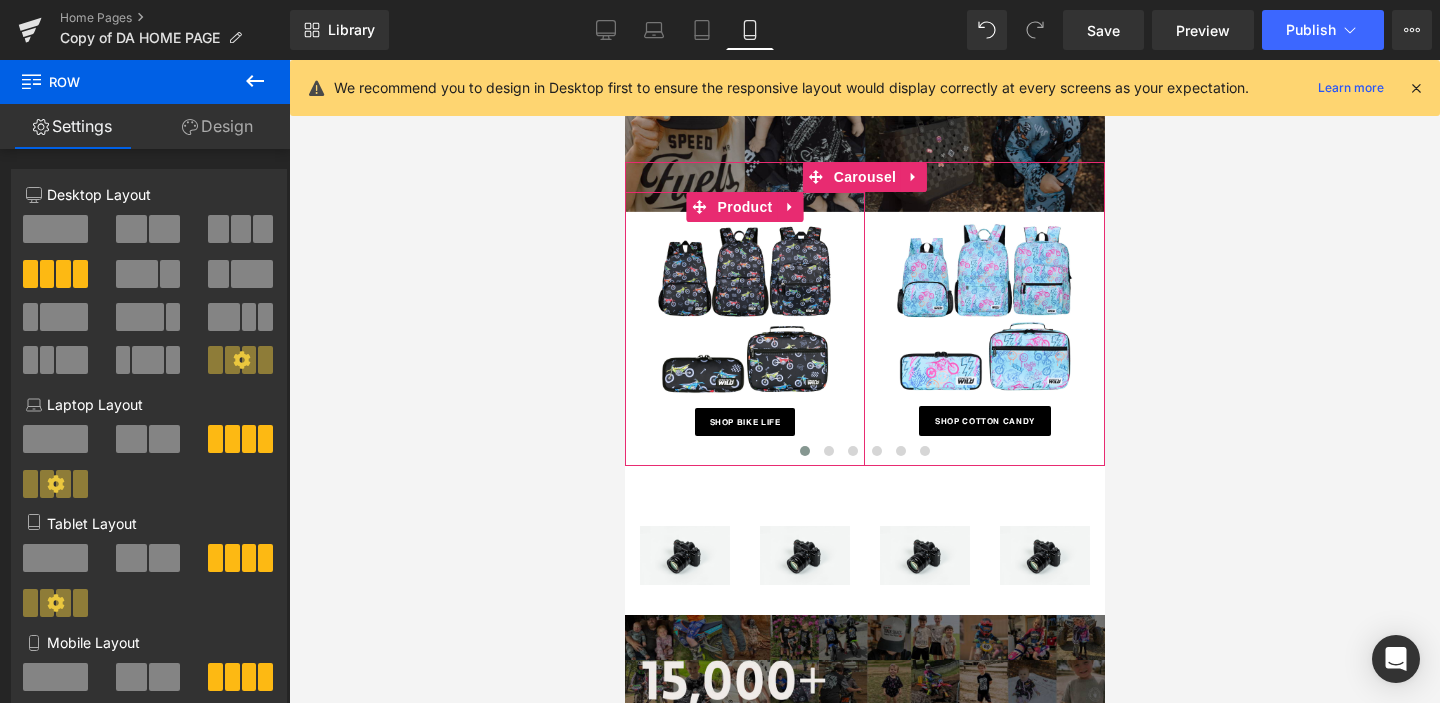 scroll, scrollTop: 217, scrollLeft: 0, axis: vertical 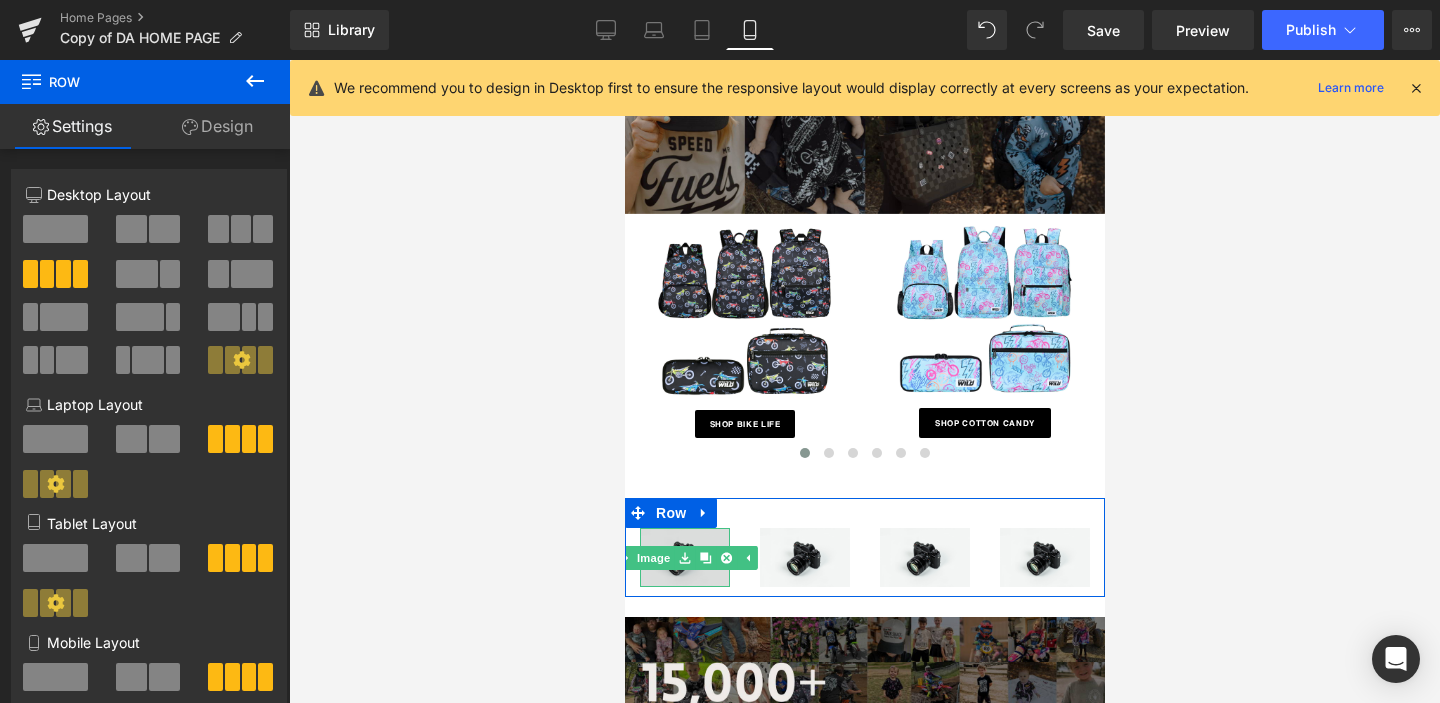 click at bounding box center (684, 558) 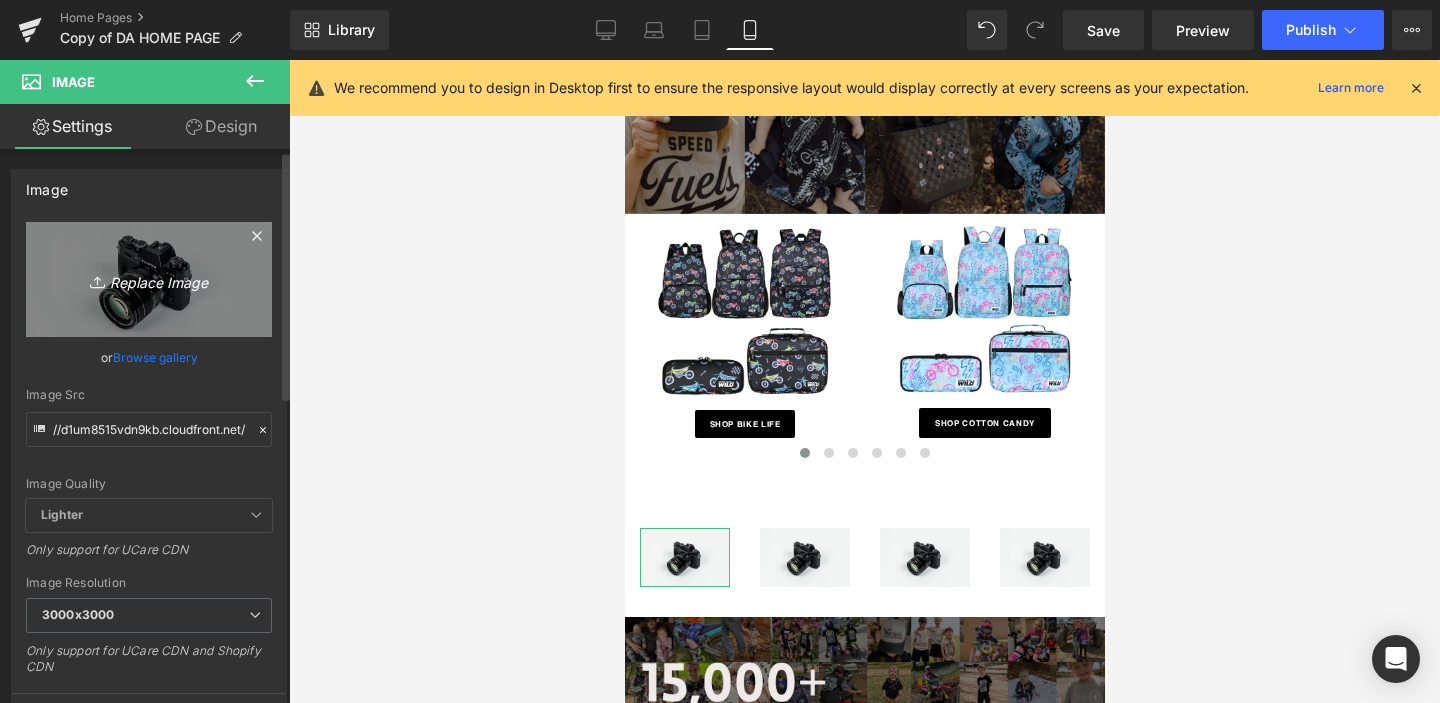 scroll, scrollTop: 37, scrollLeft: 0, axis: vertical 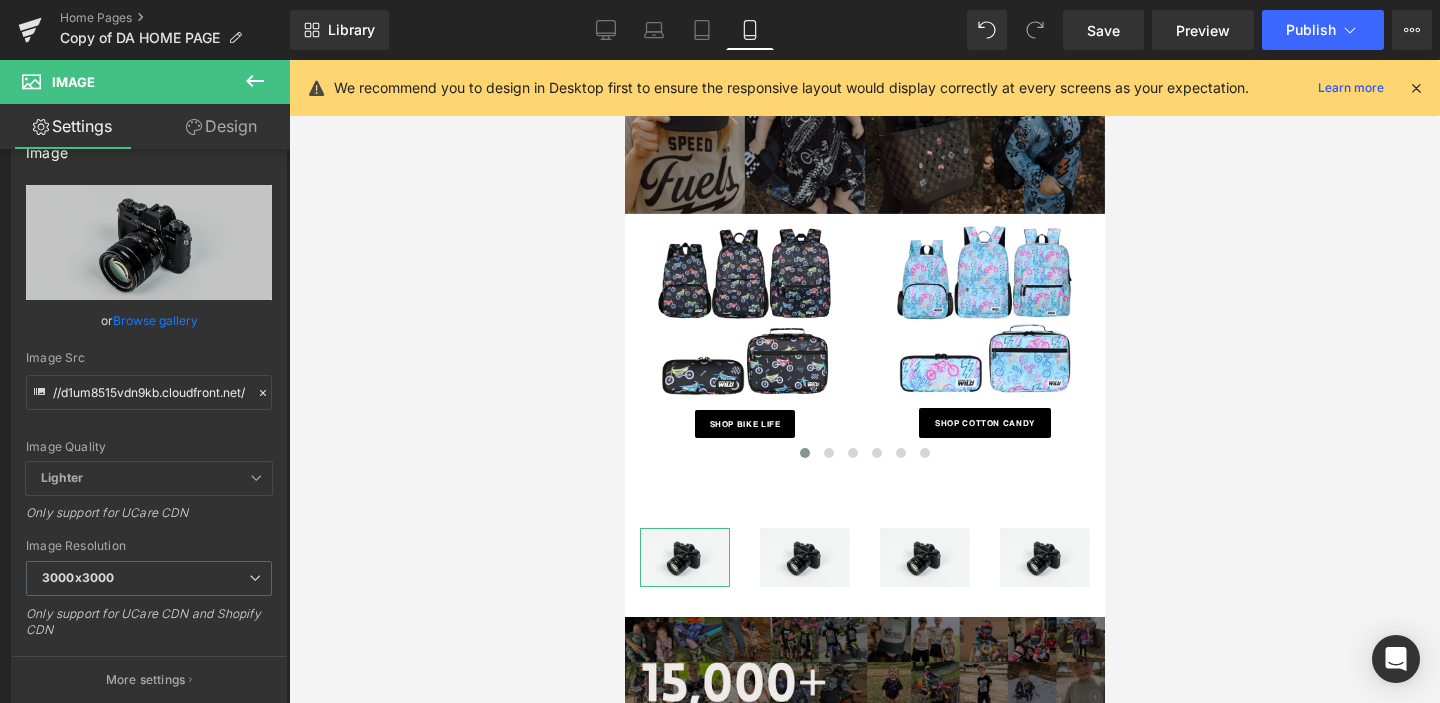click on "Design" at bounding box center (221, 126) 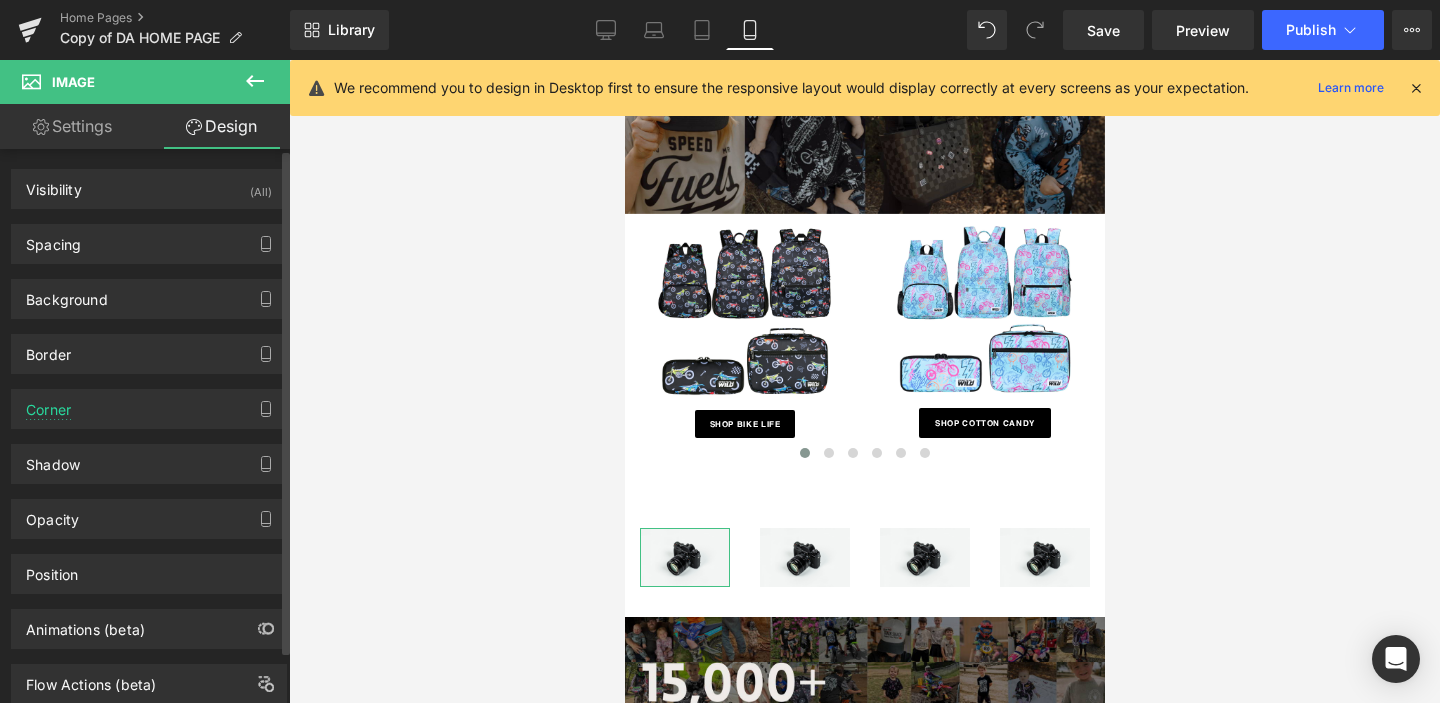 type on "0" 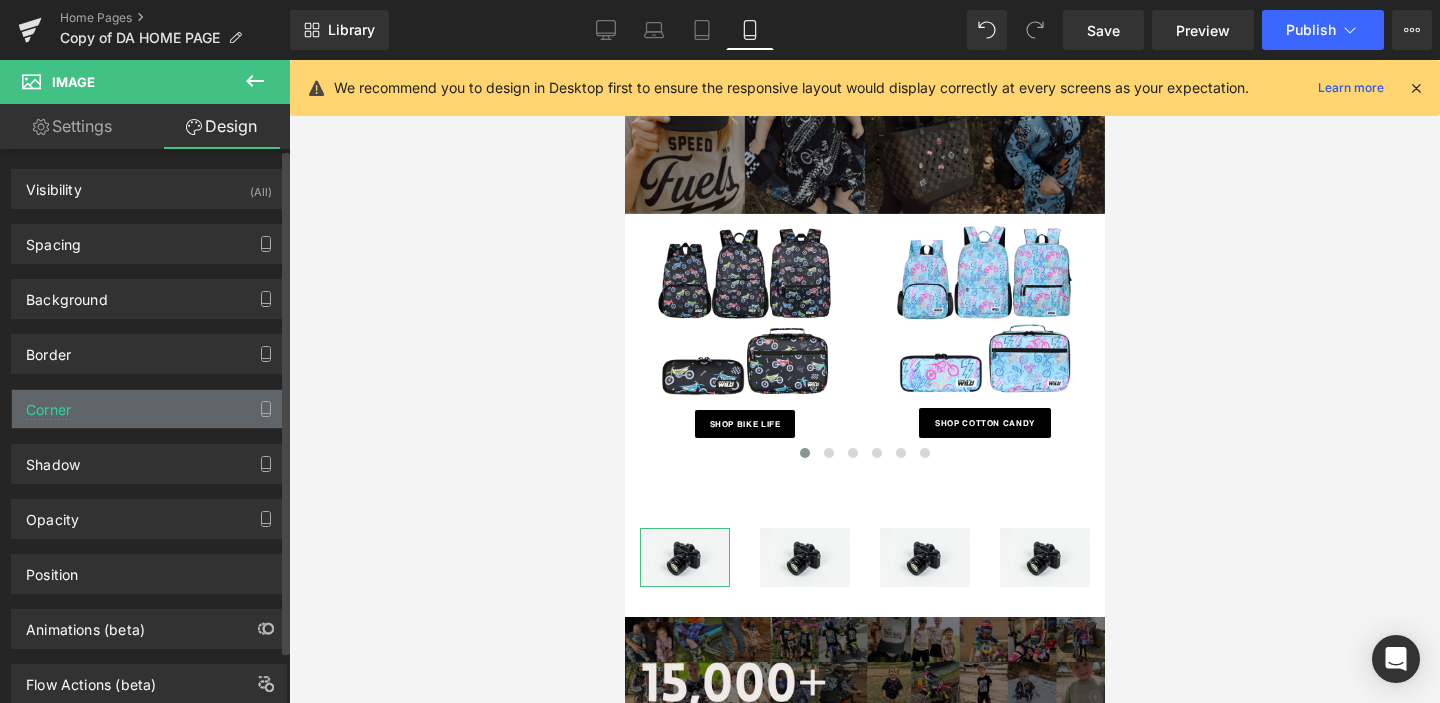 click on "Corner" at bounding box center (149, 409) 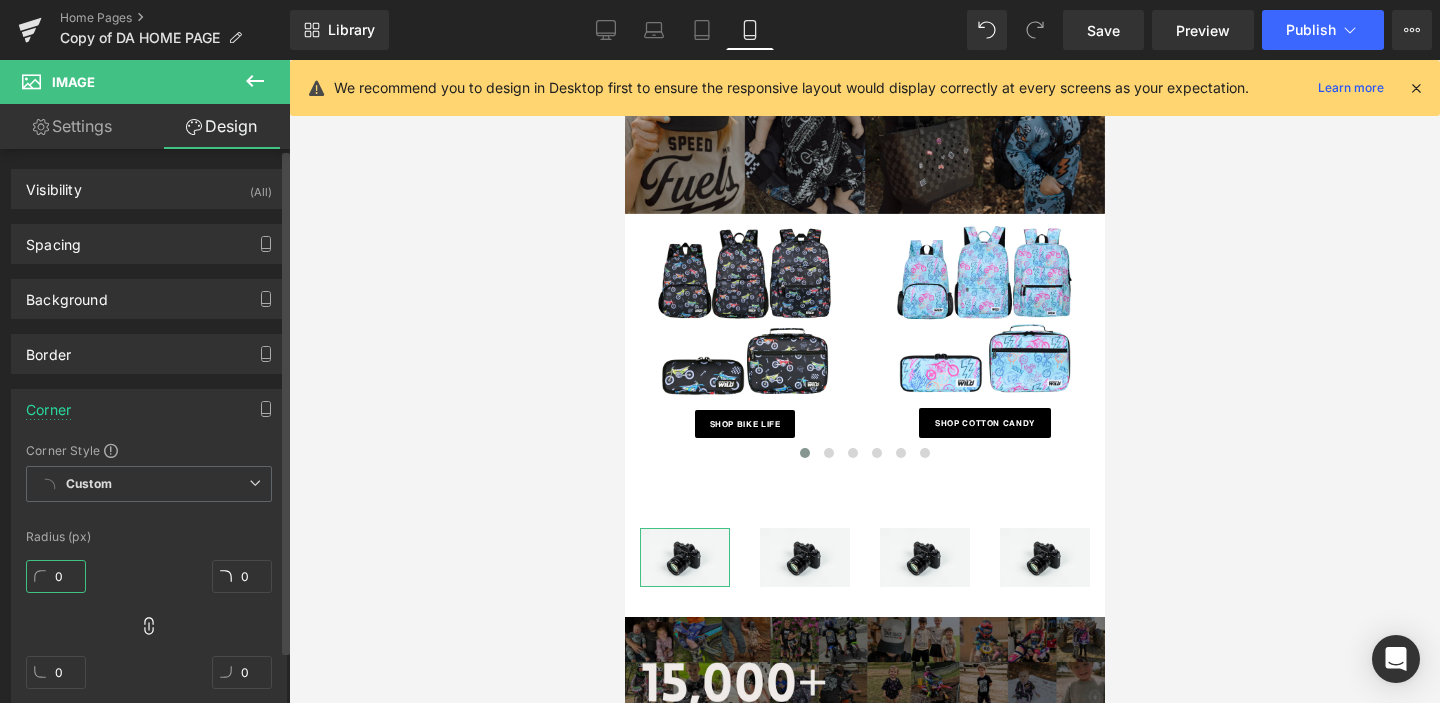 click on "0" at bounding box center (56, 576) 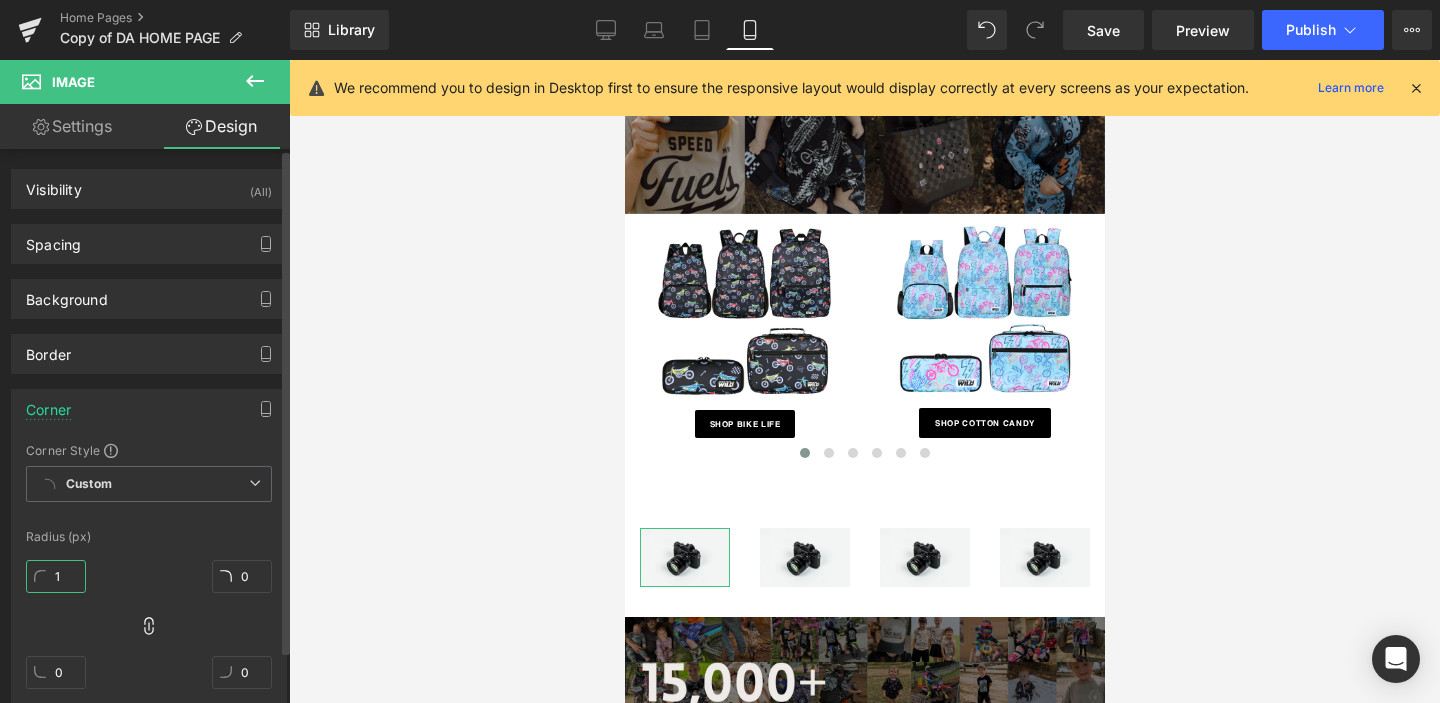 type on "10" 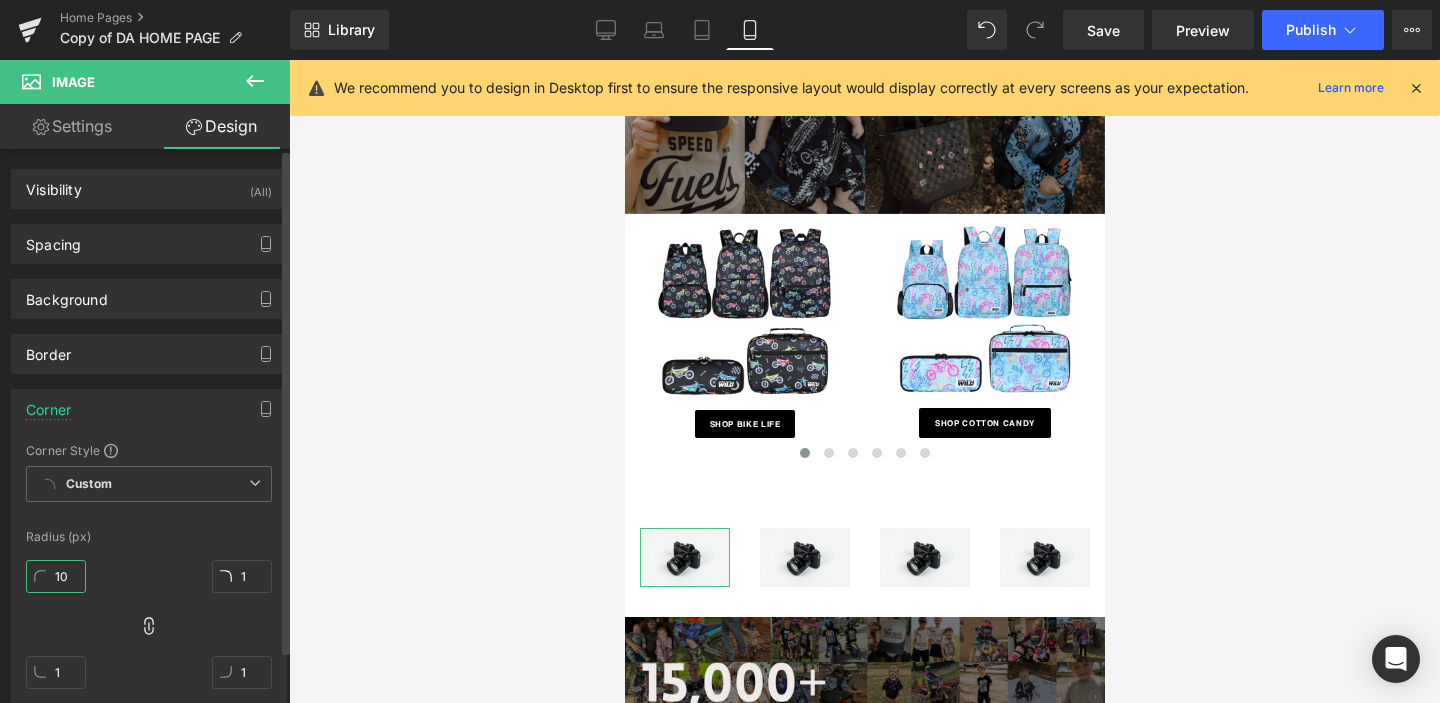 type on "10" 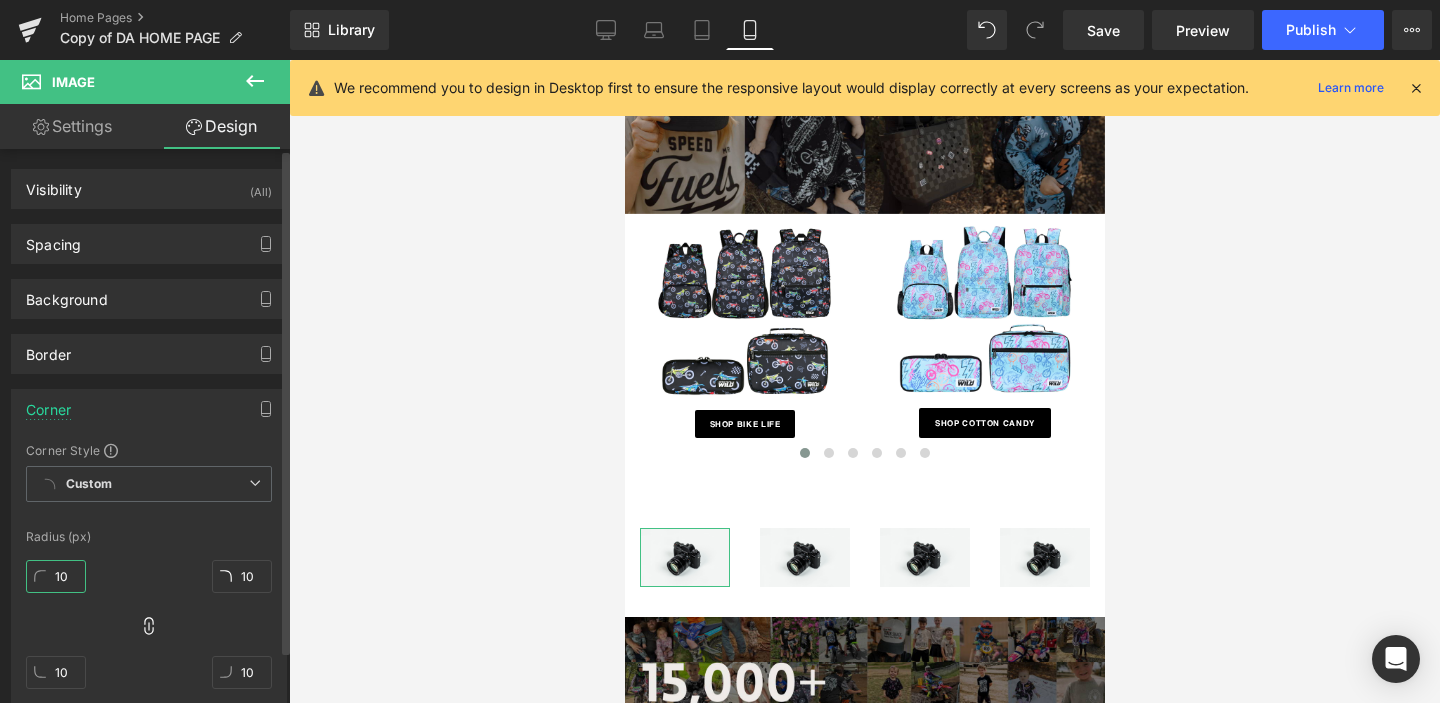 type on "100" 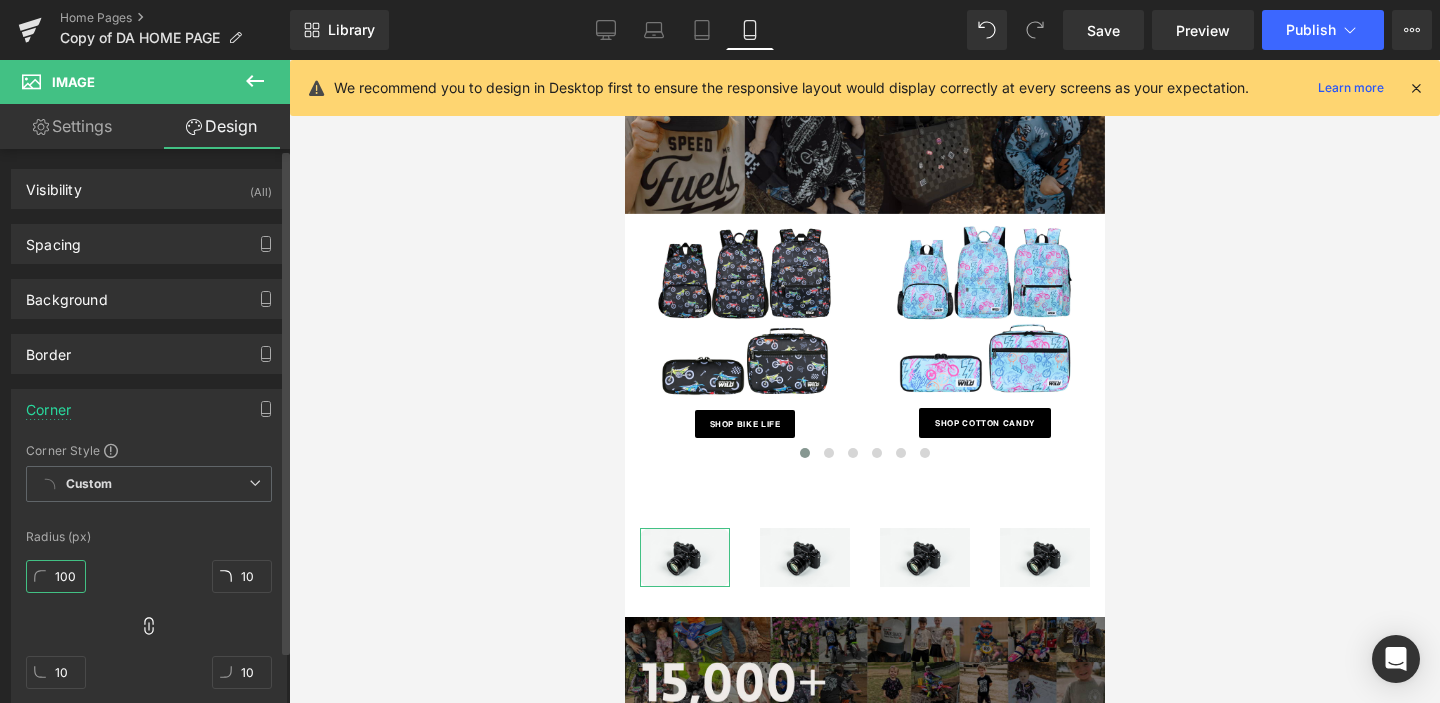 type on "100" 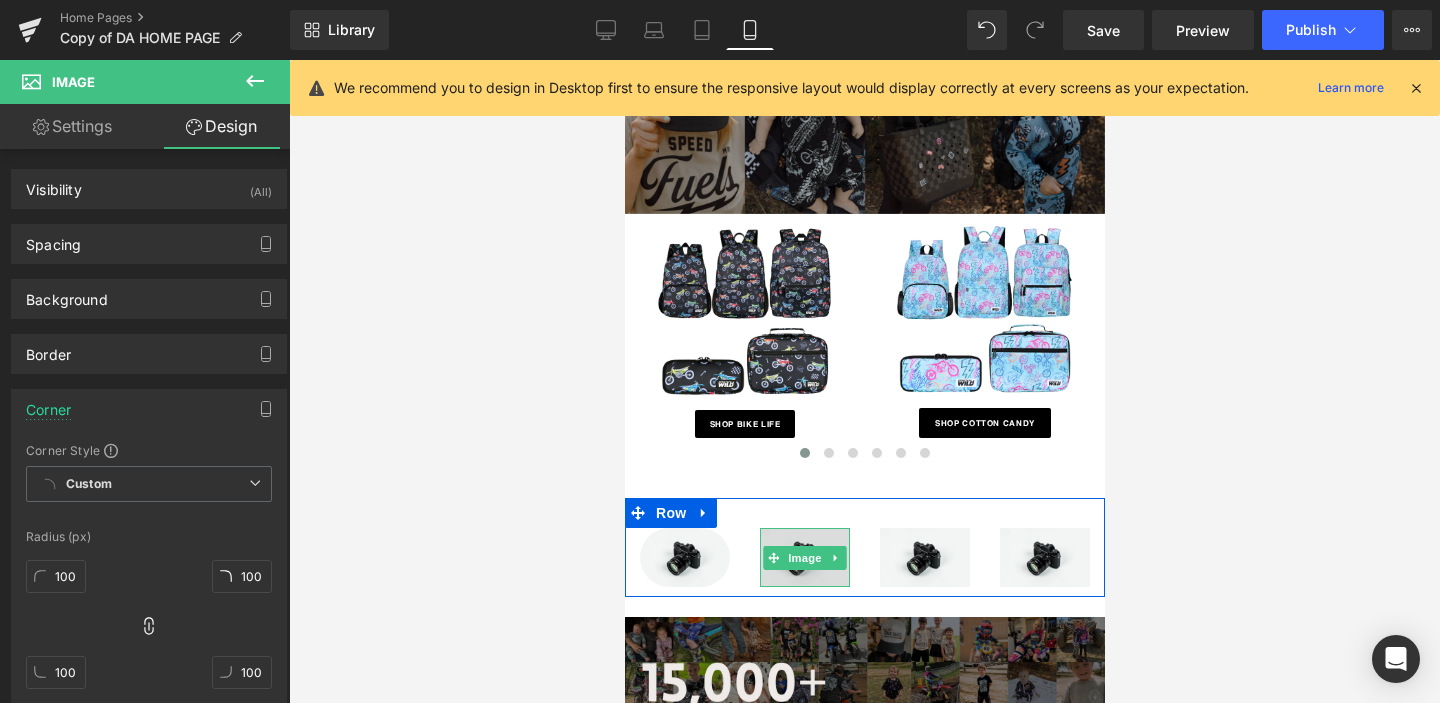 click at bounding box center [804, 558] 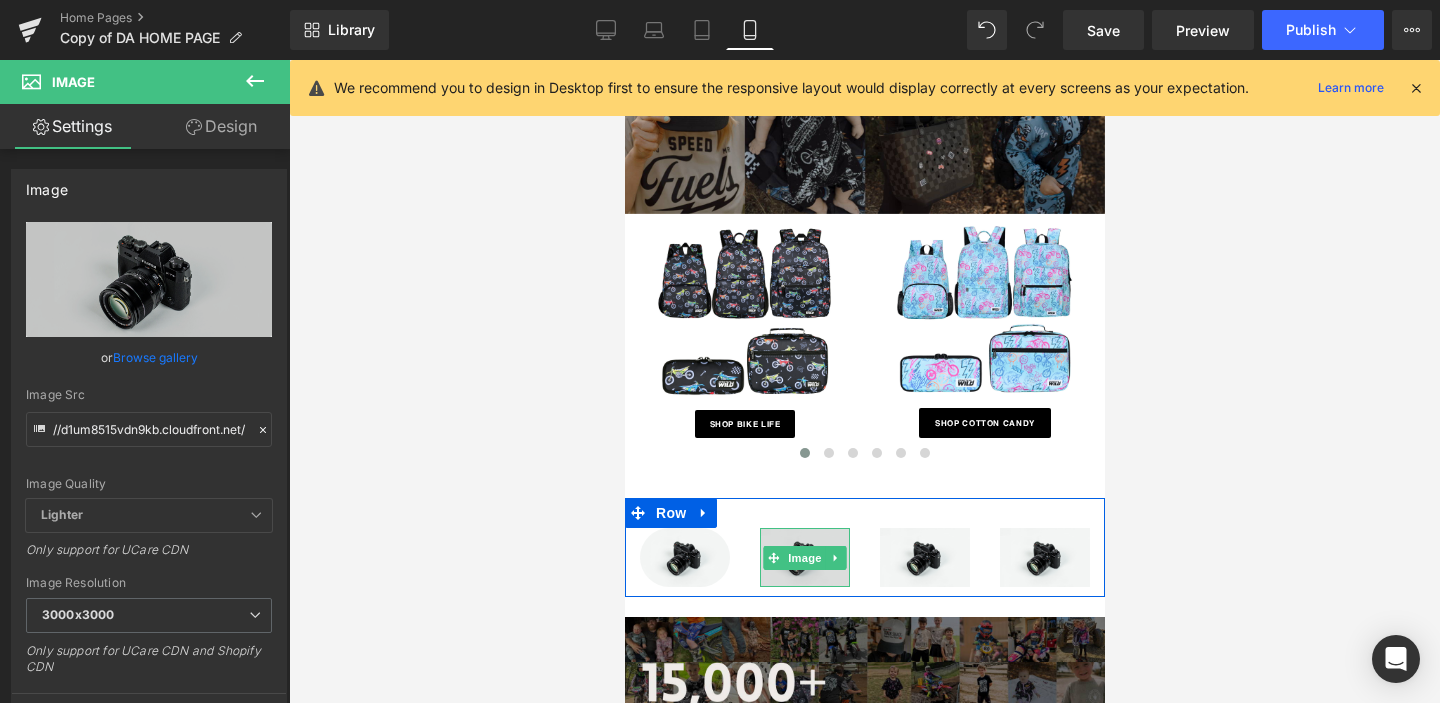 click at bounding box center [804, 558] 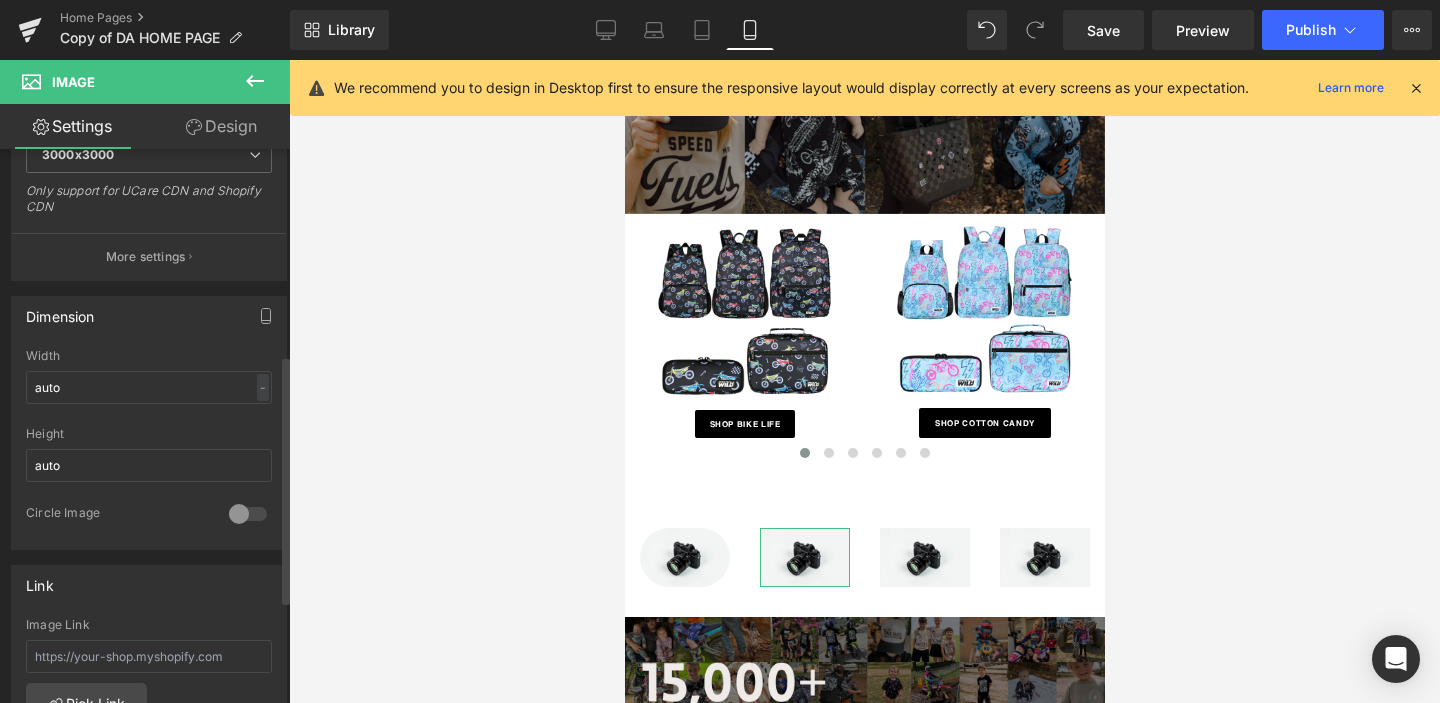 scroll, scrollTop: 458, scrollLeft: 0, axis: vertical 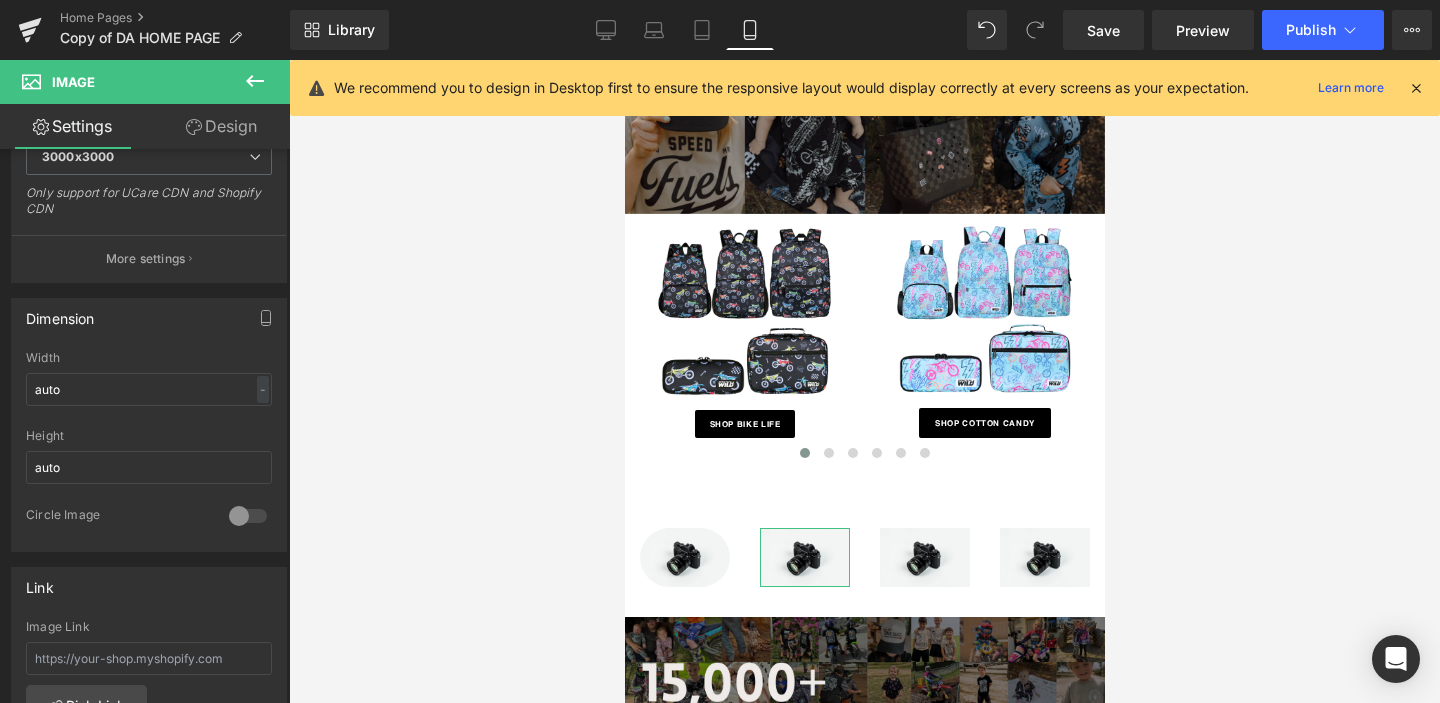 click on "Design" at bounding box center [221, 126] 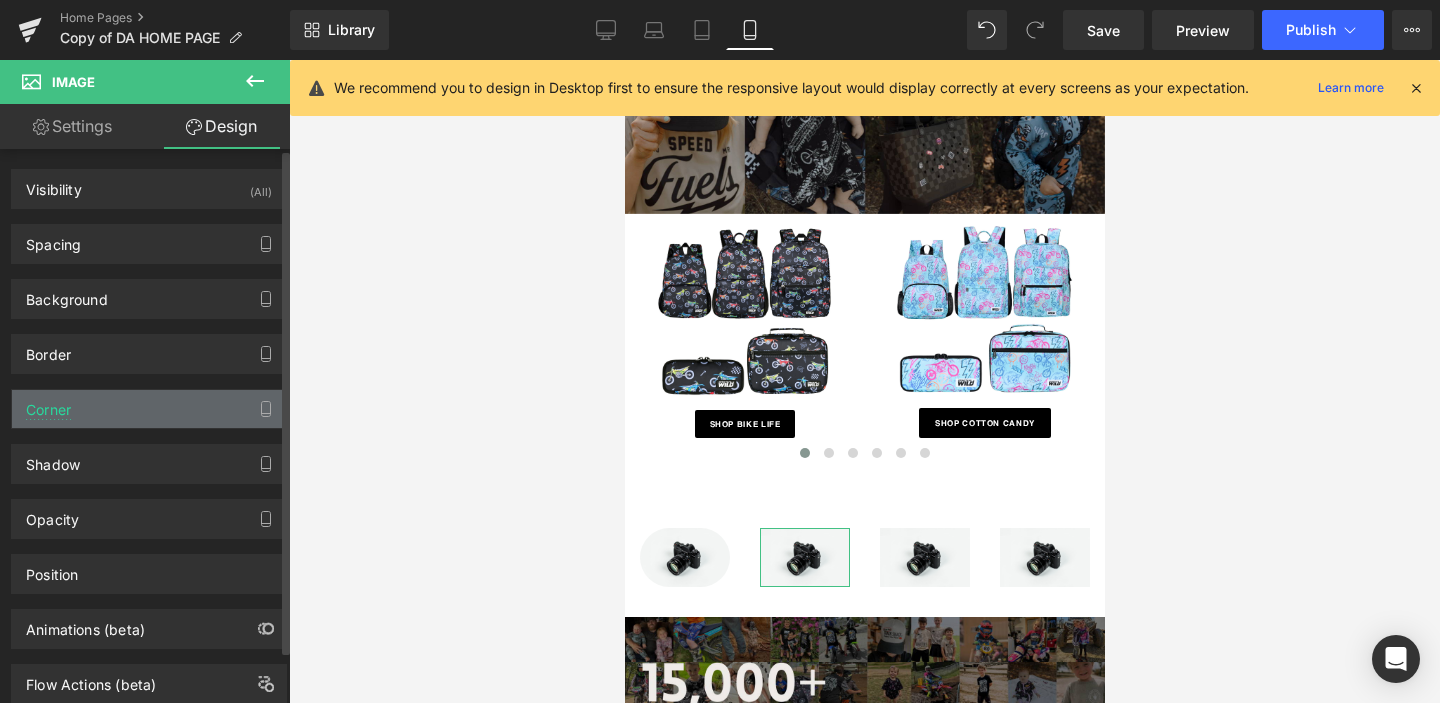 type on "0" 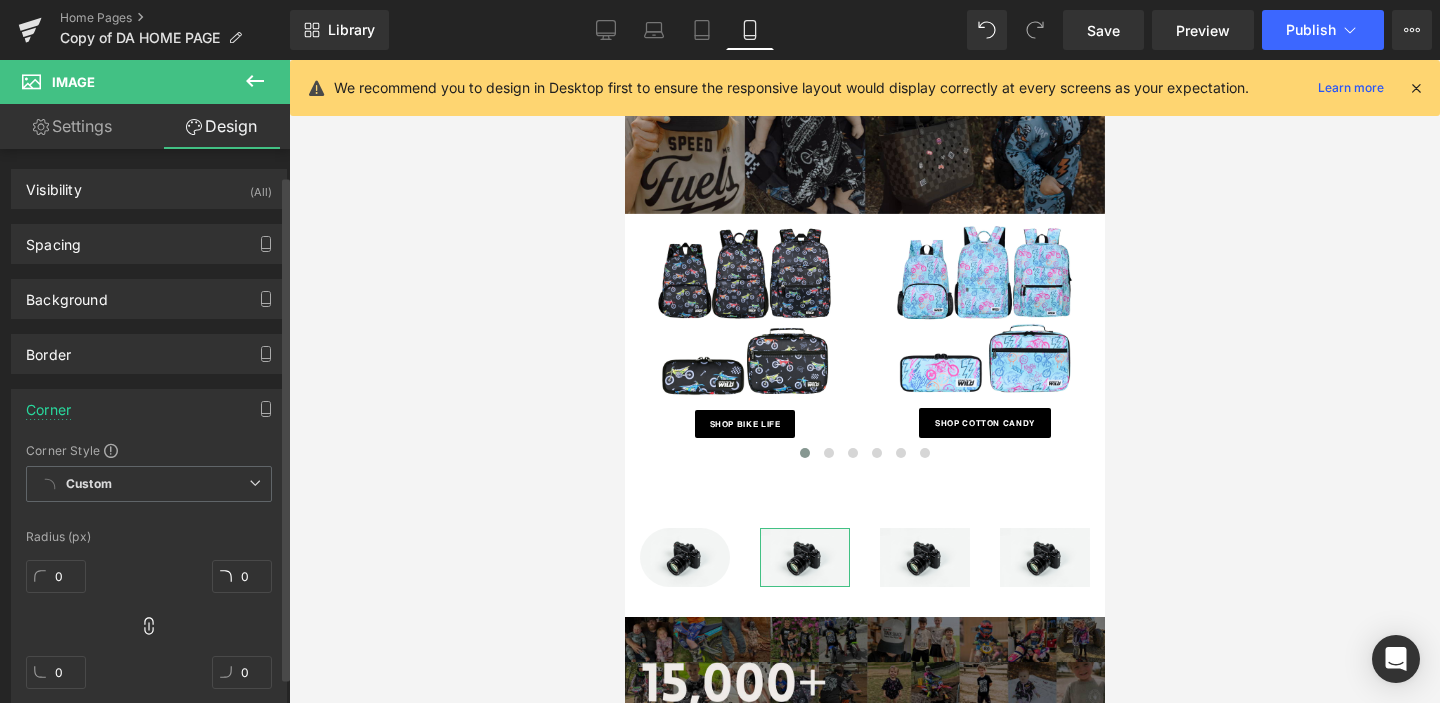 scroll, scrollTop: 169, scrollLeft: 0, axis: vertical 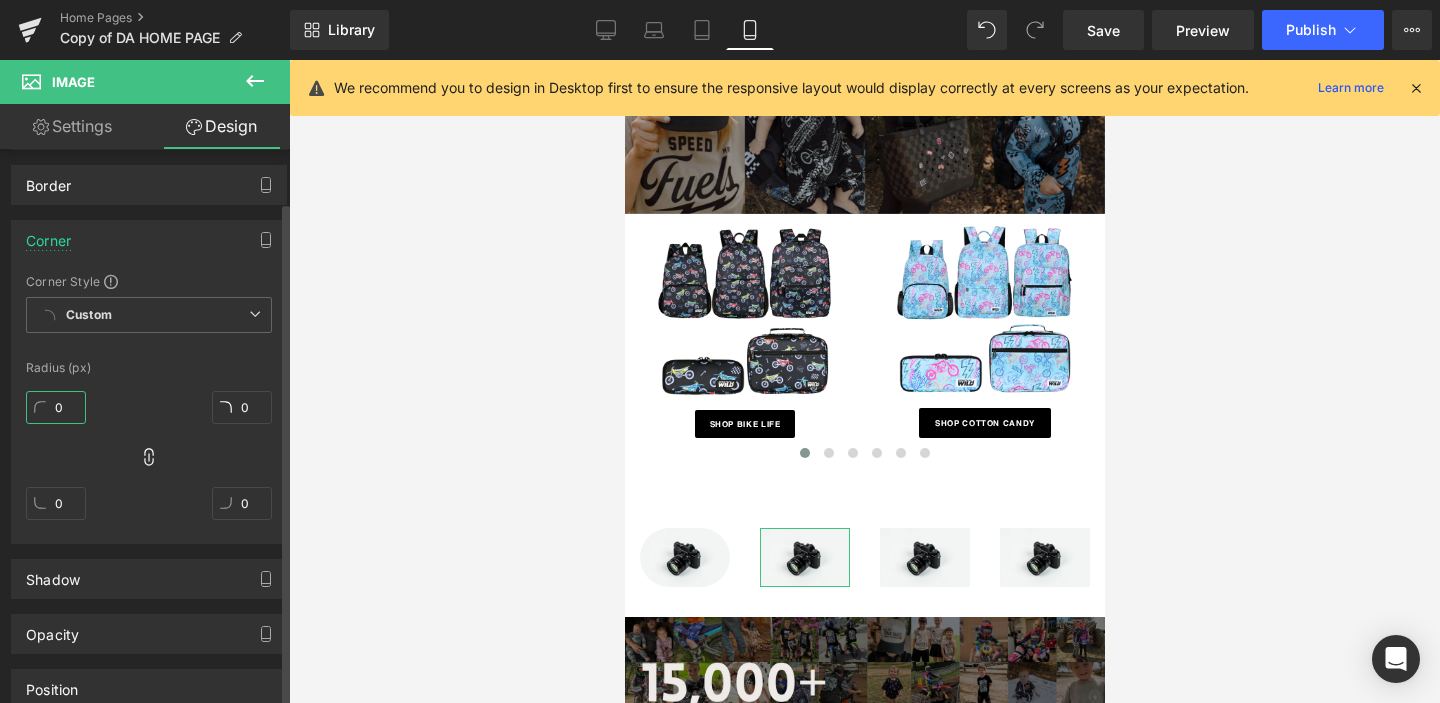 click on "0" at bounding box center (56, 407) 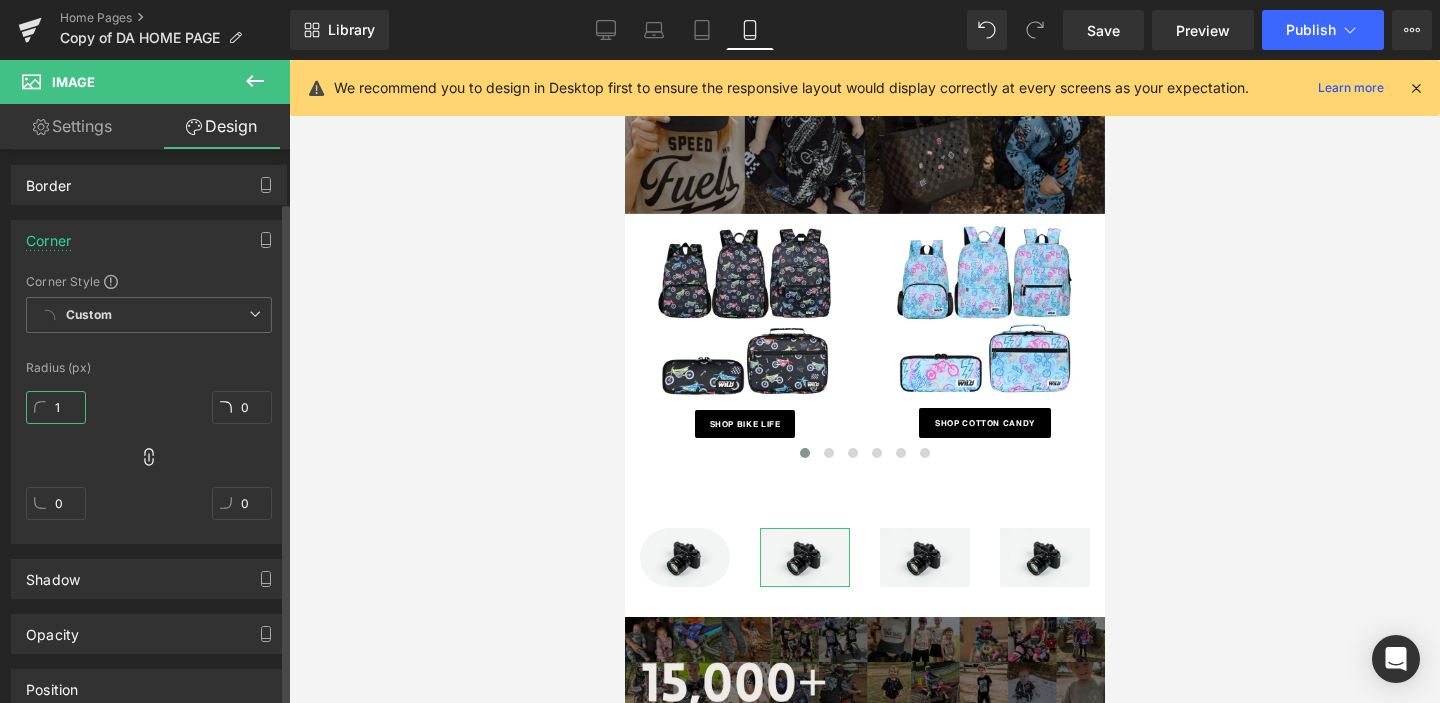 type on "10" 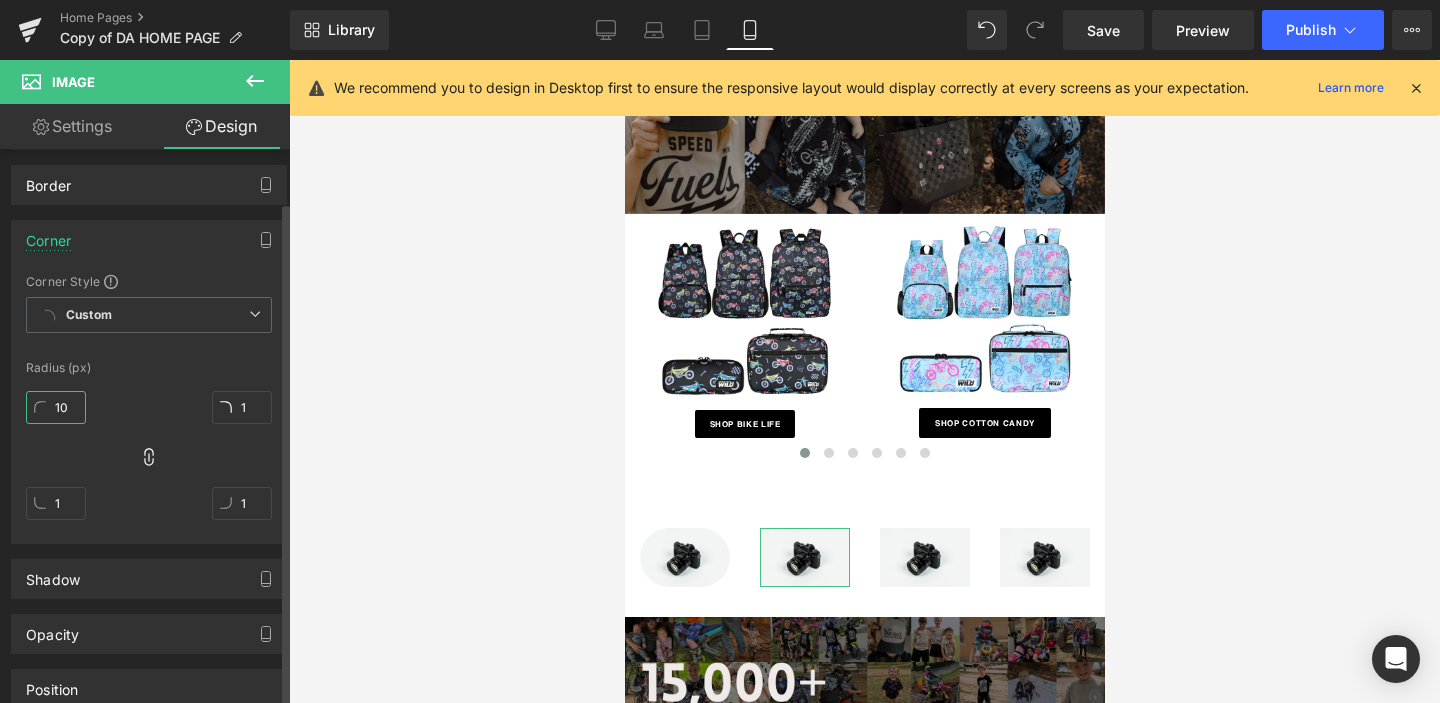 type on "100" 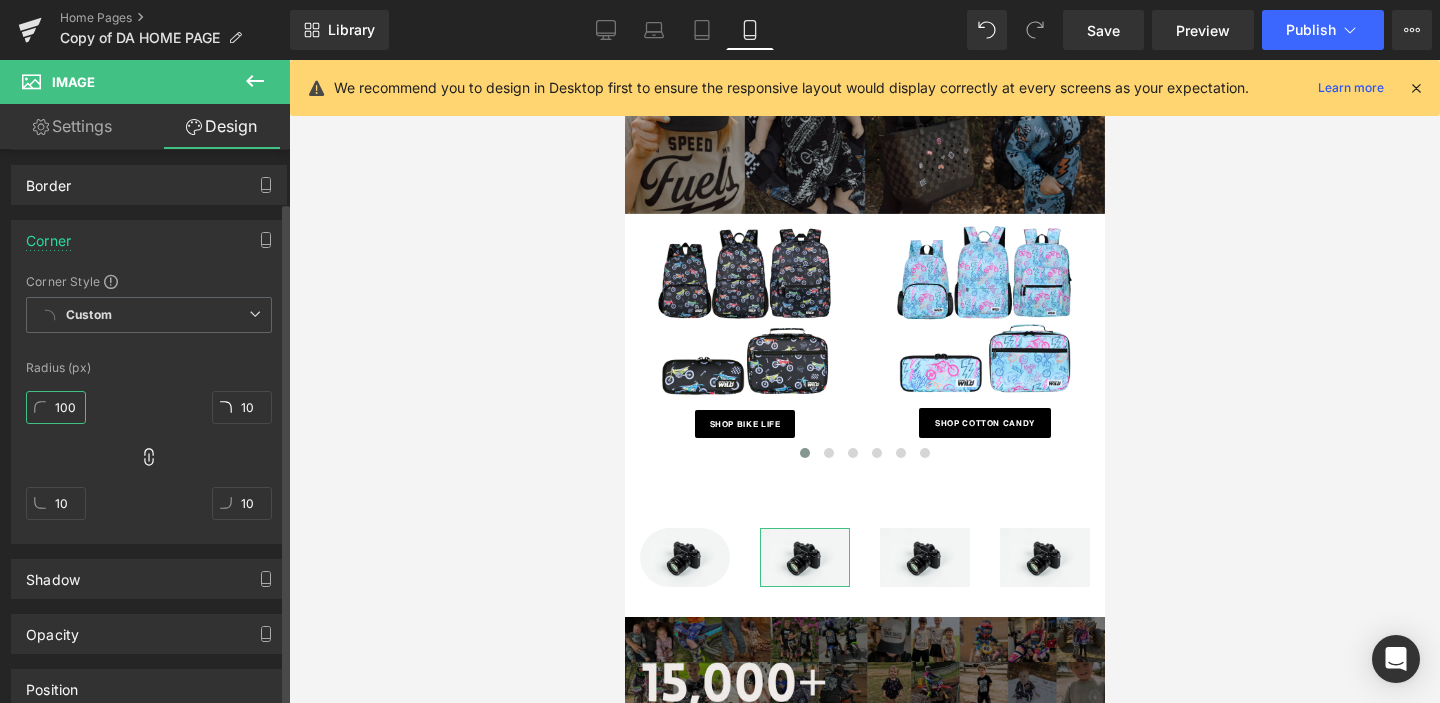 type on "100" 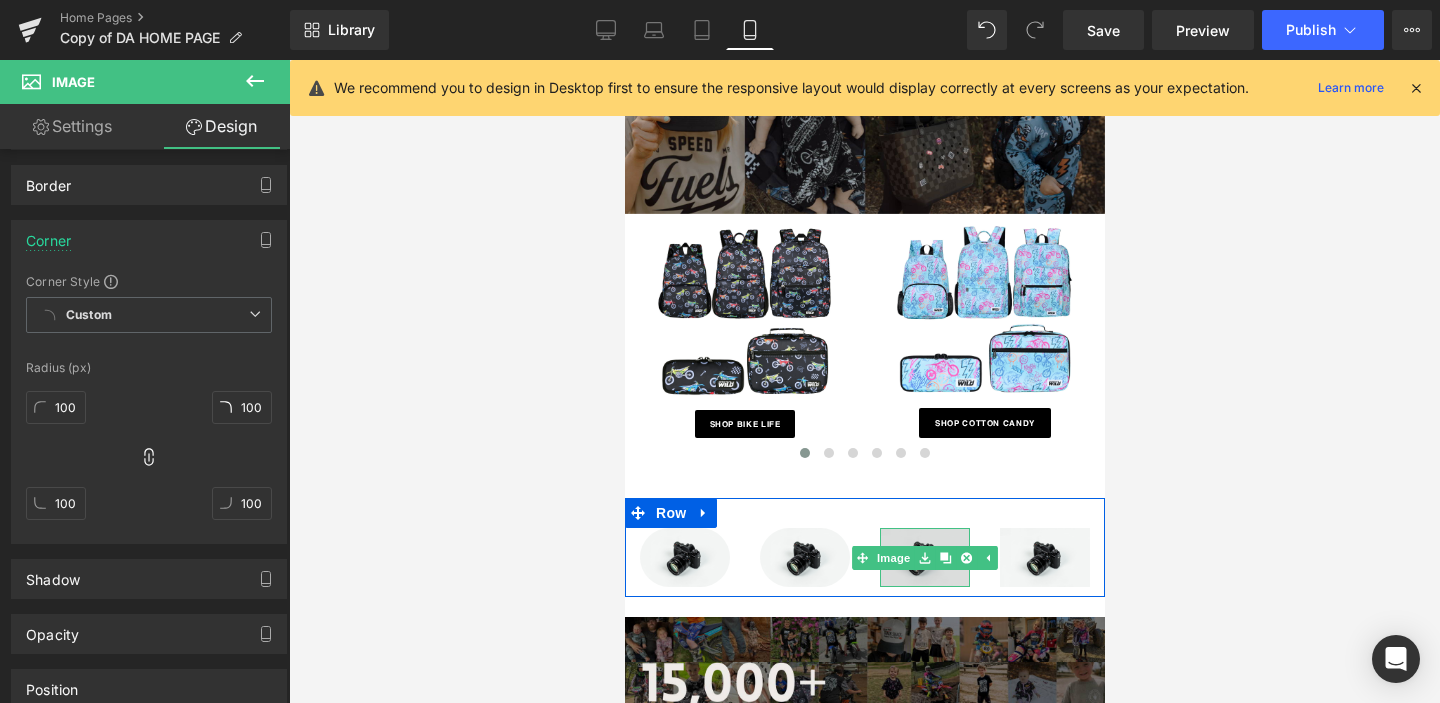 click at bounding box center [924, 558] 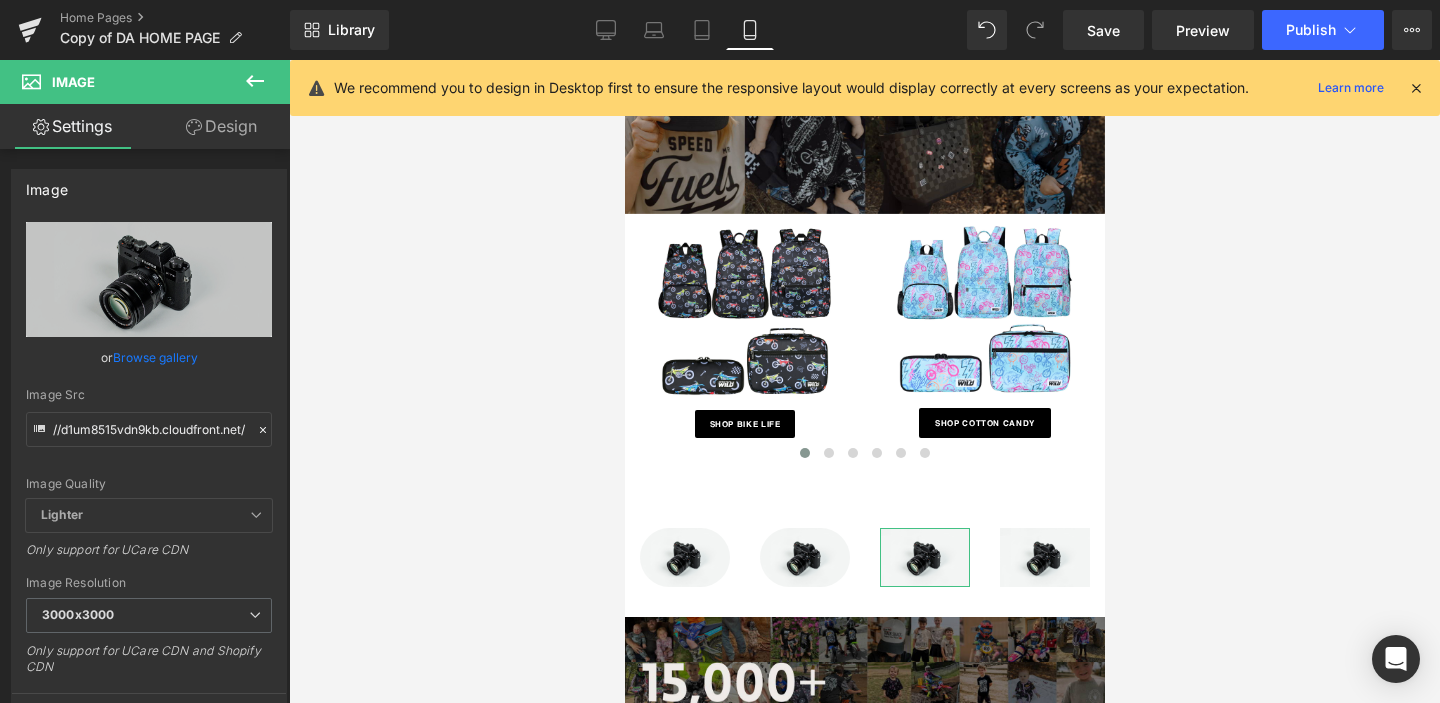 click on "Design" at bounding box center (221, 126) 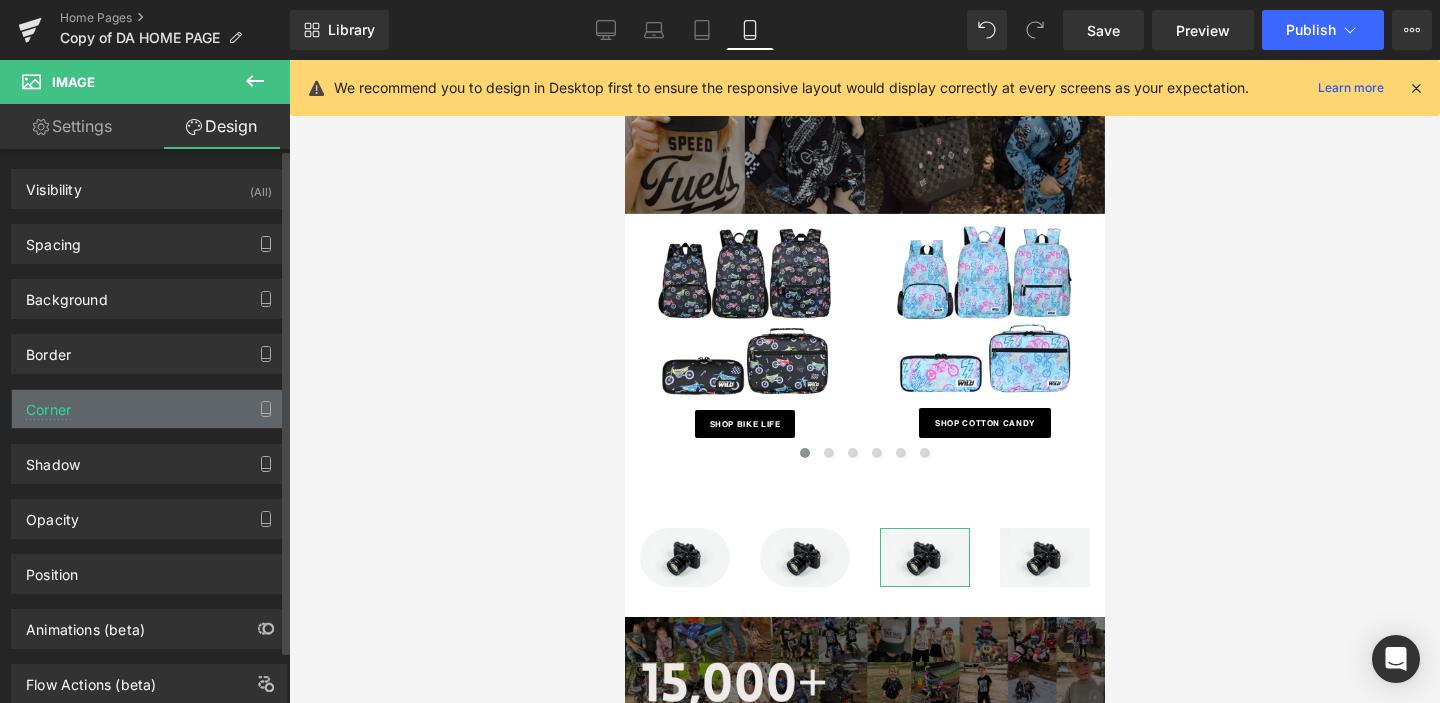 click on "Corner" at bounding box center (149, 409) 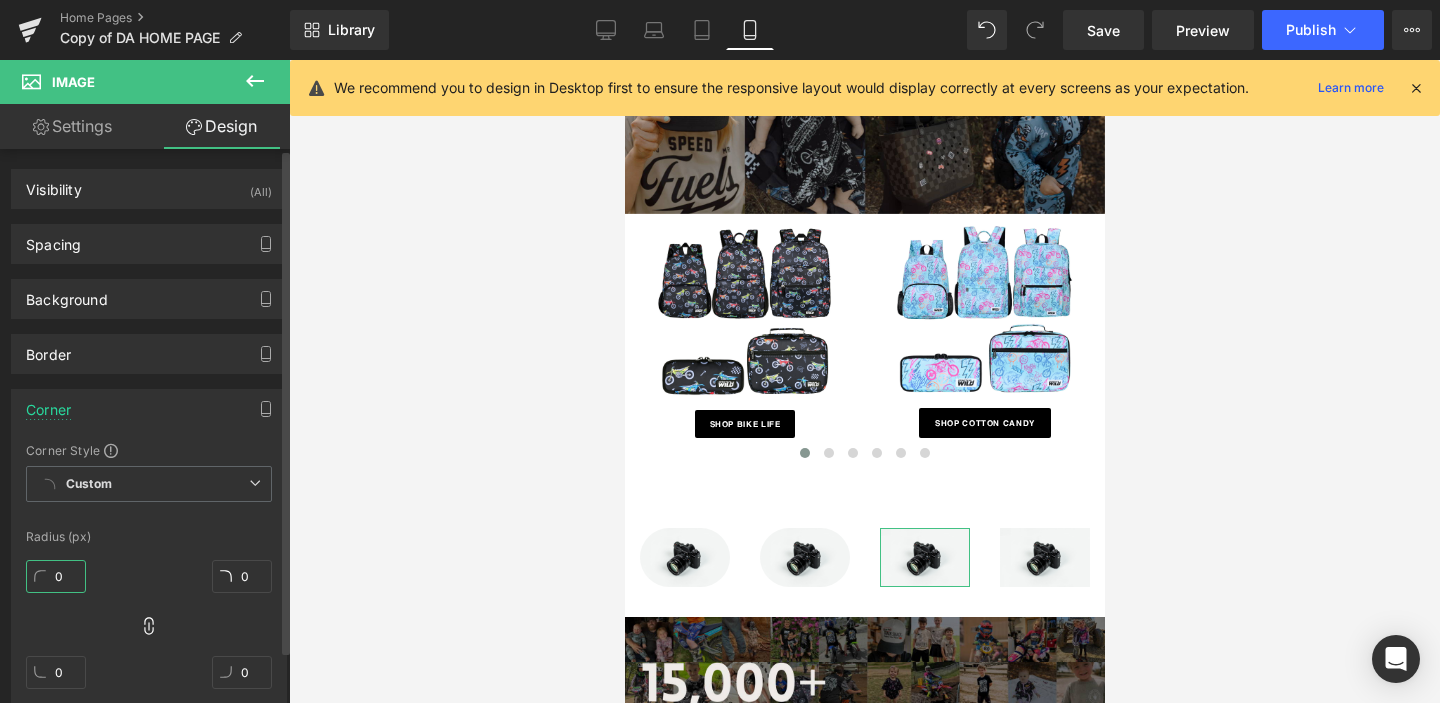 click on "0" at bounding box center (56, 576) 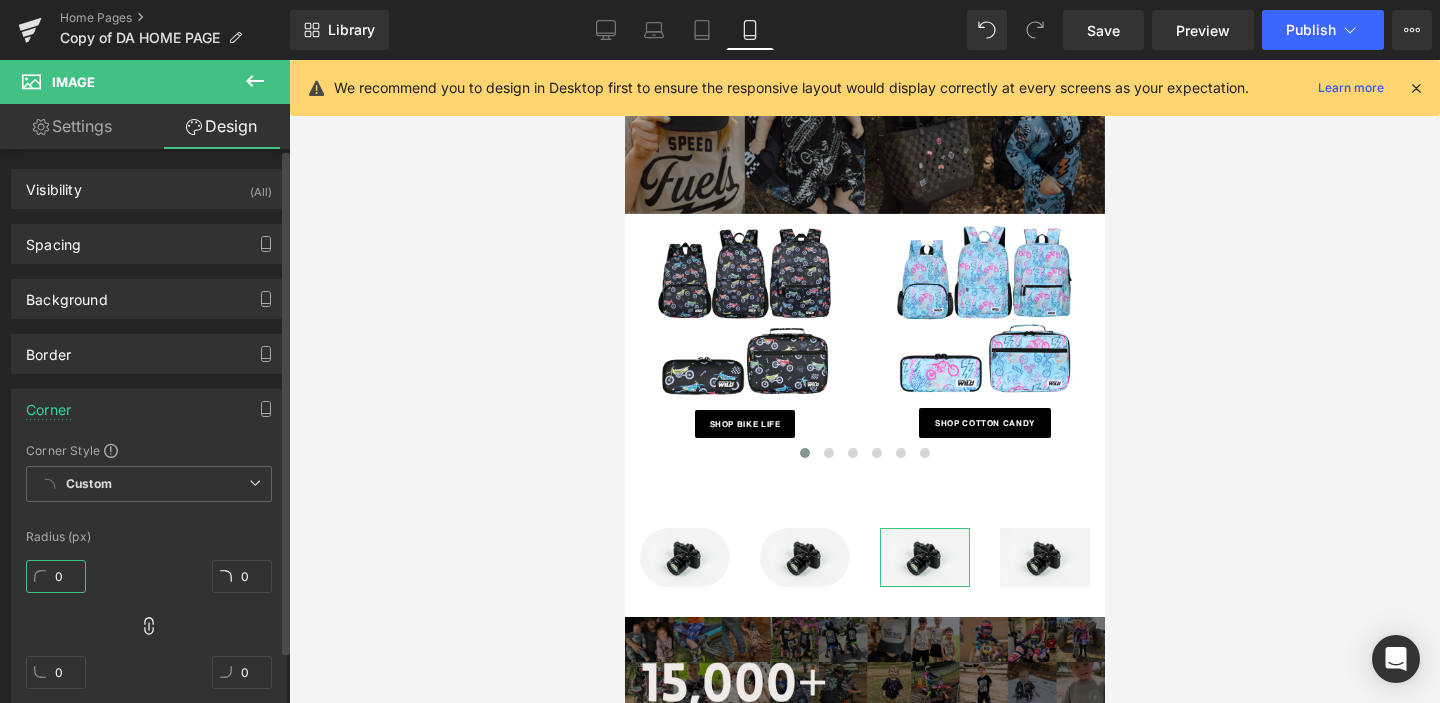 click on "0" at bounding box center (56, 576) 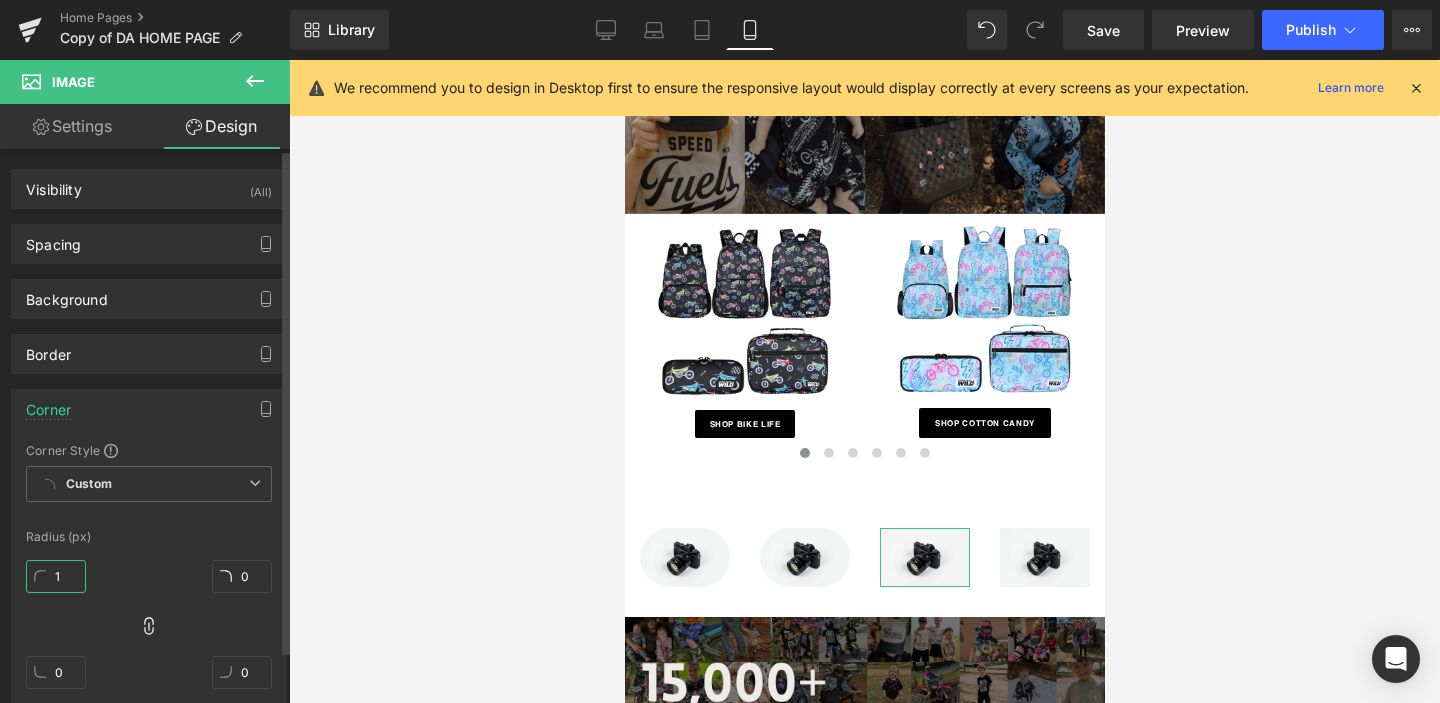 type on "10" 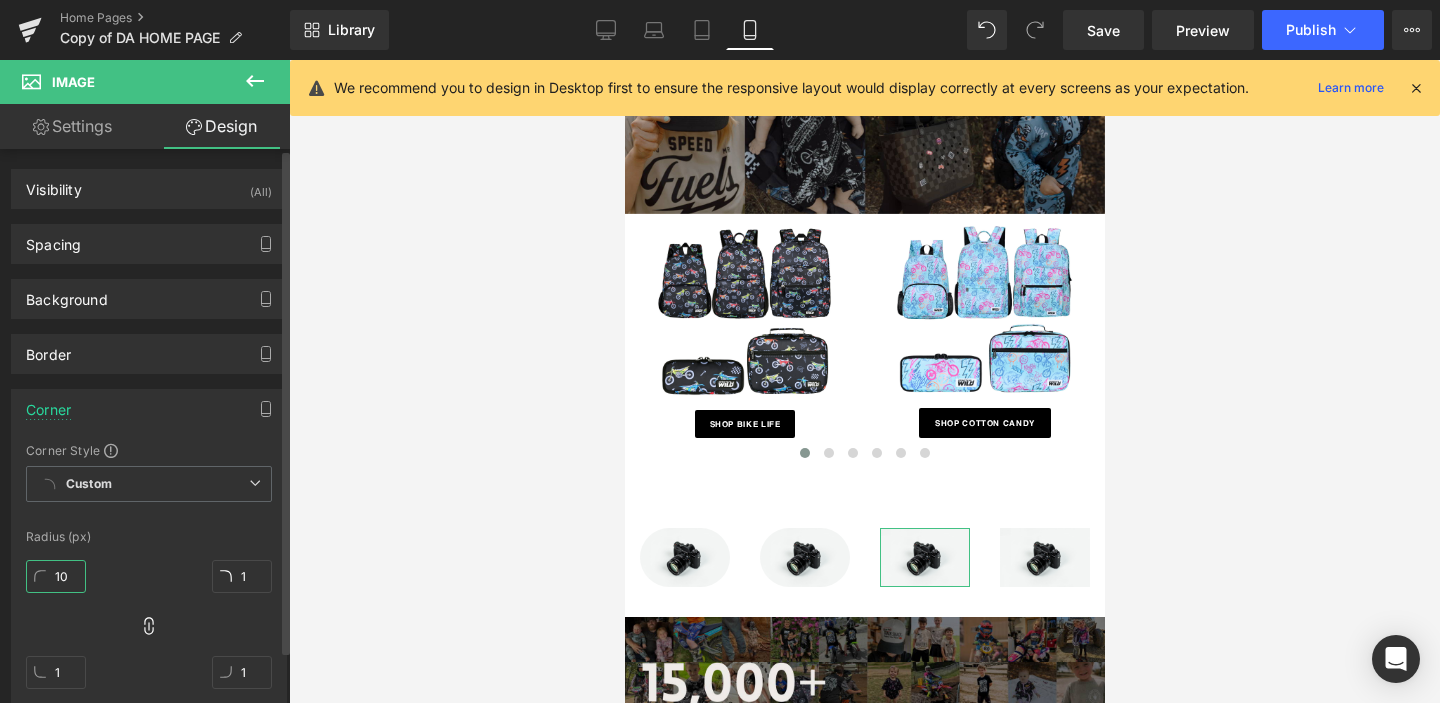 type on "10" 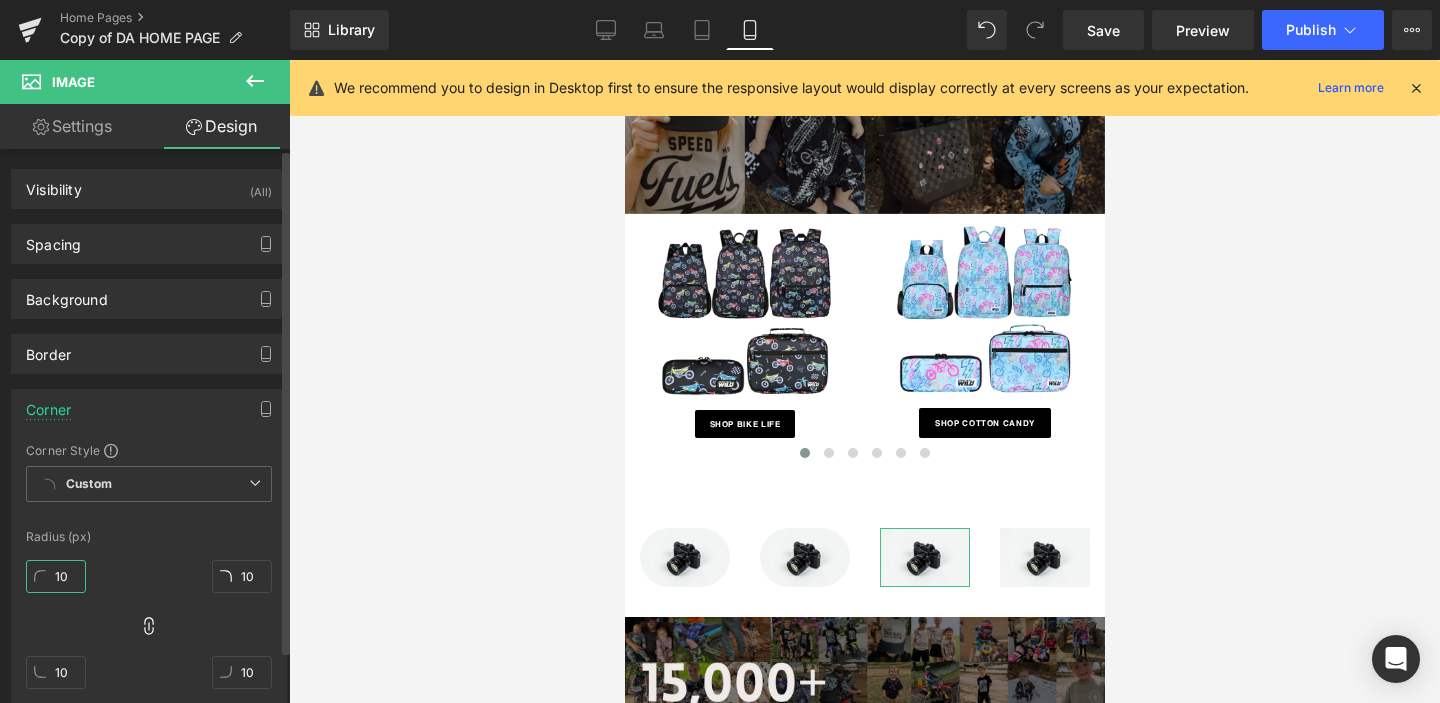 type on "100" 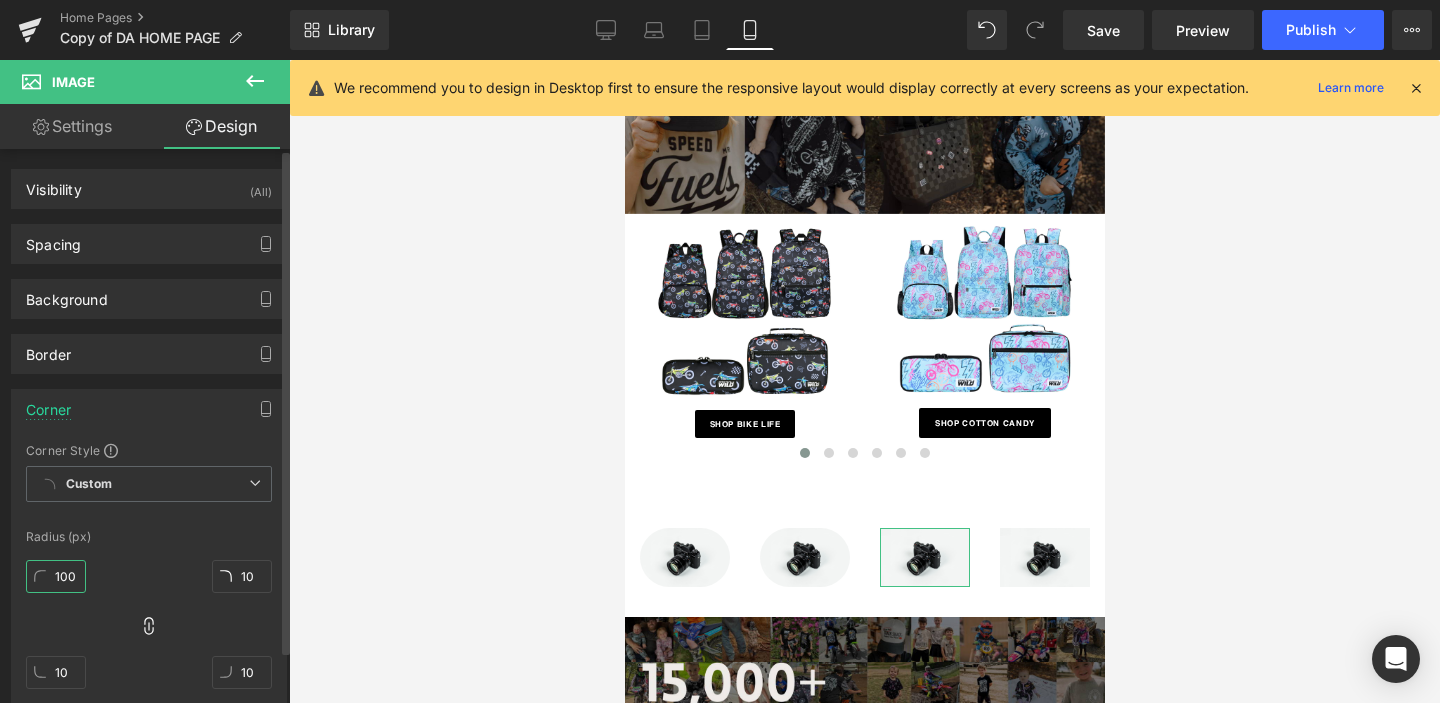 type on "100" 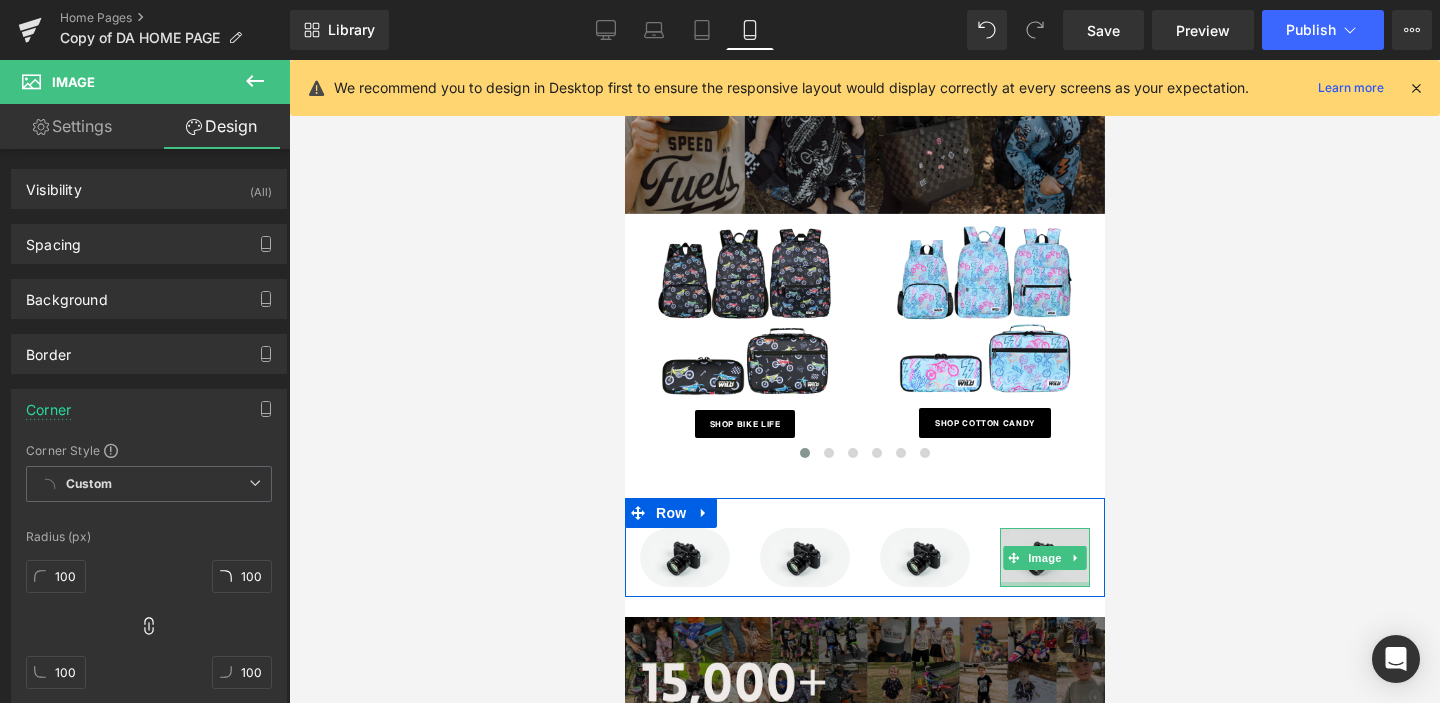 click at bounding box center (1044, 584) 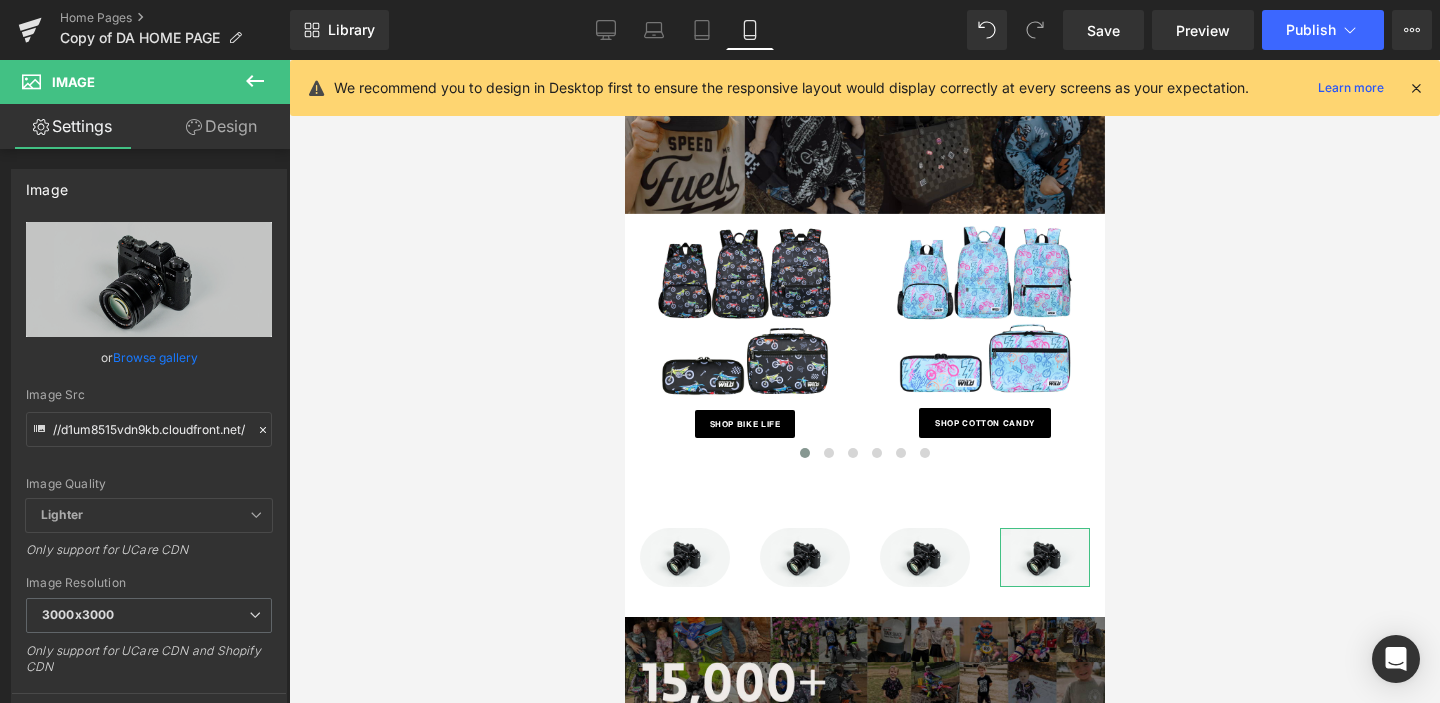 click on "Design" at bounding box center (221, 126) 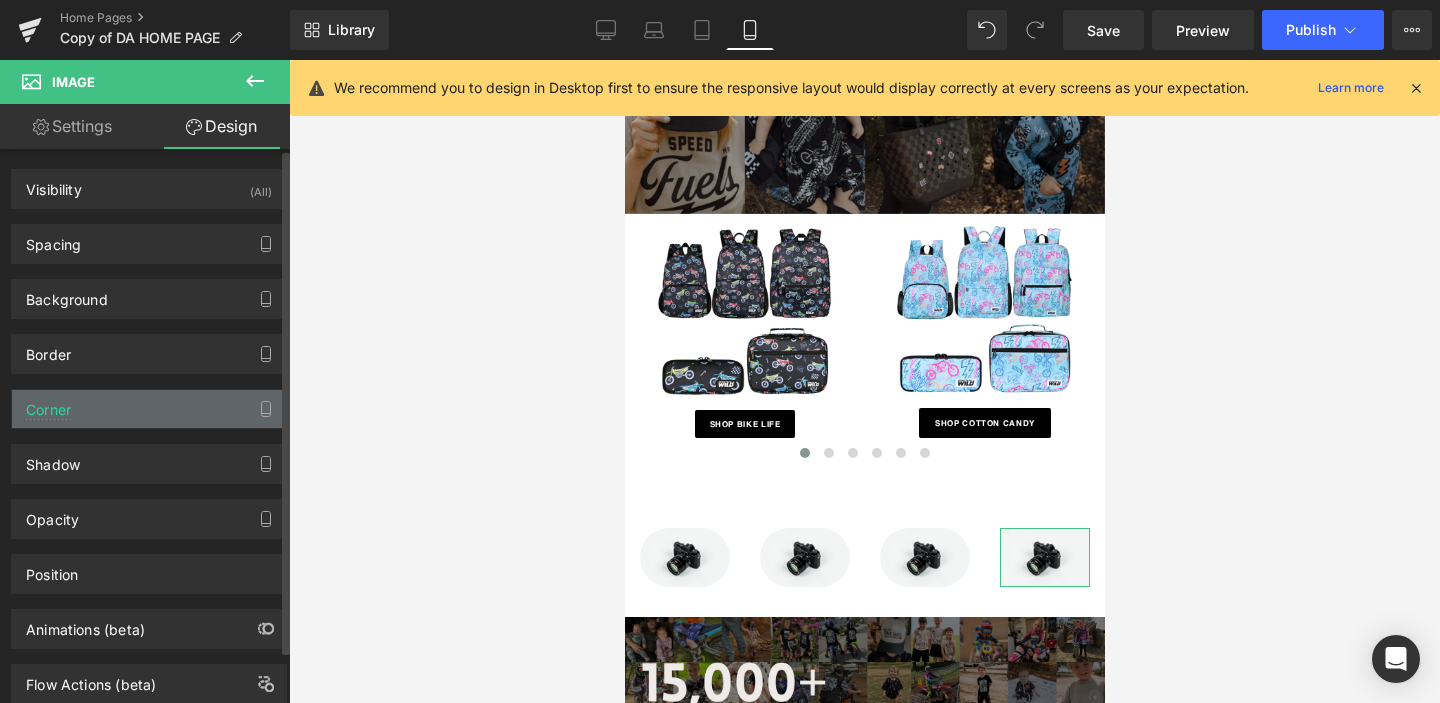 click on "Corner" at bounding box center (149, 409) 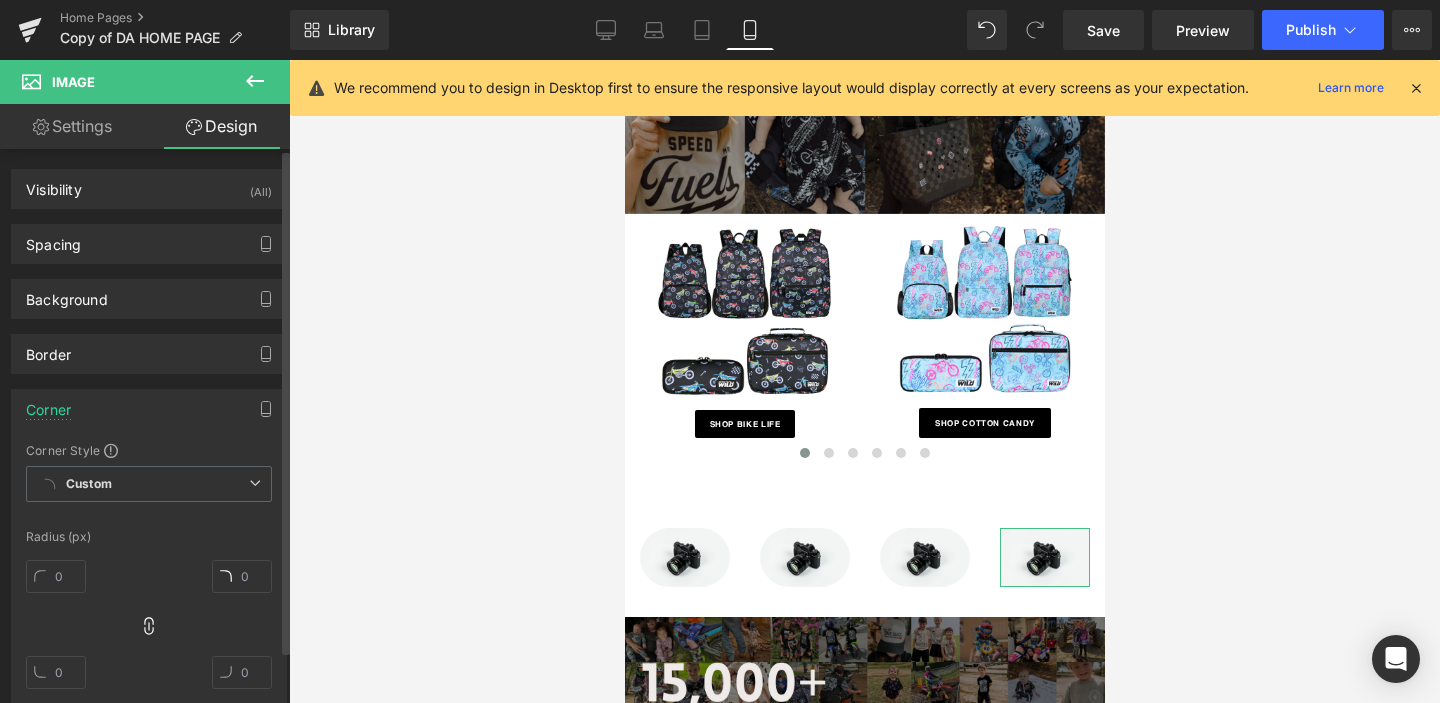 type on "0" 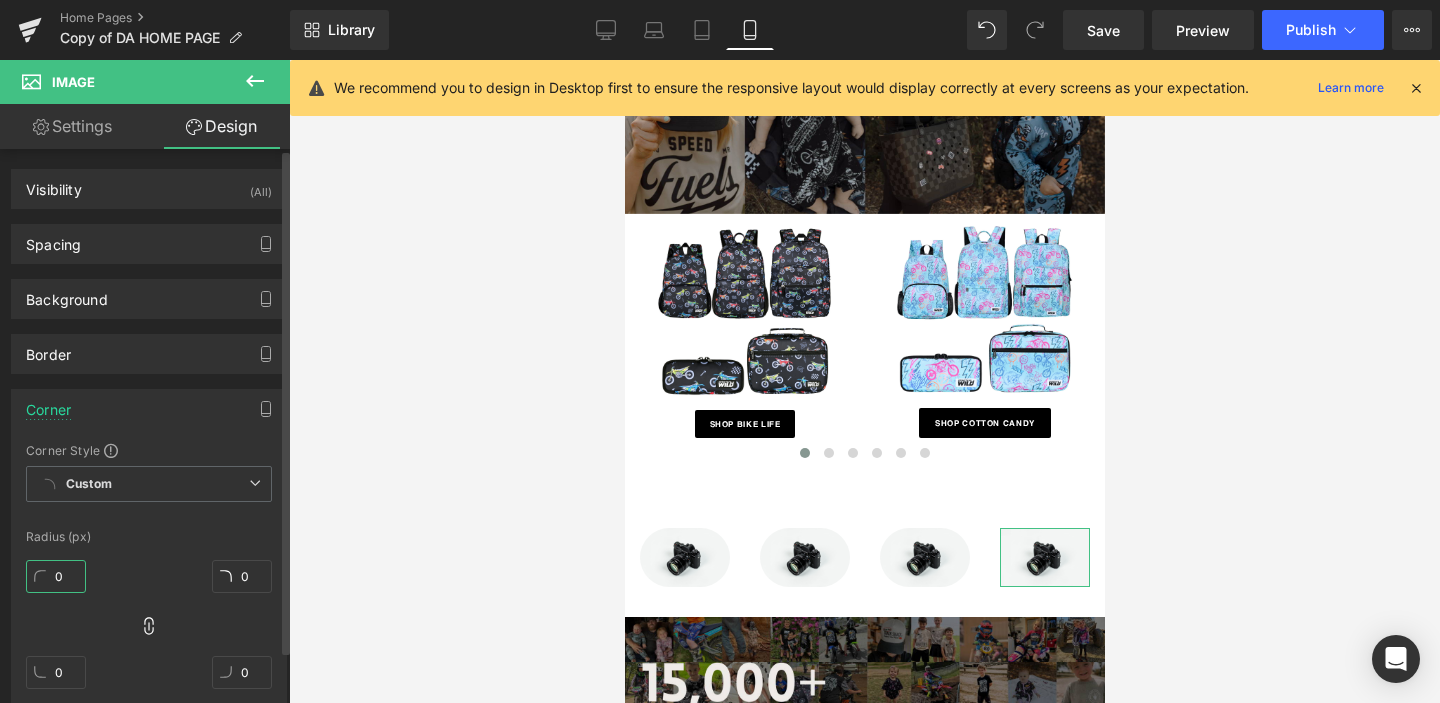 click on "0" at bounding box center (56, 576) 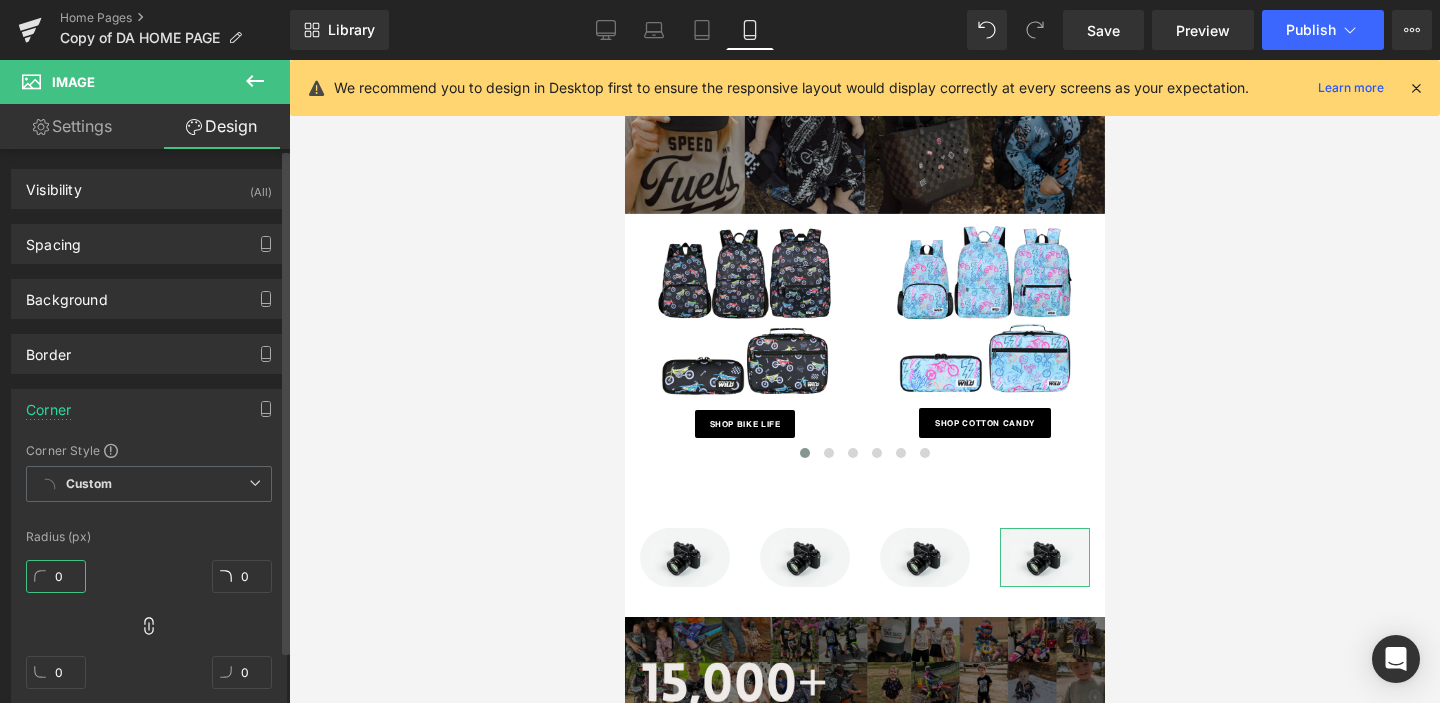 click on "0" at bounding box center (56, 576) 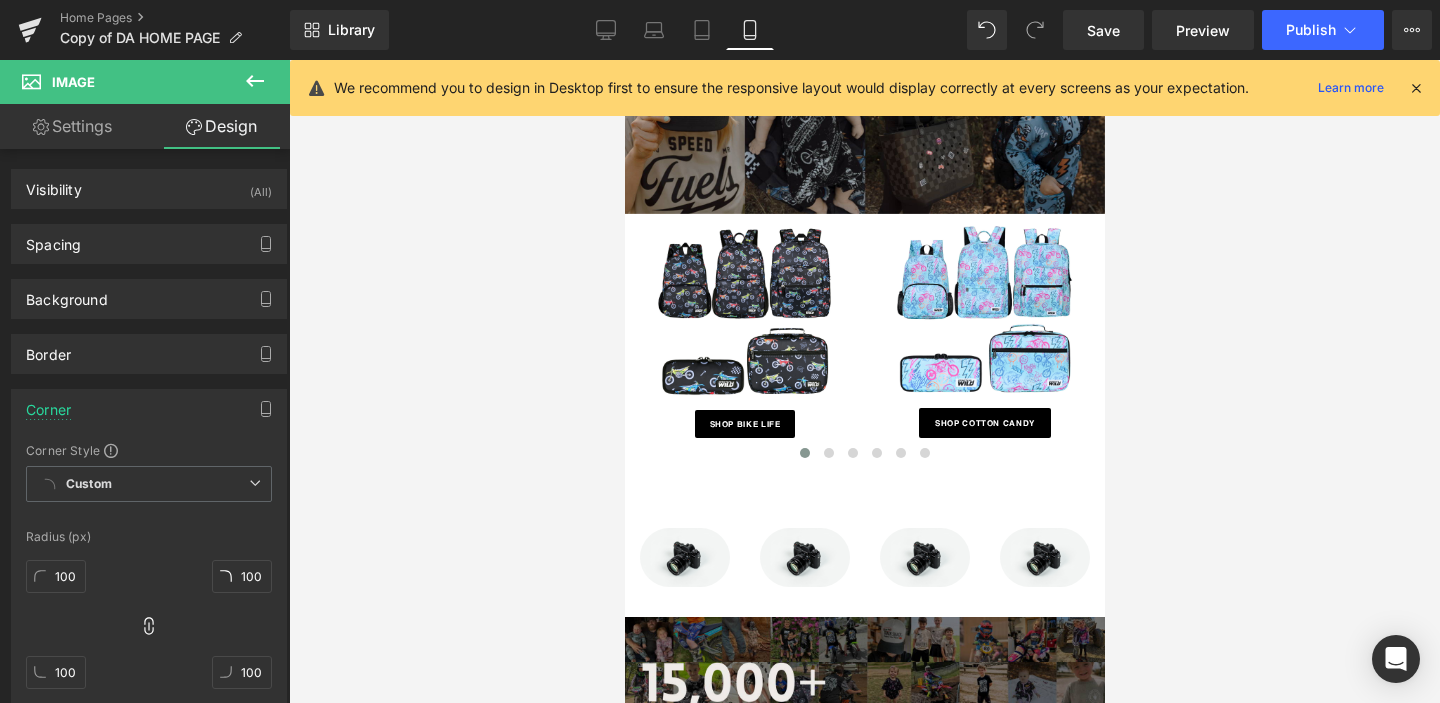 click at bounding box center [864, 381] 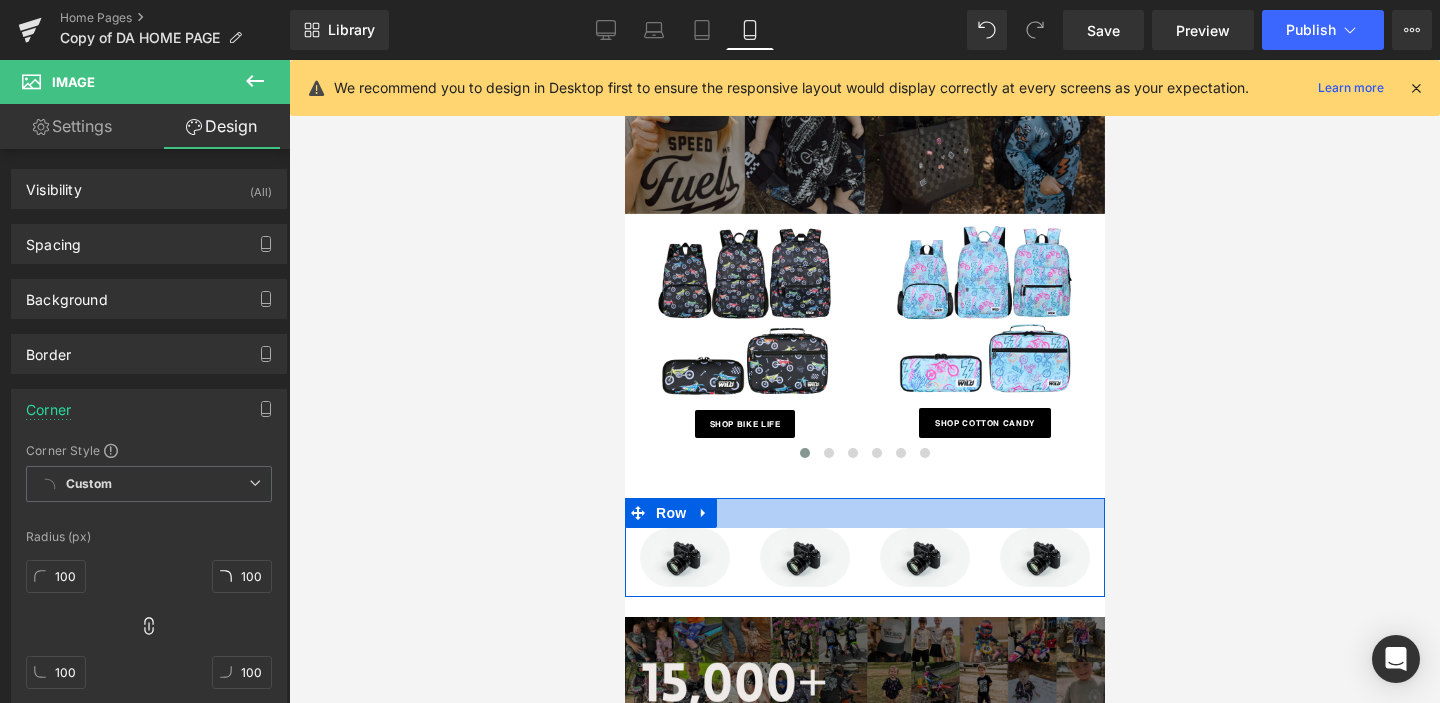 click at bounding box center [864, 513] 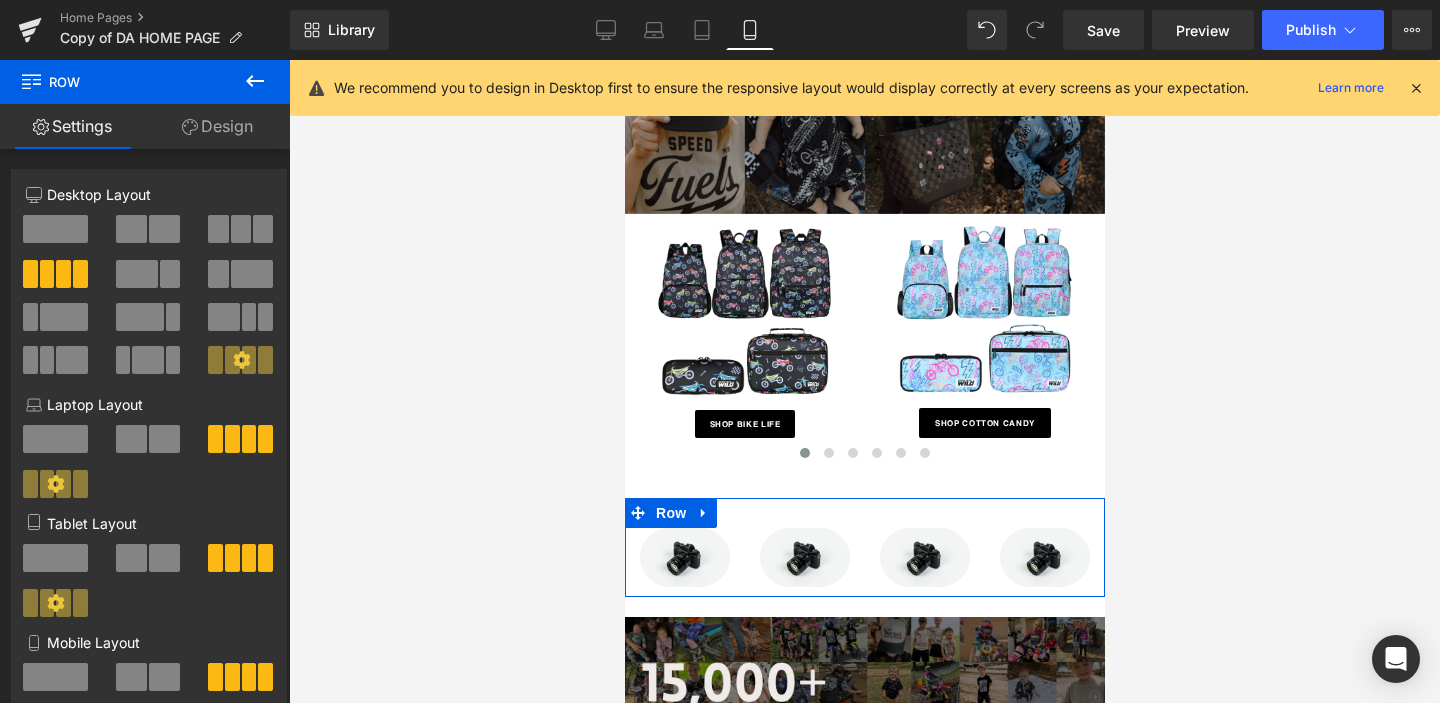 click 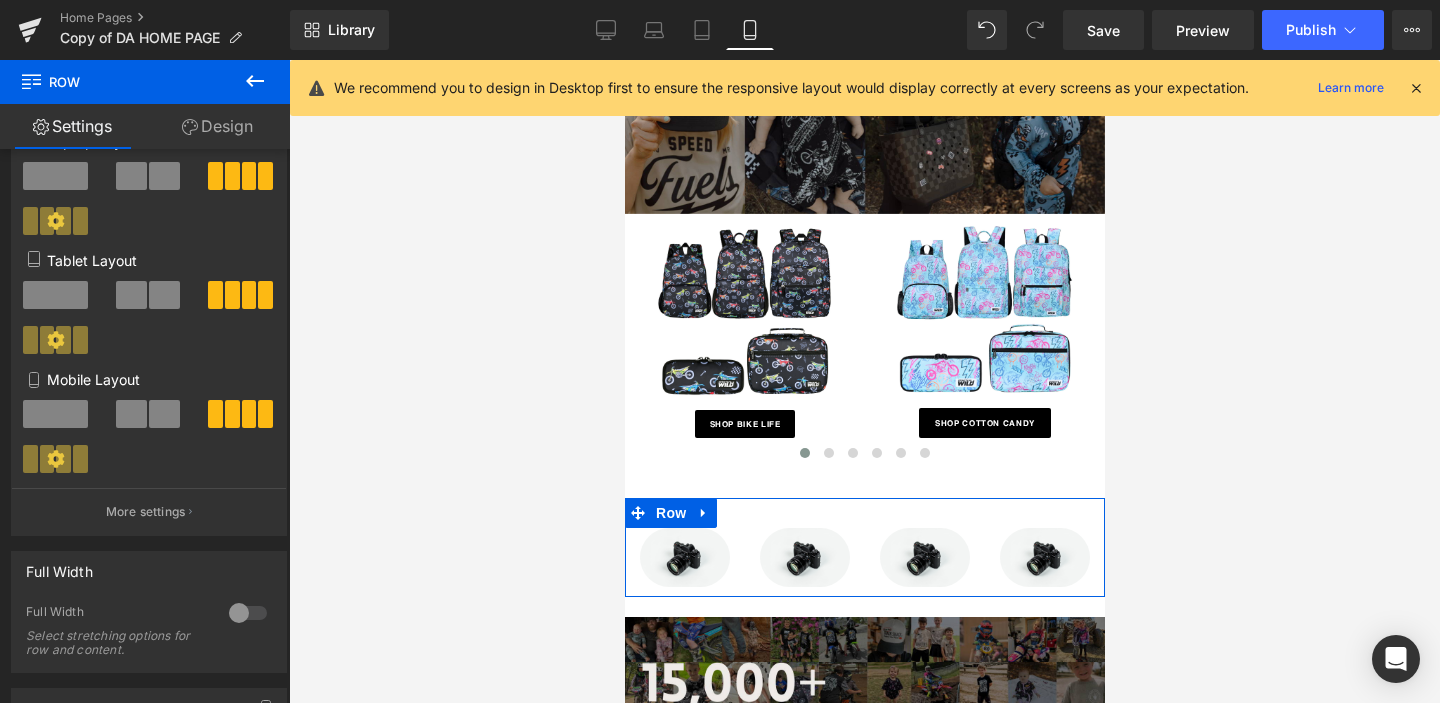 scroll, scrollTop: 272, scrollLeft: 0, axis: vertical 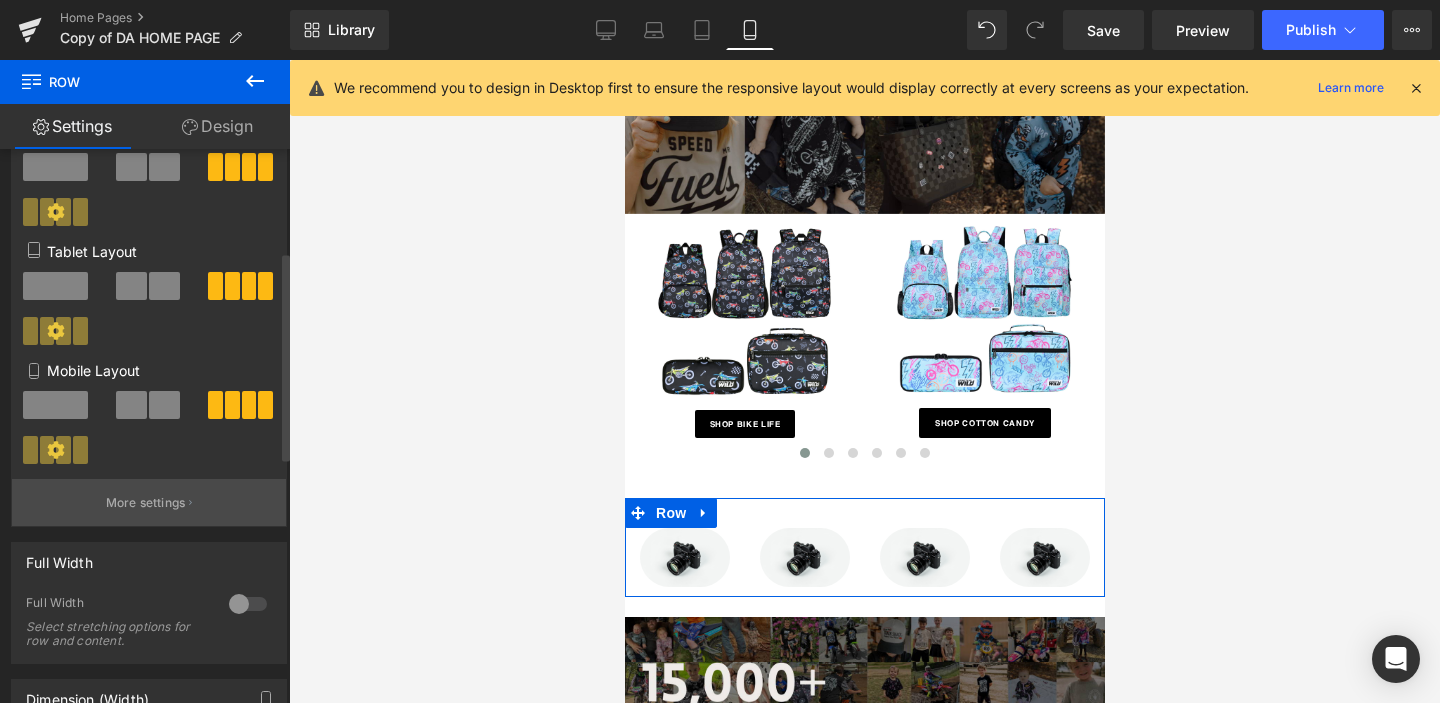 click on "More settings" at bounding box center [146, 503] 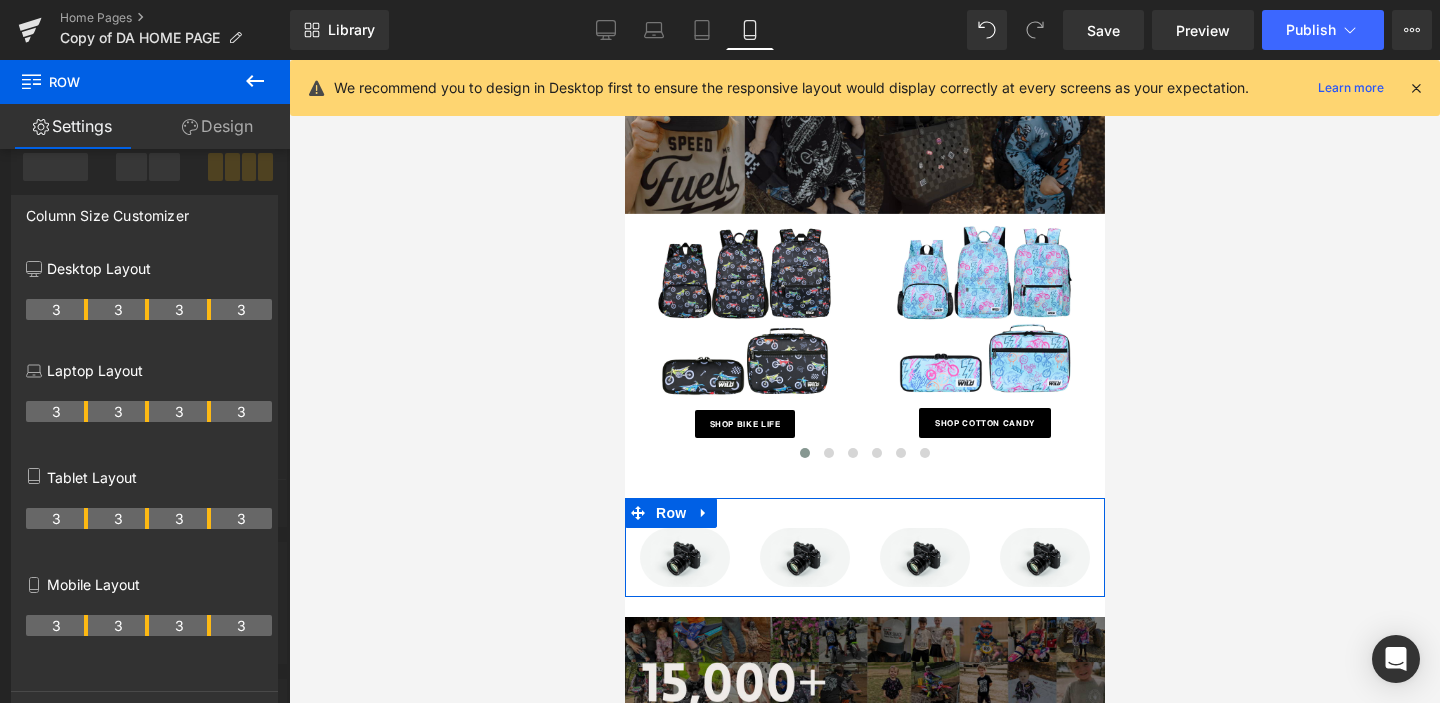 click at bounding box center (145, 386) 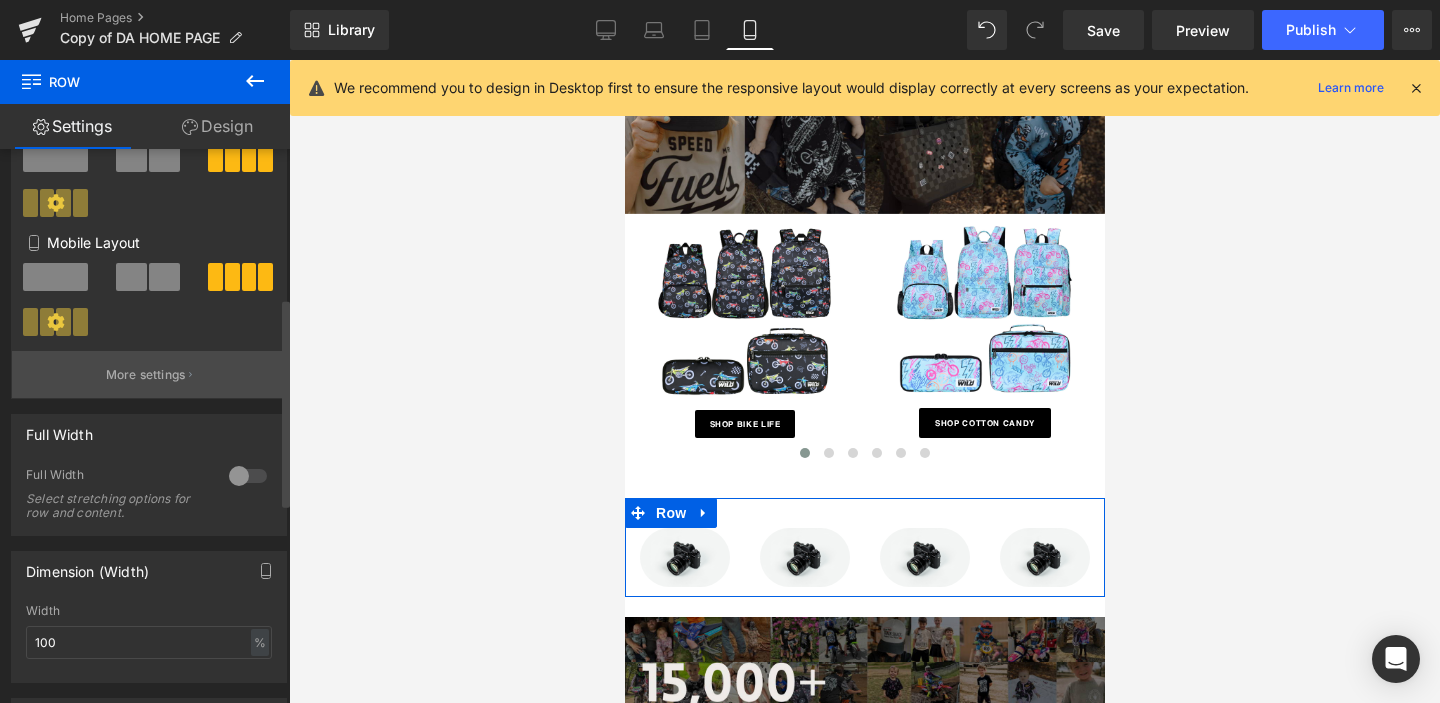 scroll, scrollTop: 402, scrollLeft: 0, axis: vertical 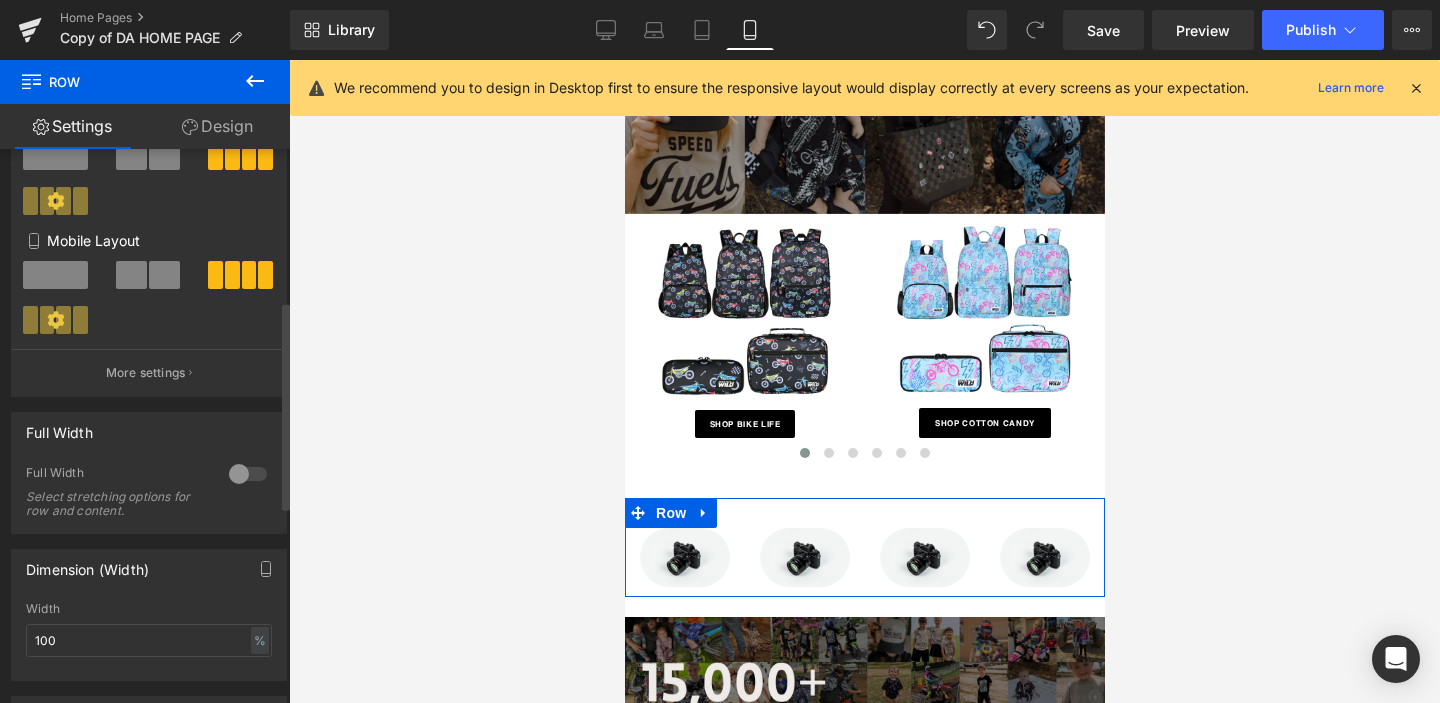 click at bounding box center (248, 474) 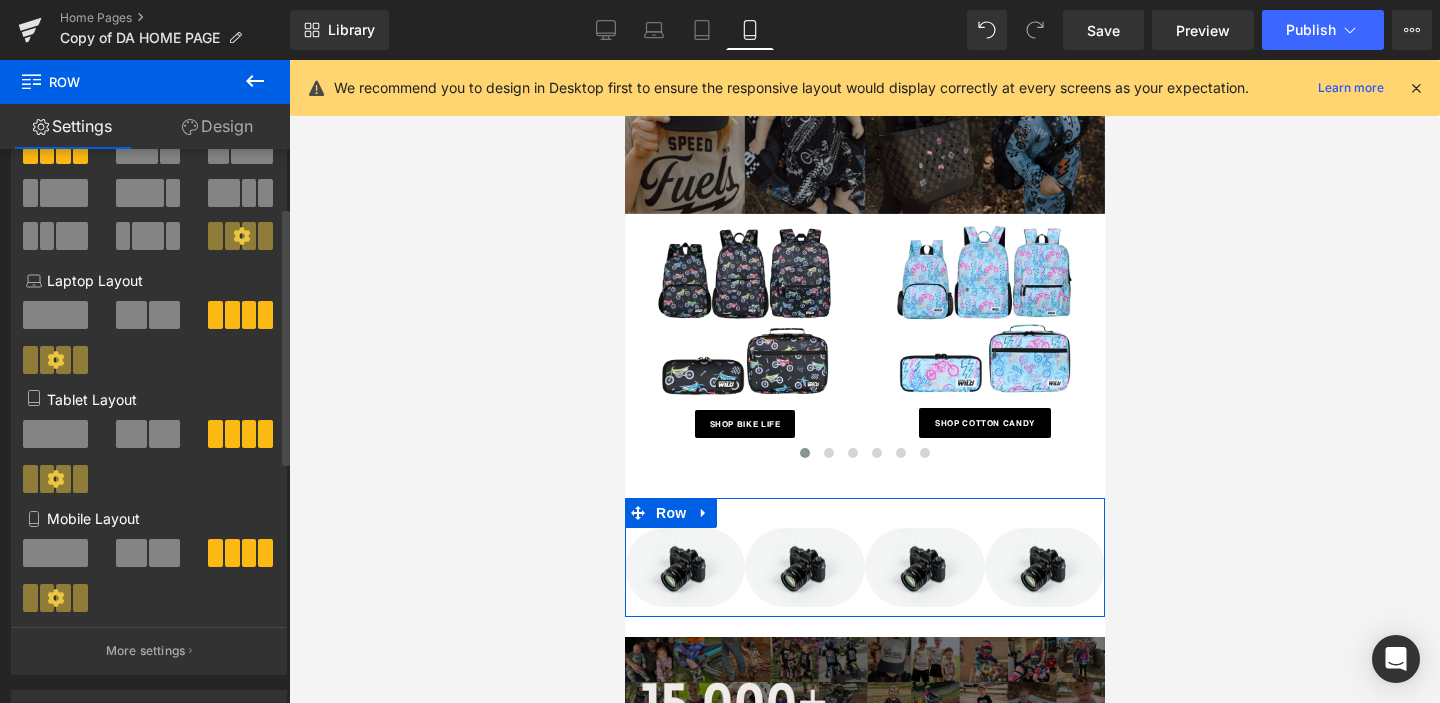 scroll, scrollTop: 0, scrollLeft: 0, axis: both 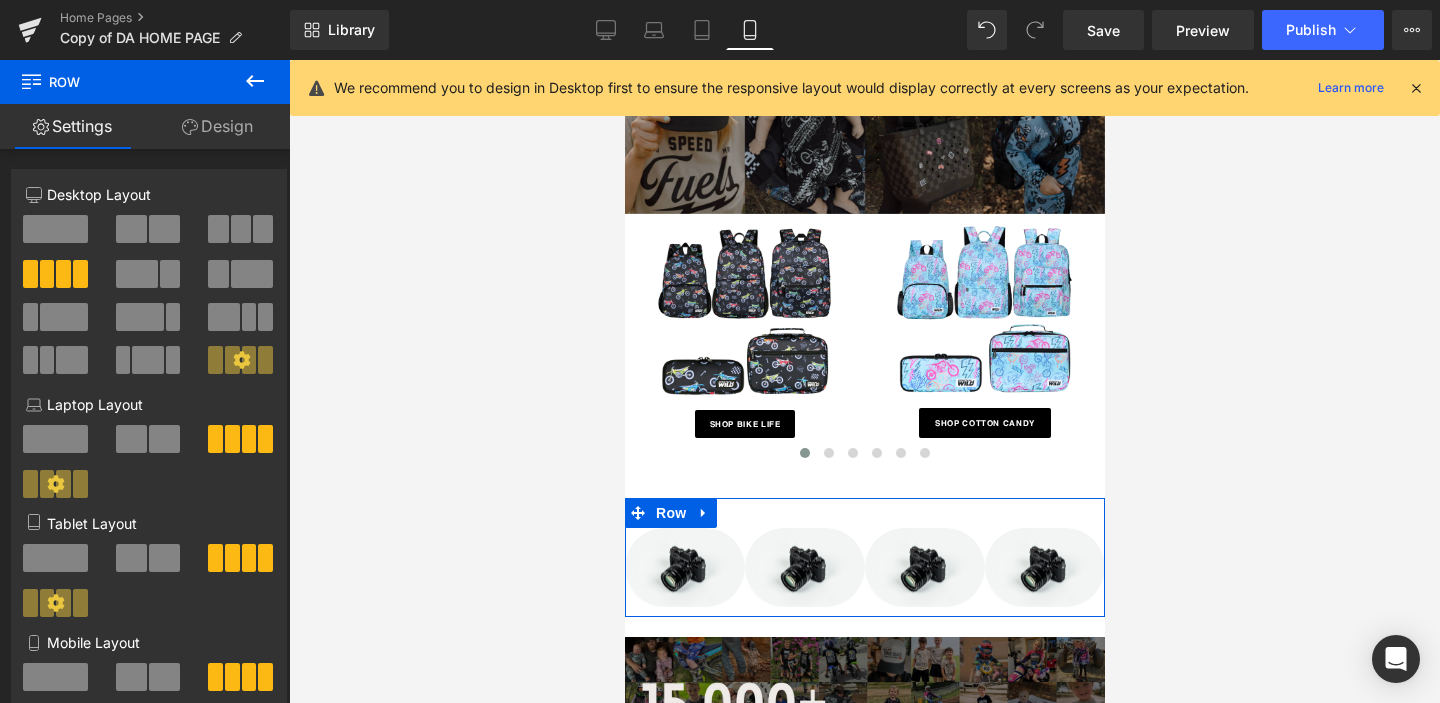 click on "Design" at bounding box center (217, 126) 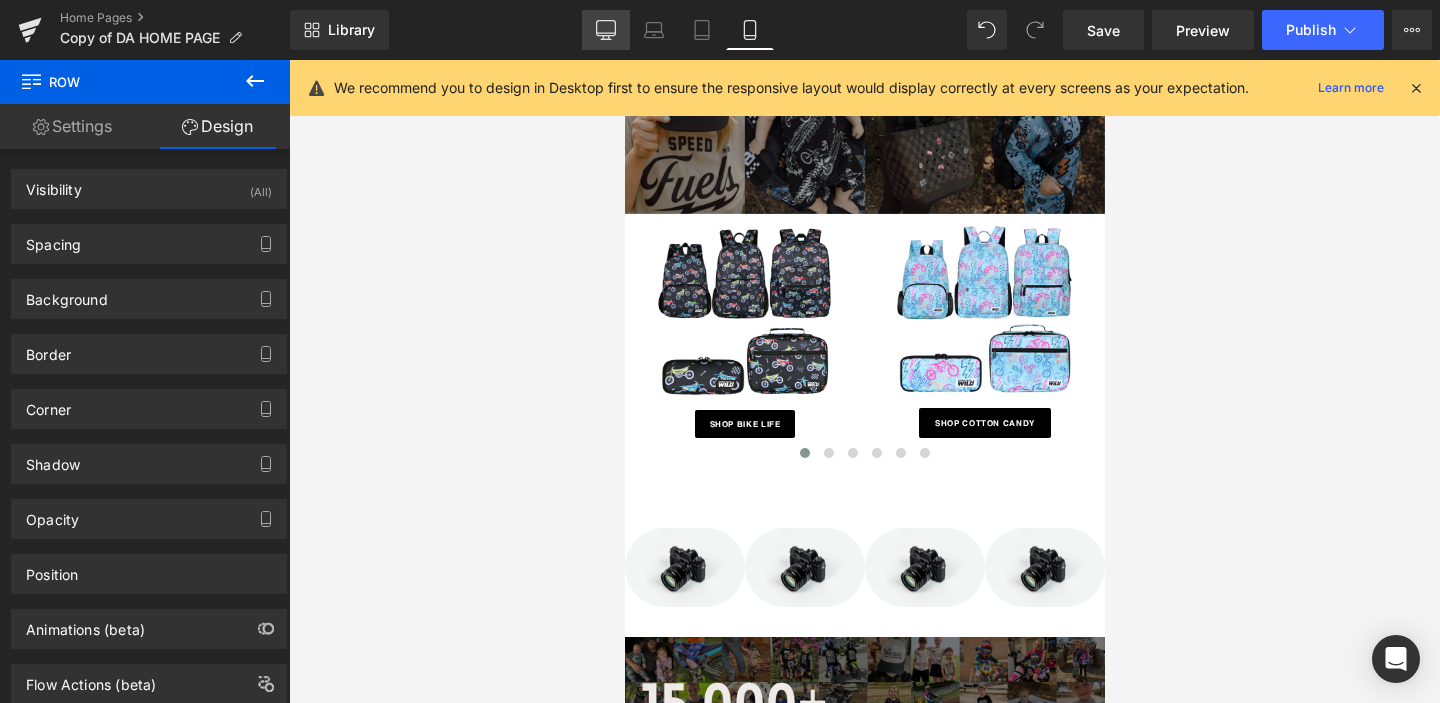 click on "Desktop" at bounding box center (606, 30) 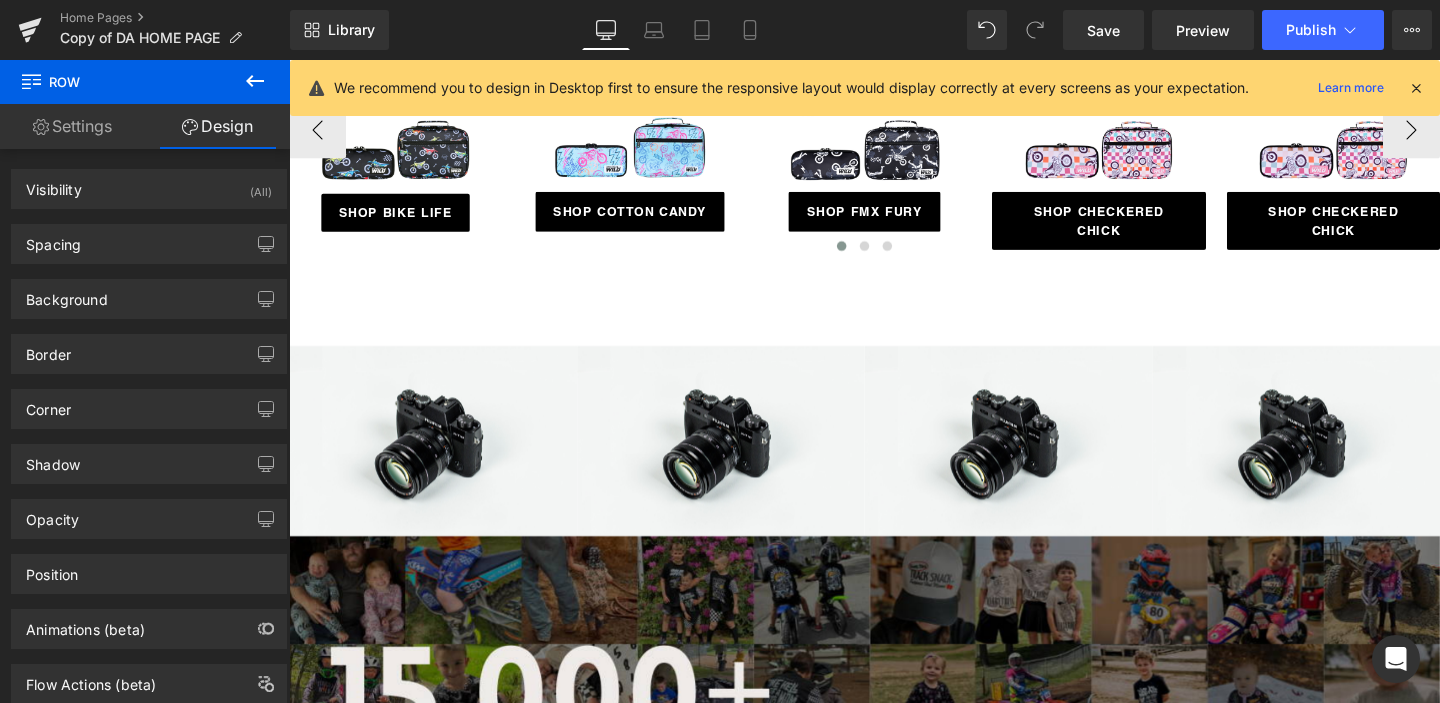 scroll, scrollTop: 877, scrollLeft: 0, axis: vertical 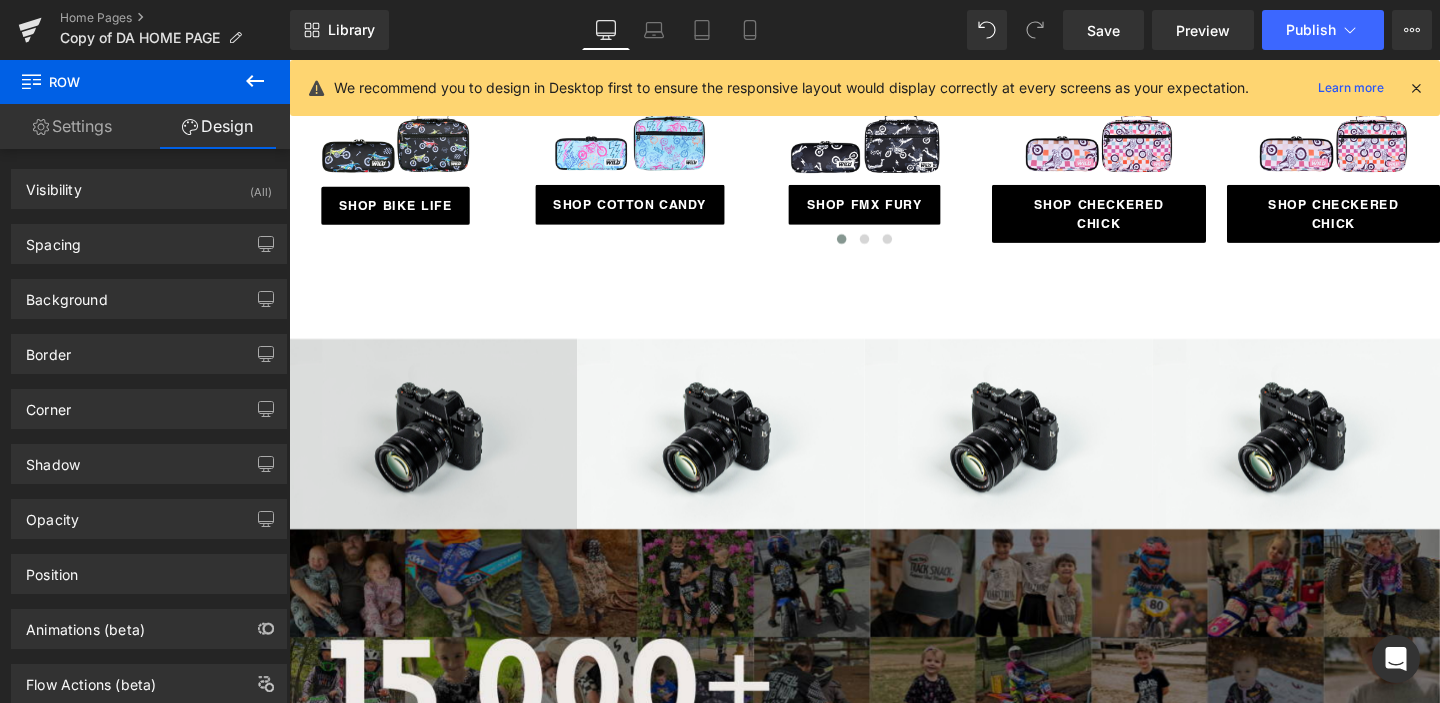 click at bounding box center (440, 453) 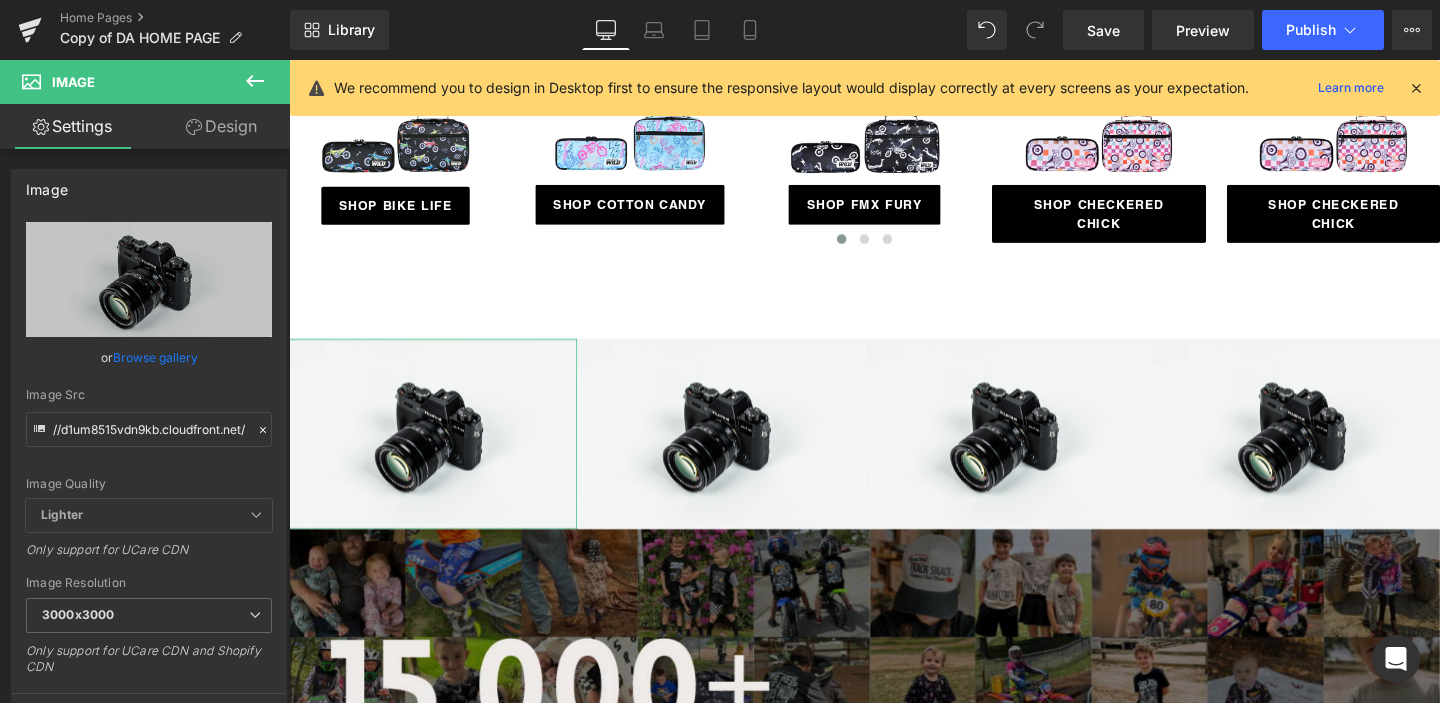 click on "Design" at bounding box center [221, 126] 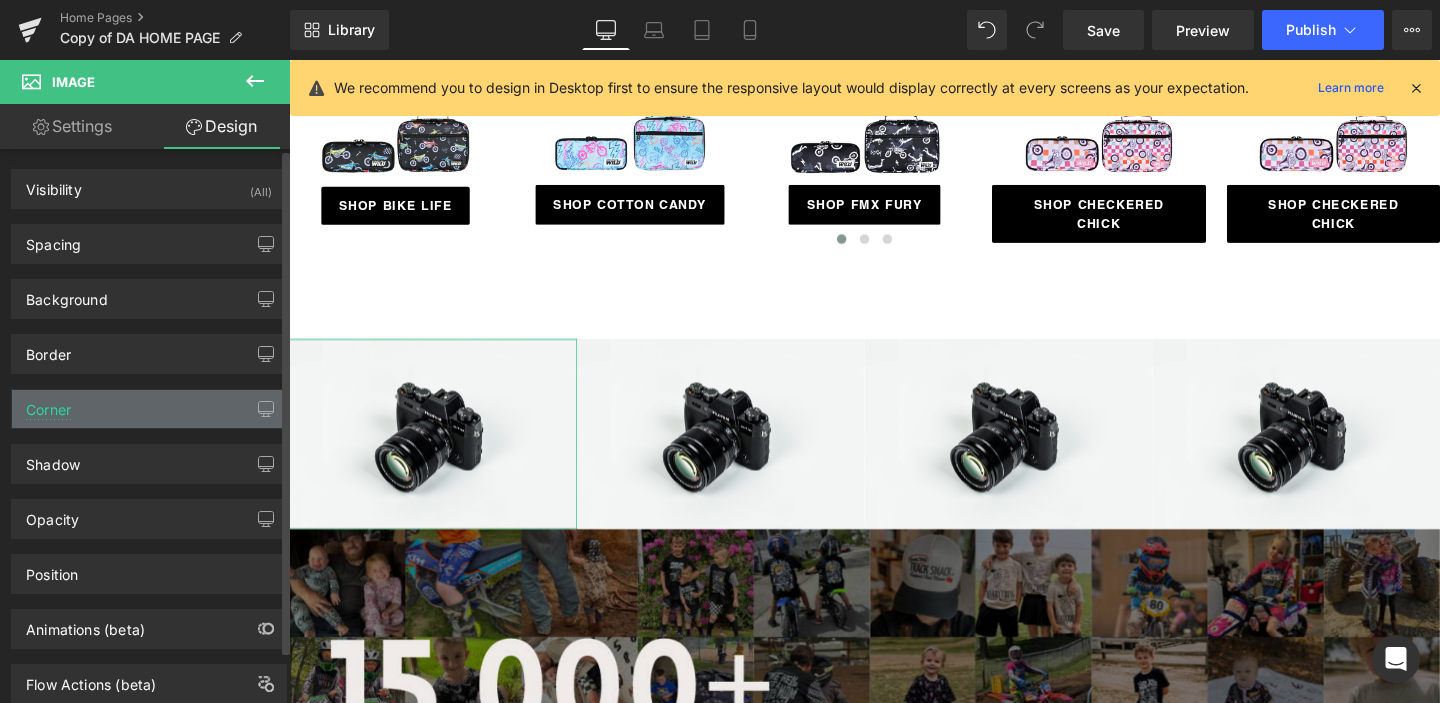 click on "Corner" at bounding box center (149, 409) 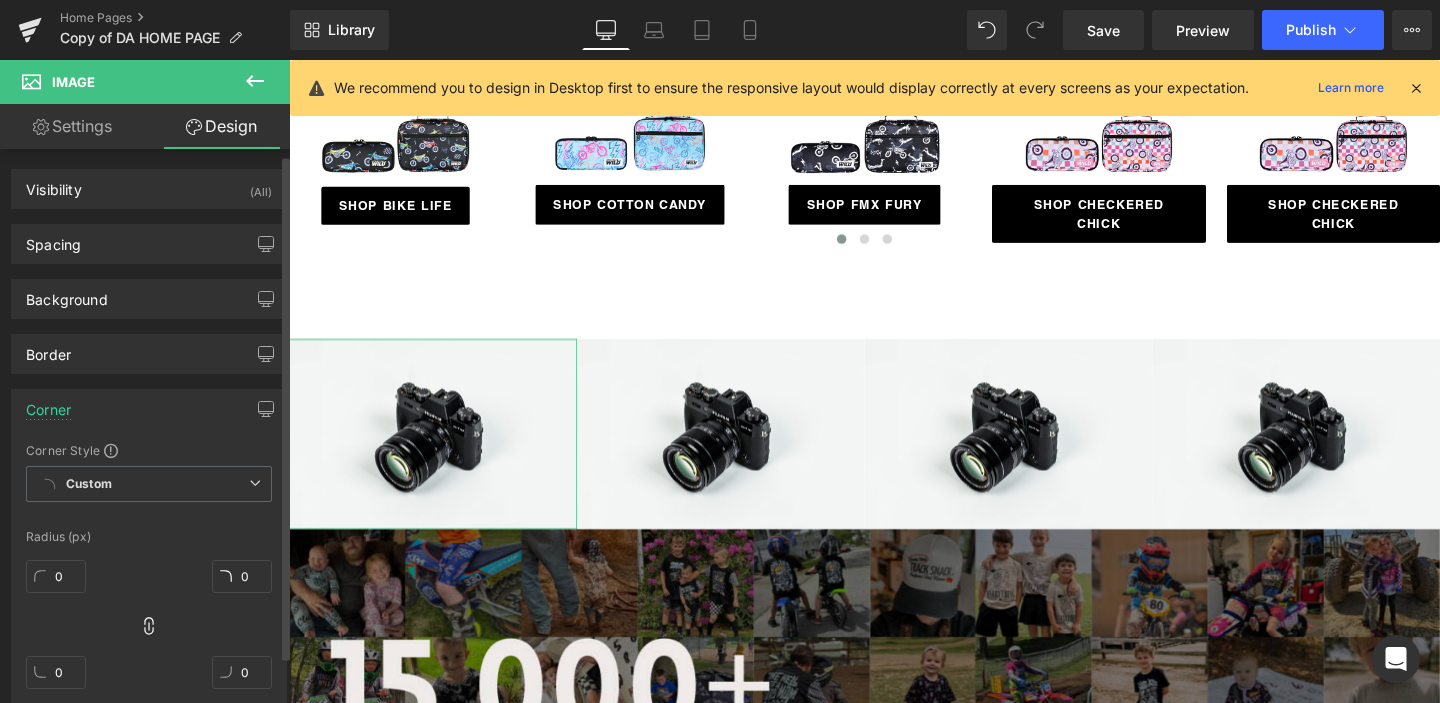 scroll, scrollTop: 45, scrollLeft: 0, axis: vertical 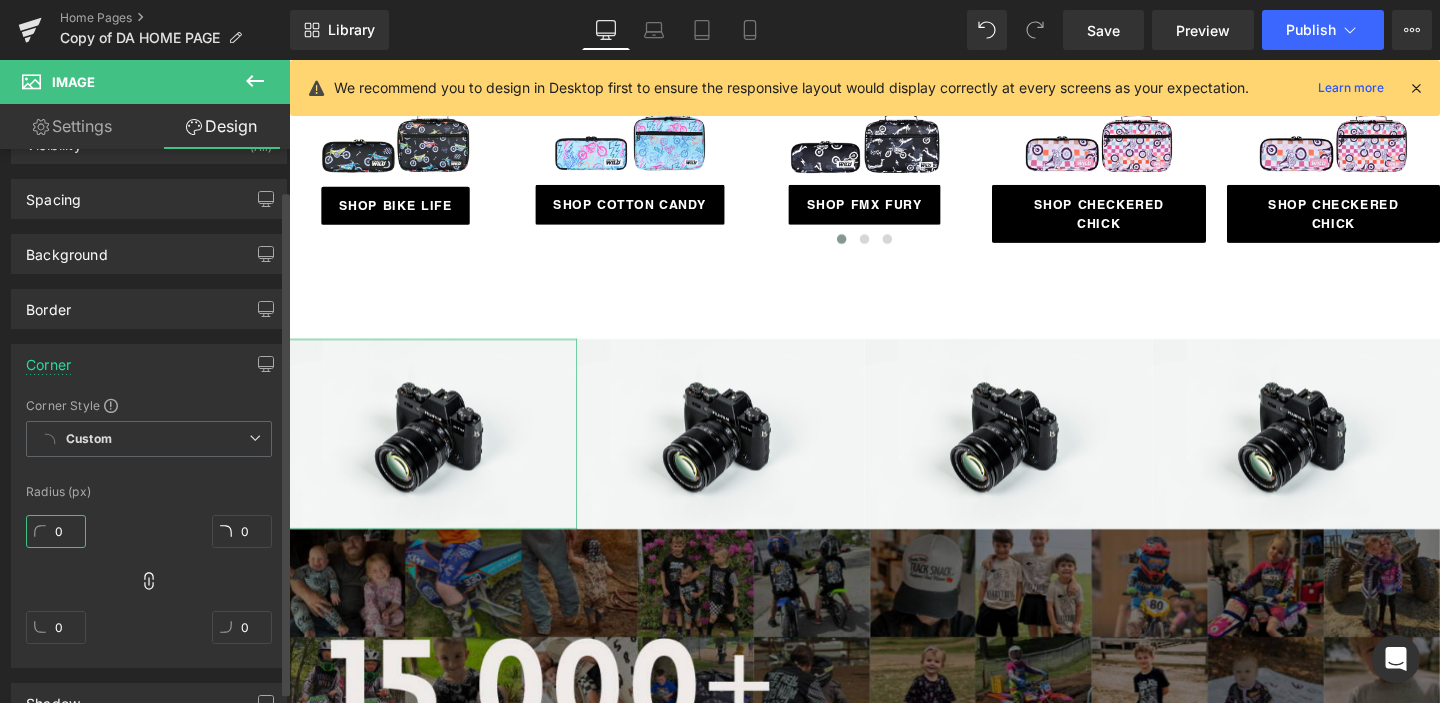click on "0" at bounding box center (56, 531) 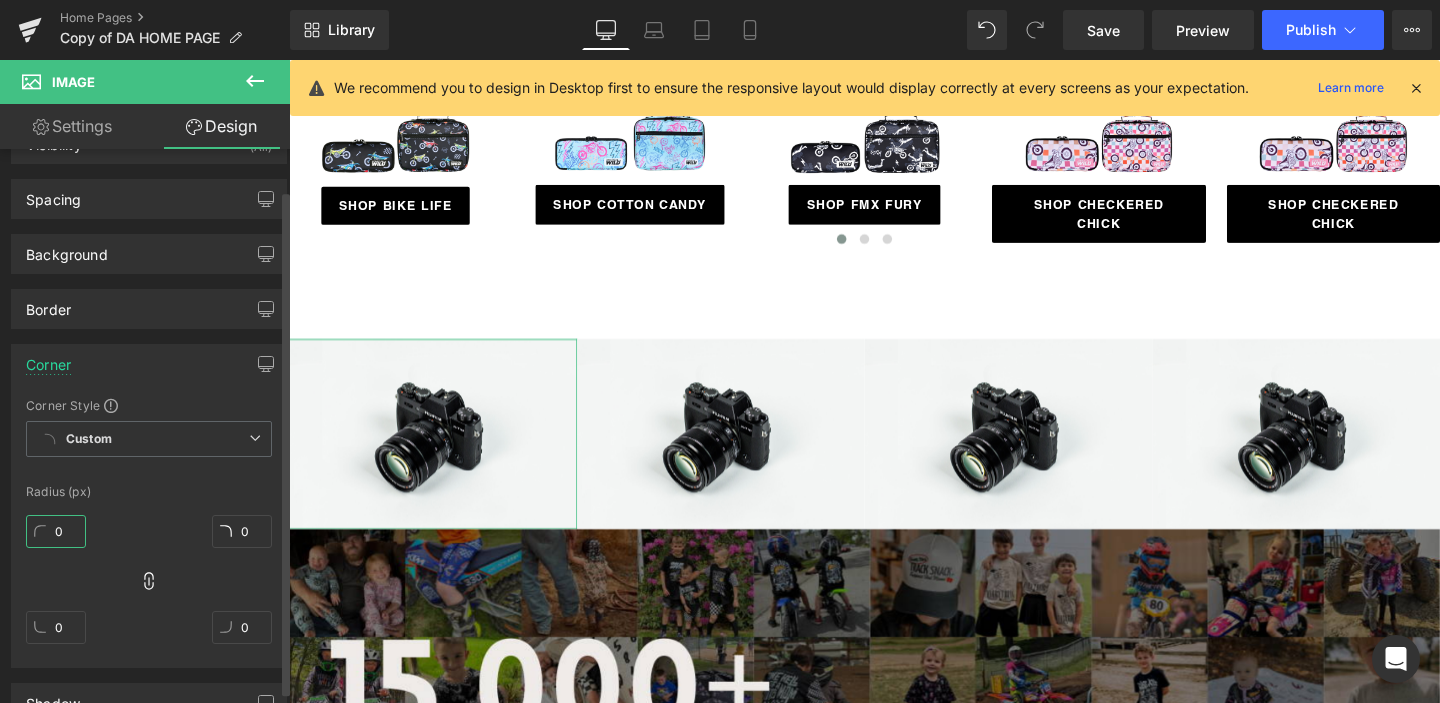 click on "0" at bounding box center (56, 531) 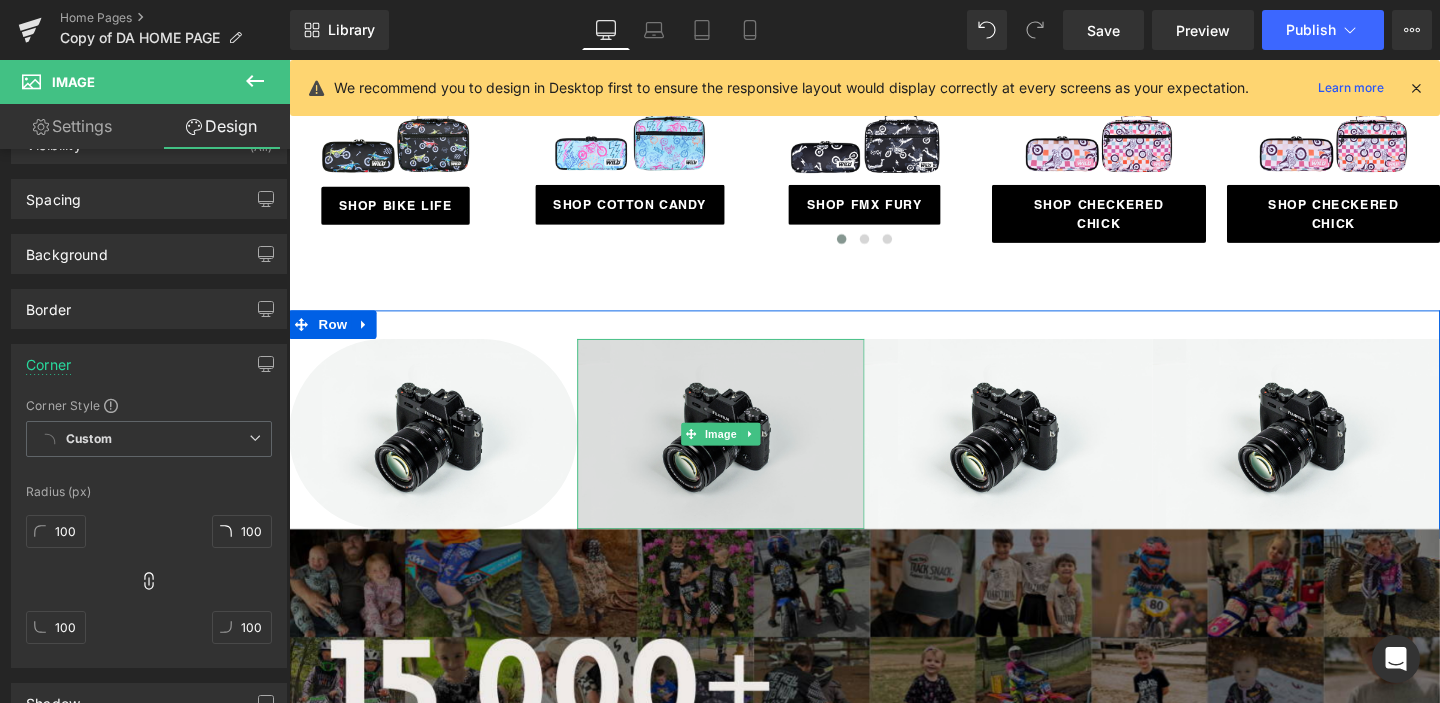 click at bounding box center (743, 453) 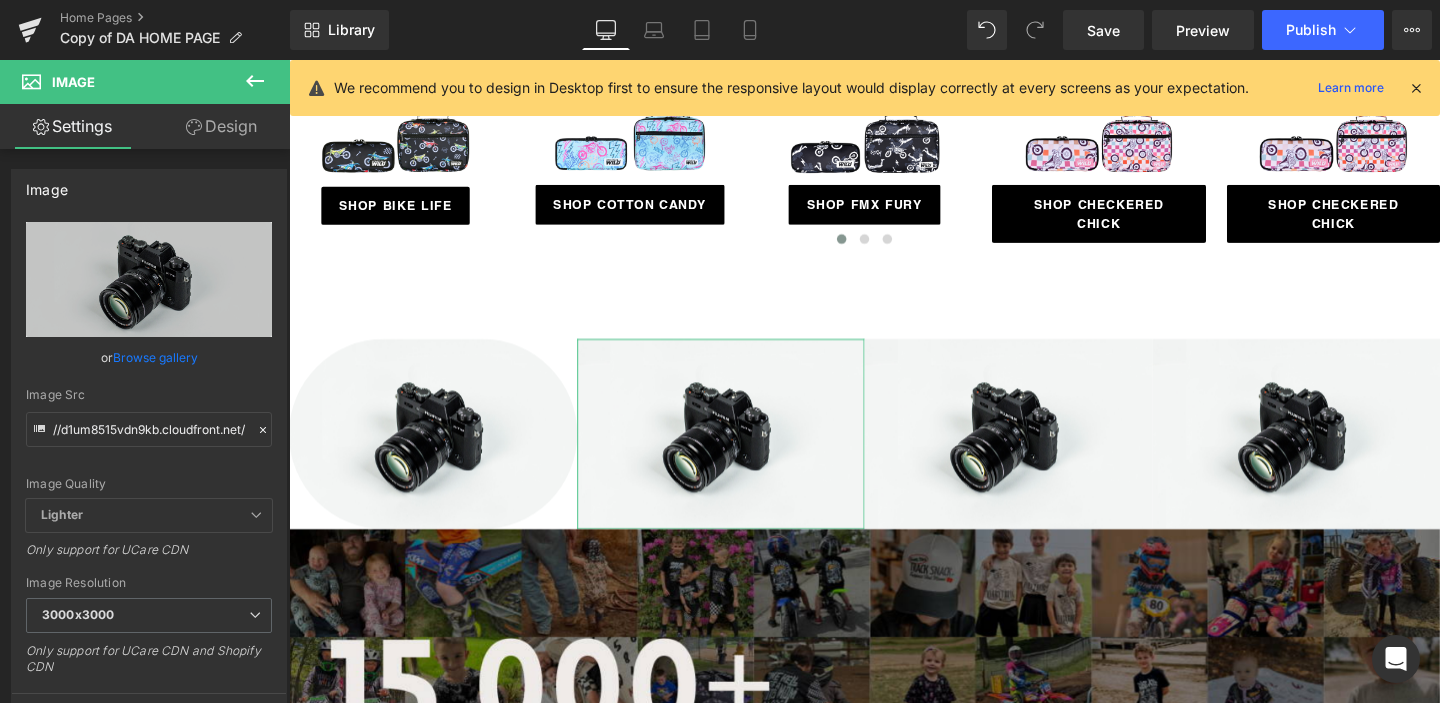 click on "Design" at bounding box center (221, 126) 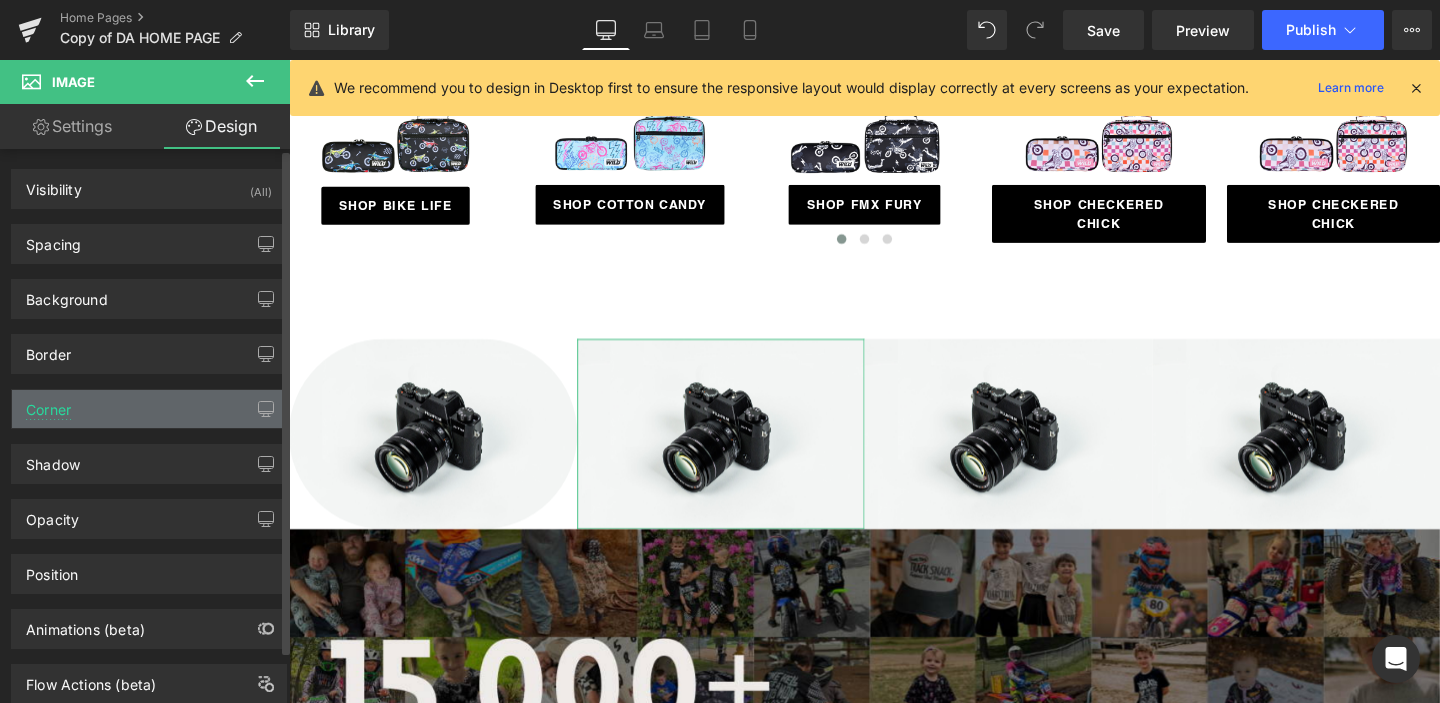 click on "Corner" at bounding box center [149, 409] 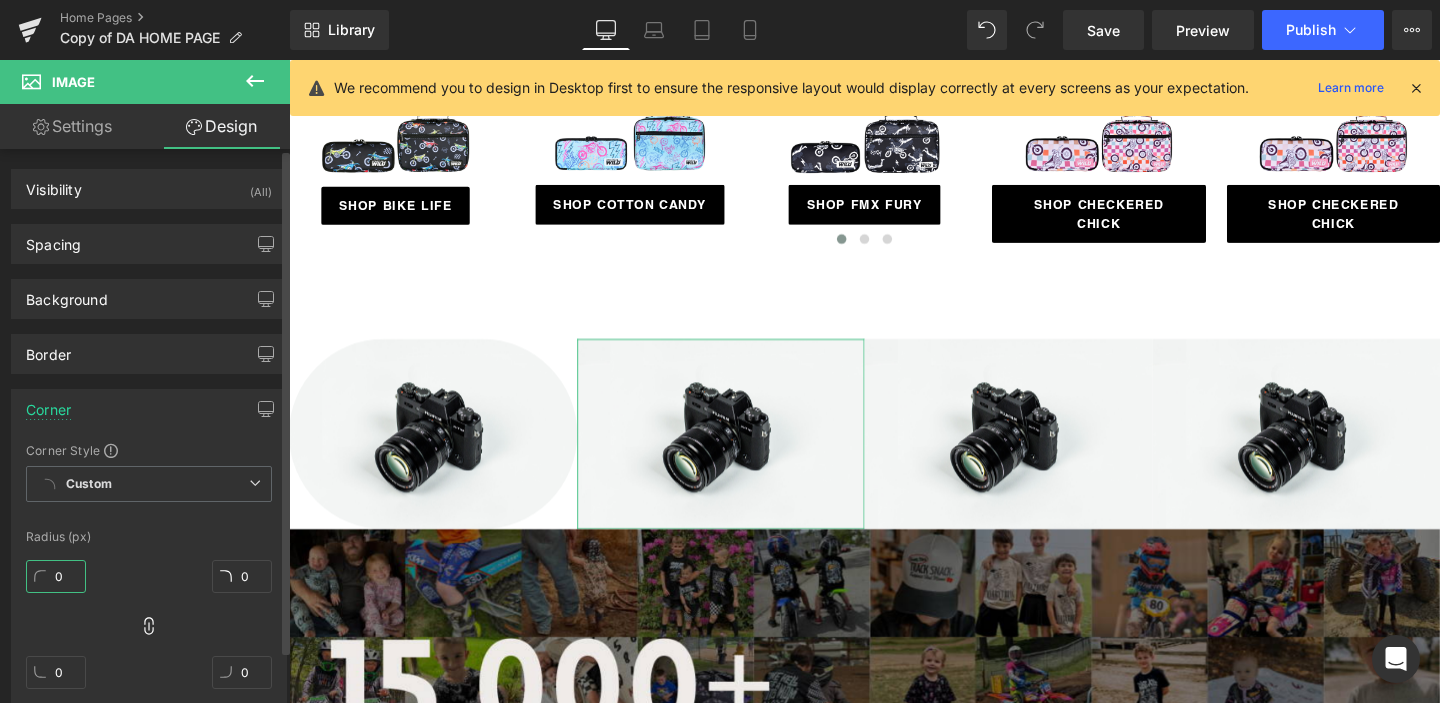 click on "0" at bounding box center [56, 576] 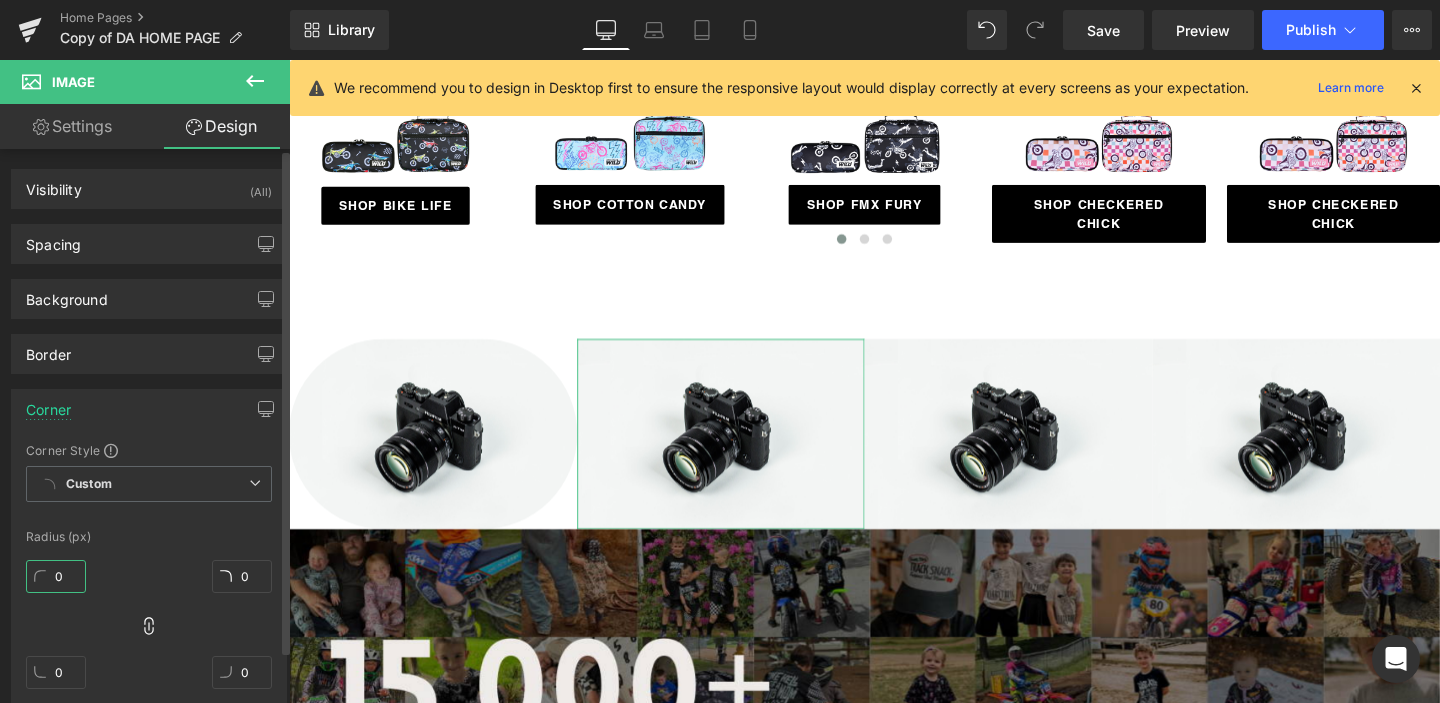 click on "0" at bounding box center [56, 576] 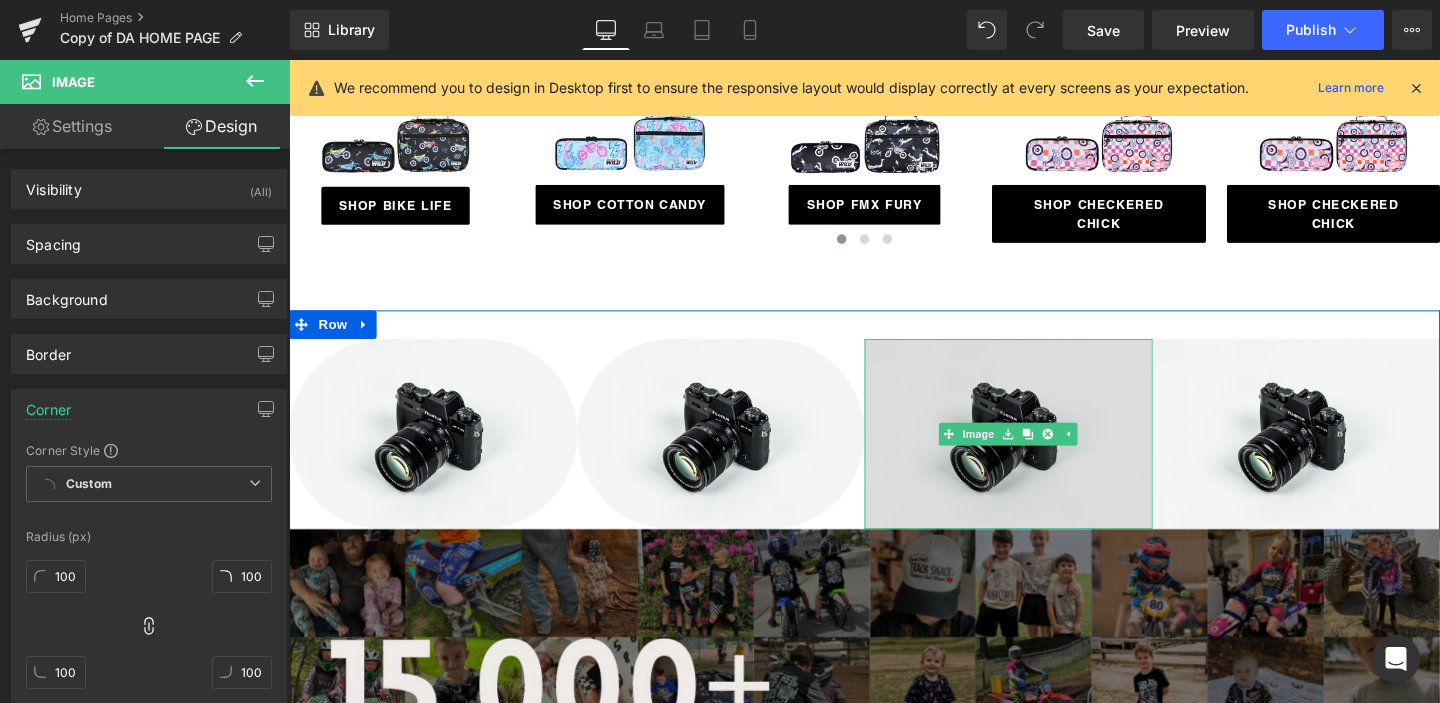 click at bounding box center [1045, 453] 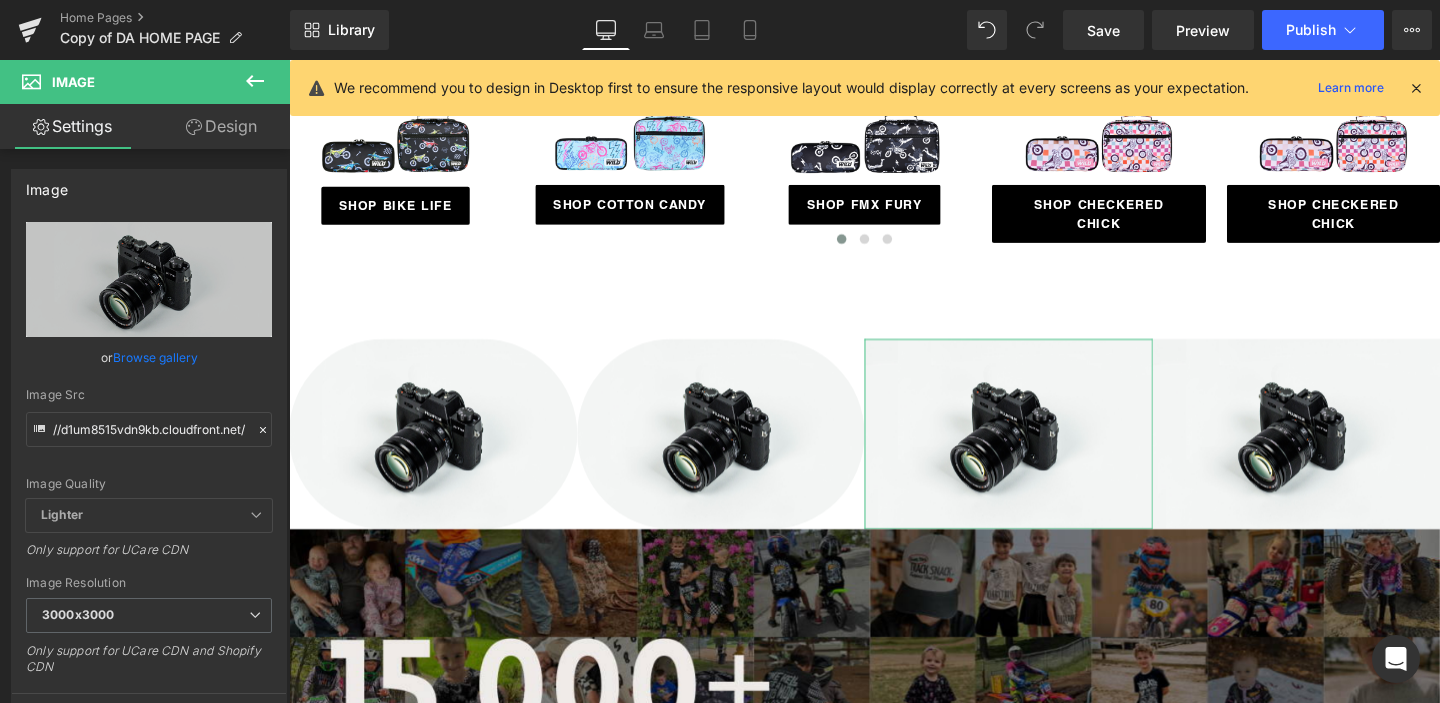 click on "Design" at bounding box center (221, 126) 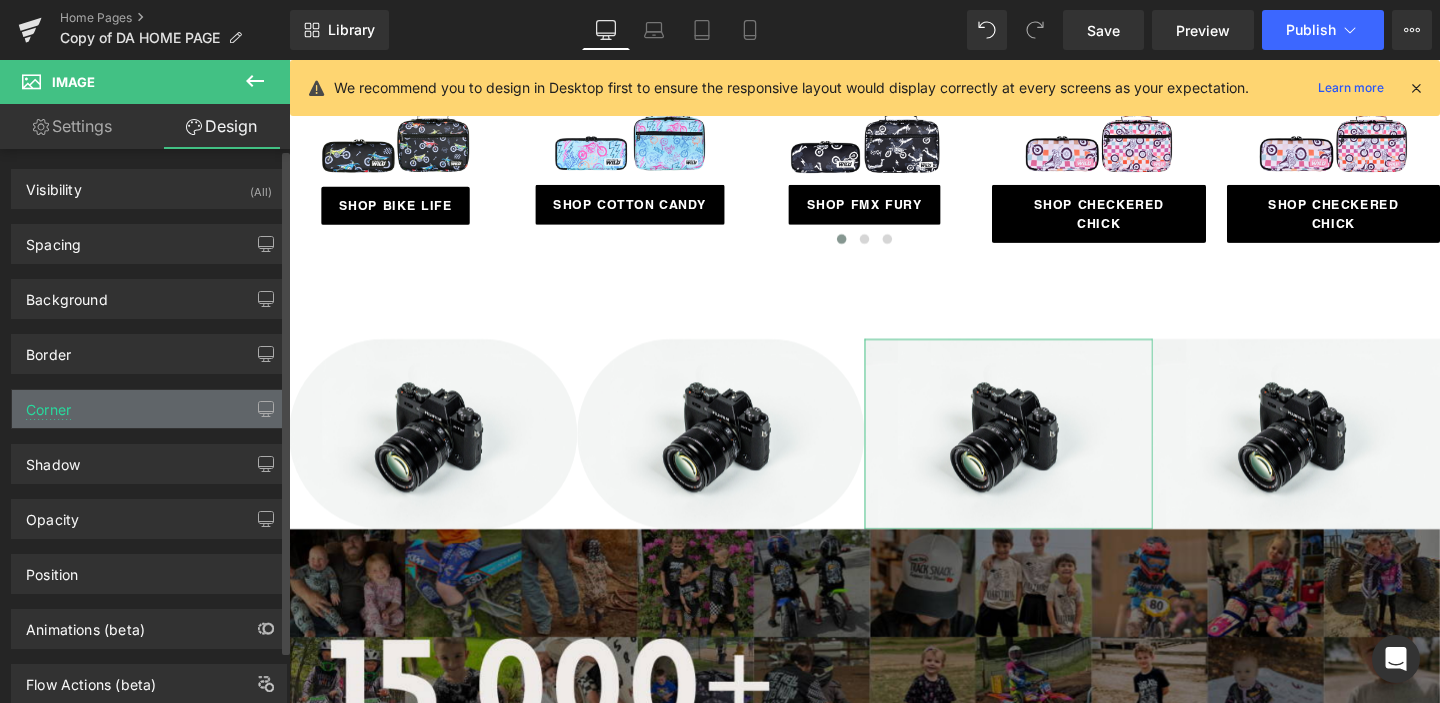 click on "Corner" at bounding box center (149, 409) 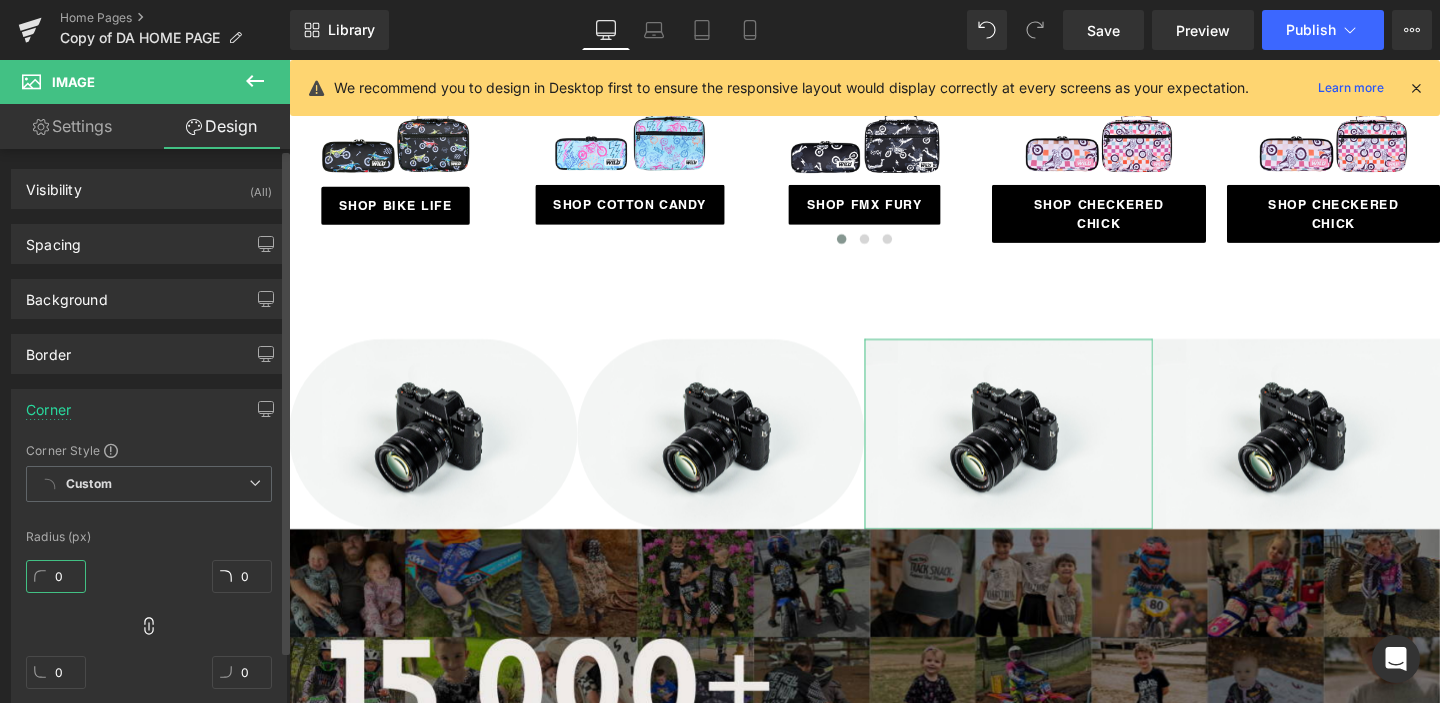 click on "0" at bounding box center (56, 576) 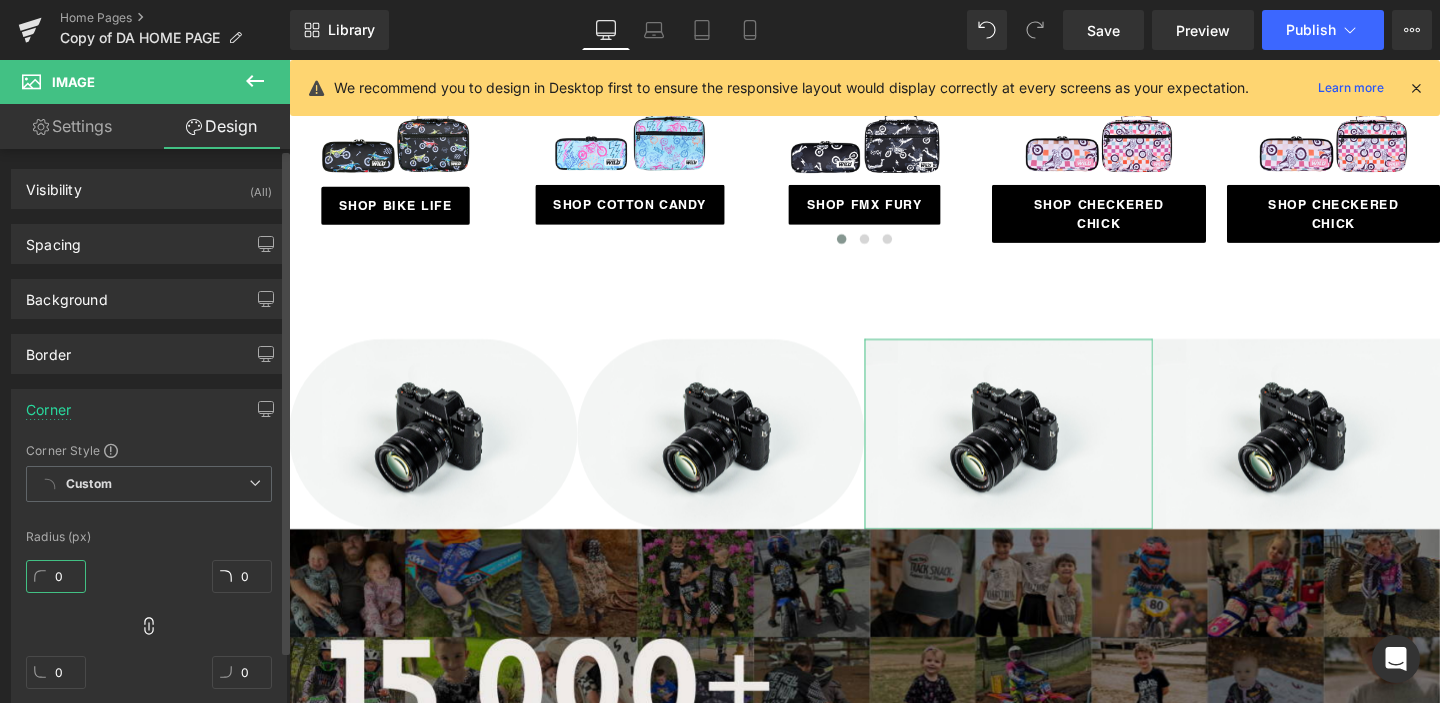 click on "0" at bounding box center (56, 576) 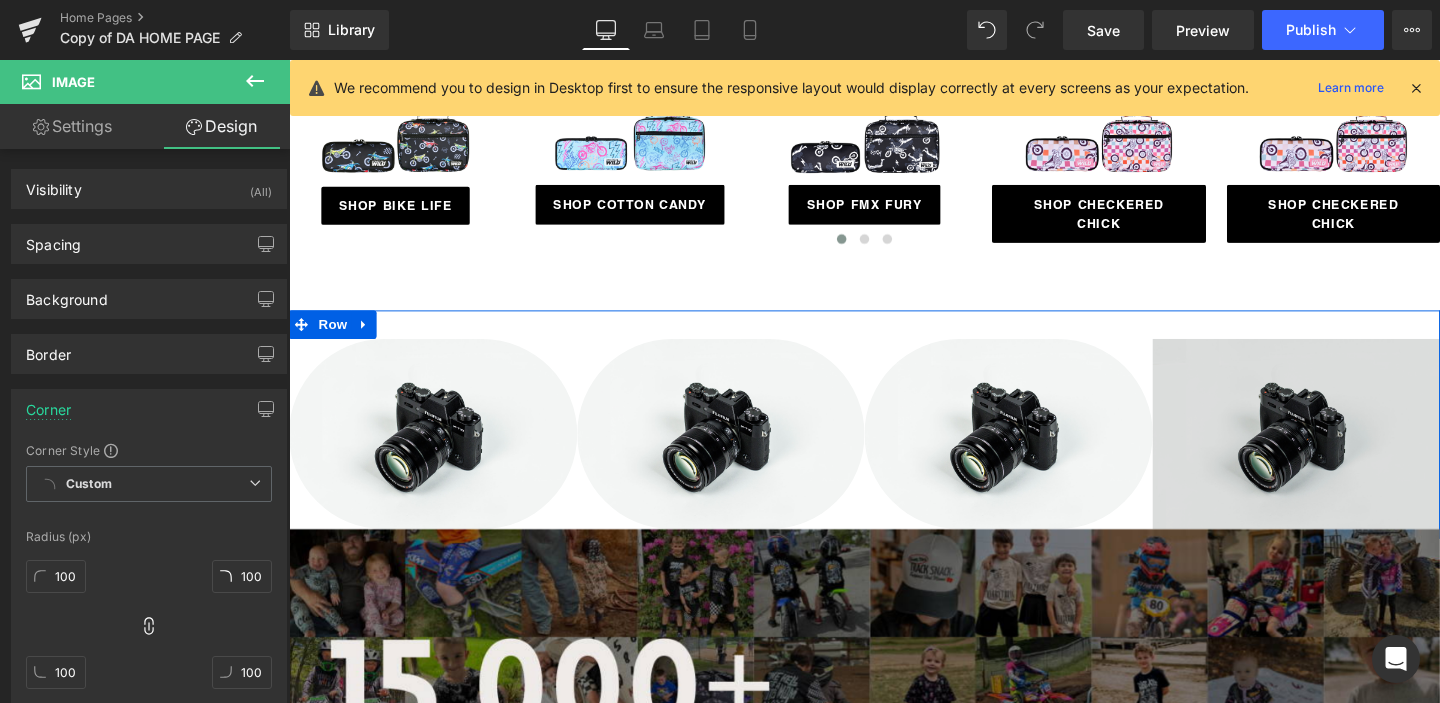 click at bounding box center [1348, 453] 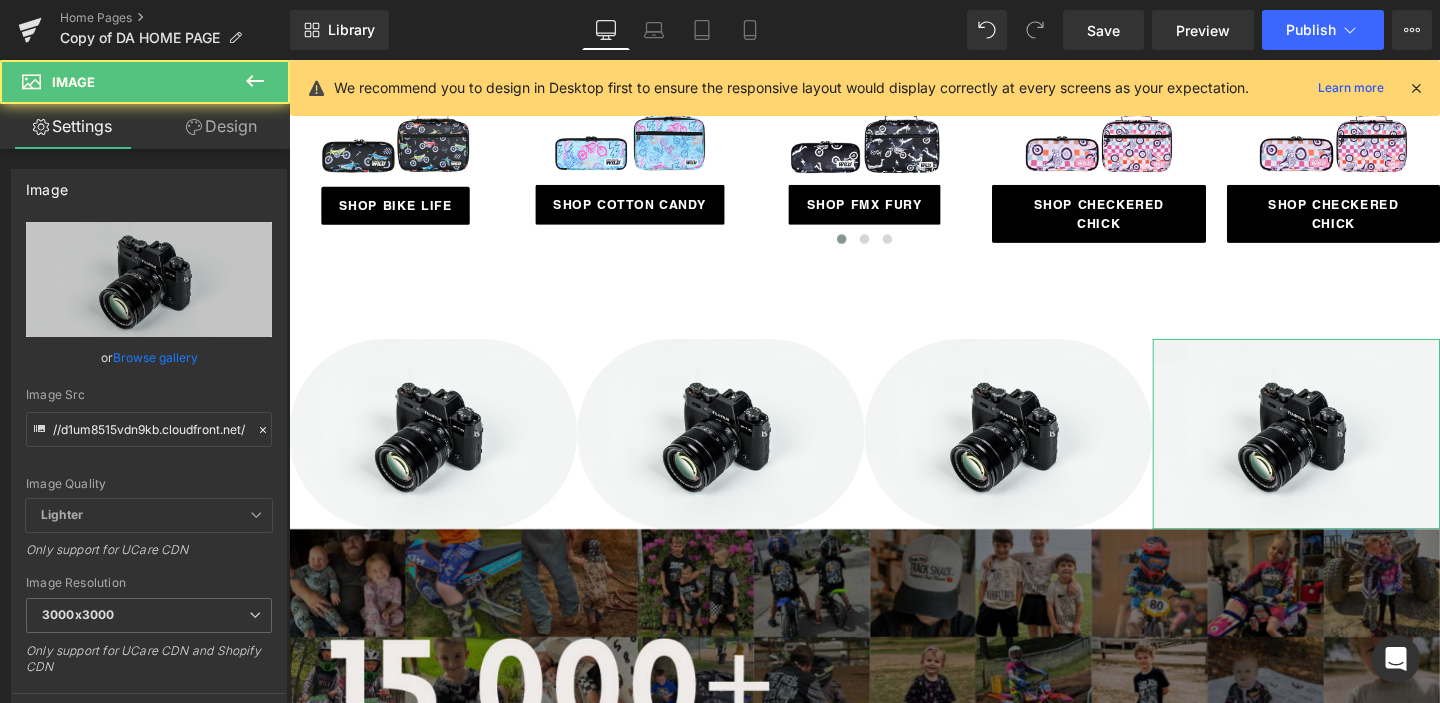 click on "Design" at bounding box center [221, 126] 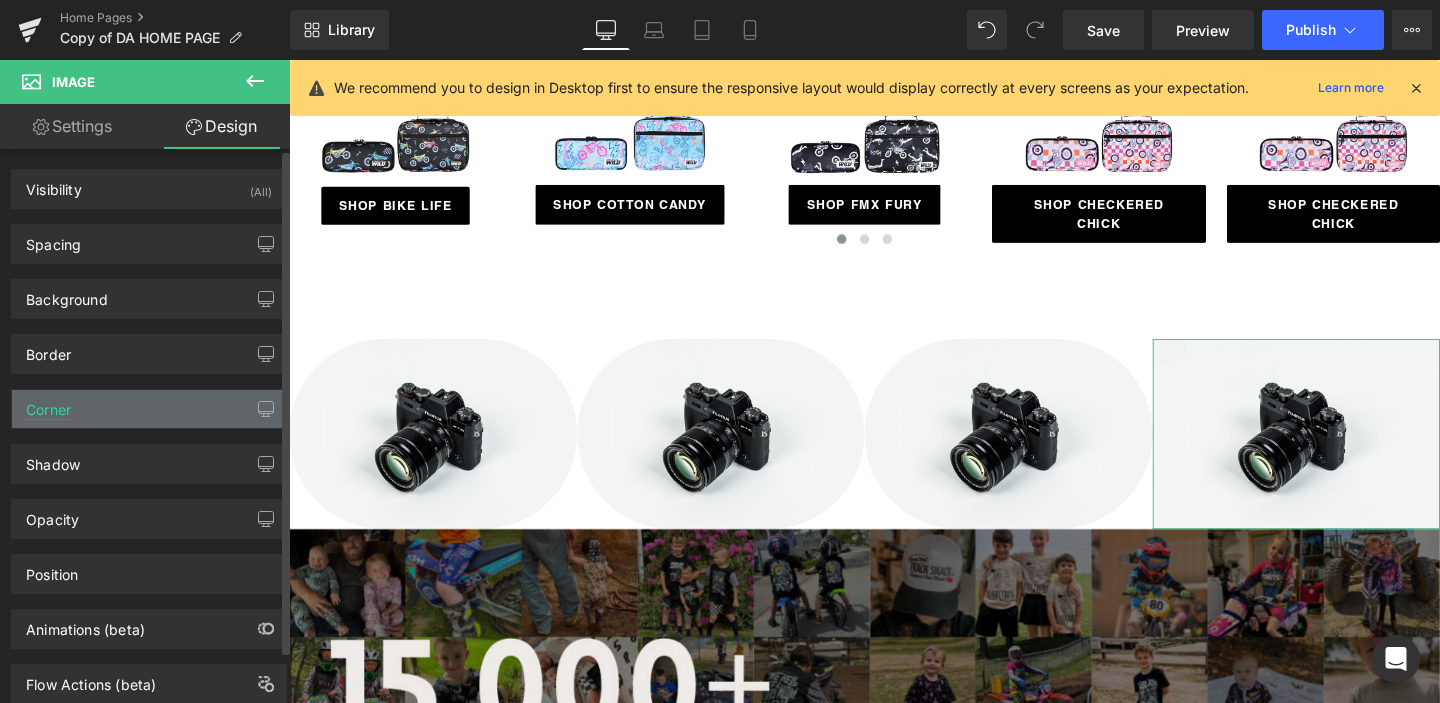 click on "Corner" at bounding box center [149, 409] 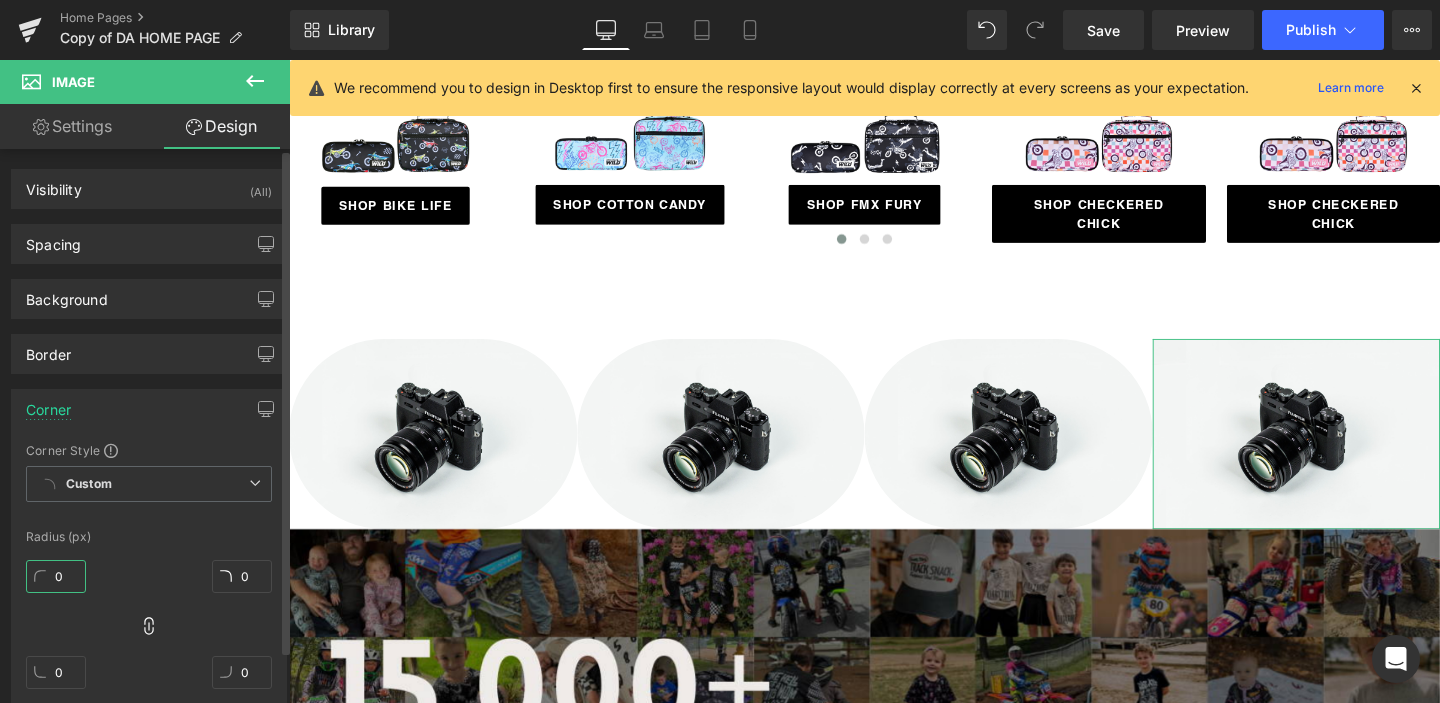 click on "0" at bounding box center (56, 576) 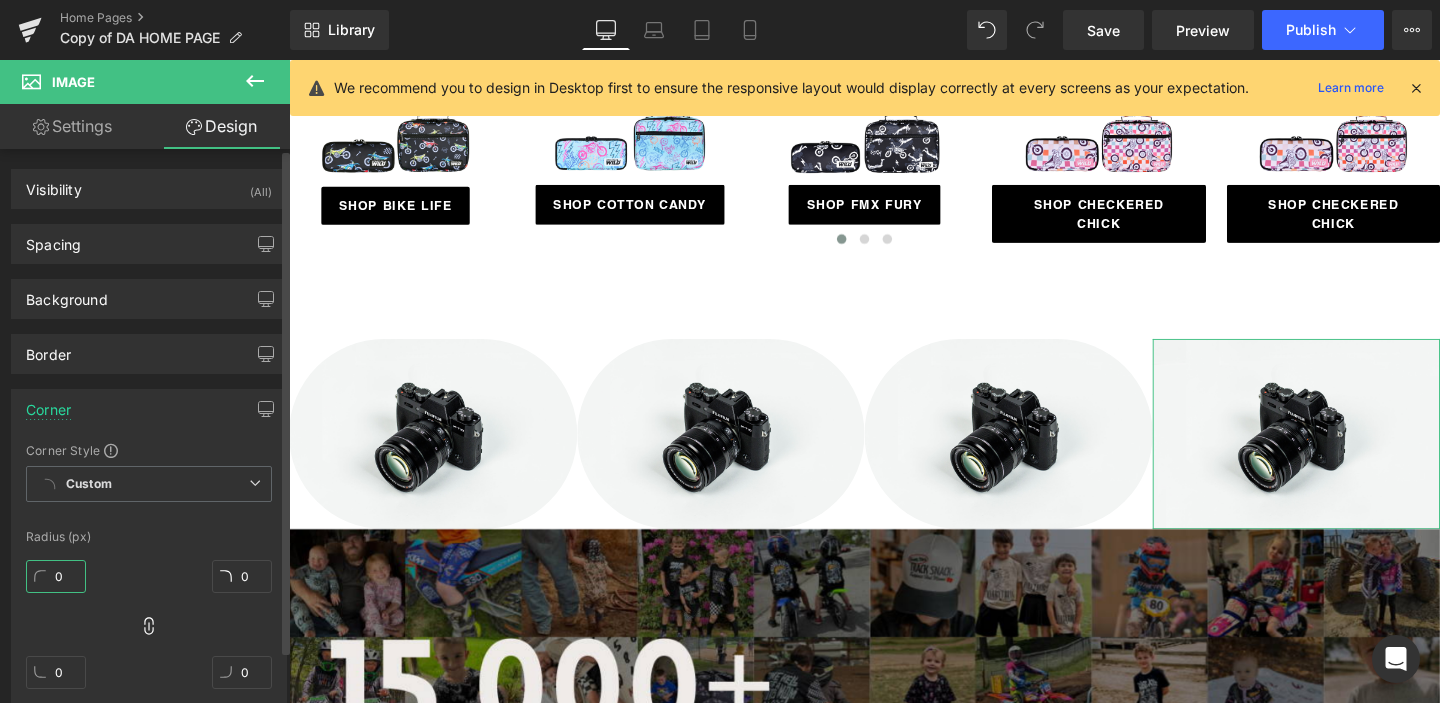 click on "0" at bounding box center (56, 576) 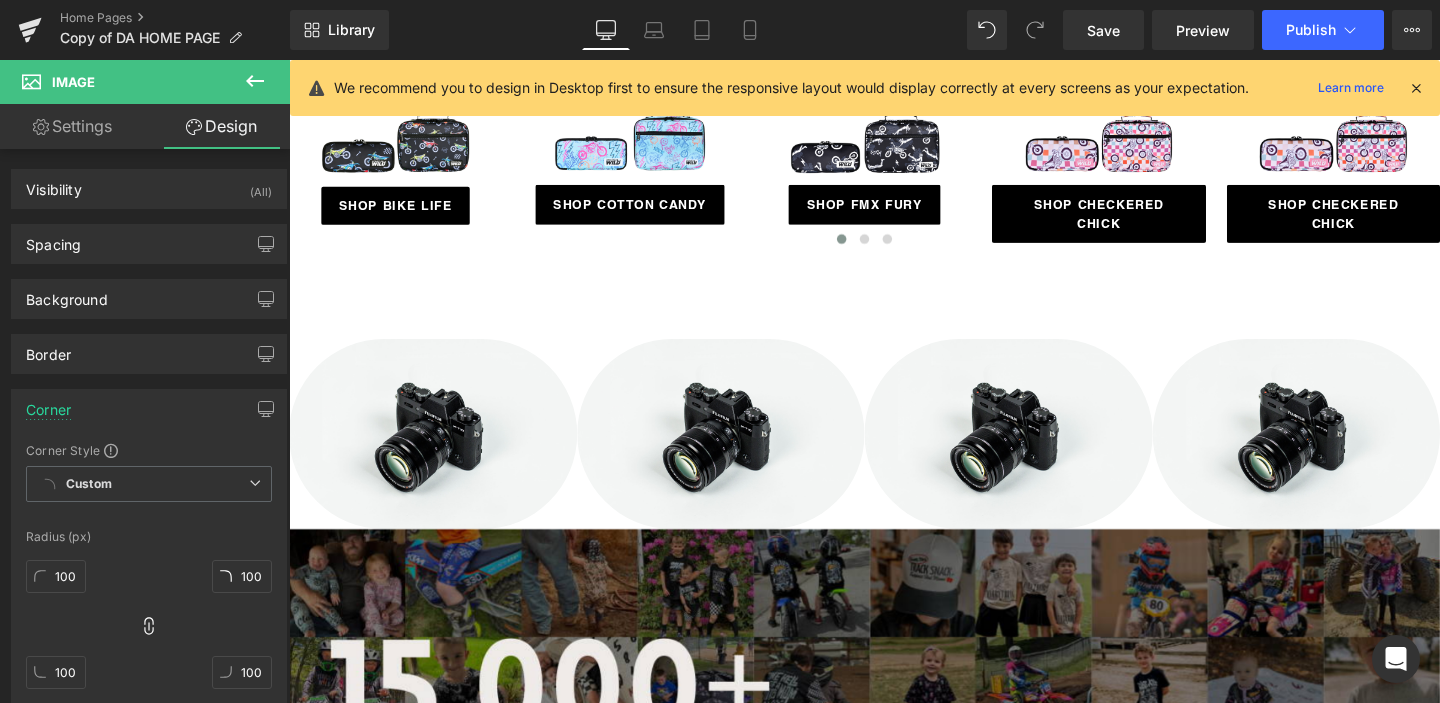 click on "Image
Sale Off
(P) Image
SHOP BIKE LIFE
Button
Product" at bounding box center (894, 3410) 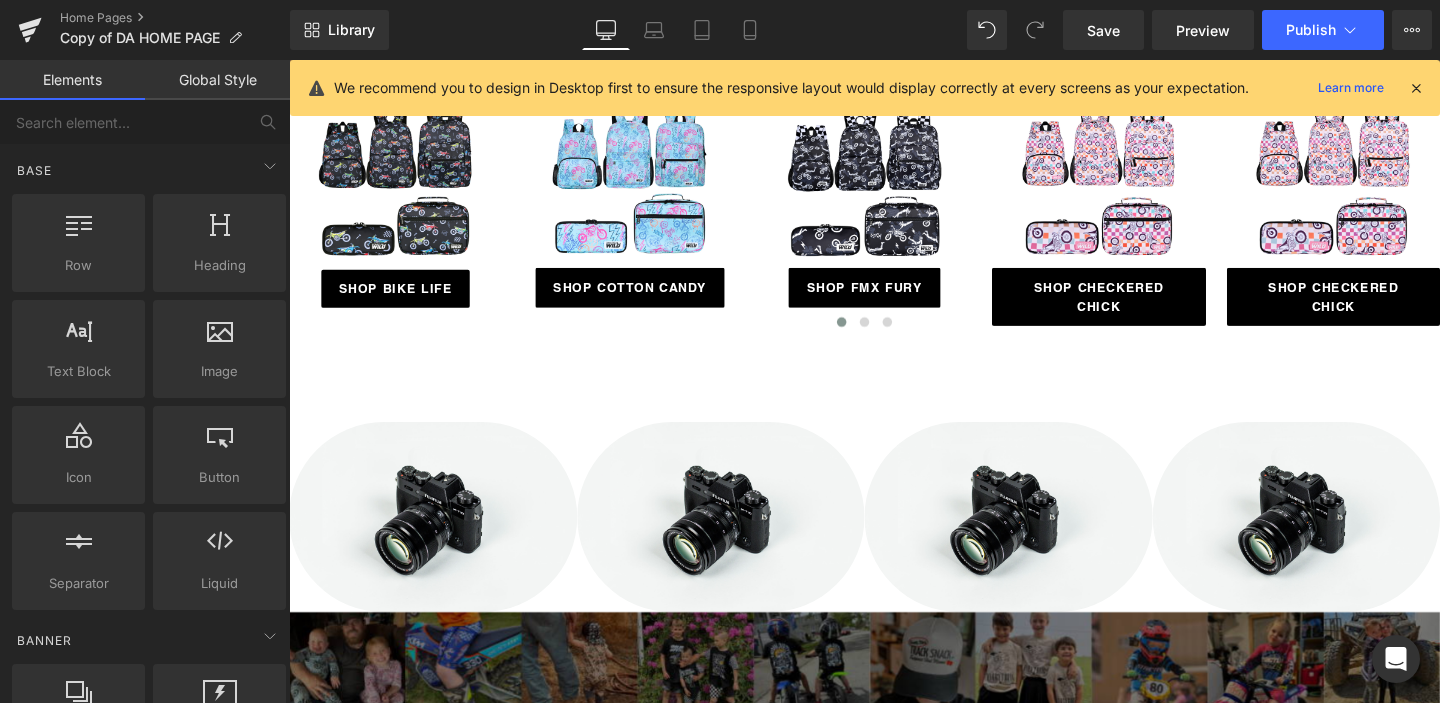 scroll, scrollTop: 757, scrollLeft: 0, axis: vertical 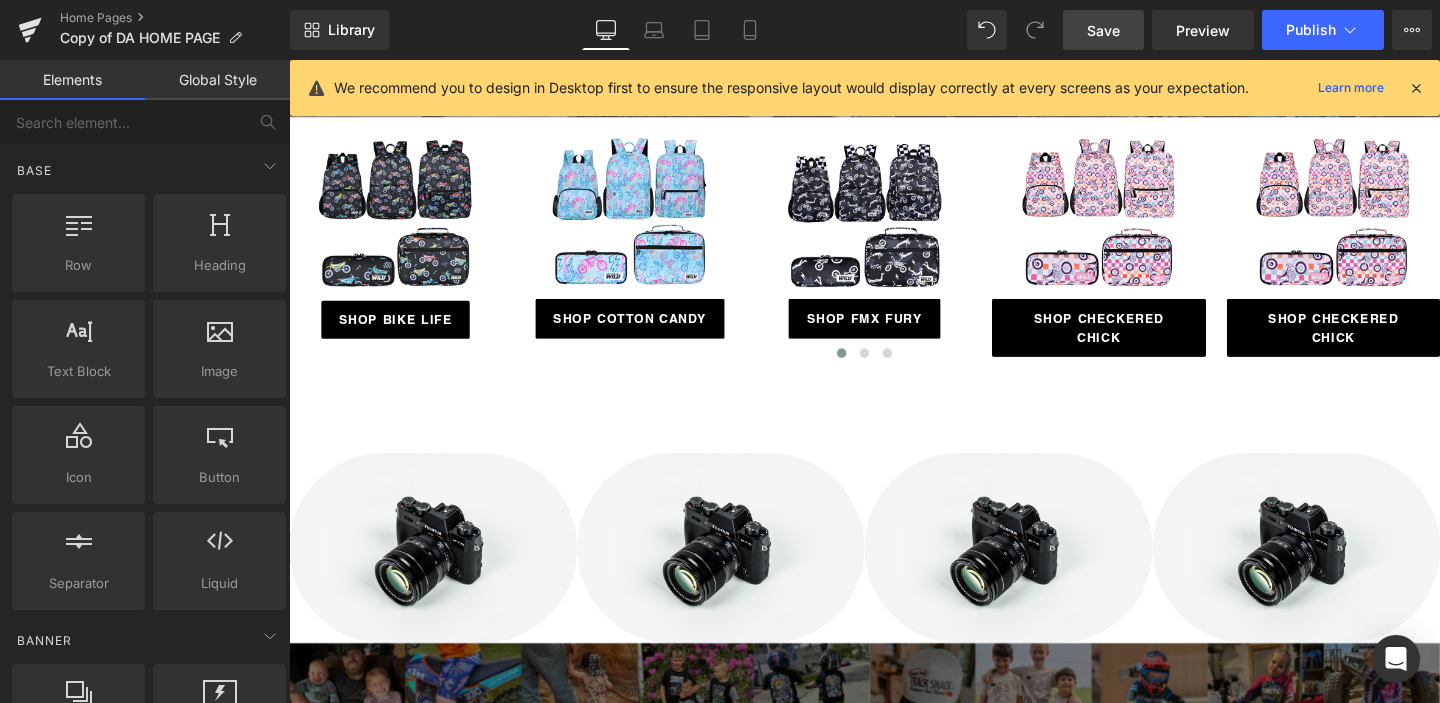 click on "Save" at bounding box center (1103, 30) 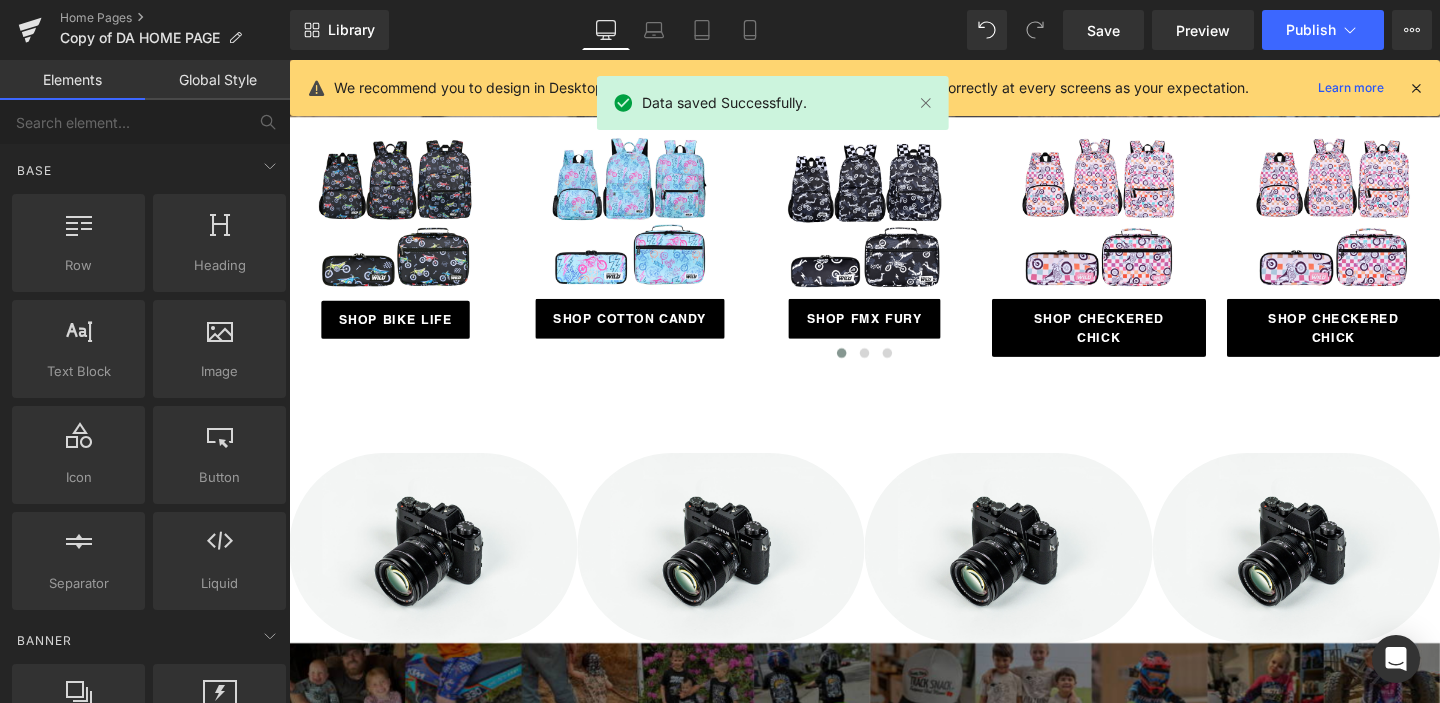 click at bounding box center [1416, 88] 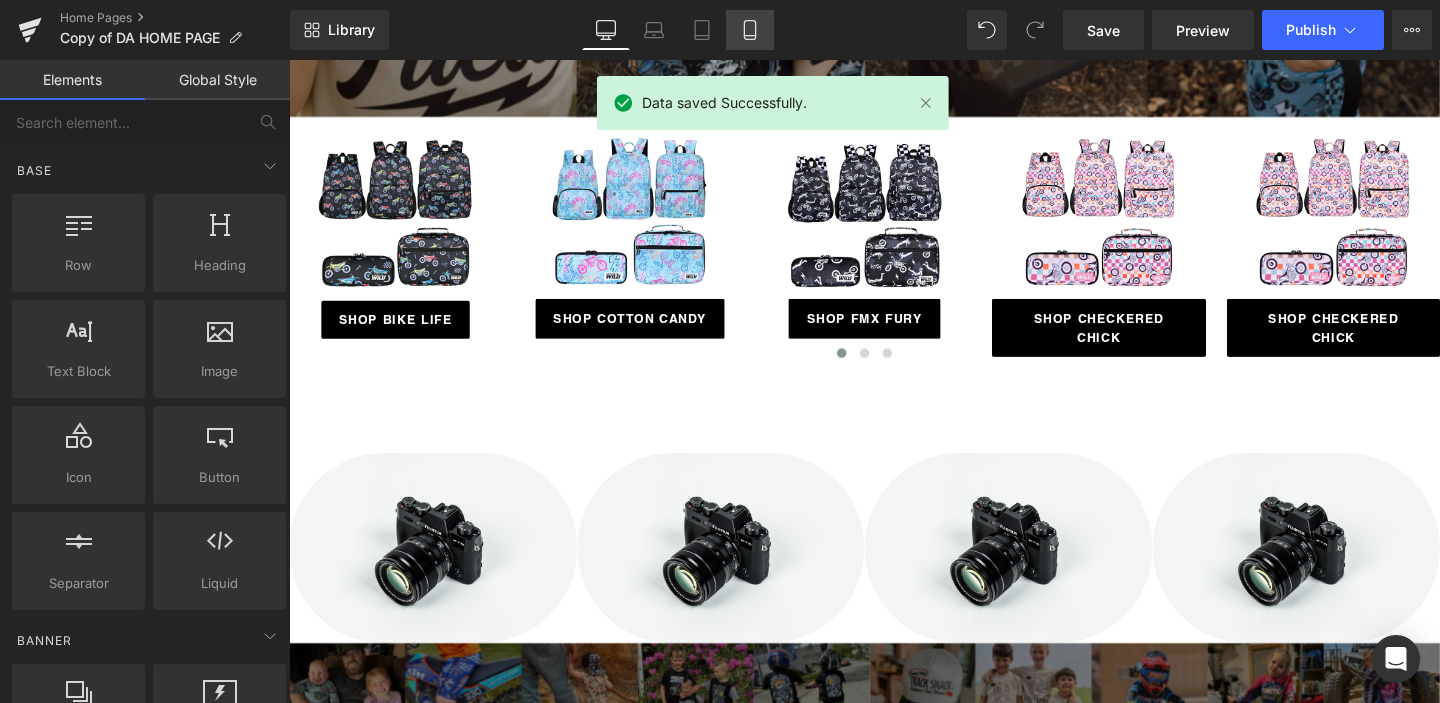 click on "Mobile" at bounding box center [750, 30] 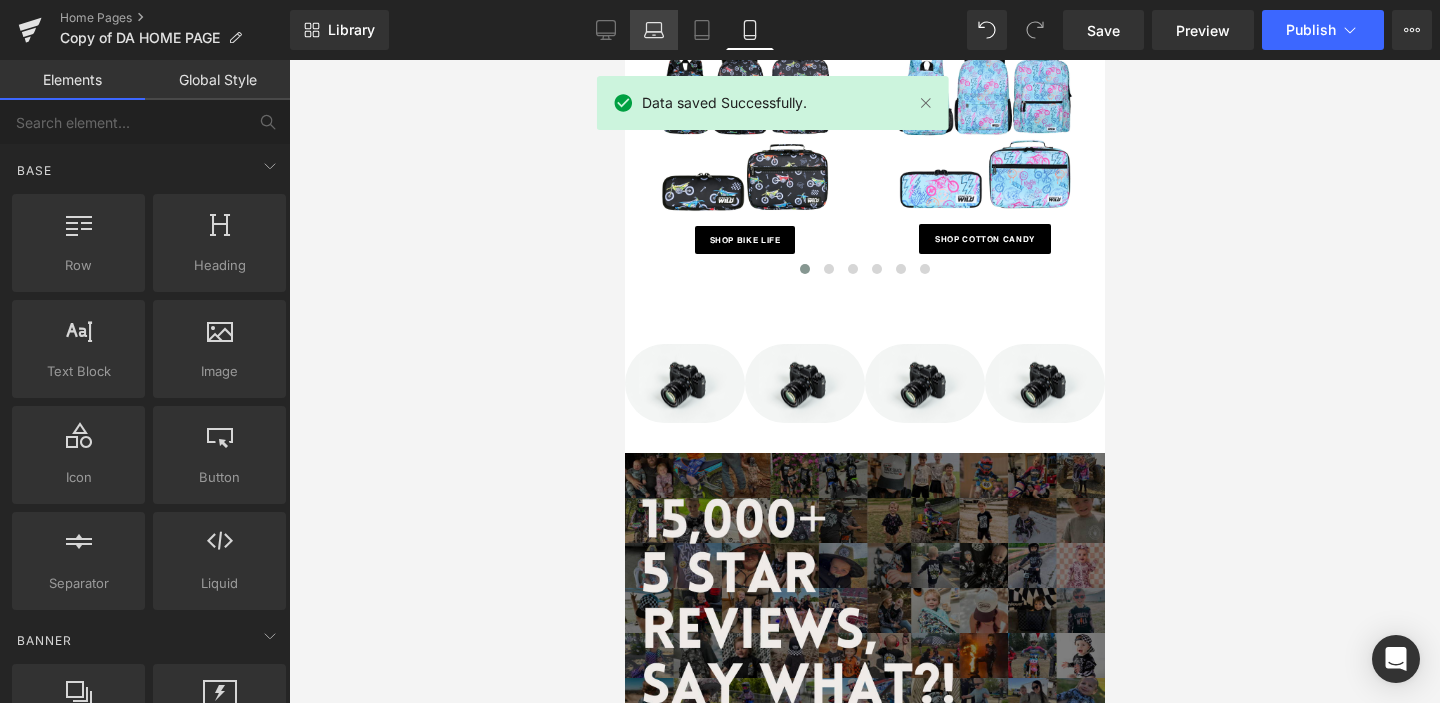 click 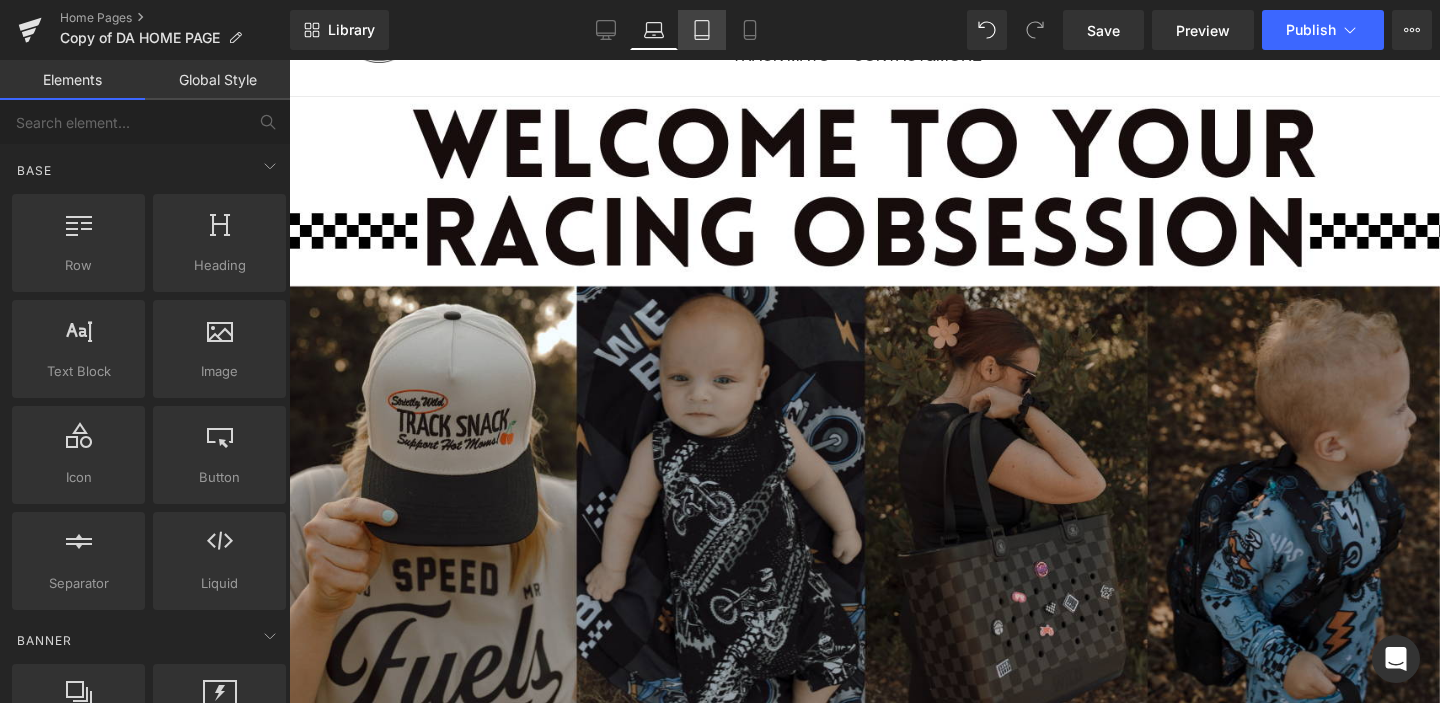 click 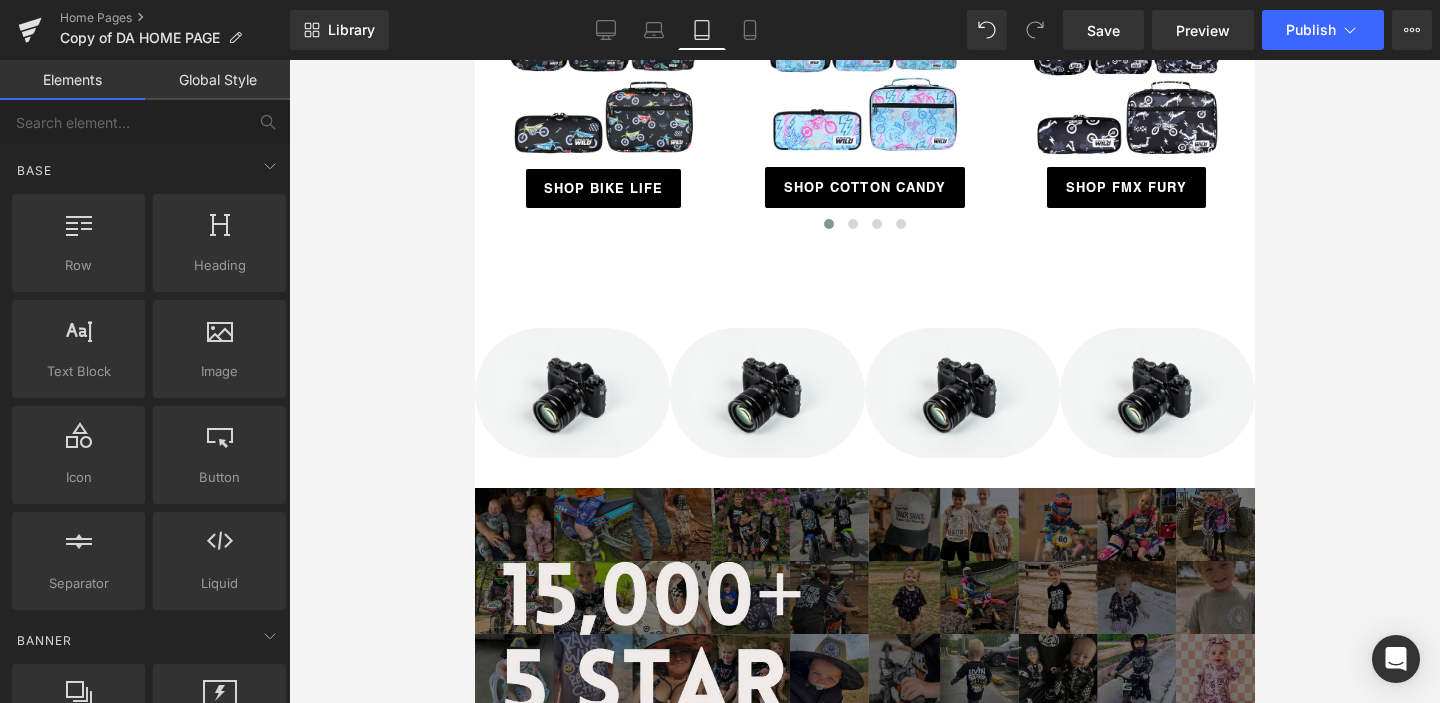 scroll, scrollTop: 787, scrollLeft: 0, axis: vertical 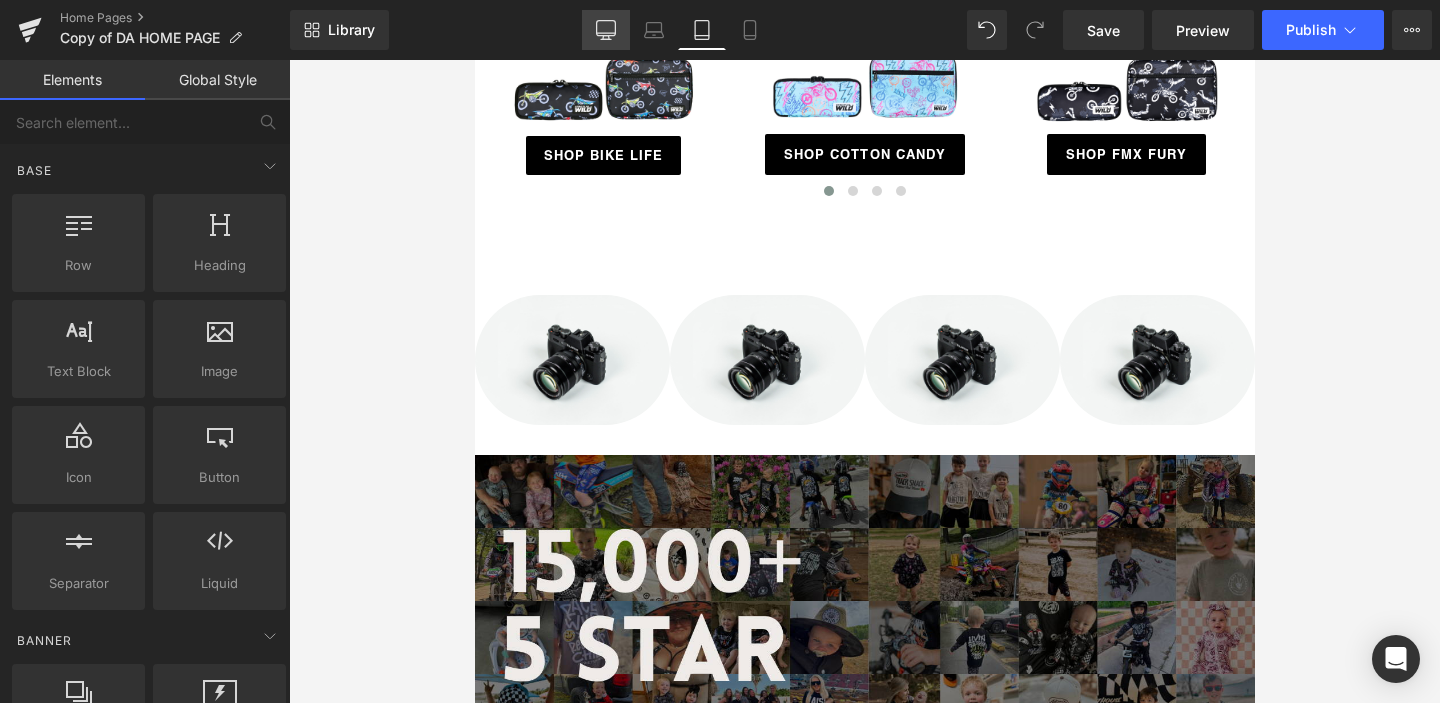click on "Desktop" at bounding box center (606, 30) 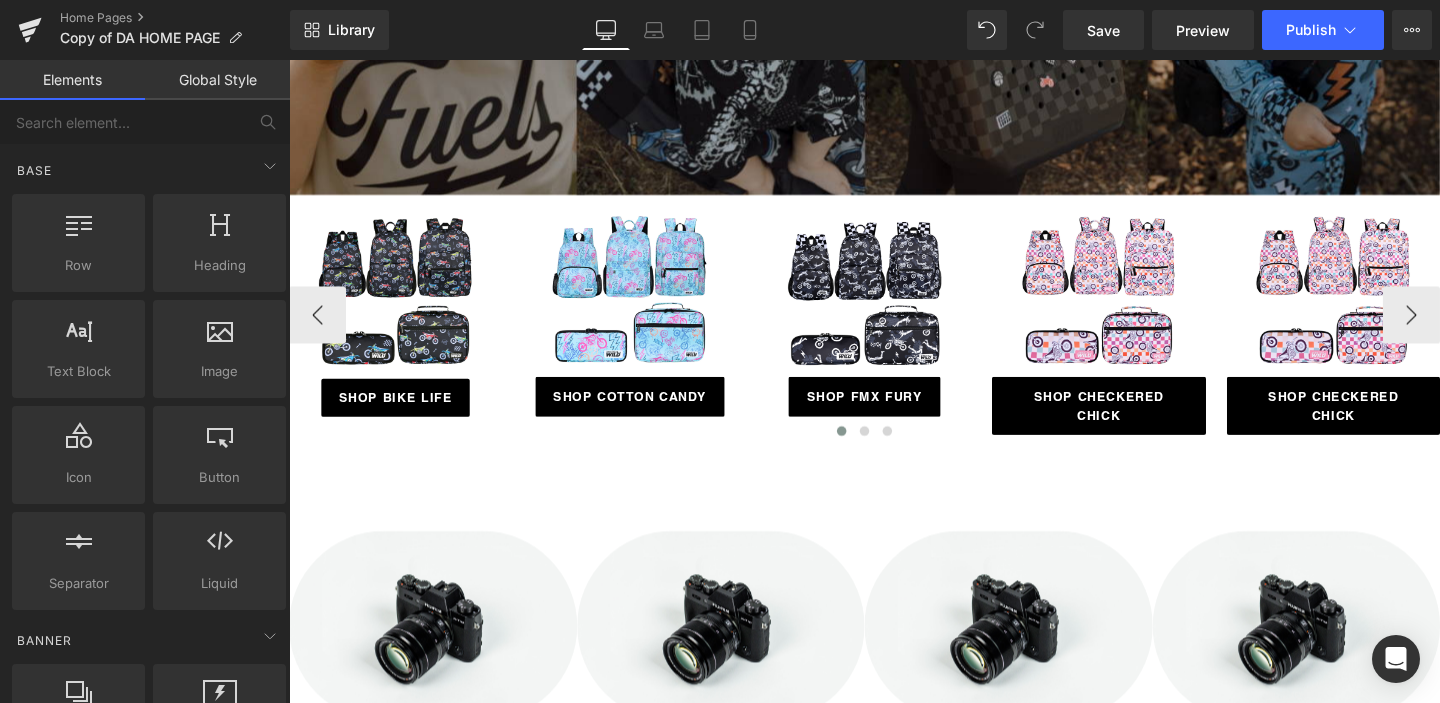 scroll, scrollTop: 699, scrollLeft: 0, axis: vertical 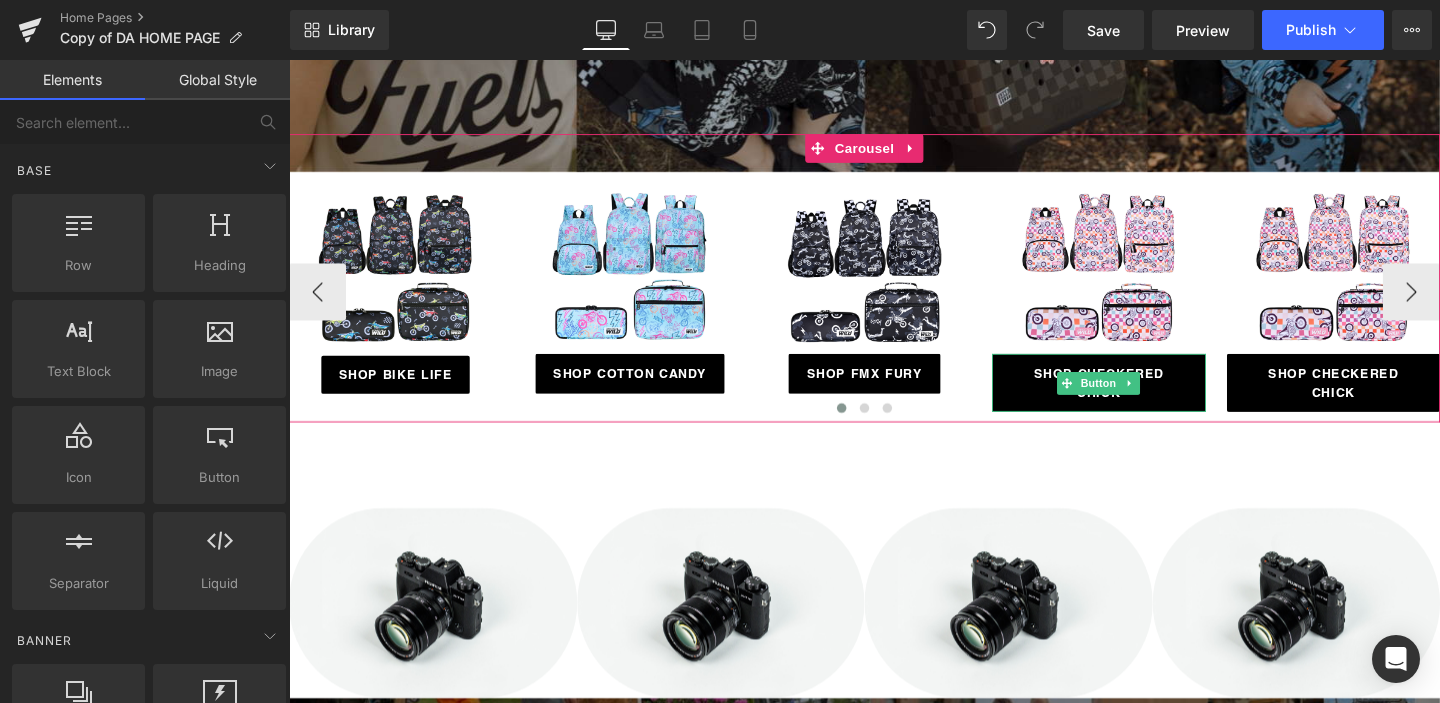 click at bounding box center (1173, 400) 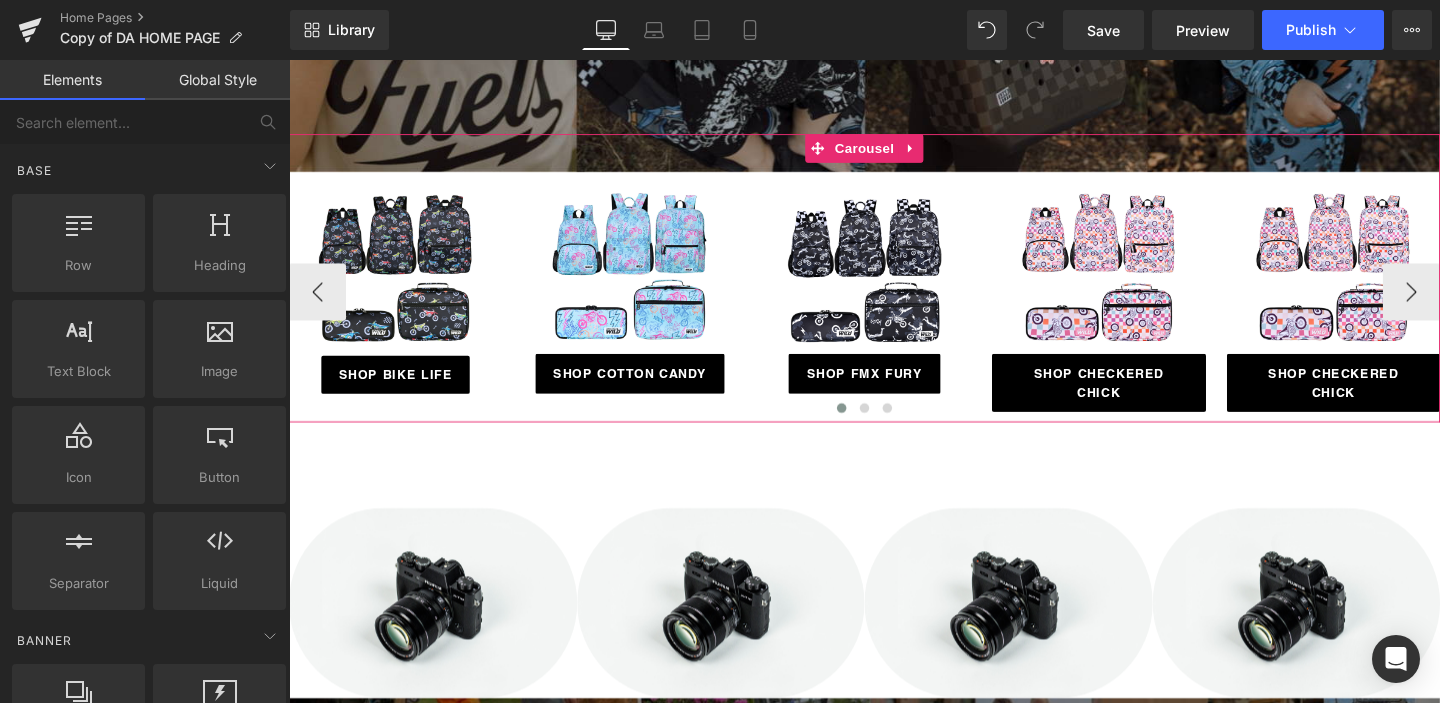 click at bounding box center [894, 429] 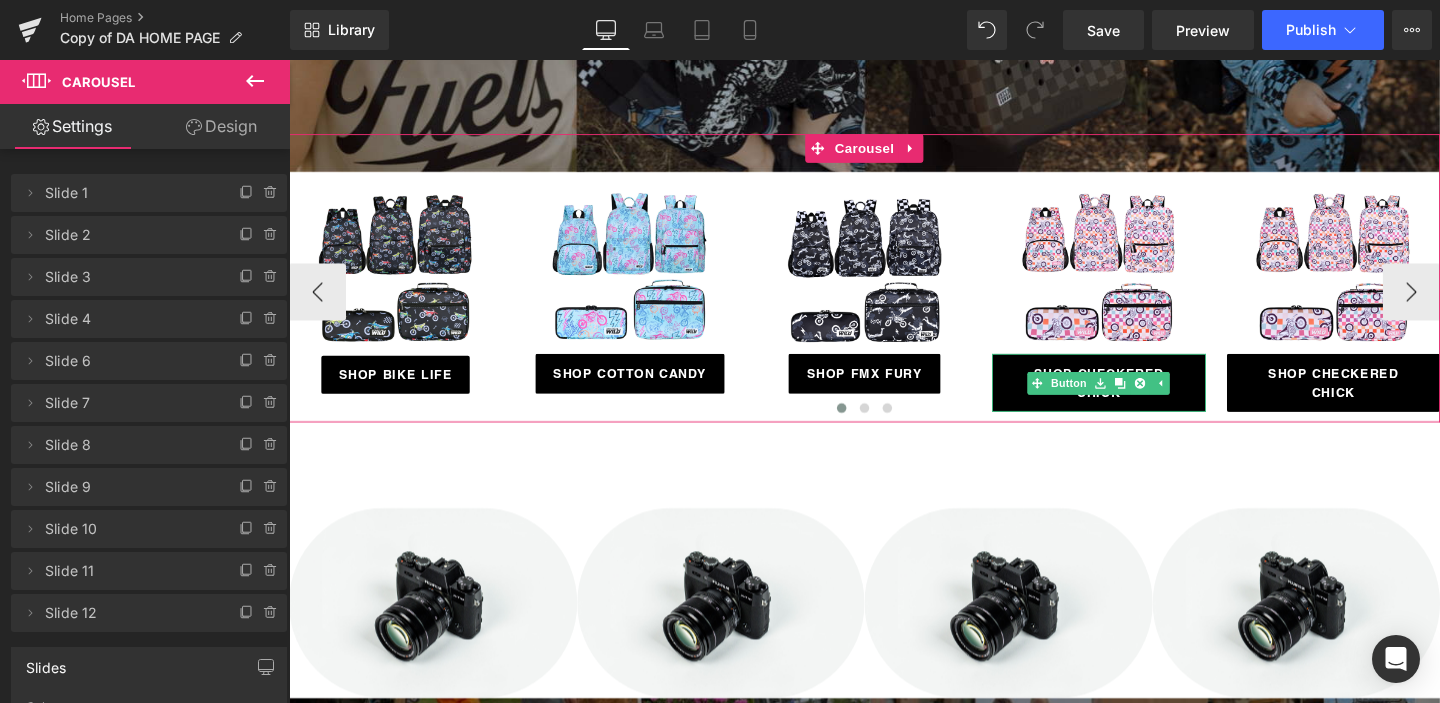 click on "SHOP CHECKERED CHICK" at bounding box center (1140, 399) 